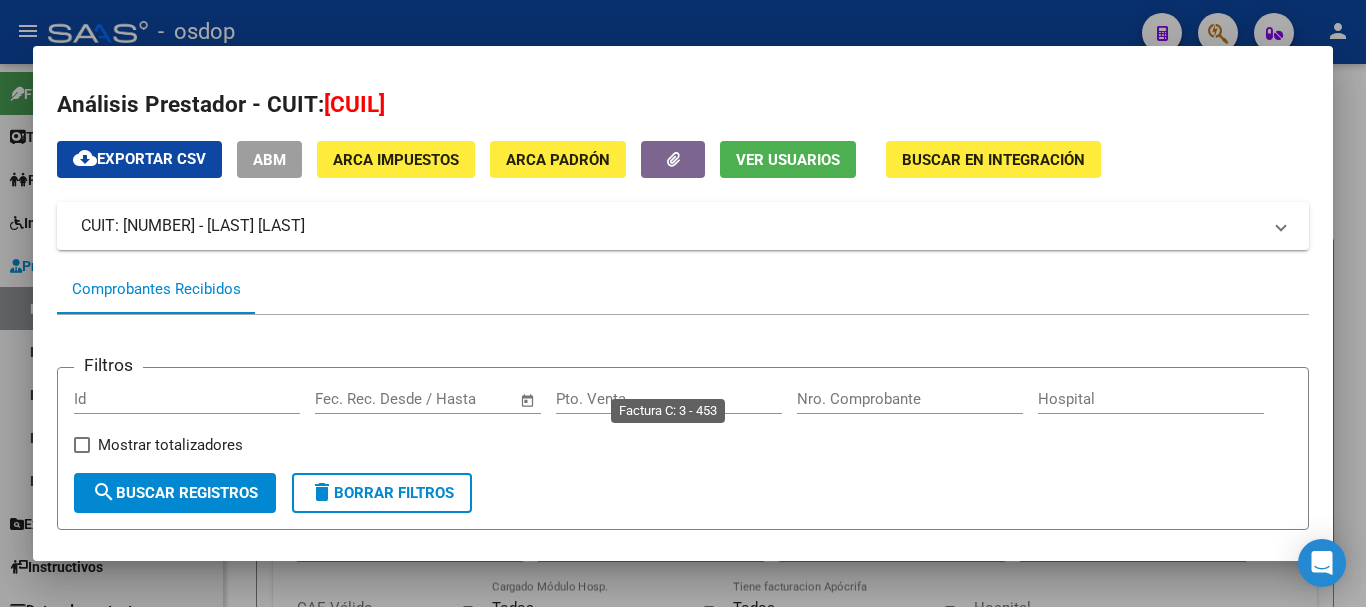 scroll, scrollTop: 0, scrollLeft: 0, axis: both 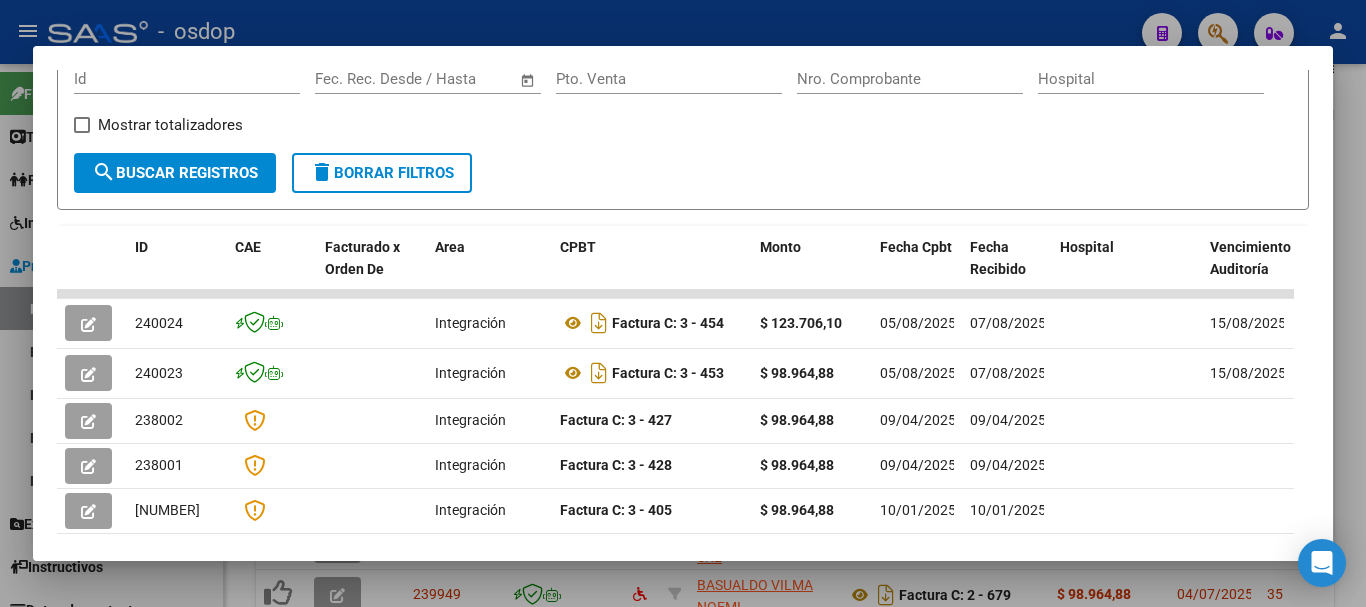 click at bounding box center [683, 303] 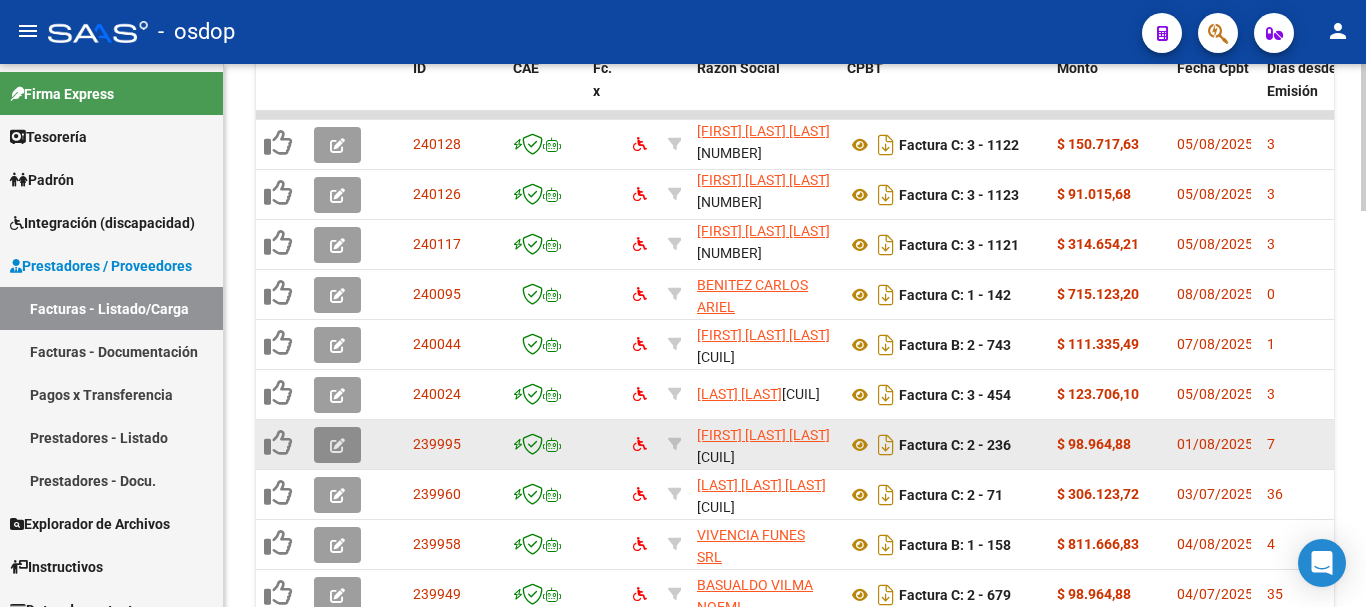 click 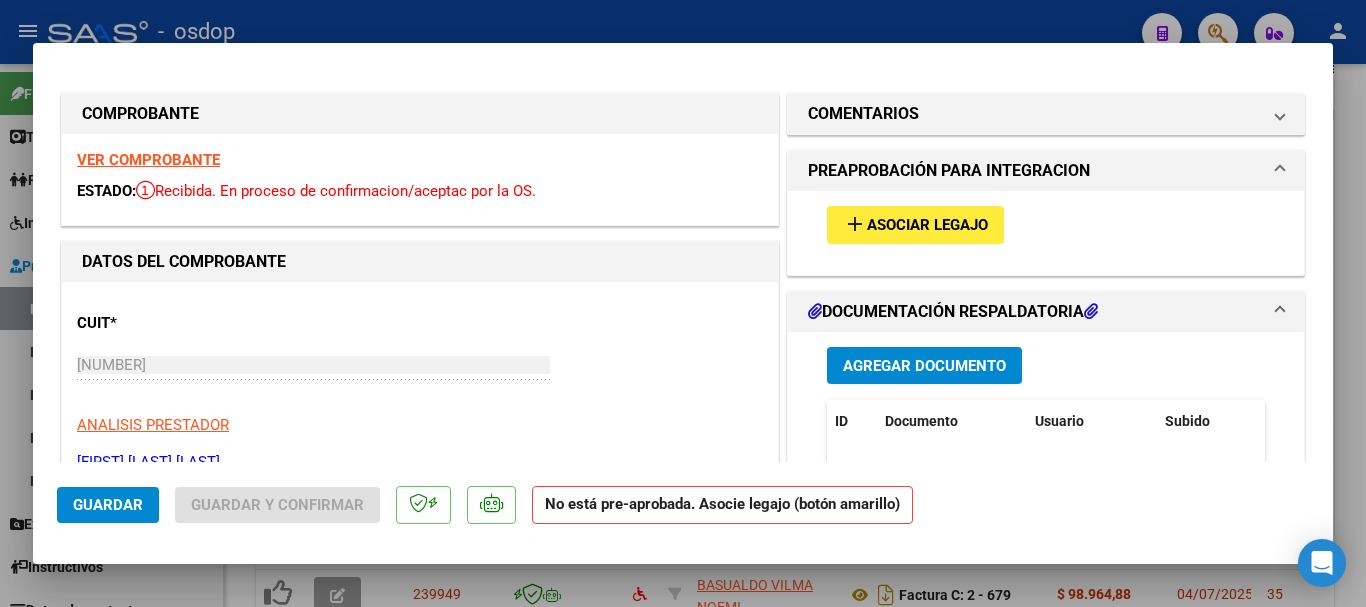 scroll, scrollTop: 300, scrollLeft: 0, axis: vertical 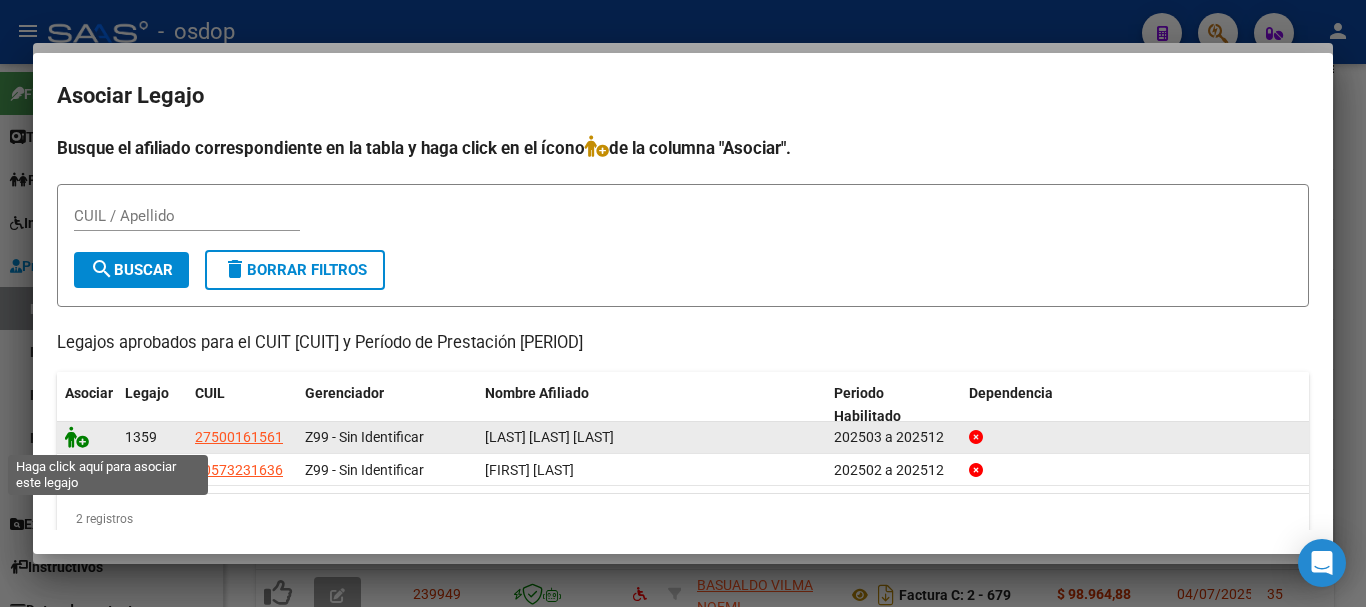 click 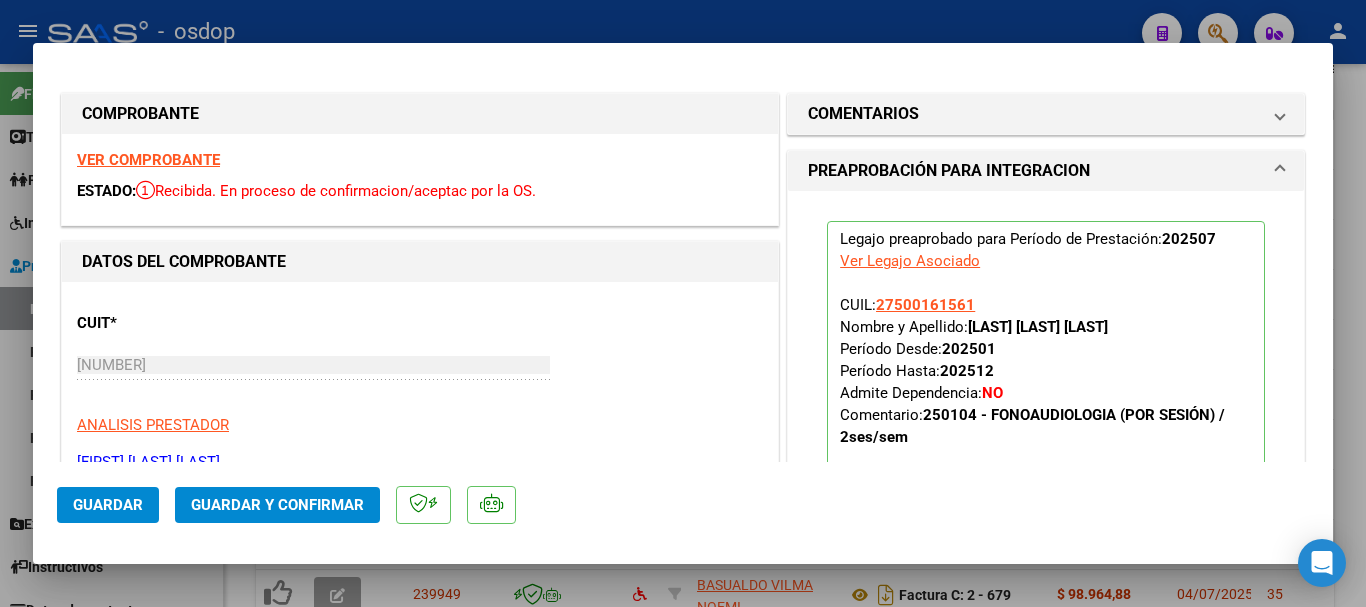 click on "Guardar" 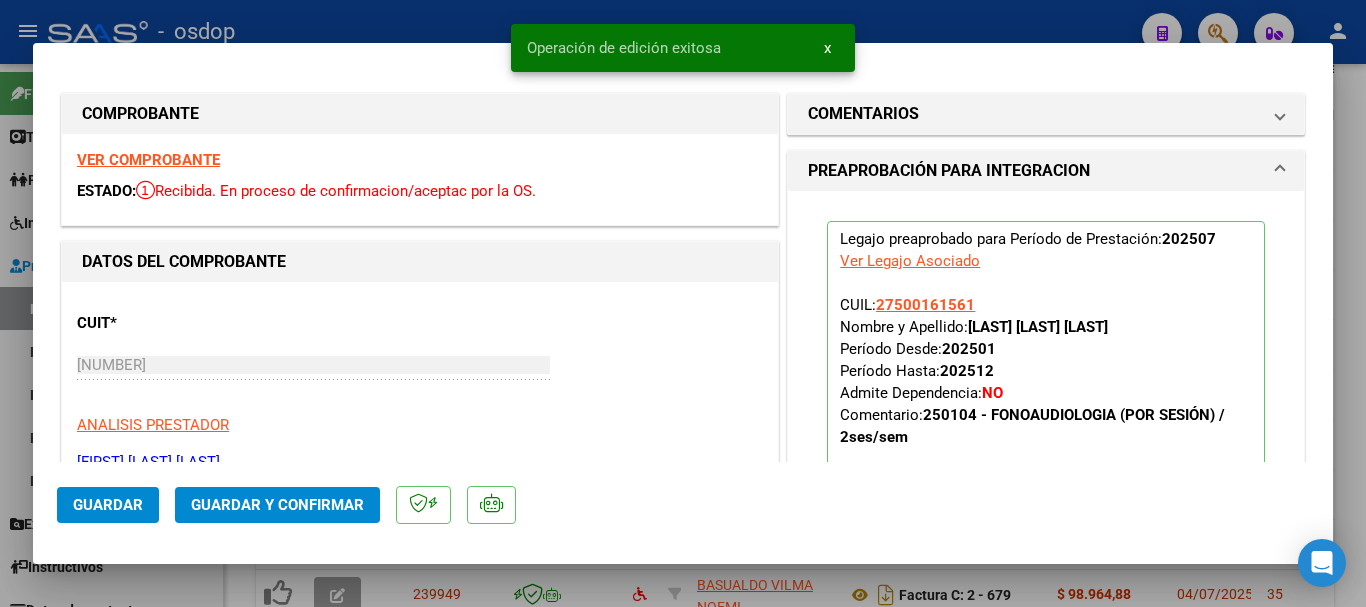 click at bounding box center [683, 303] 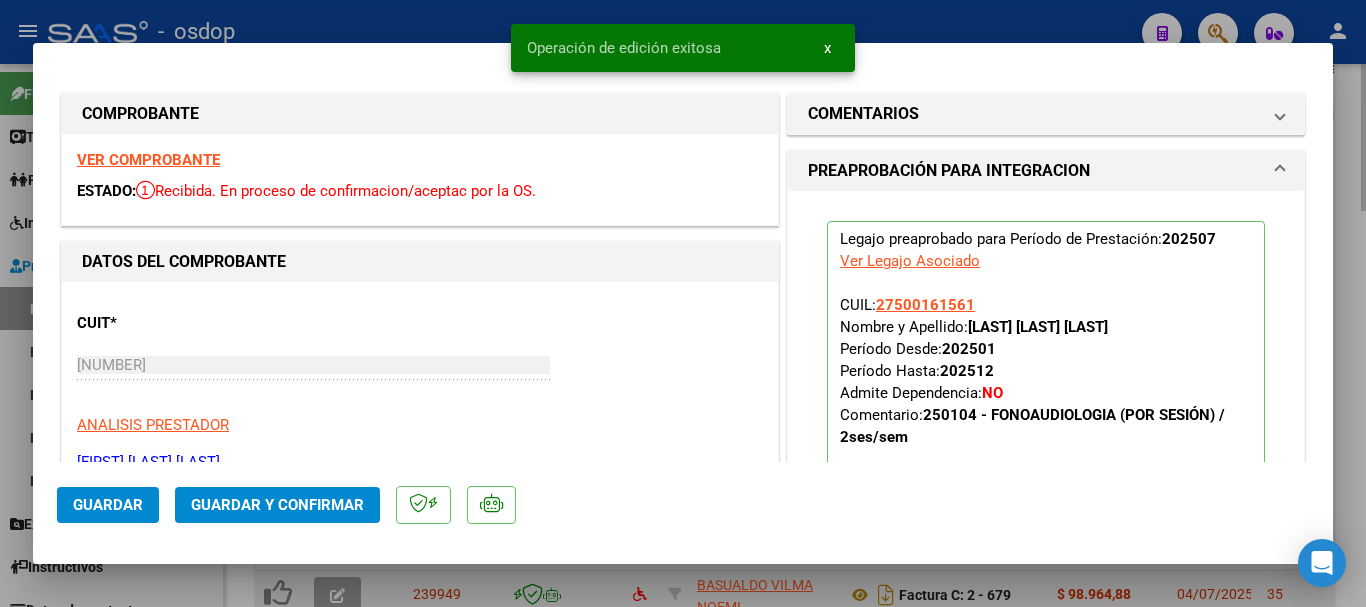 type 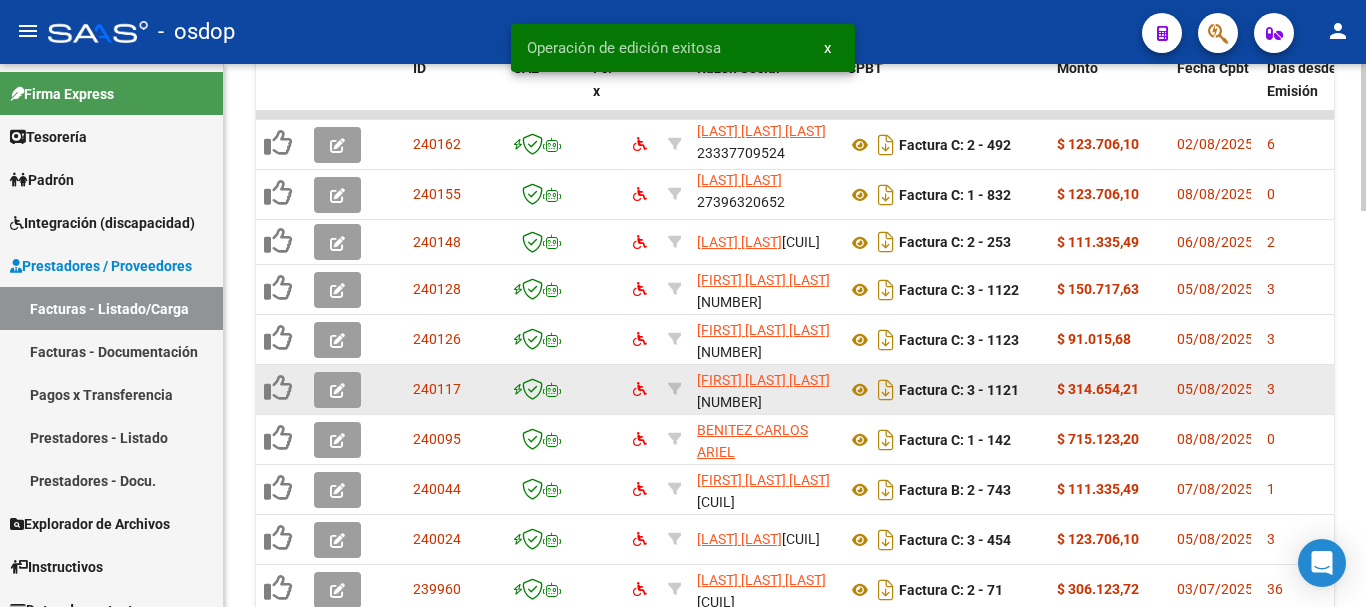 scroll, scrollTop: 4, scrollLeft: 0, axis: vertical 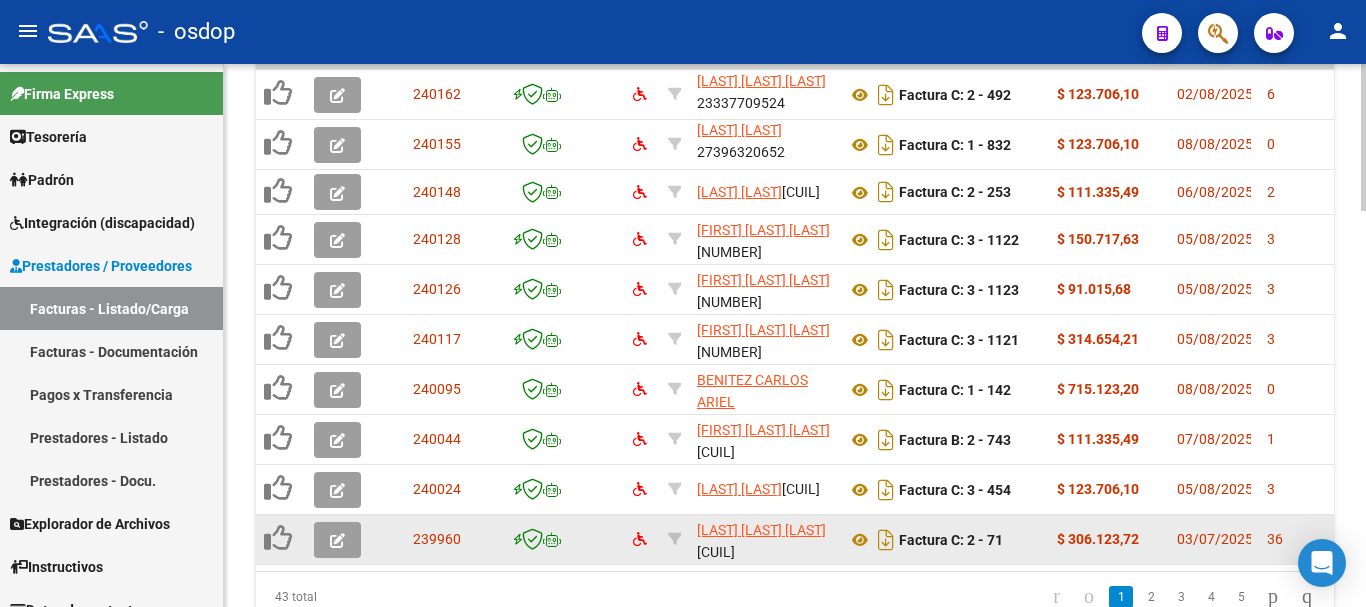 click 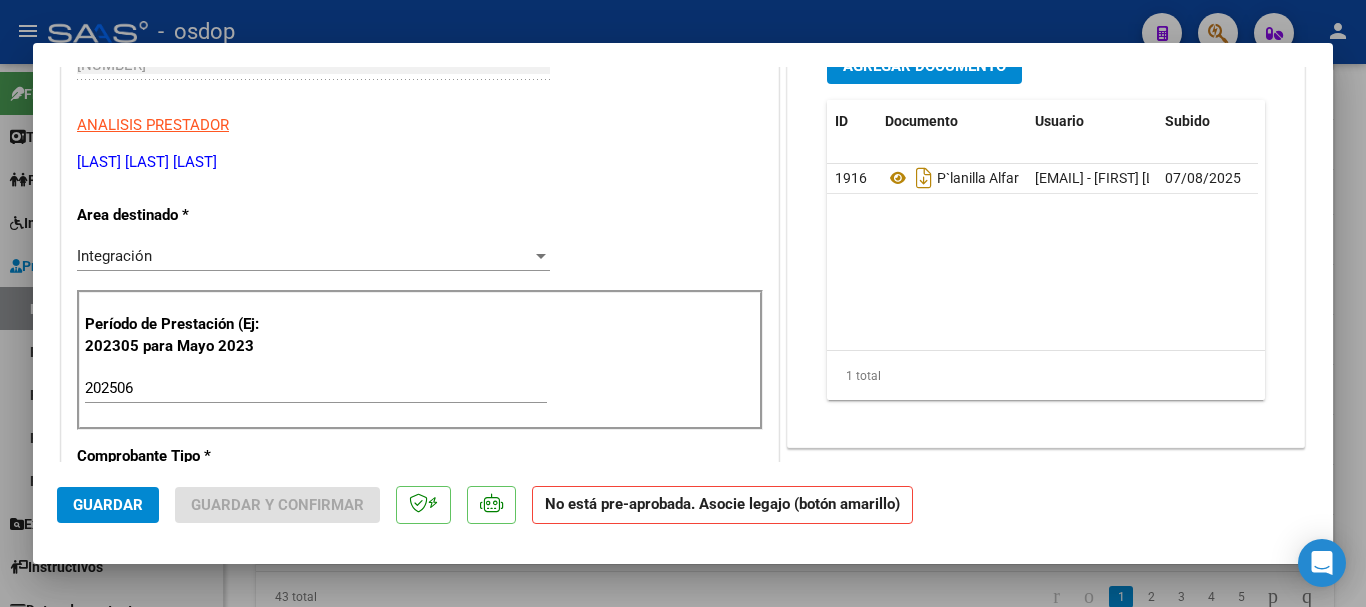 scroll, scrollTop: 500, scrollLeft: 0, axis: vertical 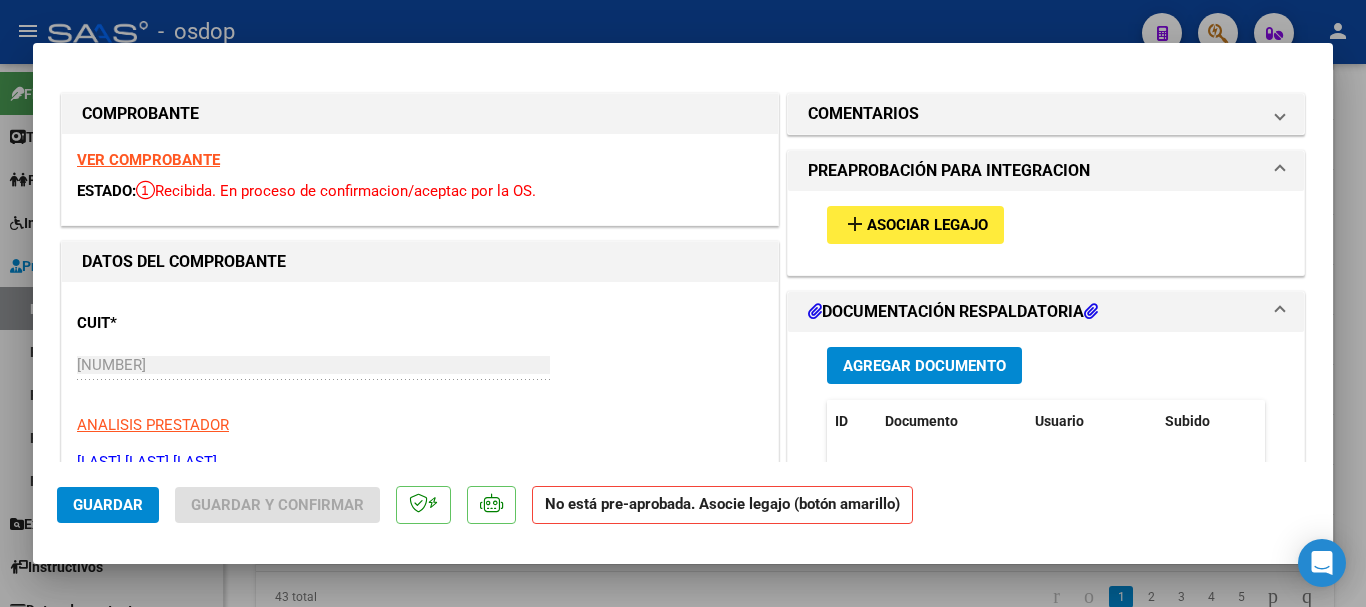 click on "Asociar Legajo" at bounding box center (927, 226) 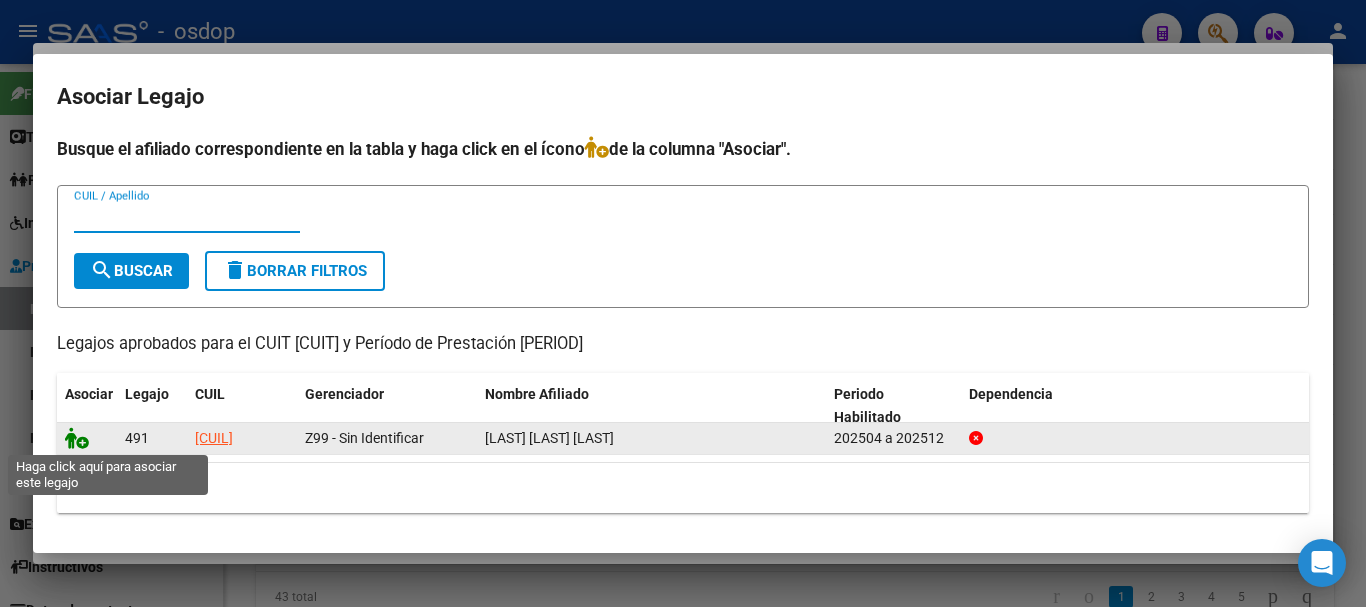 click 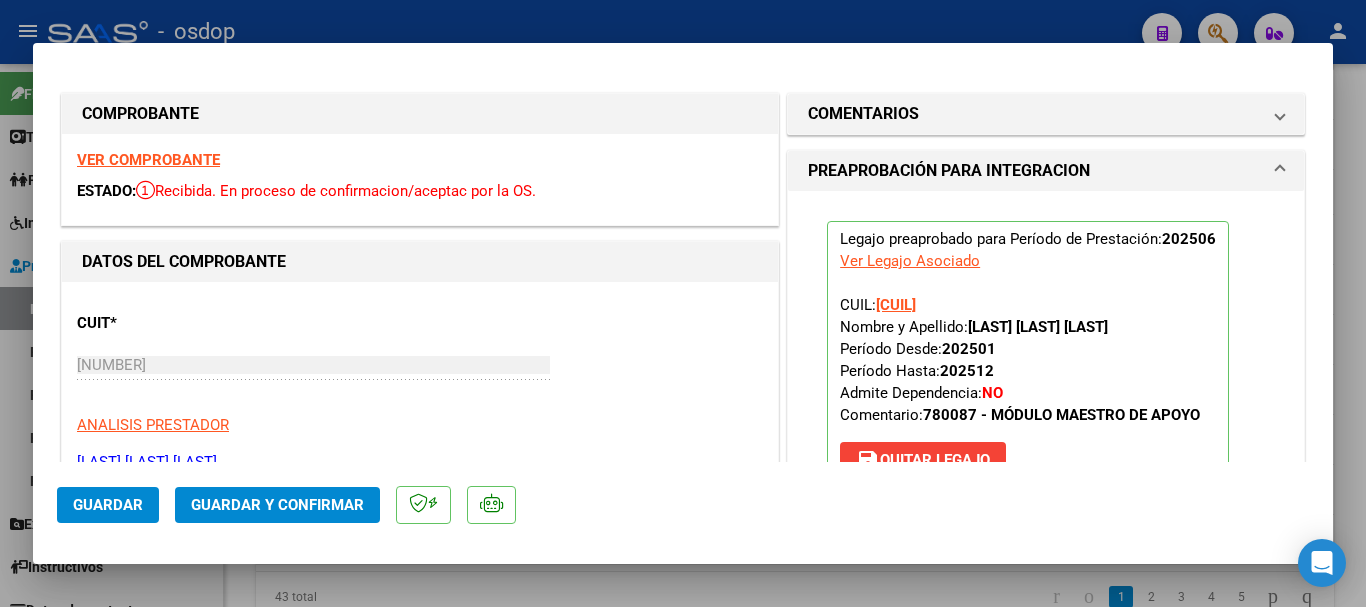 click on "Guardar" 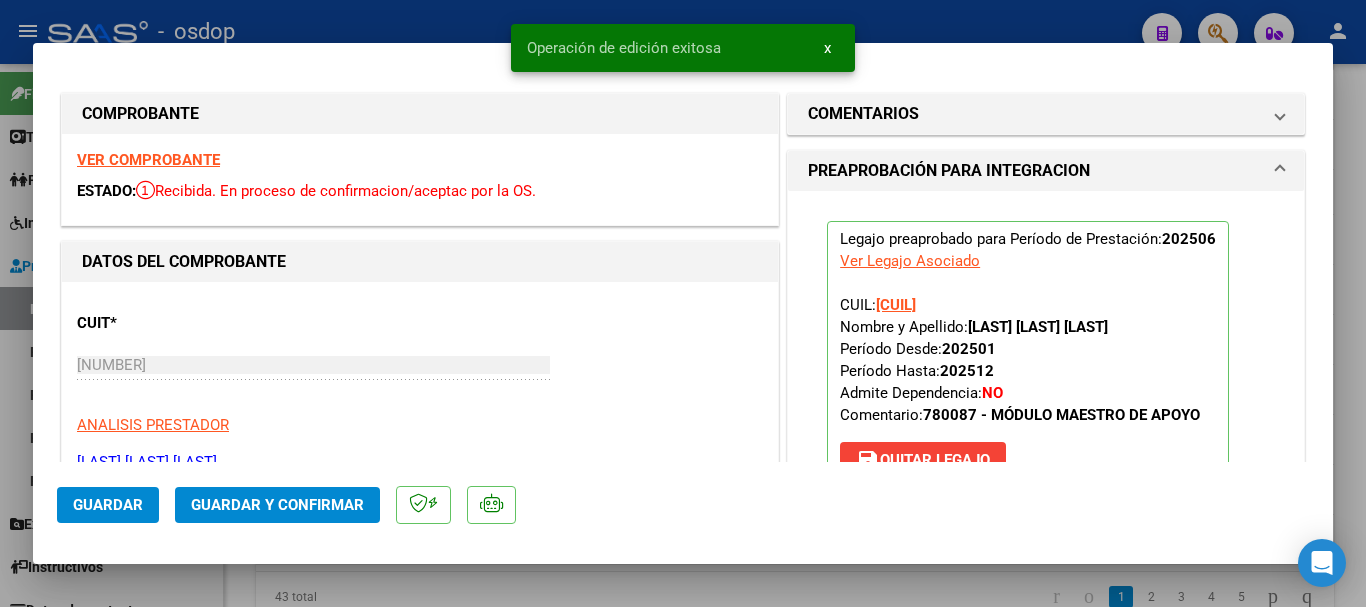 click at bounding box center (683, 303) 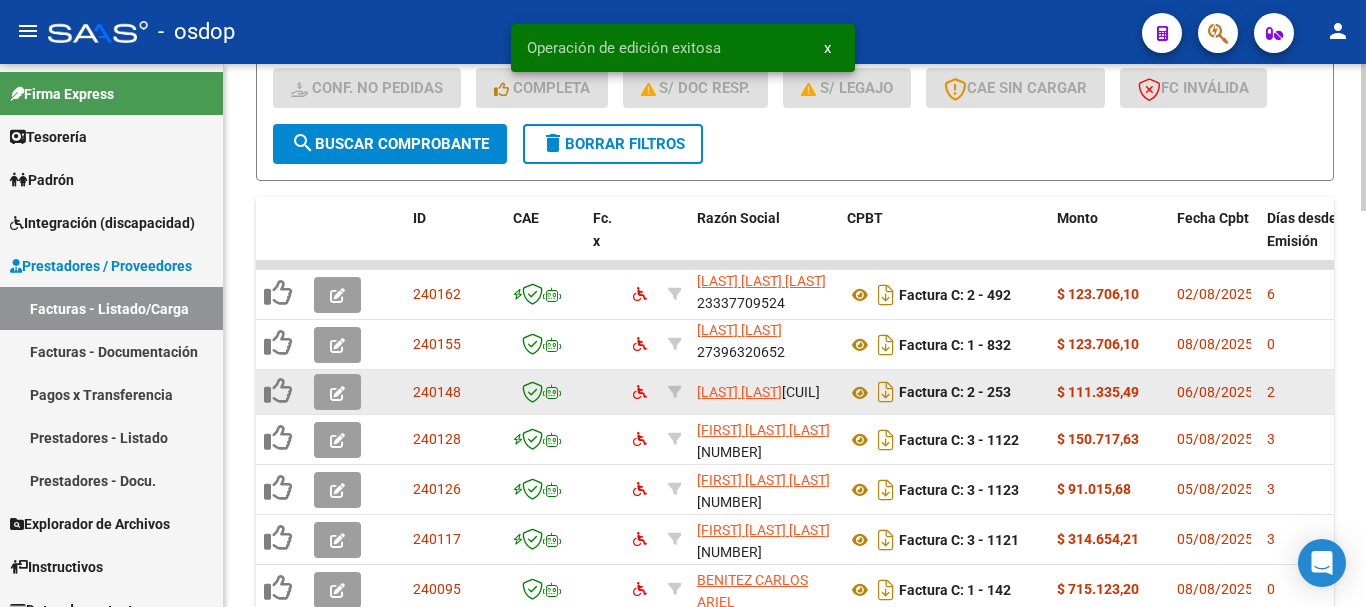 scroll, scrollTop: 1363, scrollLeft: 0, axis: vertical 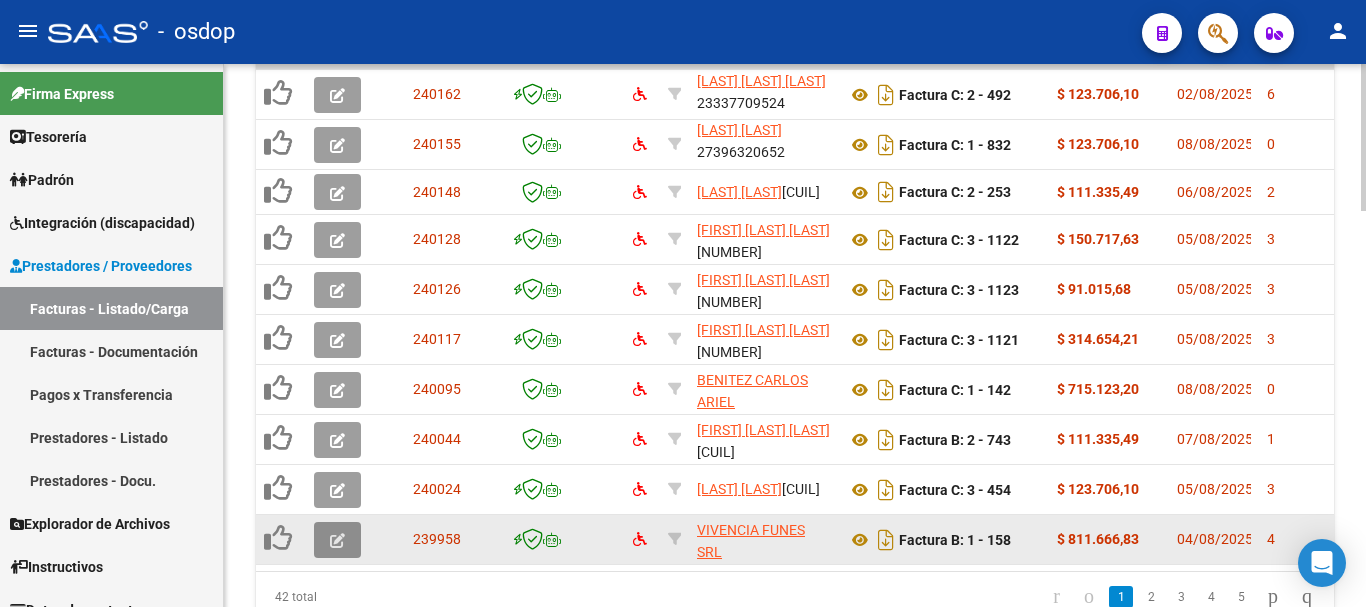 click 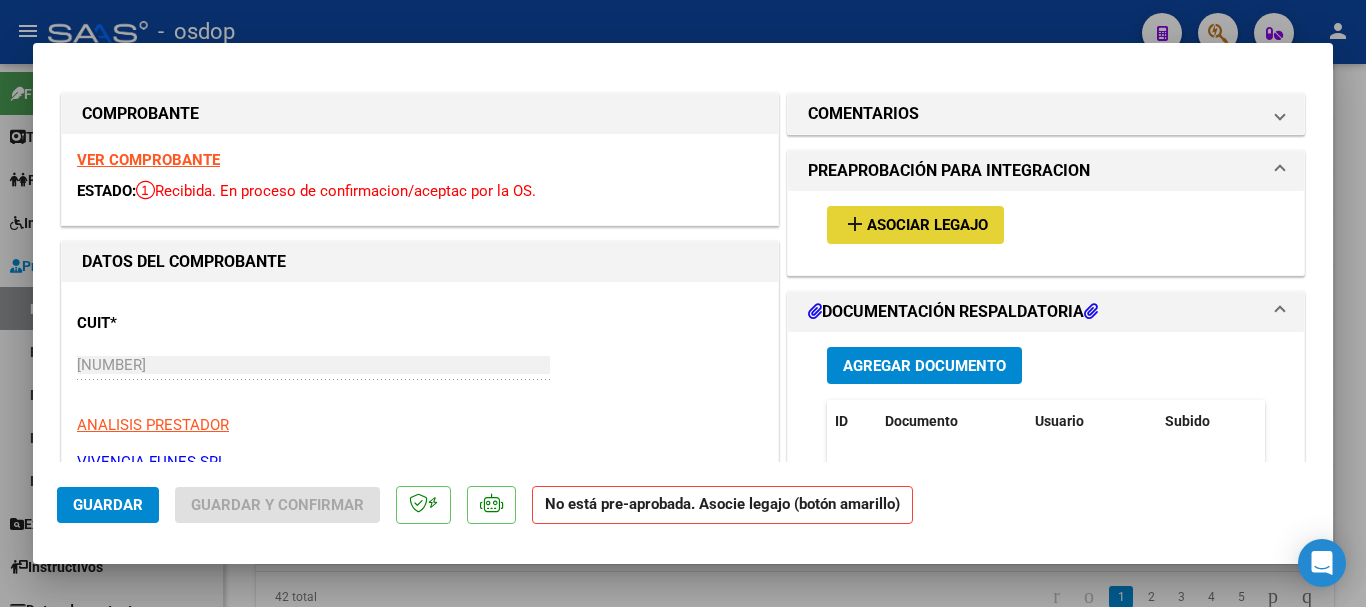 click on "Asociar Legajo" at bounding box center (927, 226) 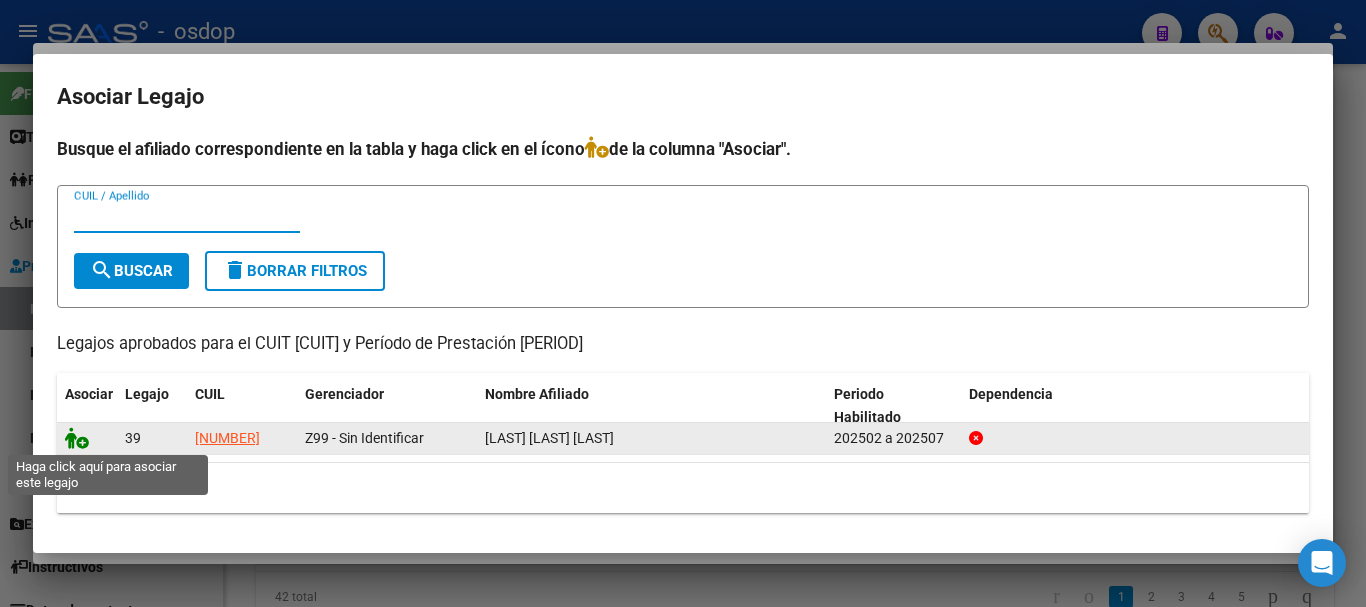 click 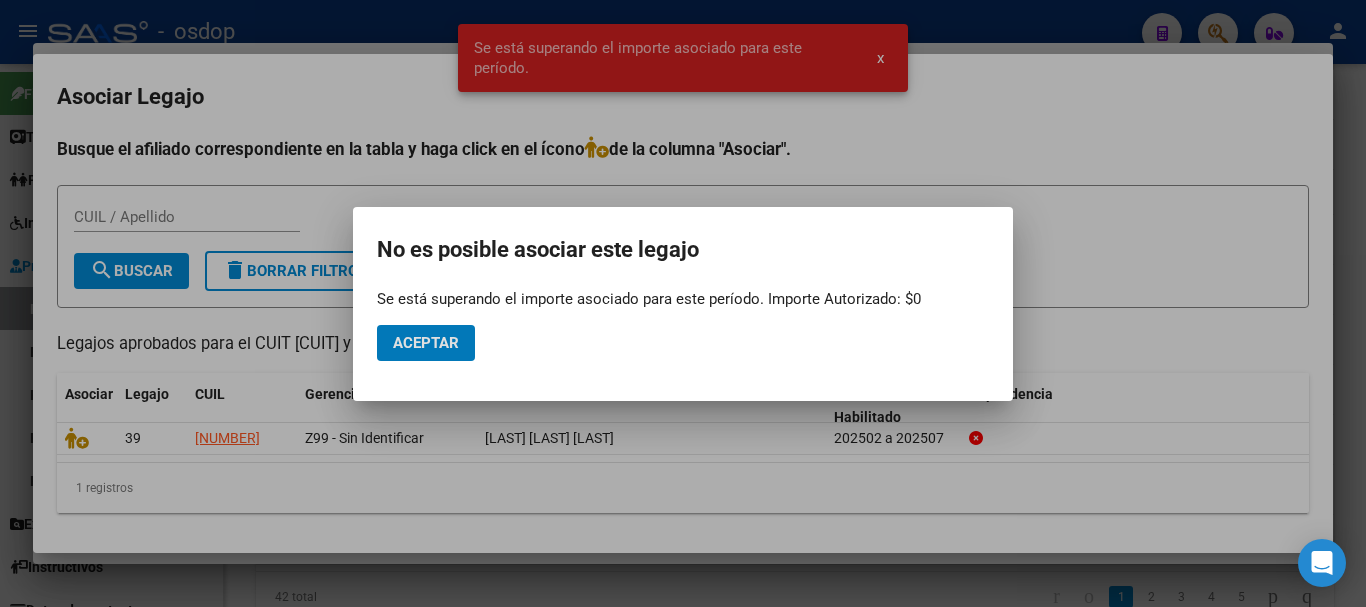click on "Aceptar" 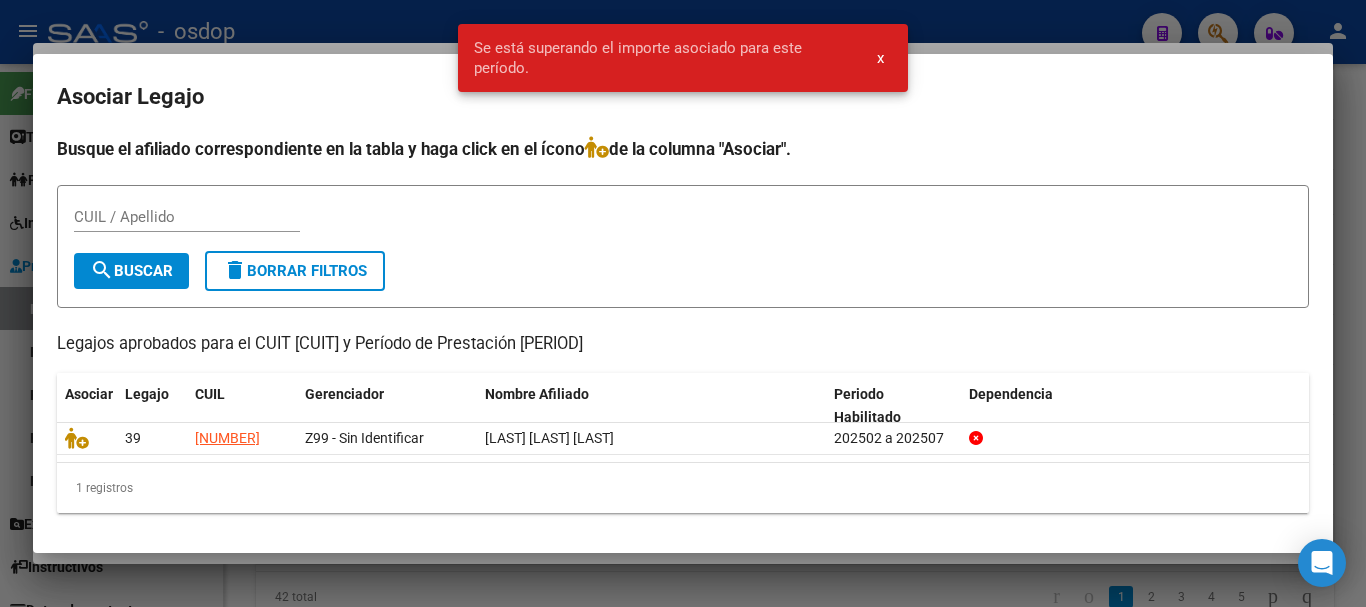 click at bounding box center [683, 303] 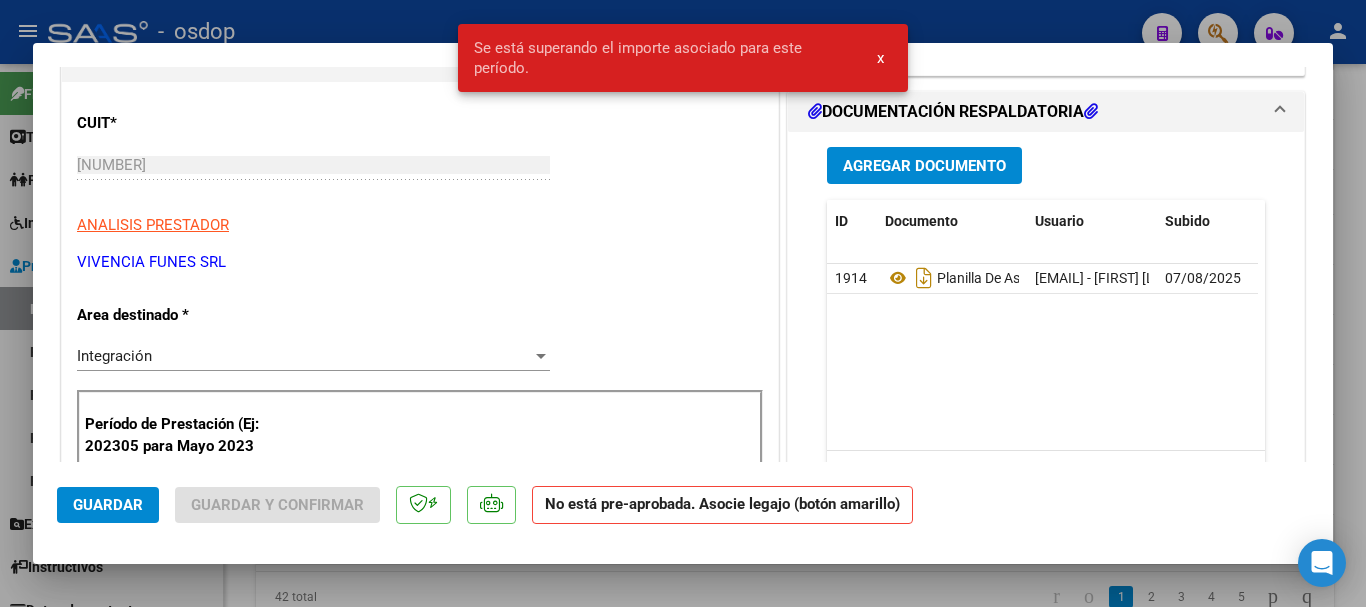 click at bounding box center [683, 303] 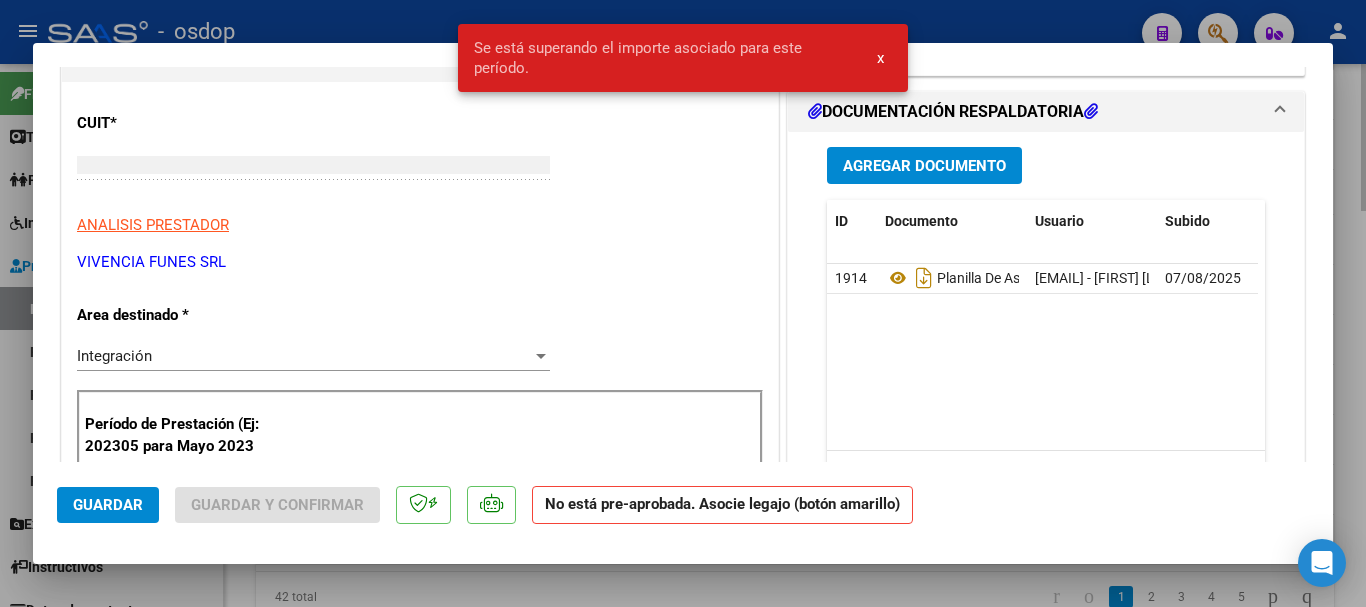 scroll, scrollTop: 222, scrollLeft: 0, axis: vertical 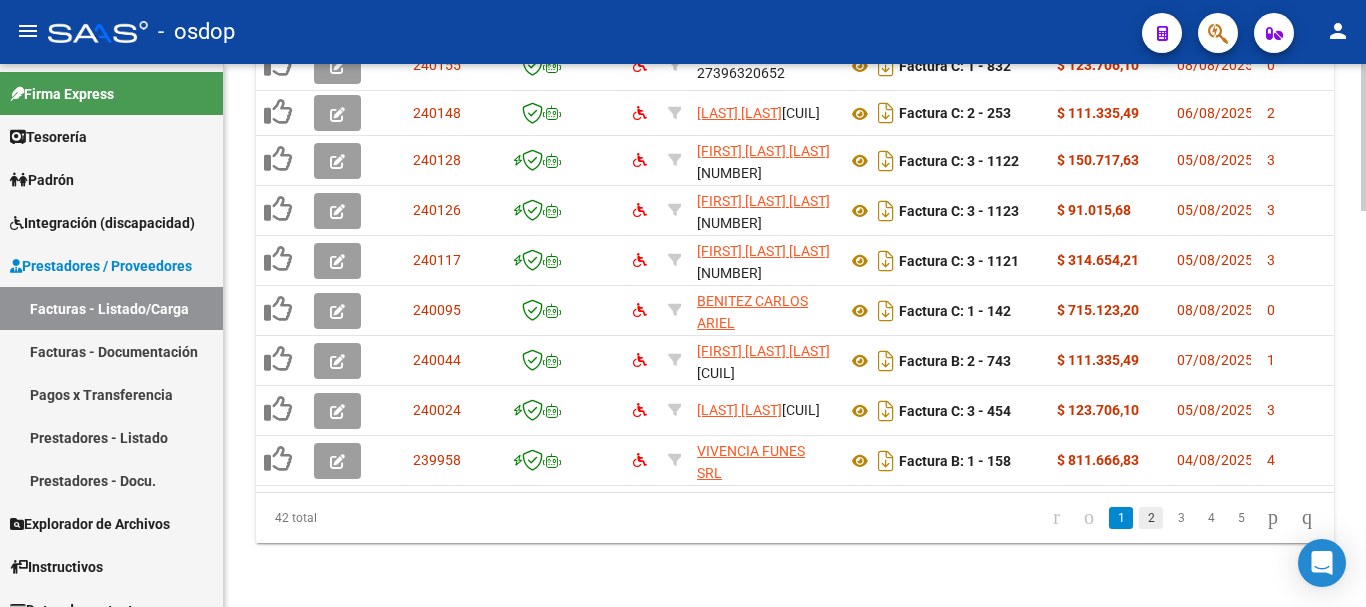 click on "2" 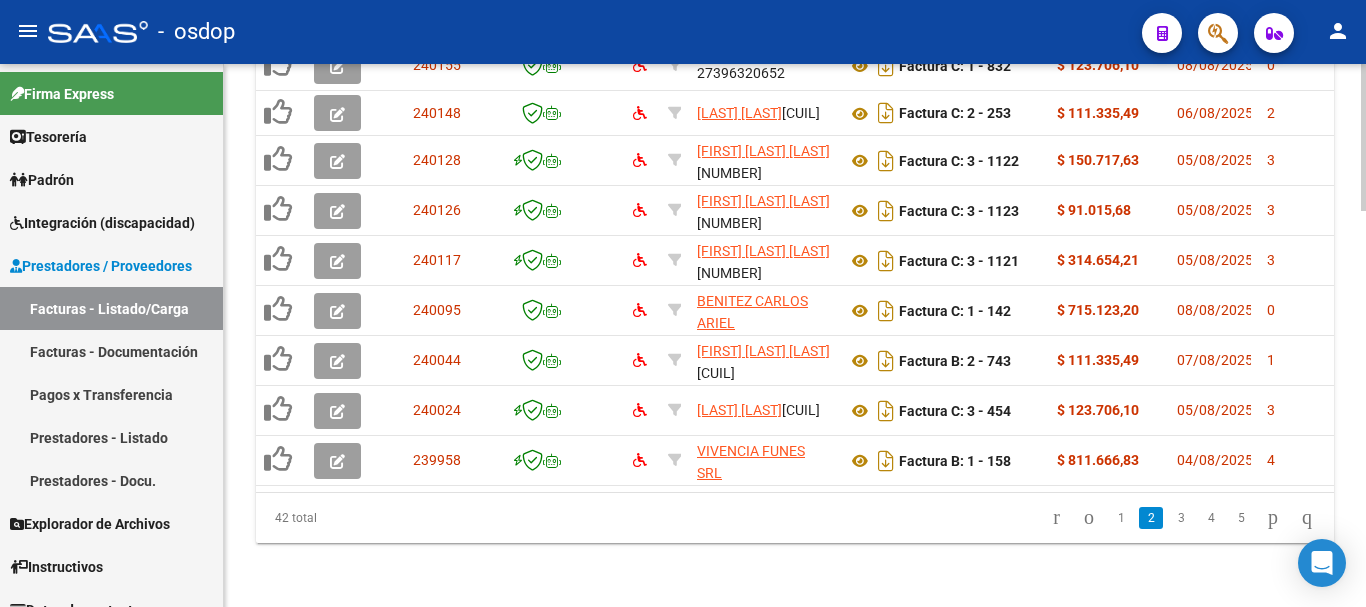 scroll, scrollTop: 1463, scrollLeft: 0, axis: vertical 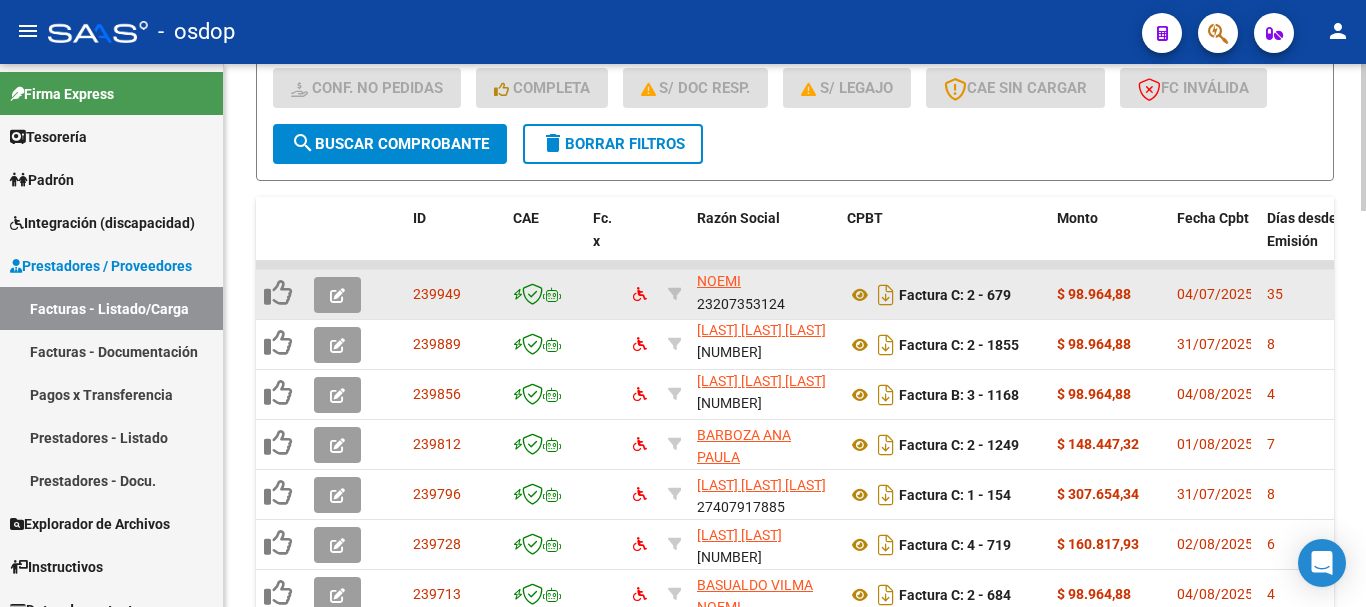 click on "BASUALDO VILMA NOEMI" 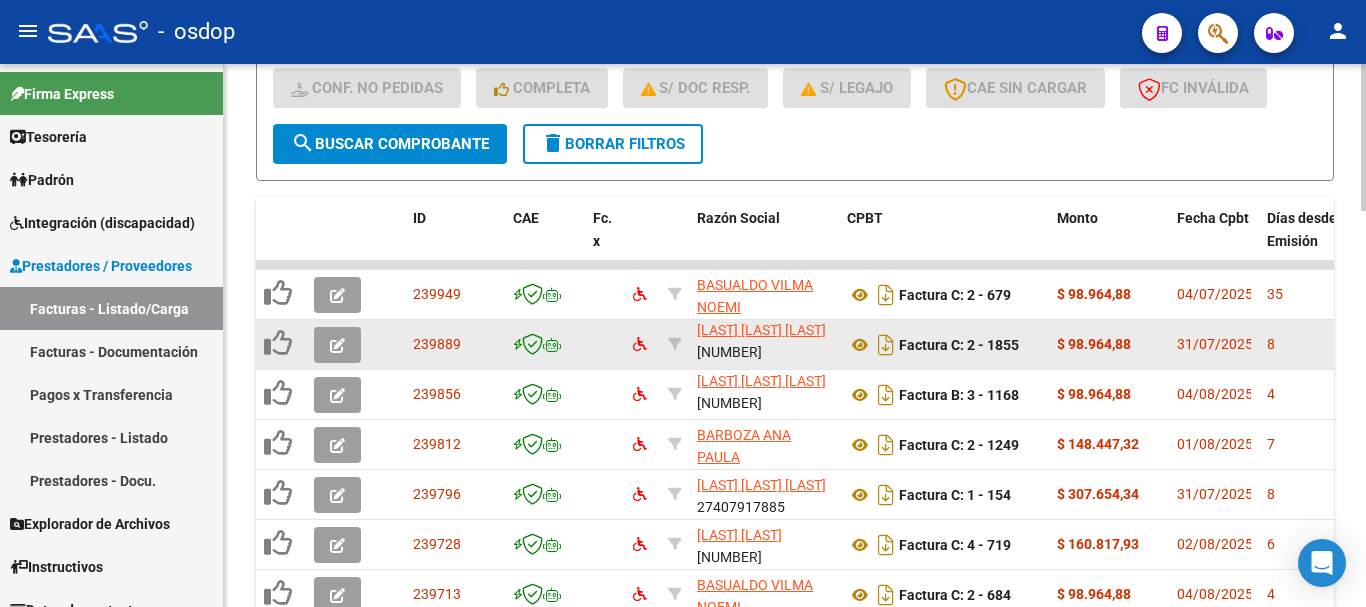 scroll, scrollTop: 0, scrollLeft: 0, axis: both 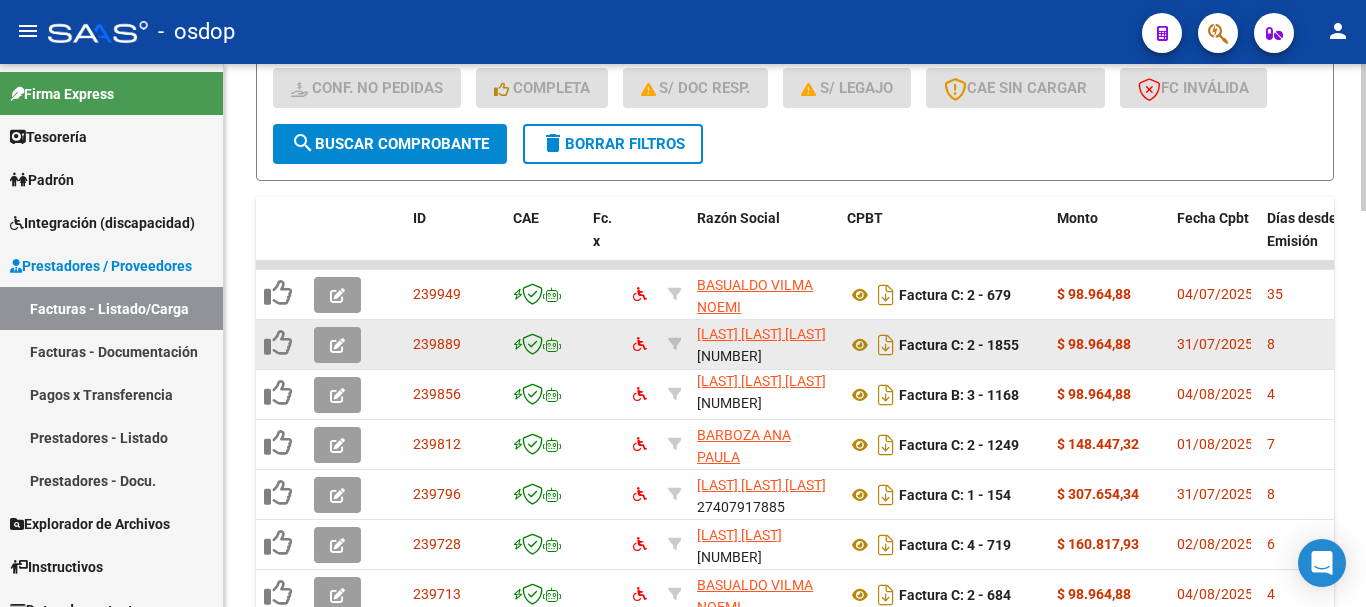 click 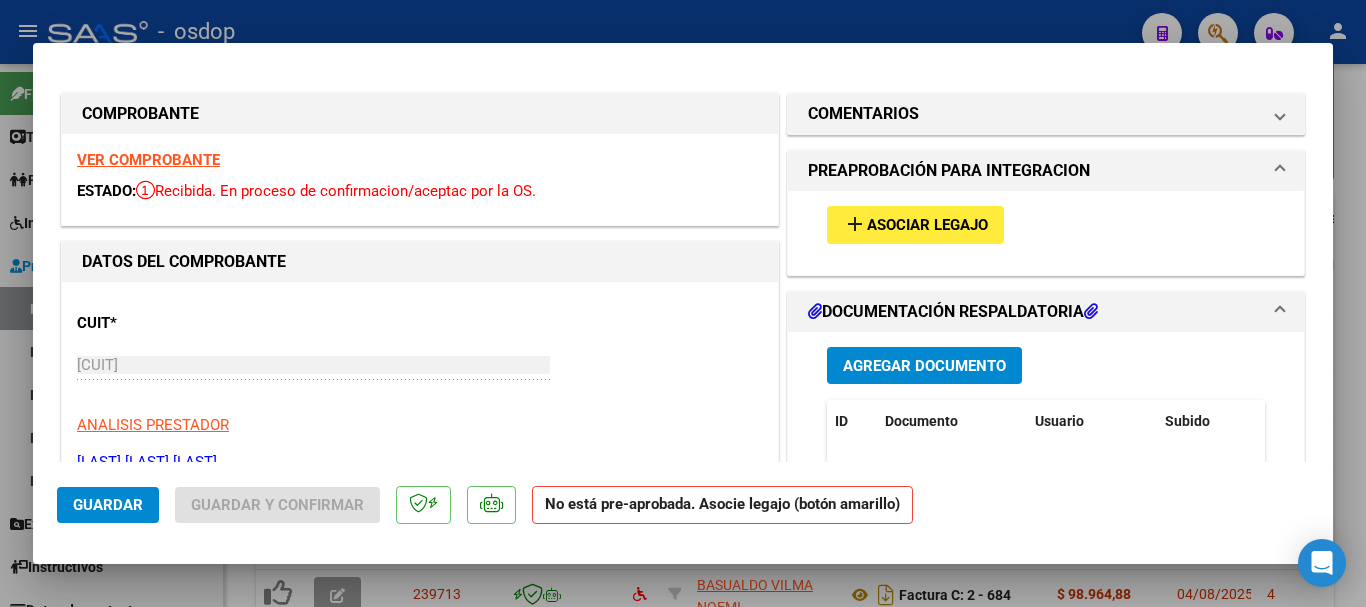 scroll, scrollTop: 300, scrollLeft: 0, axis: vertical 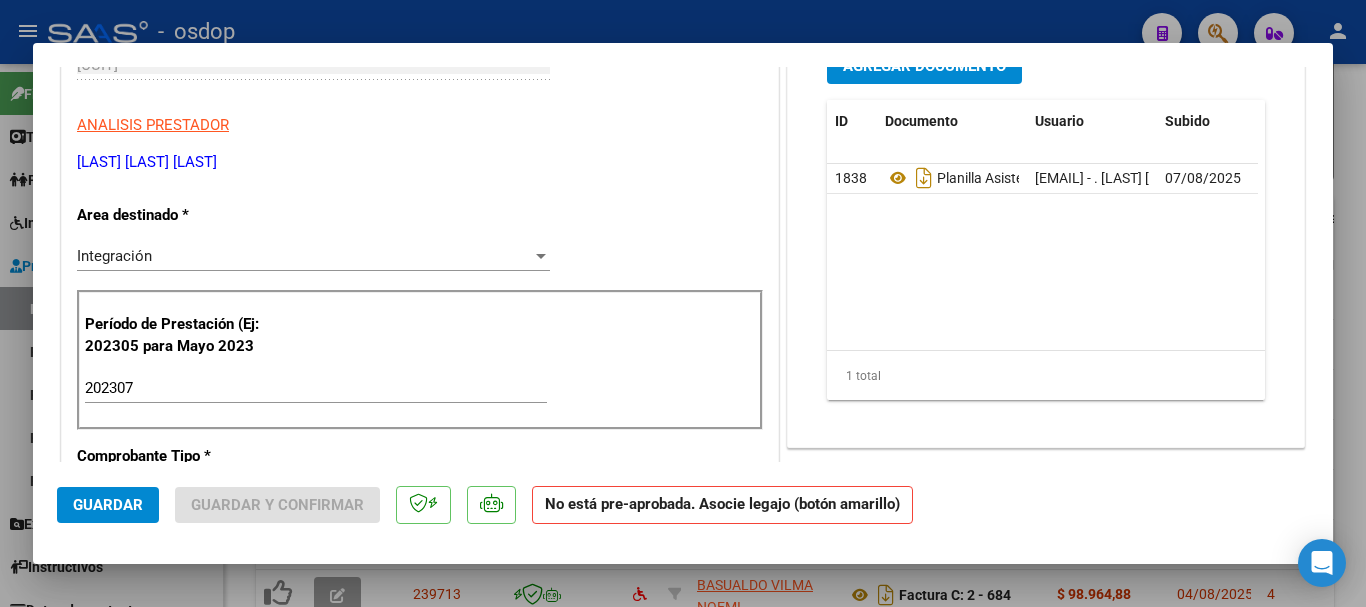 click on "202307" at bounding box center (316, 388) 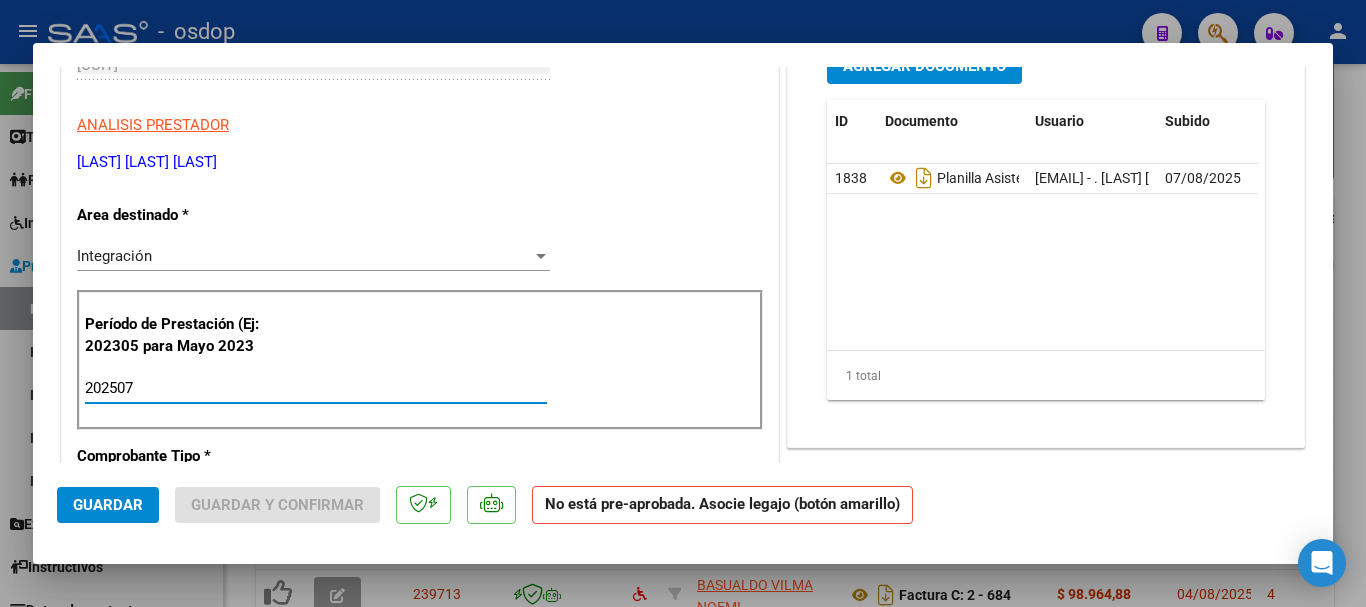 scroll, scrollTop: 0, scrollLeft: 0, axis: both 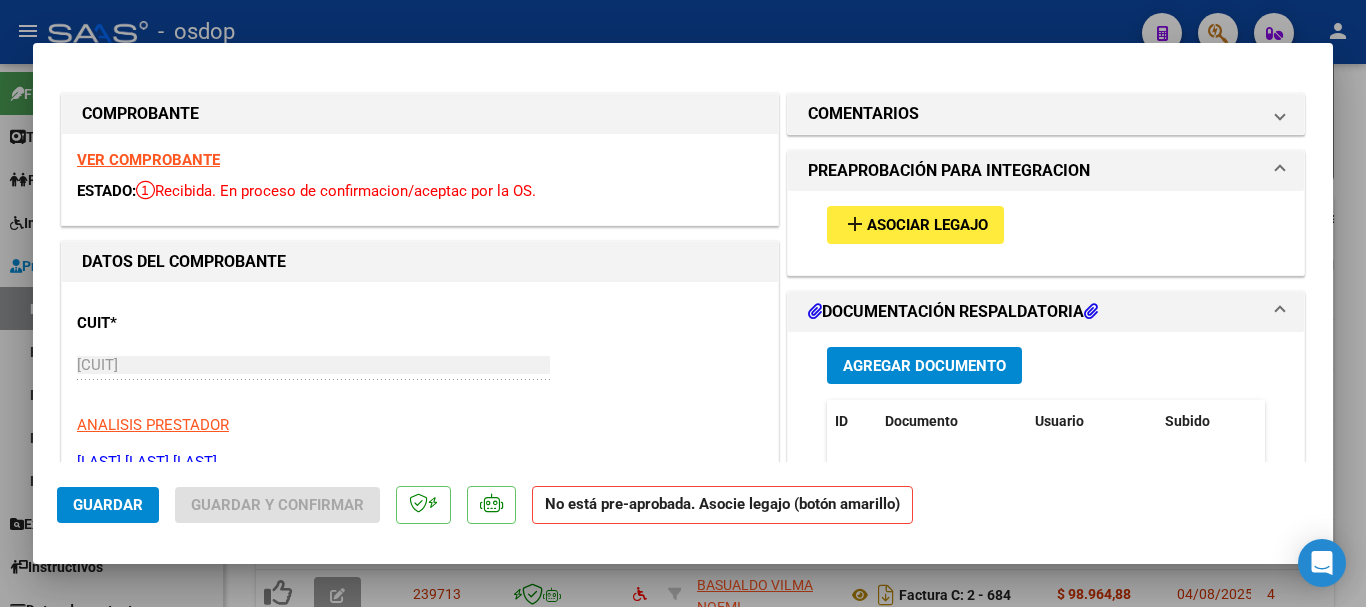 type on "202507" 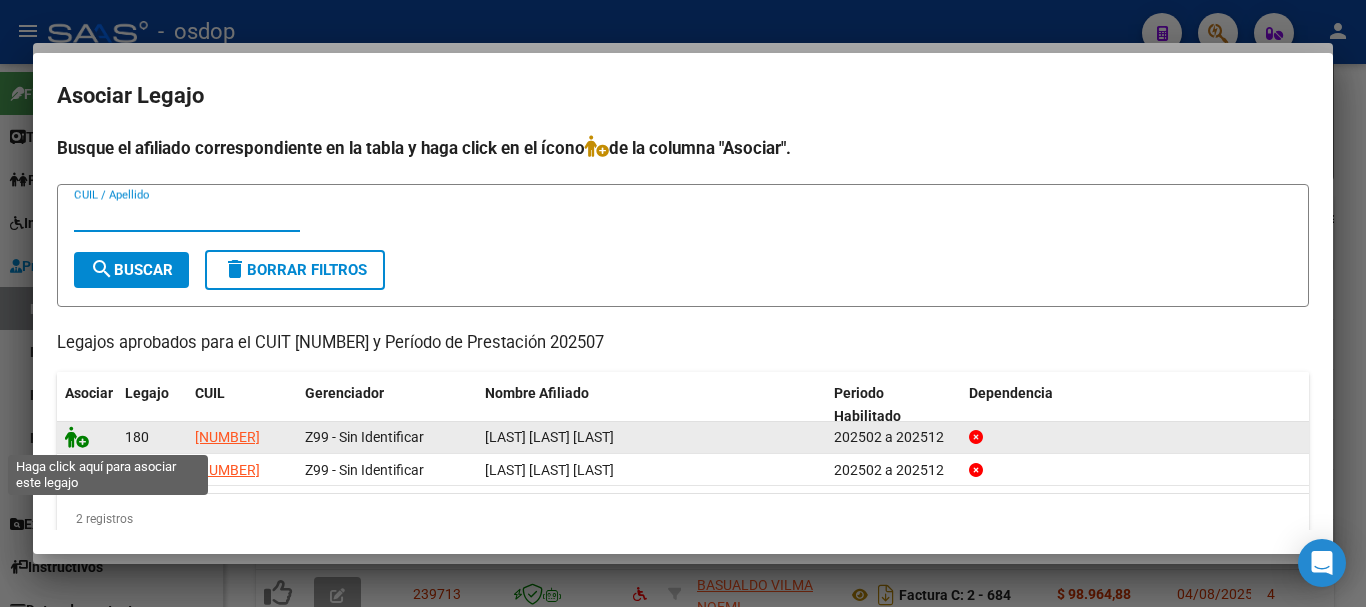 click 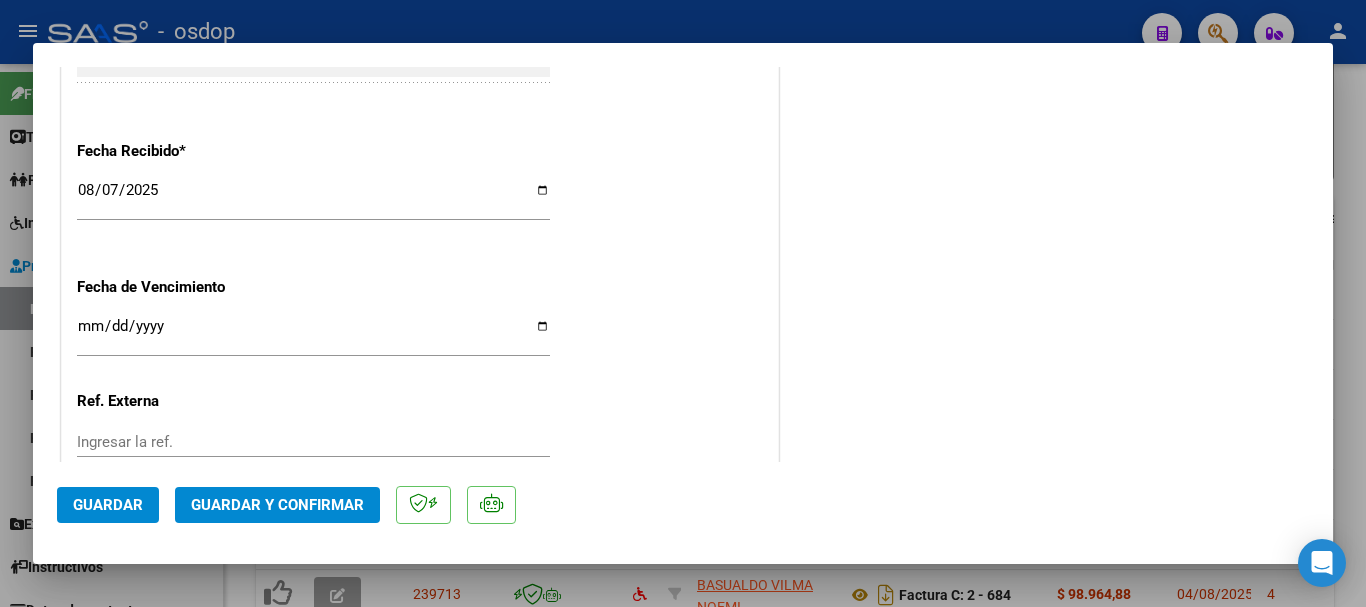 scroll, scrollTop: 1435, scrollLeft: 0, axis: vertical 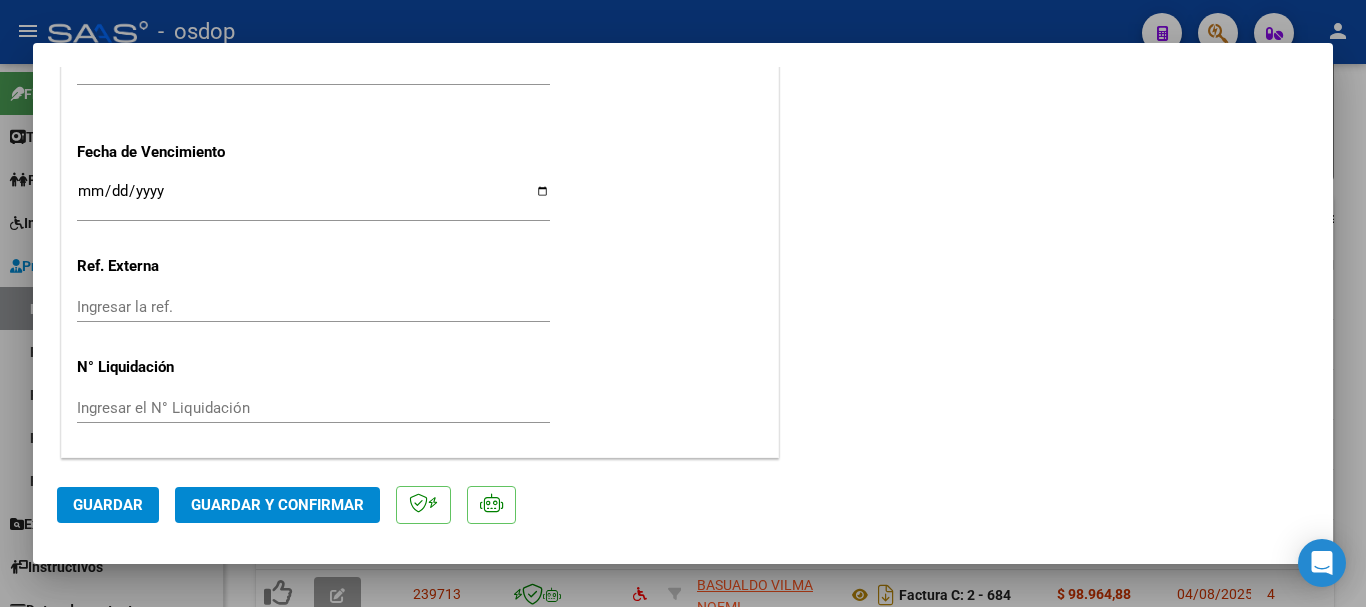 click on "Guardar" 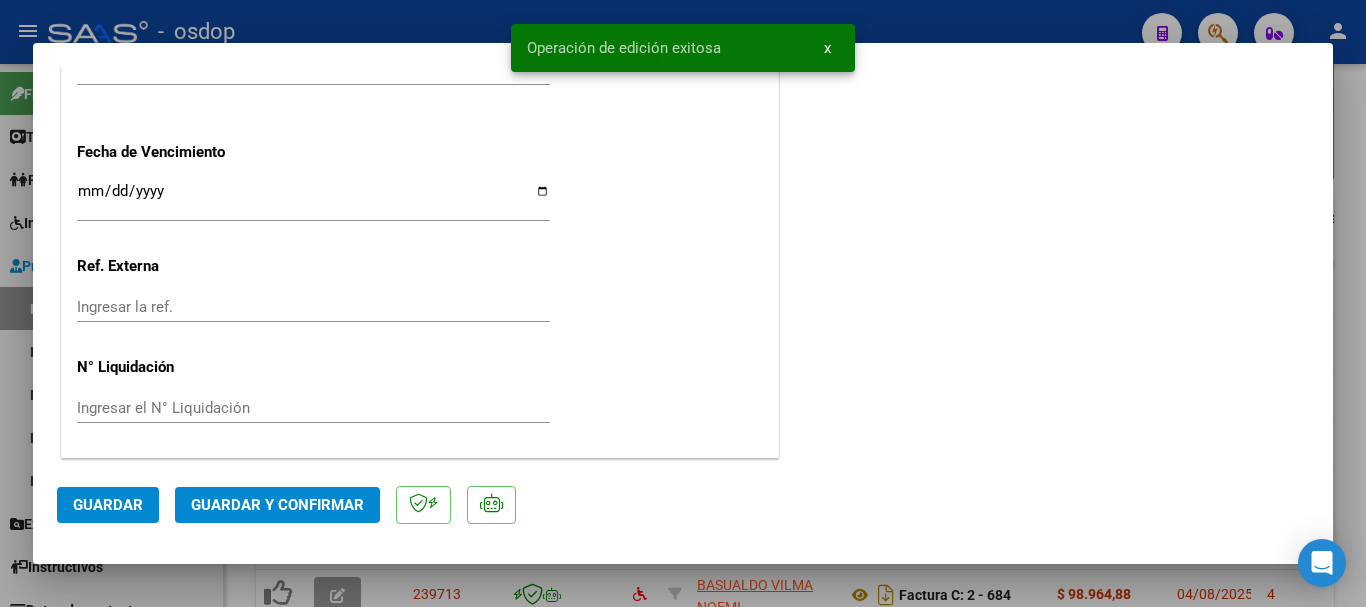 click at bounding box center [683, 303] 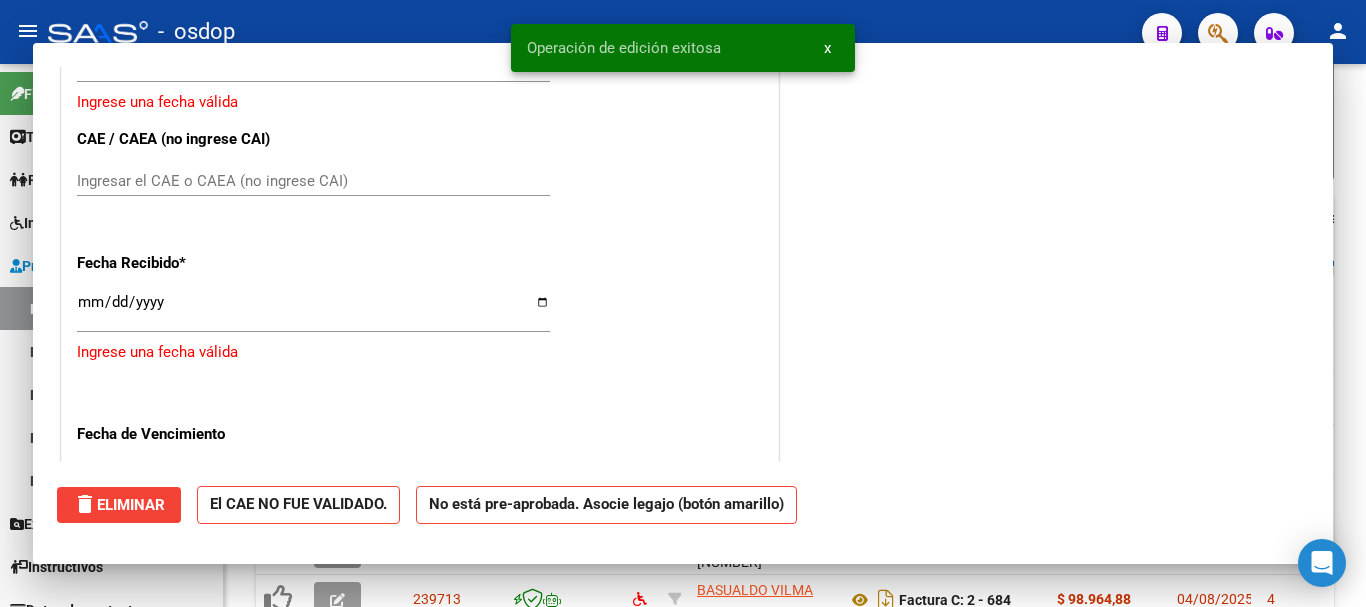 scroll, scrollTop: 1682, scrollLeft: 0, axis: vertical 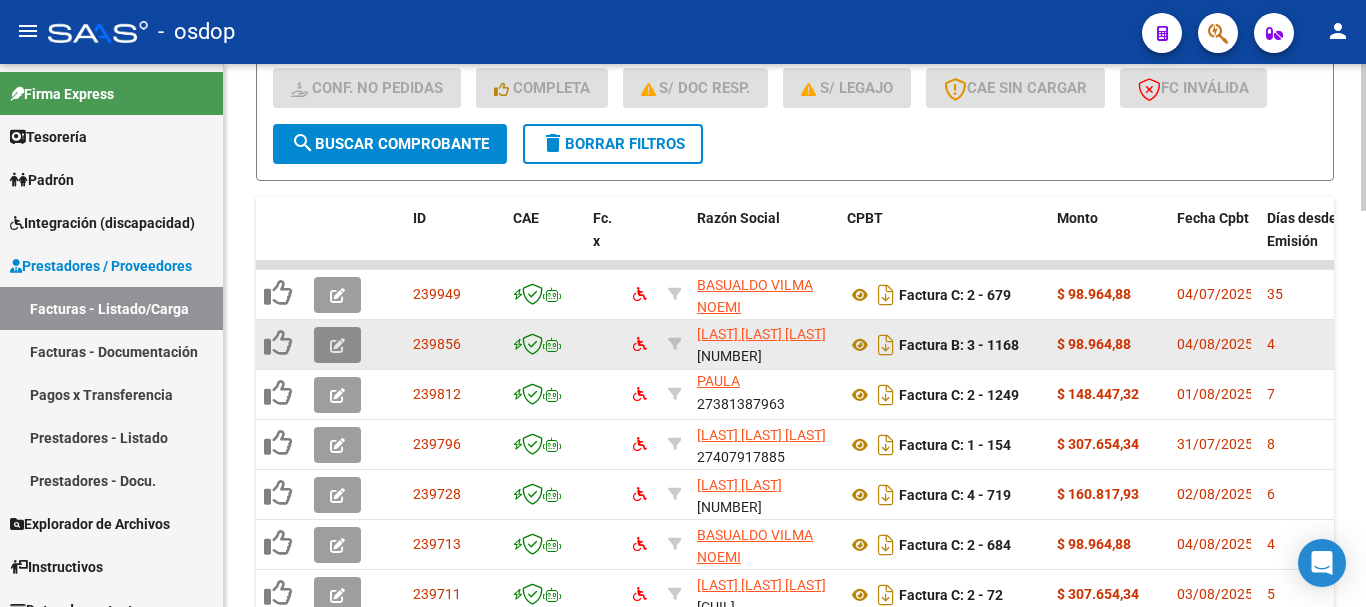 click 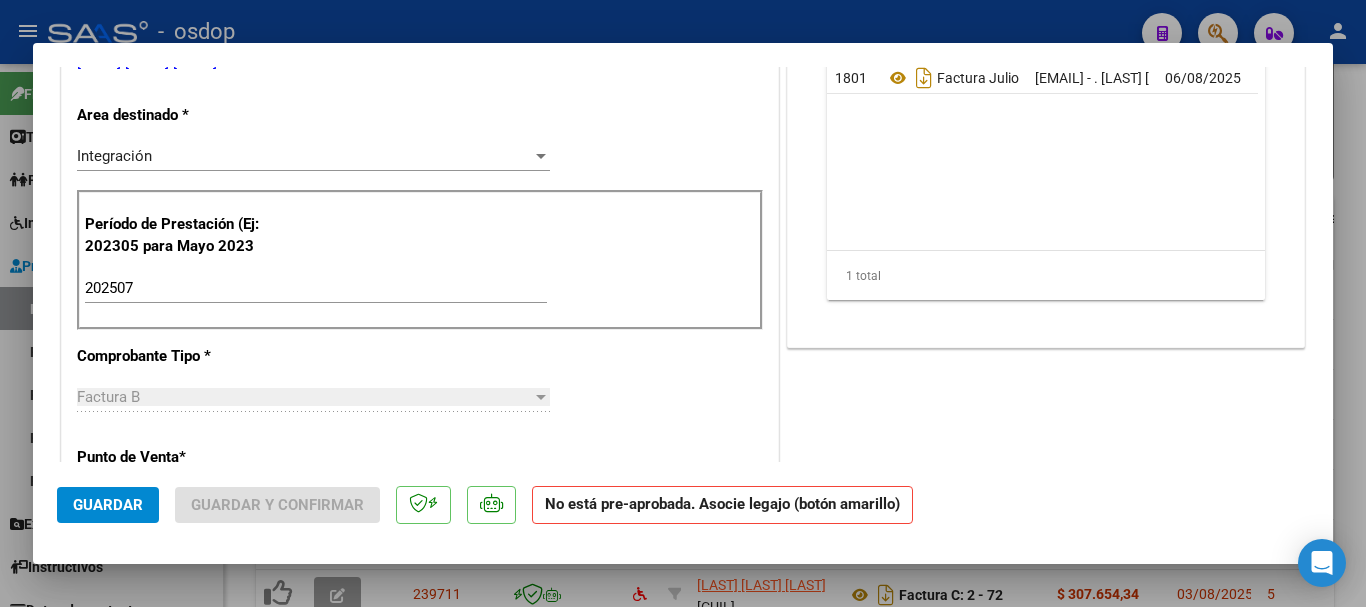 scroll, scrollTop: 0, scrollLeft: 0, axis: both 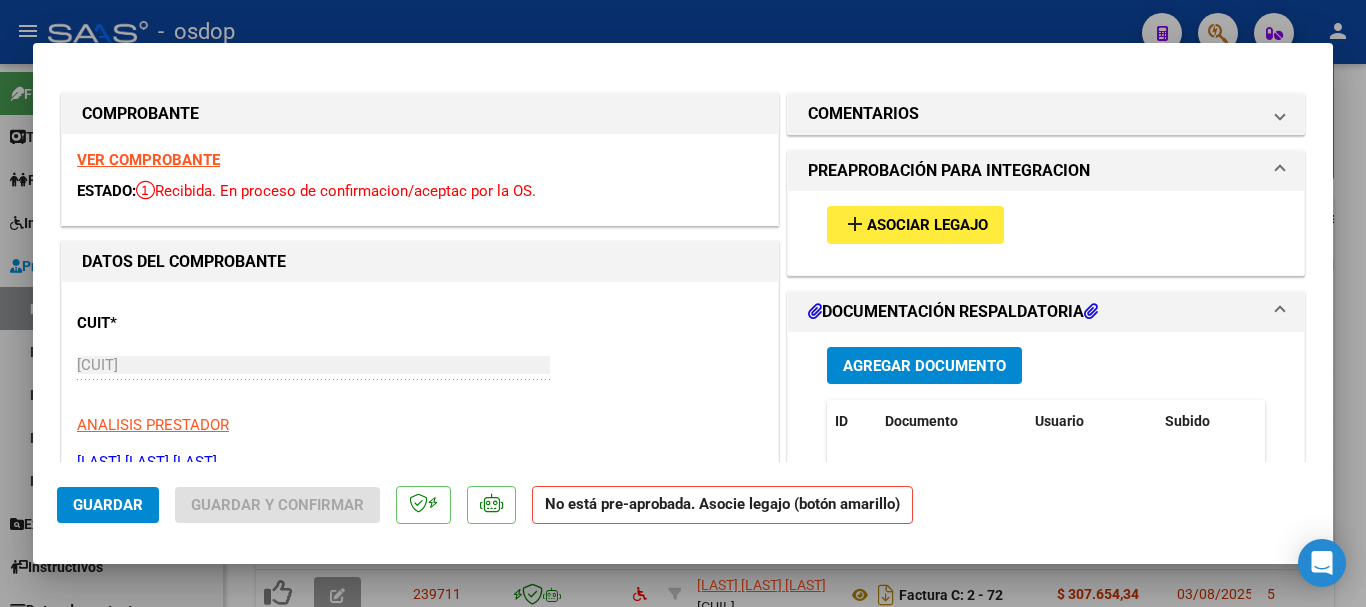 click on "Asociar Legajo" at bounding box center [927, 226] 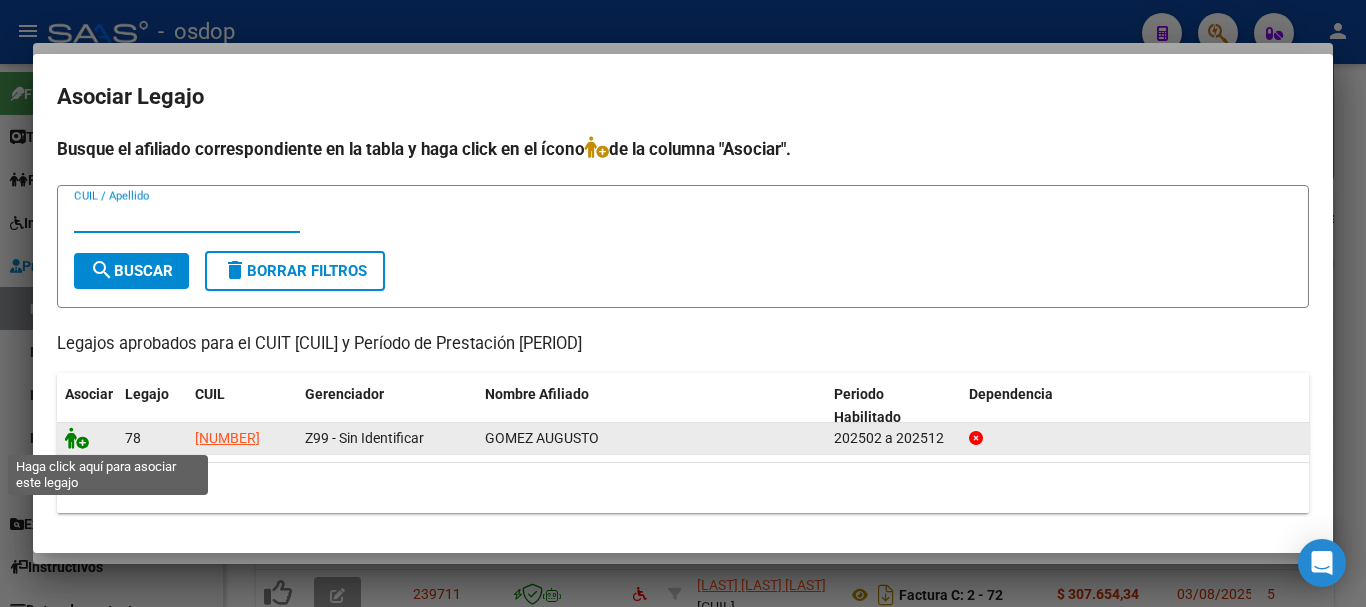 click 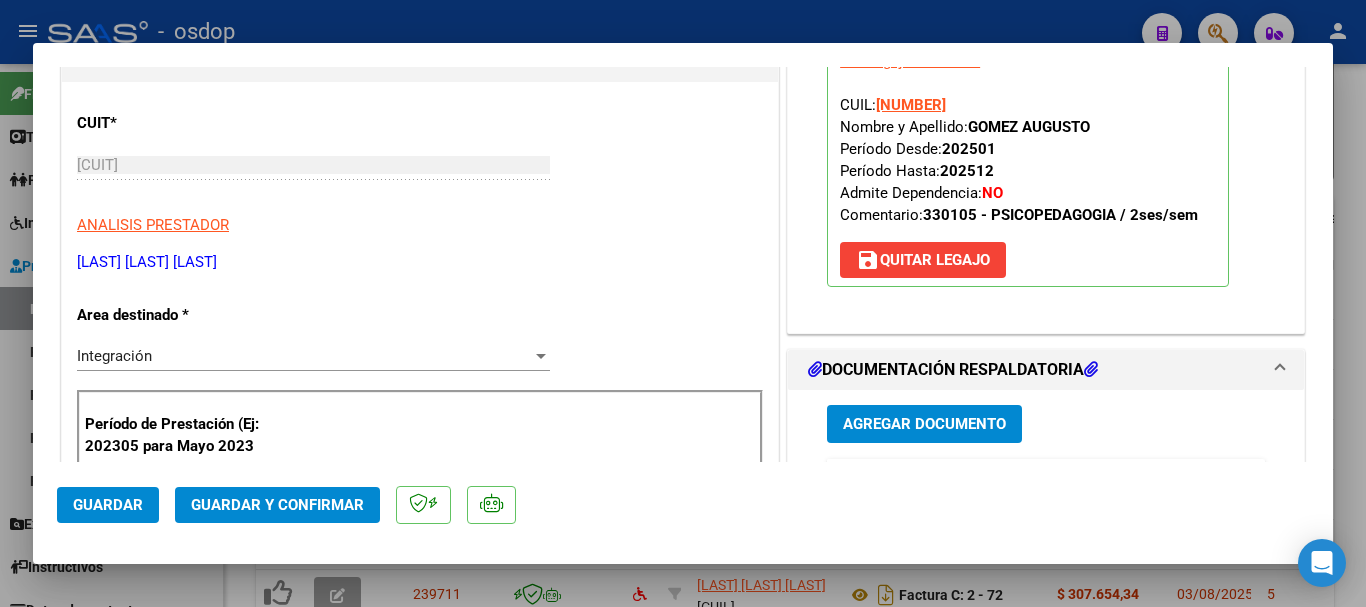scroll, scrollTop: 700, scrollLeft: 0, axis: vertical 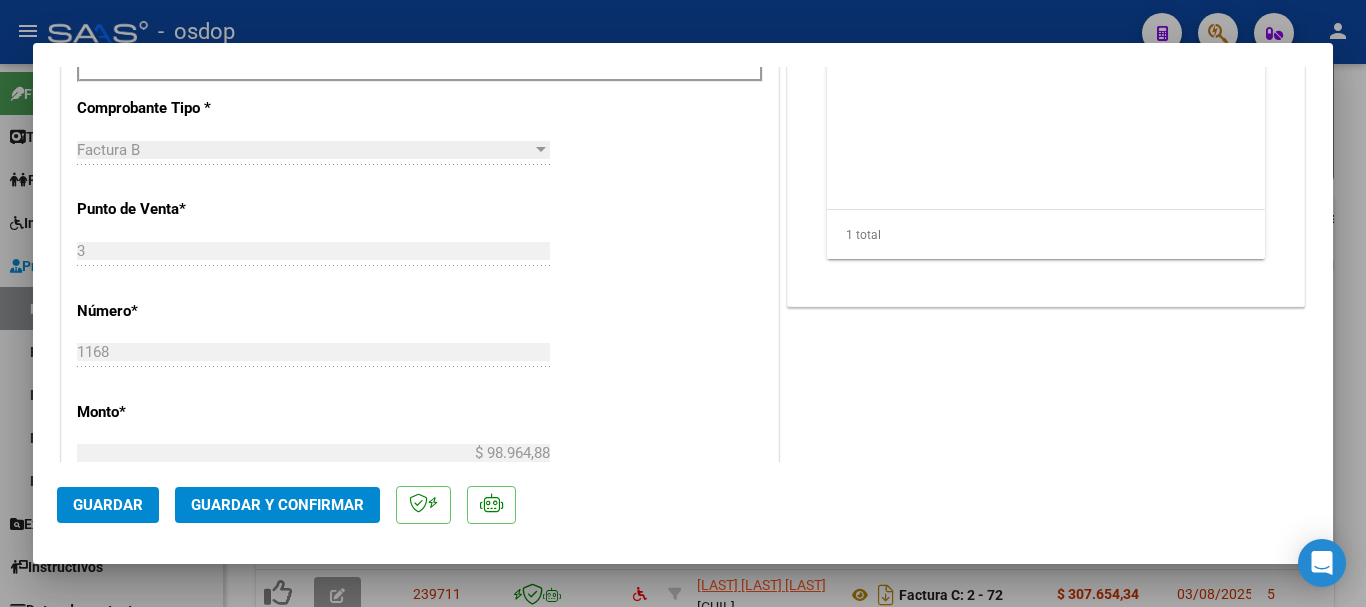 click on "Guardar" 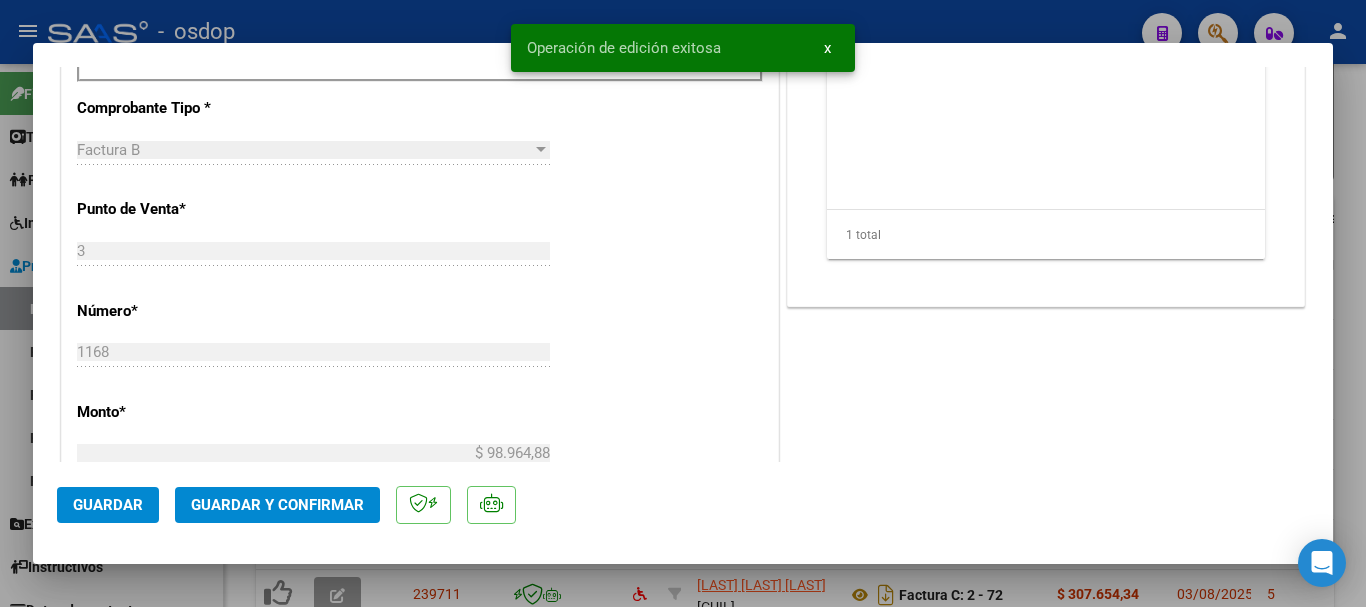 click at bounding box center (683, 303) 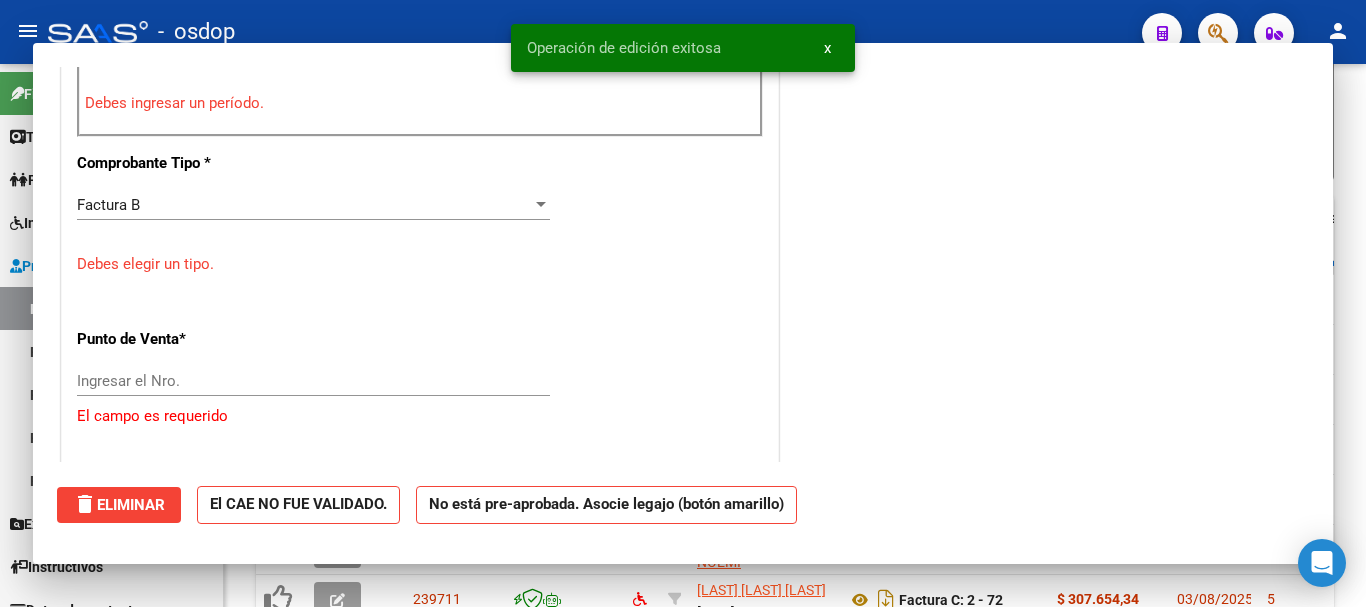 scroll, scrollTop: 755, scrollLeft: 0, axis: vertical 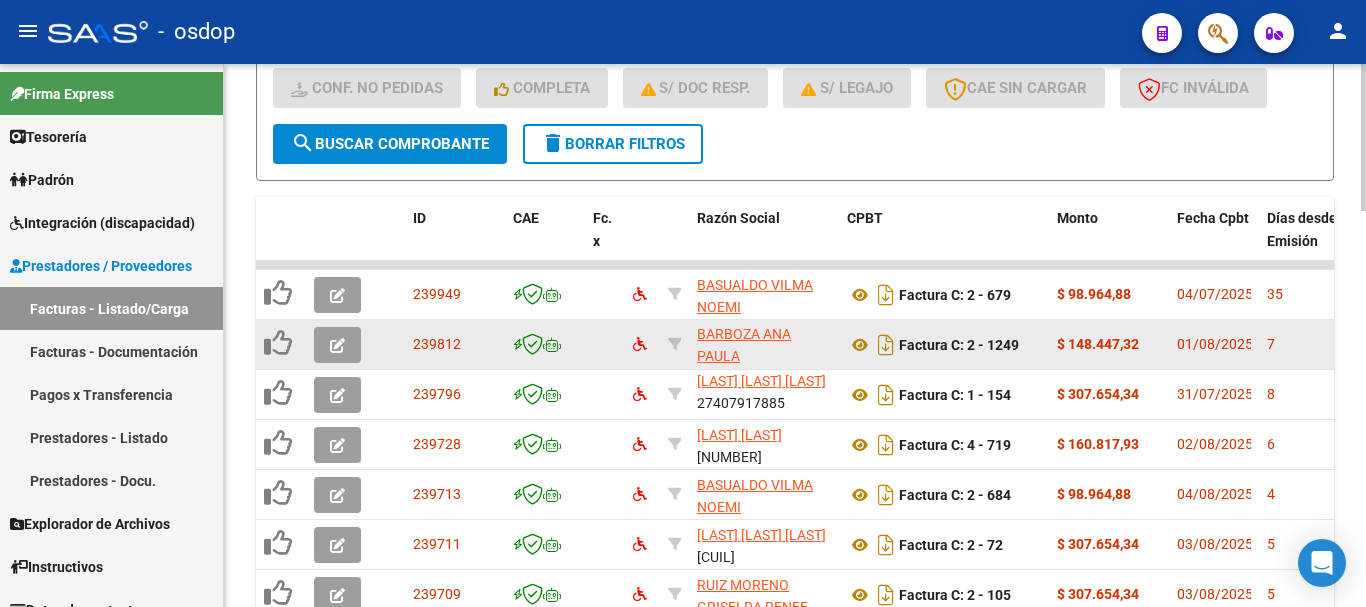 click 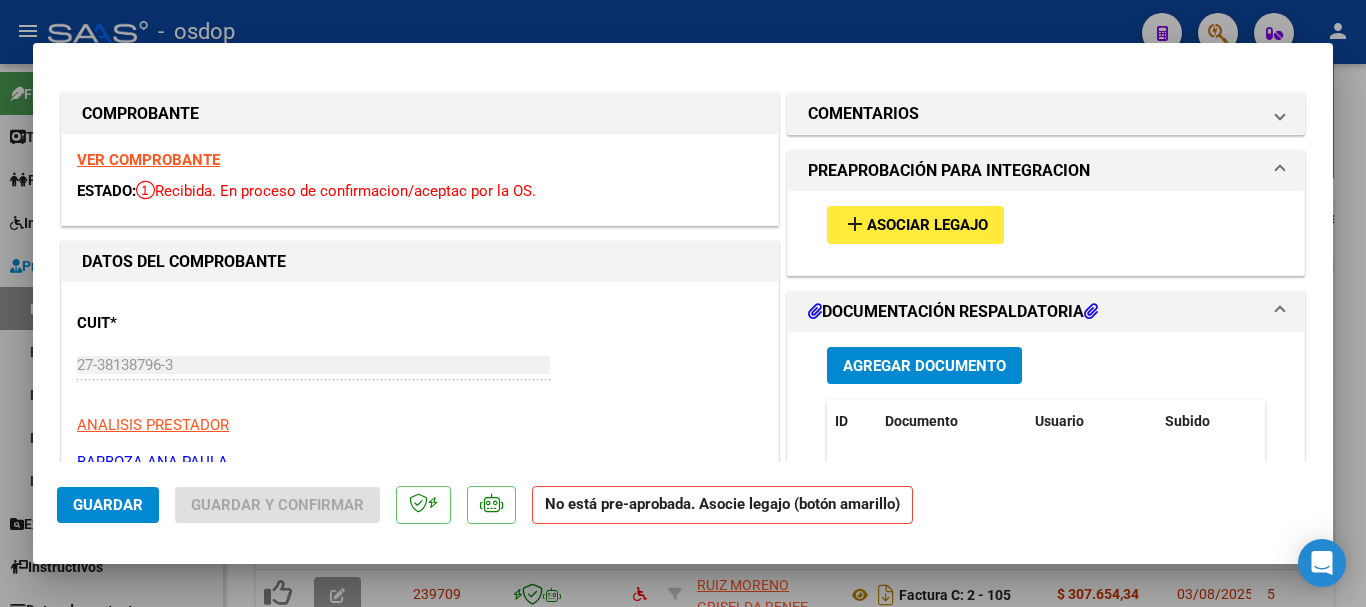 scroll, scrollTop: 300, scrollLeft: 0, axis: vertical 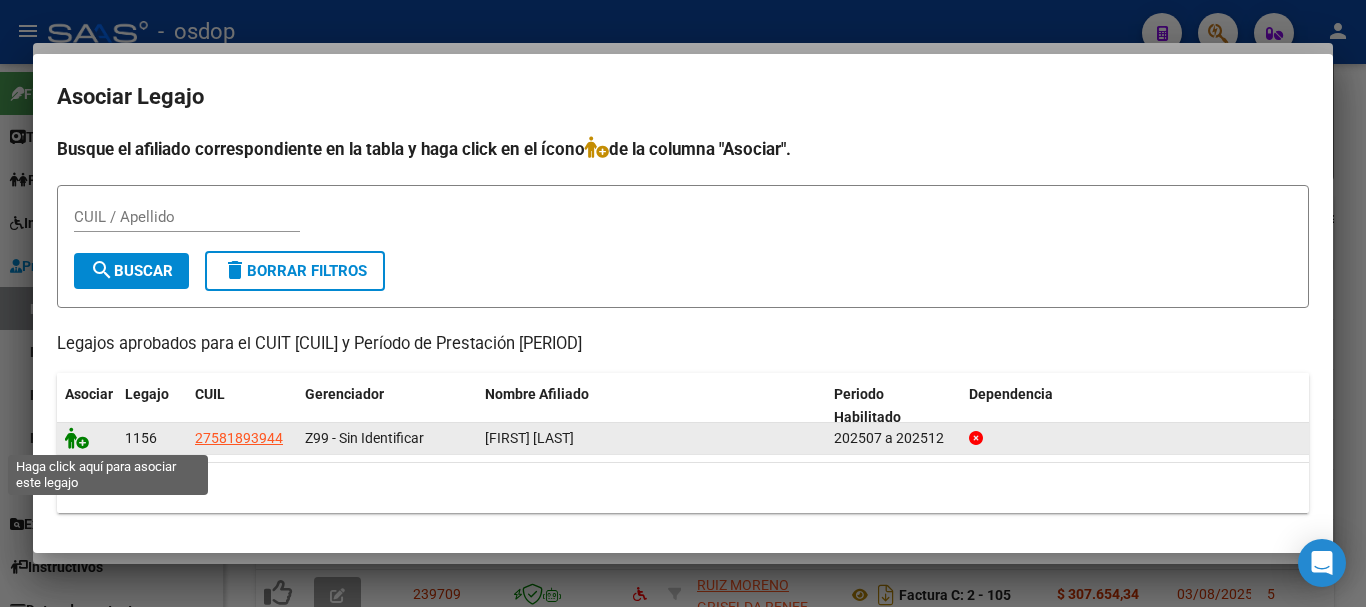 click 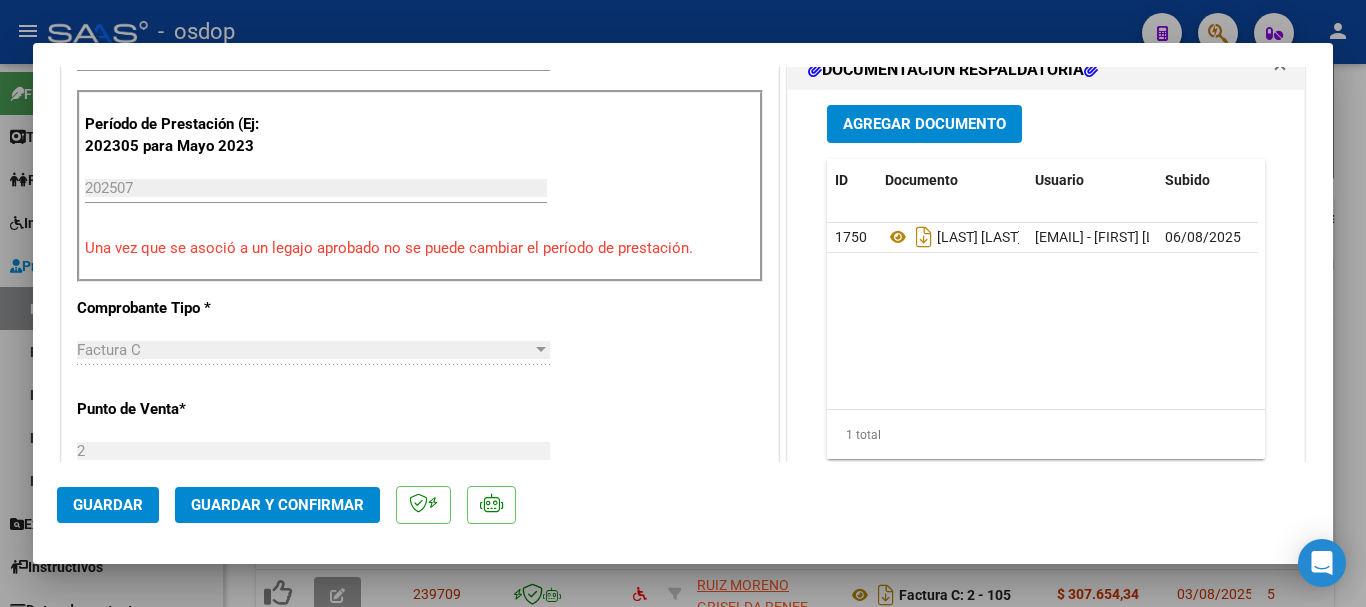 scroll, scrollTop: 1000, scrollLeft: 0, axis: vertical 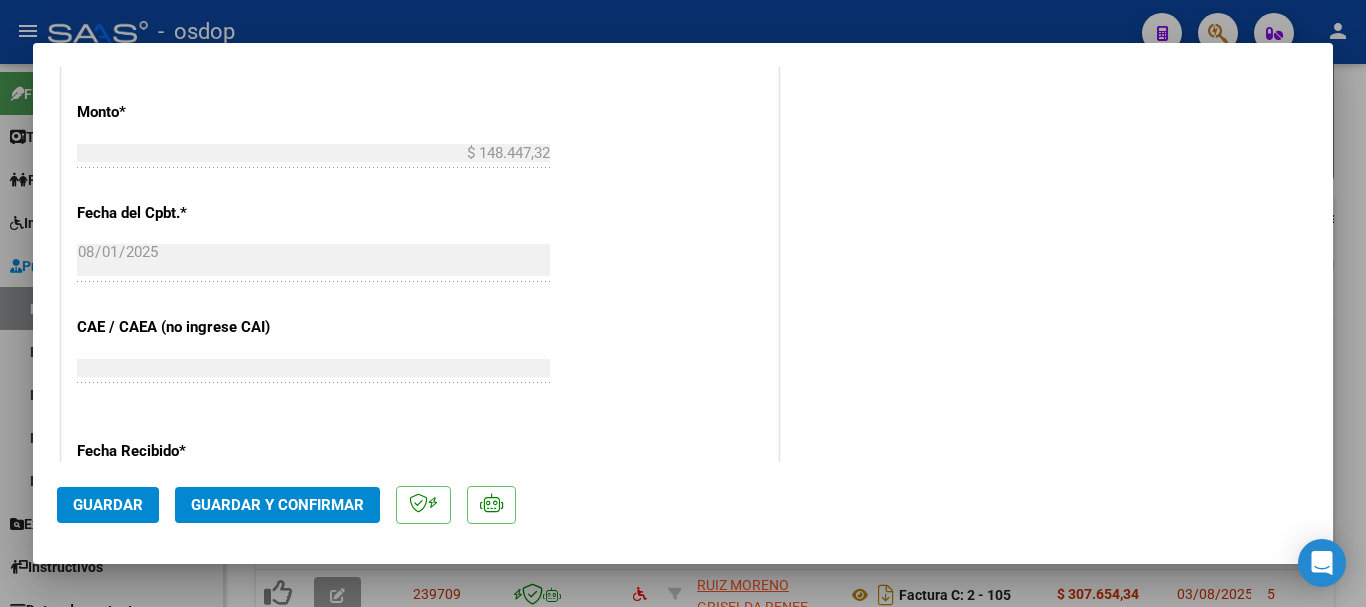 click on "Guardar" 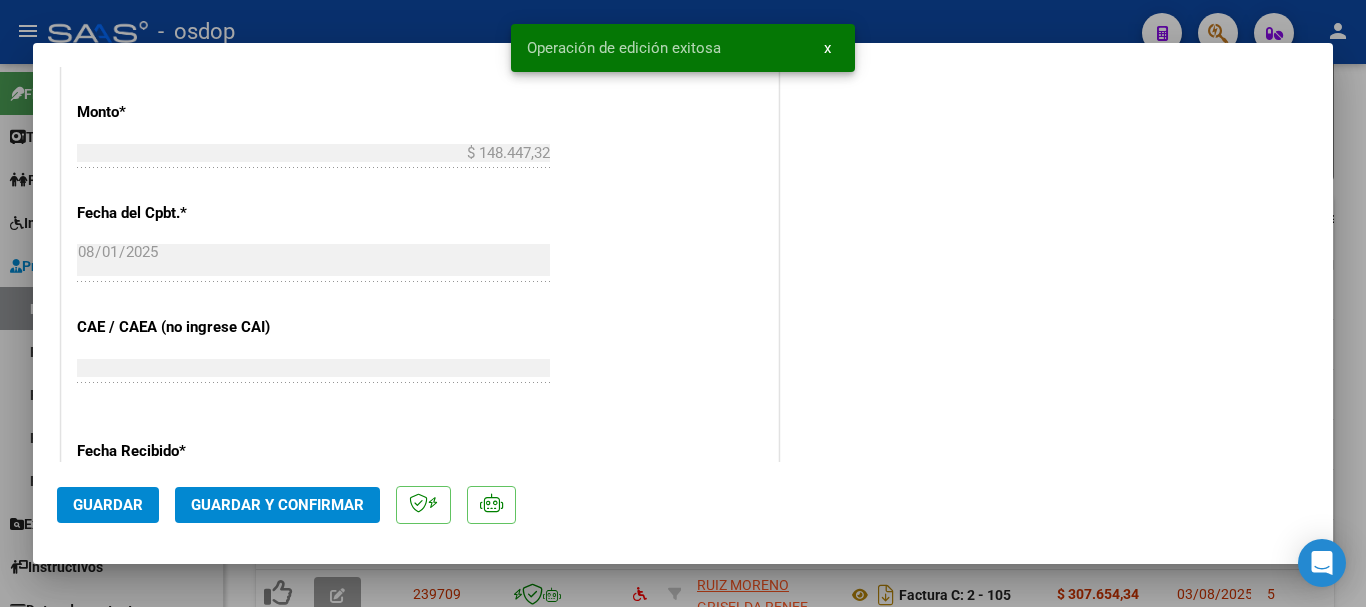 click at bounding box center (683, 303) 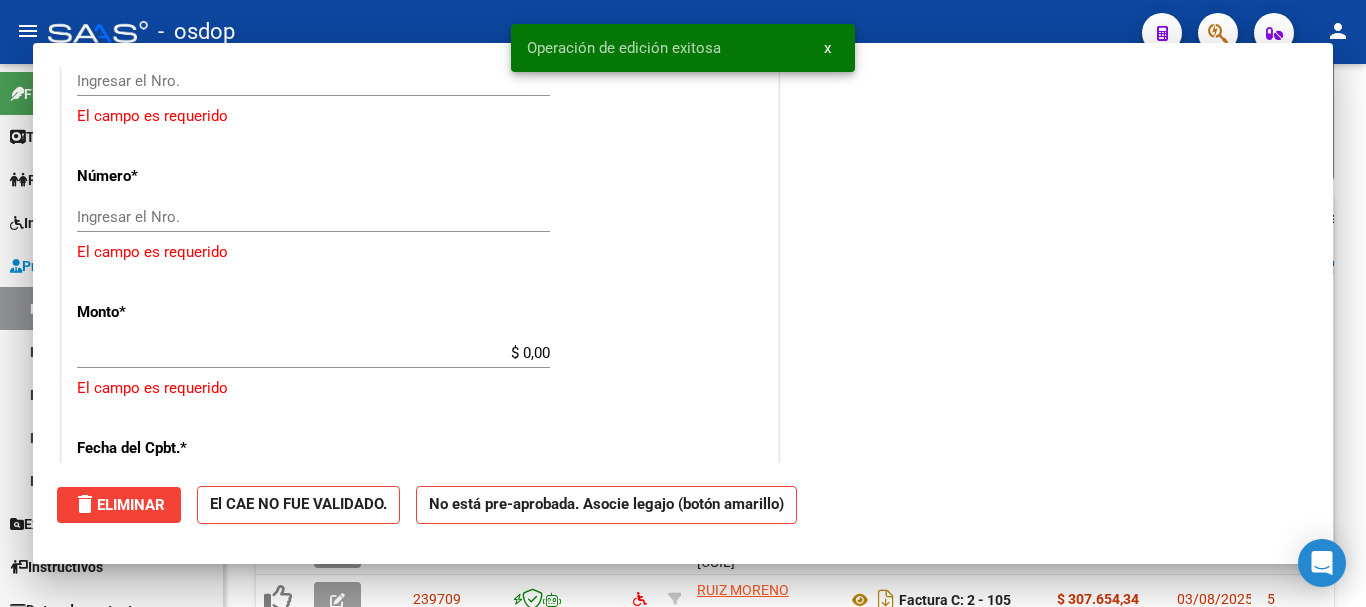 scroll, scrollTop: 1165, scrollLeft: 0, axis: vertical 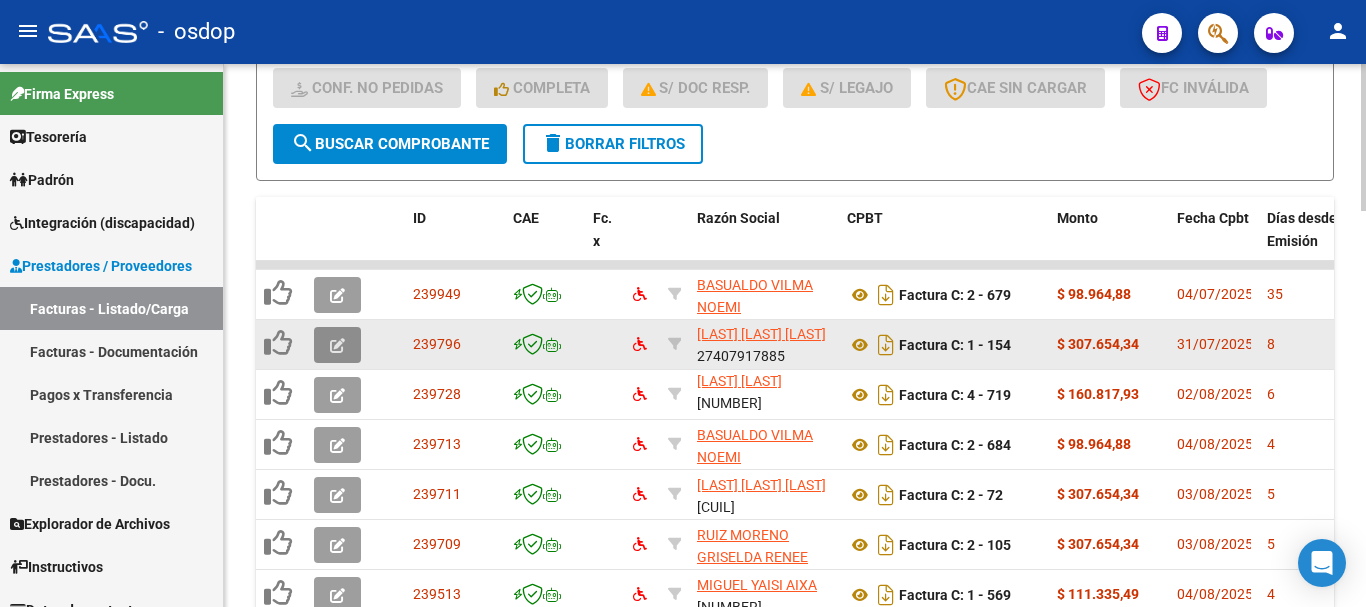 click 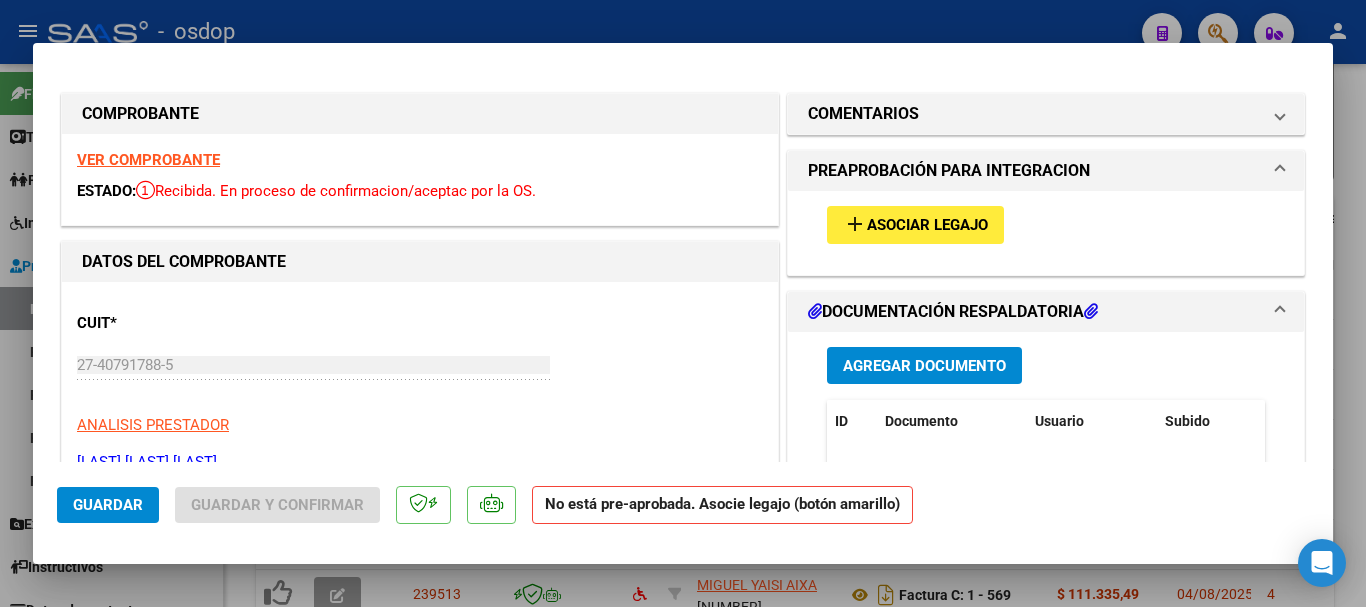 scroll, scrollTop: 400, scrollLeft: 0, axis: vertical 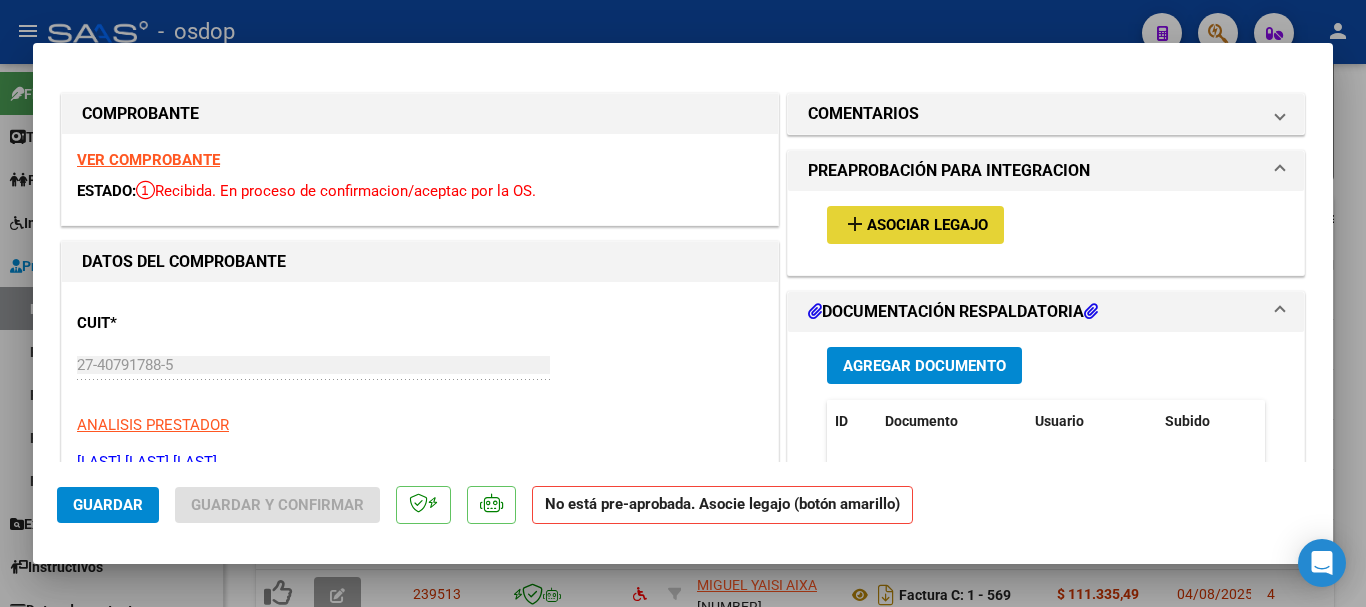 click on "Asociar Legajo" at bounding box center (927, 226) 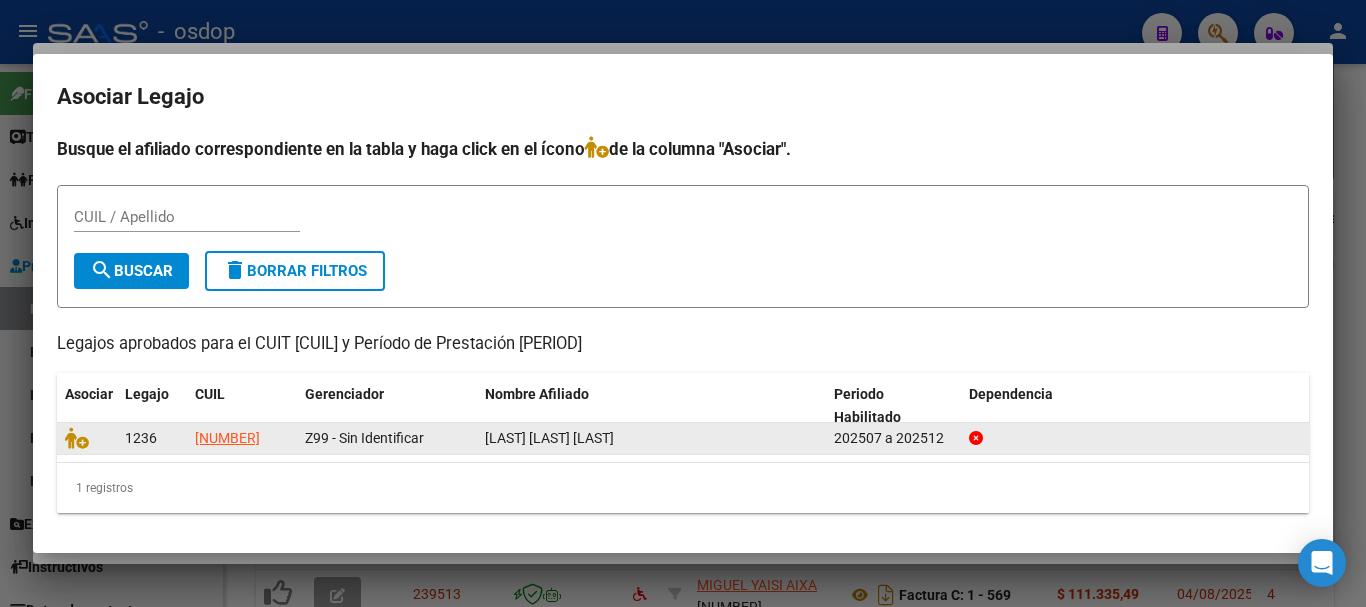 click 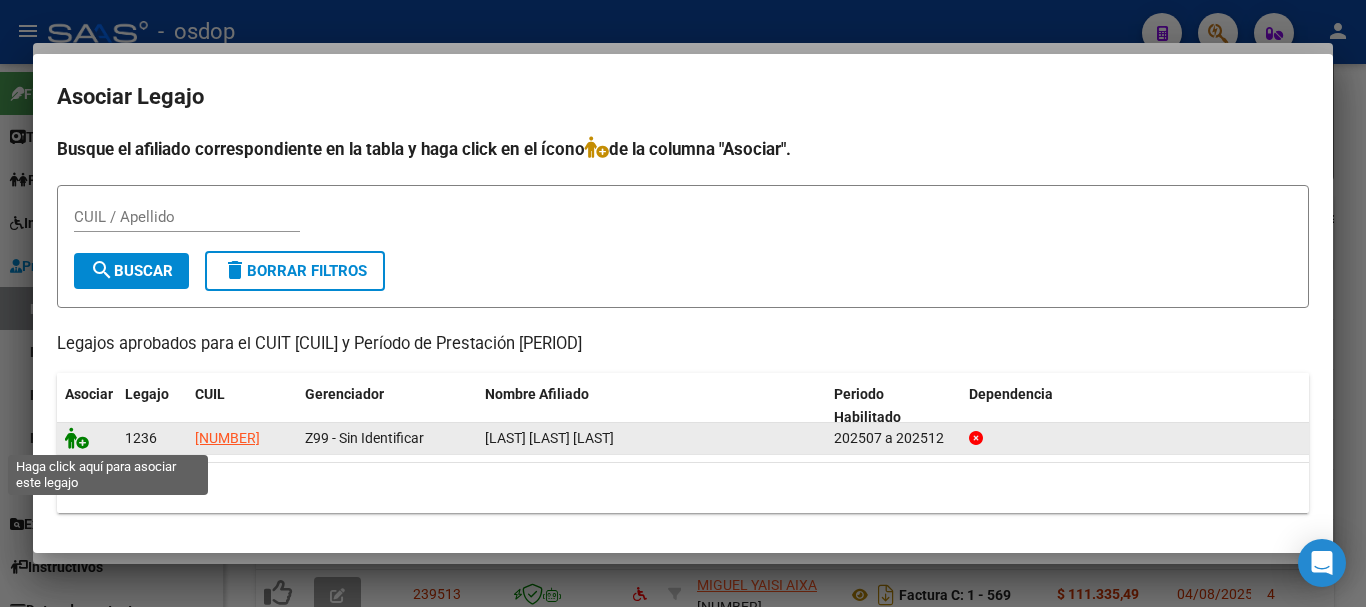 click 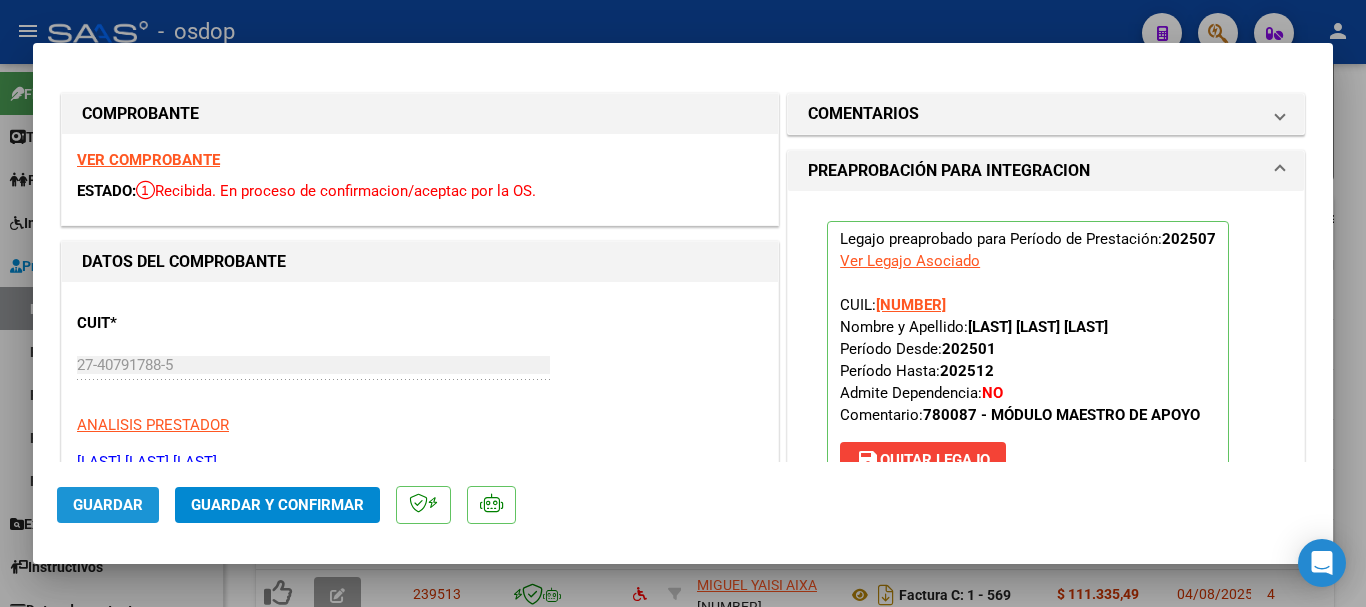 click on "Guardar" 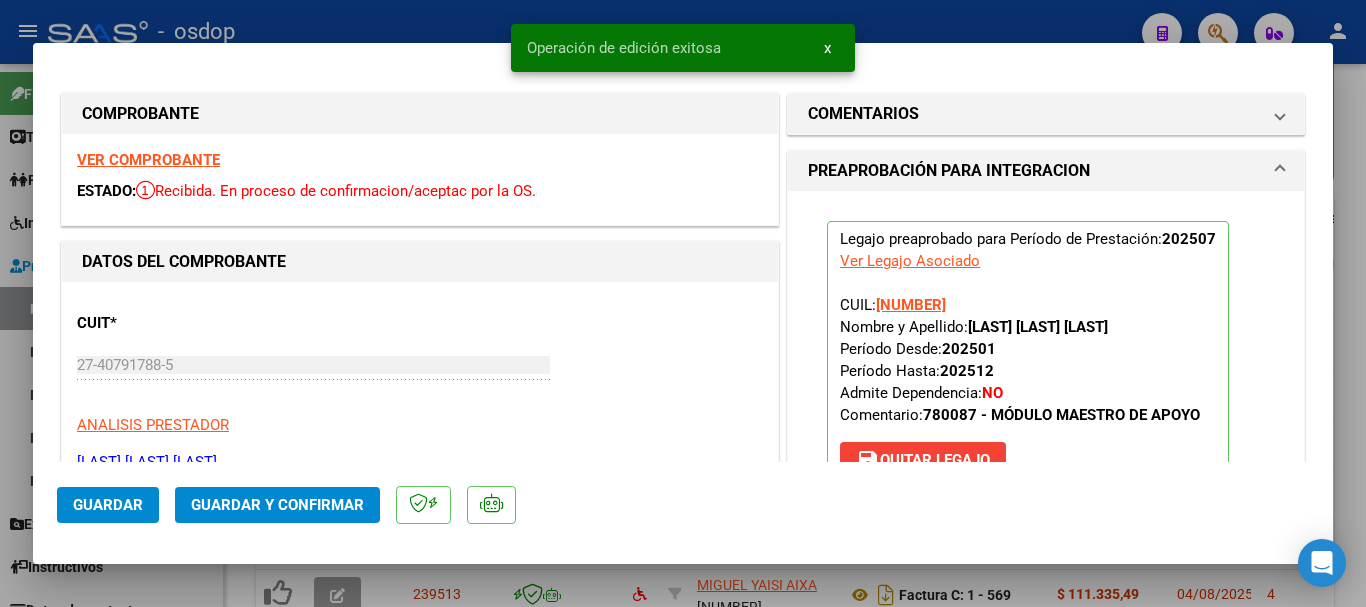 click at bounding box center [683, 303] 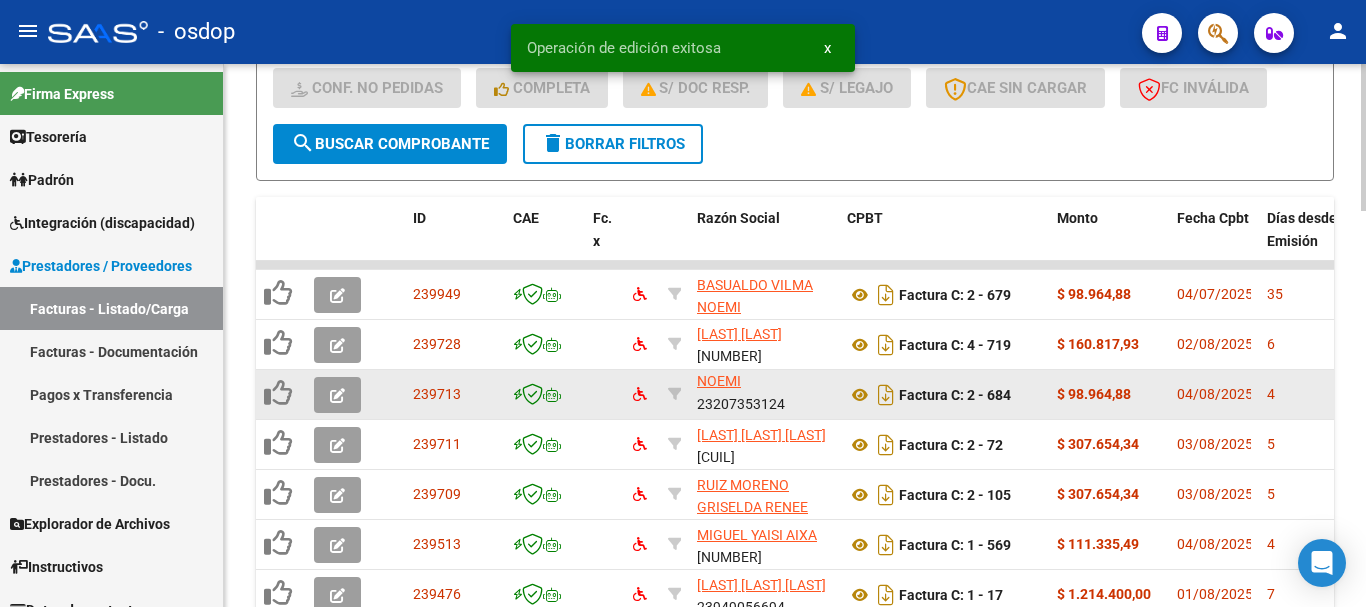 scroll, scrollTop: 0, scrollLeft: 0, axis: both 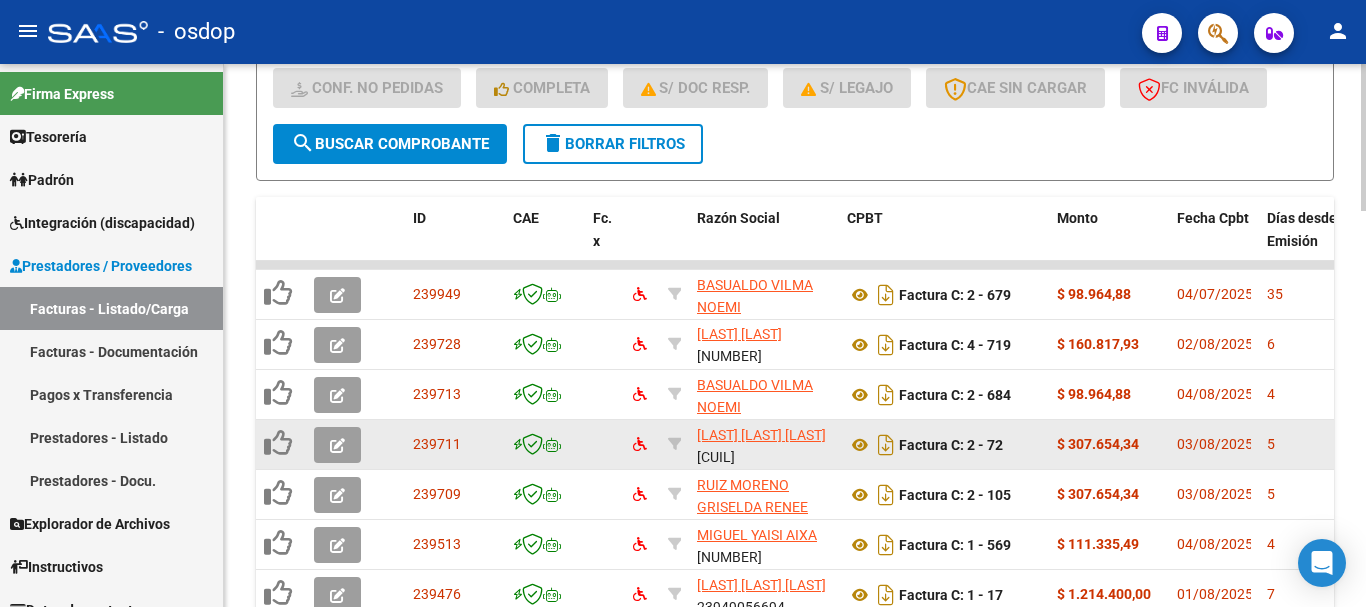 click 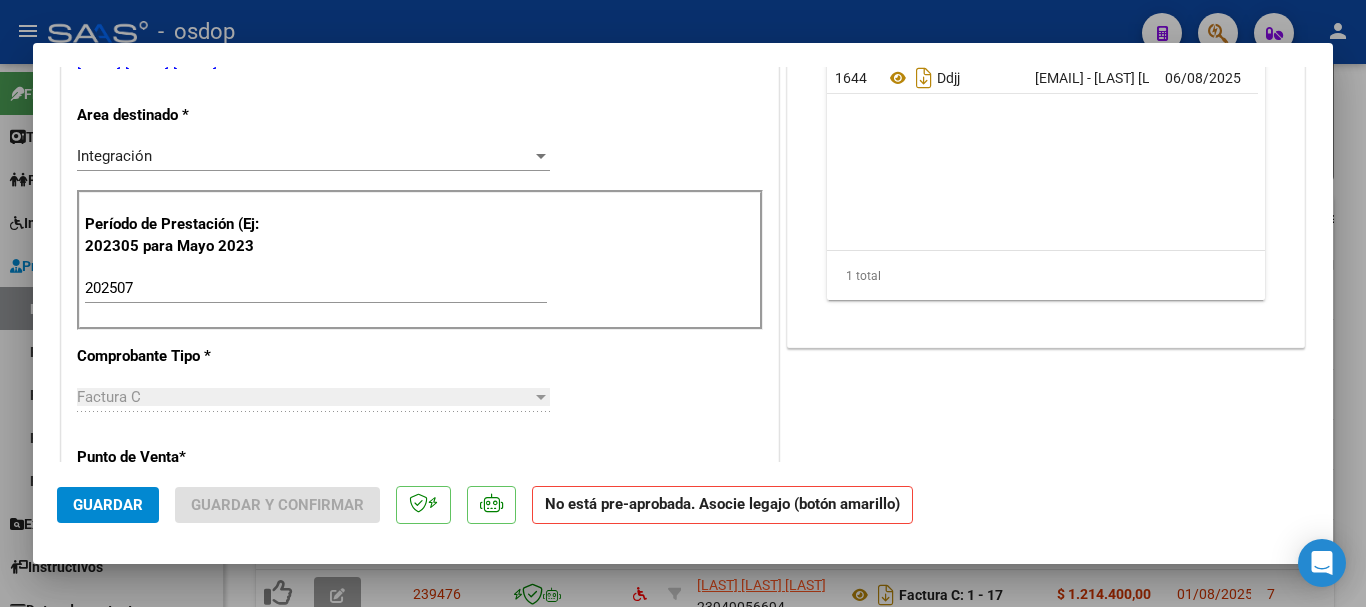 scroll, scrollTop: 0, scrollLeft: 0, axis: both 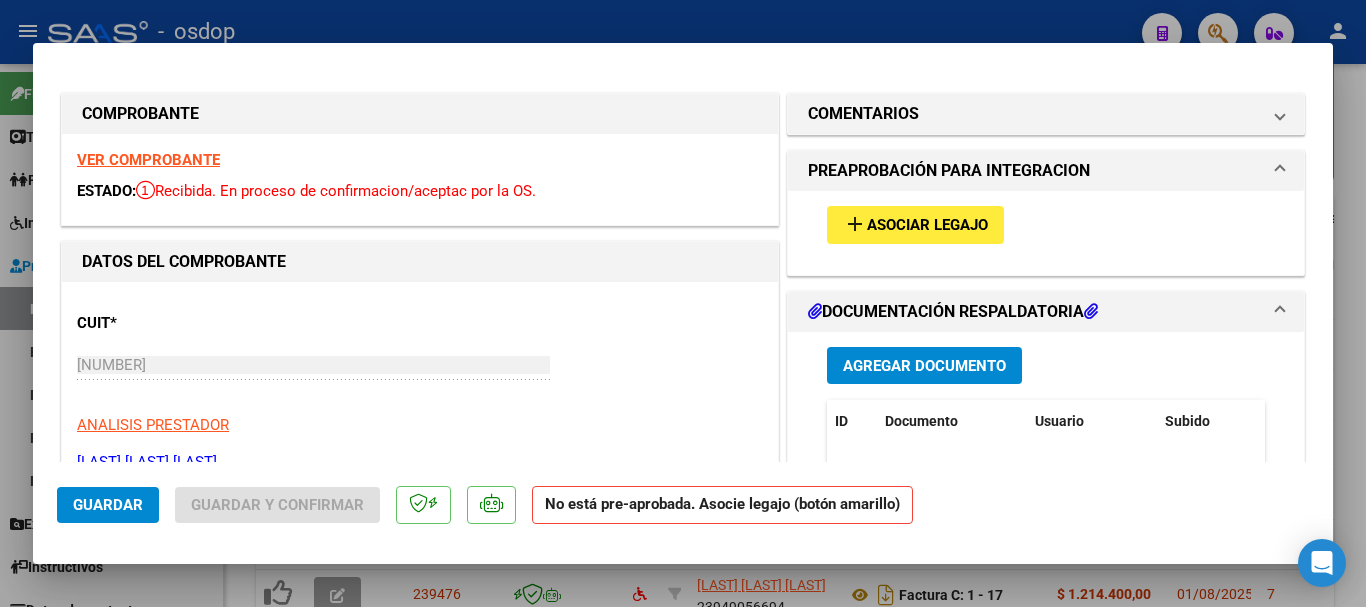 click on "Asociar Legajo" at bounding box center [927, 226] 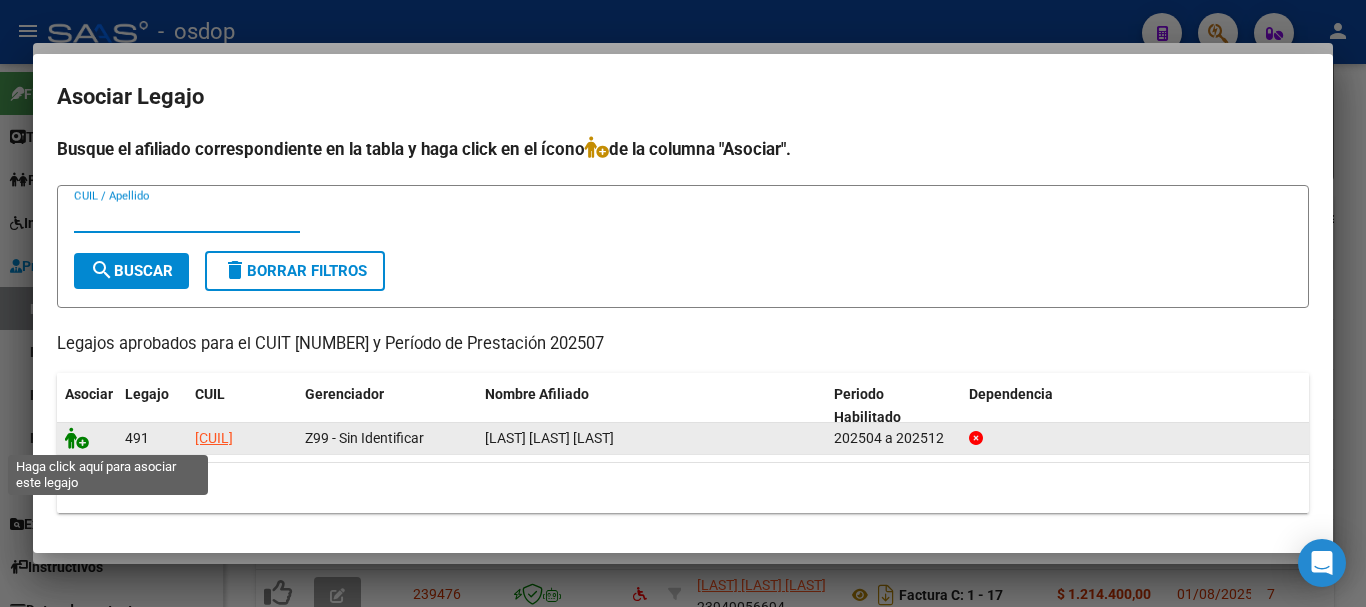 click 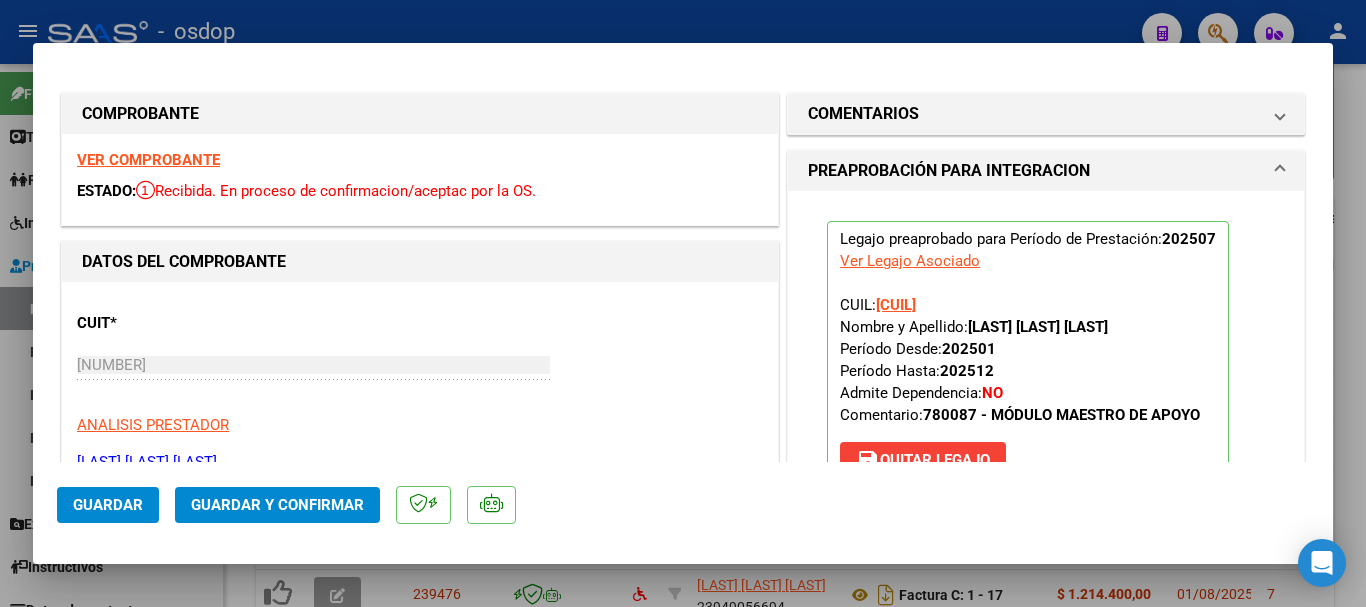 scroll, scrollTop: 200, scrollLeft: 0, axis: vertical 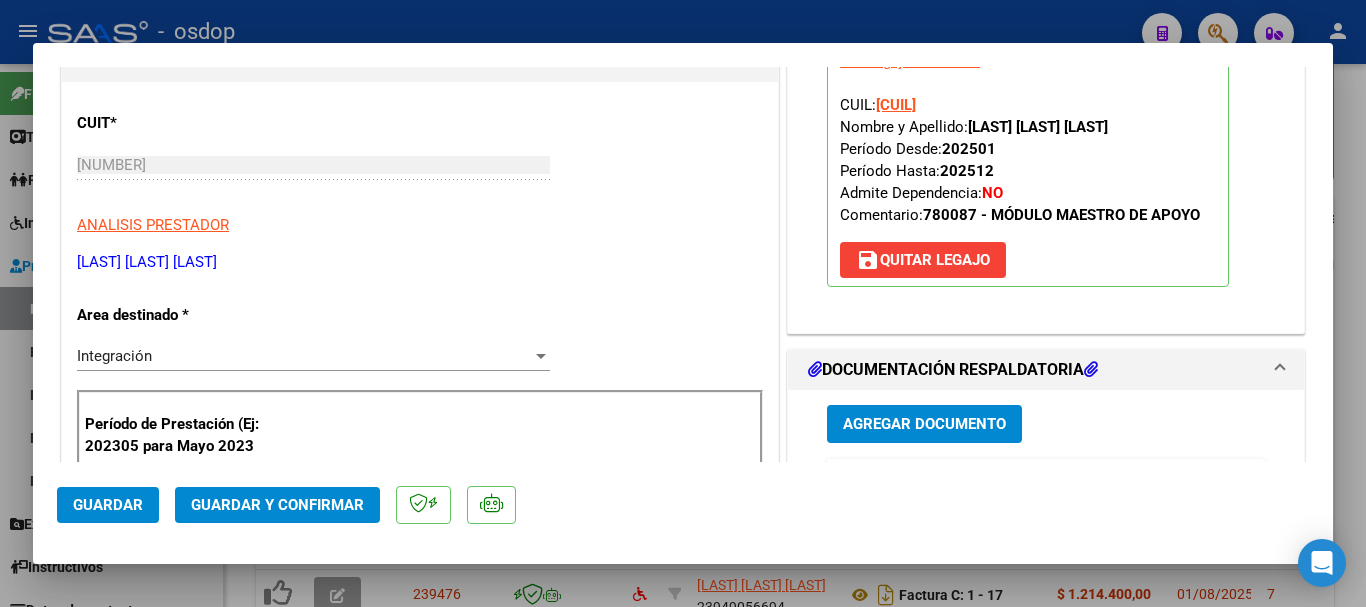 click on "Guardar" 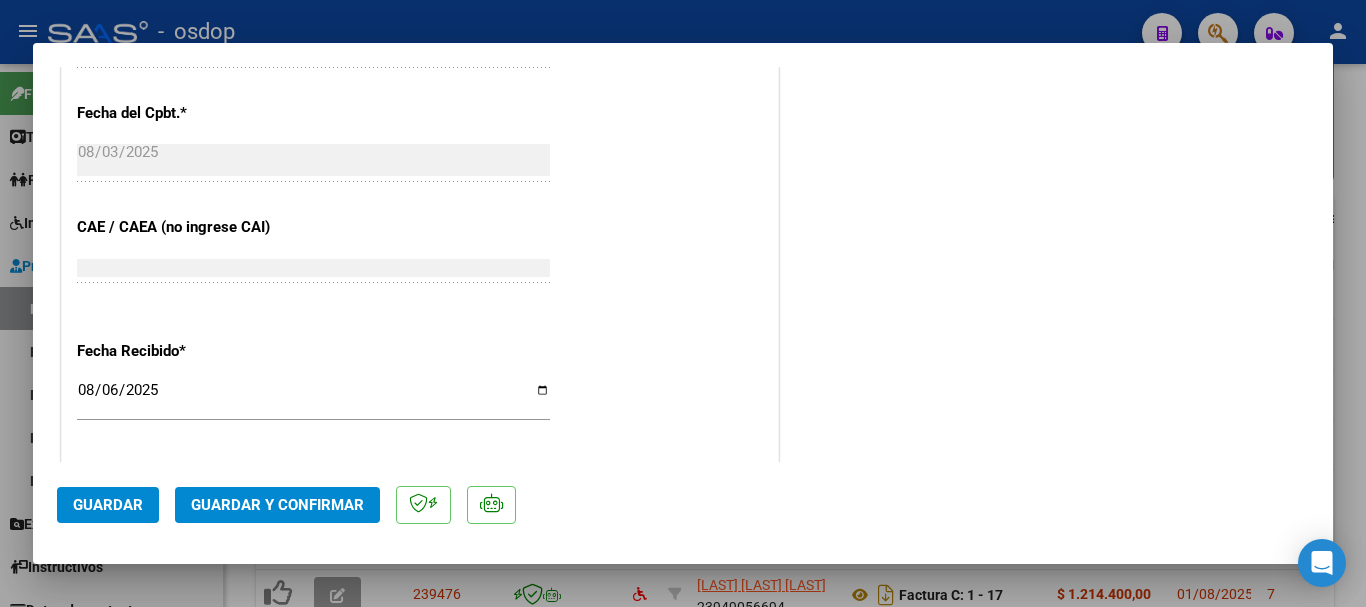 scroll, scrollTop: 1435, scrollLeft: 0, axis: vertical 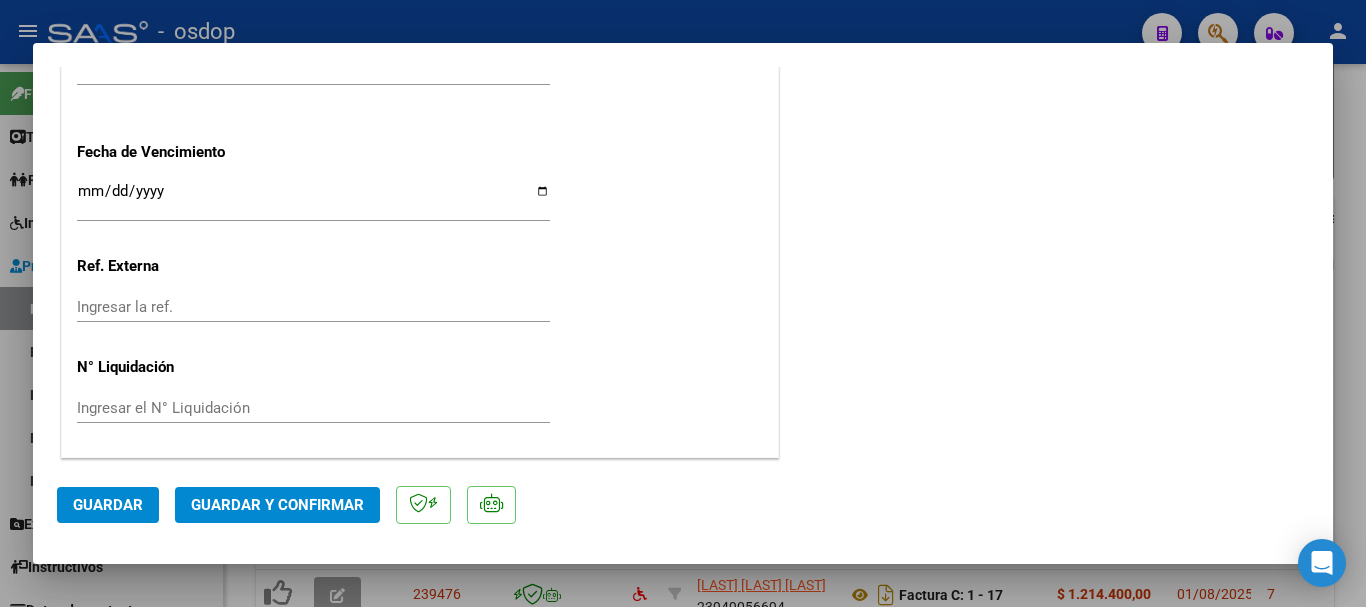 click on "Guardar" 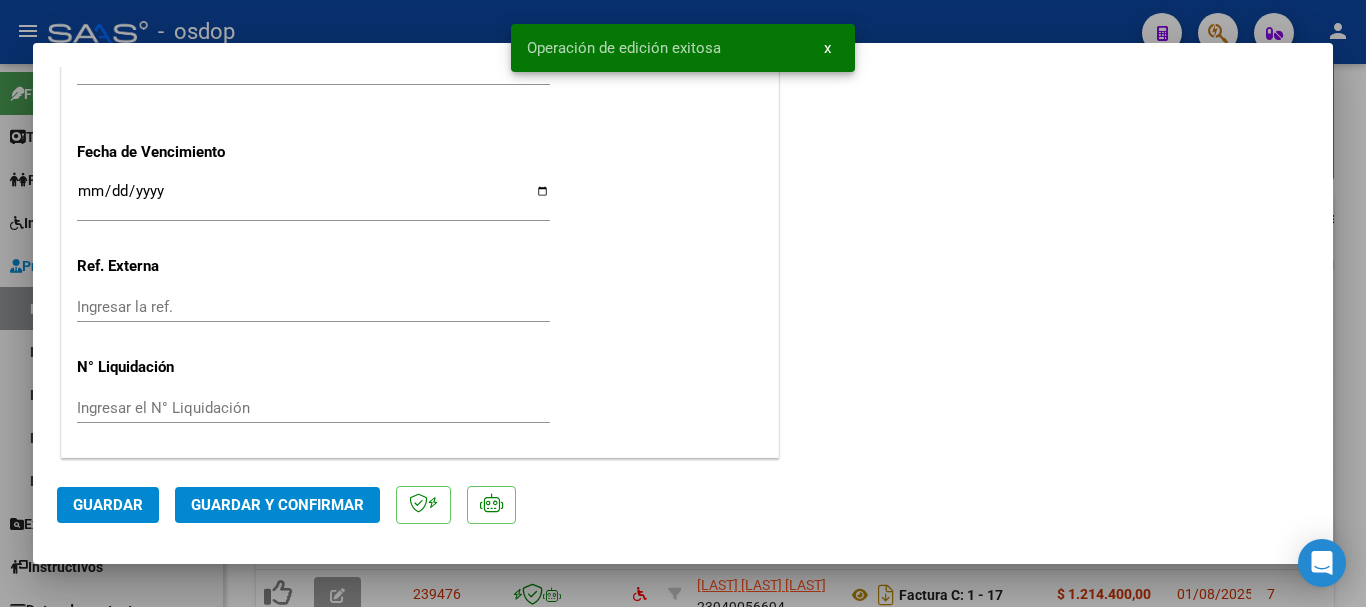click at bounding box center (683, 303) 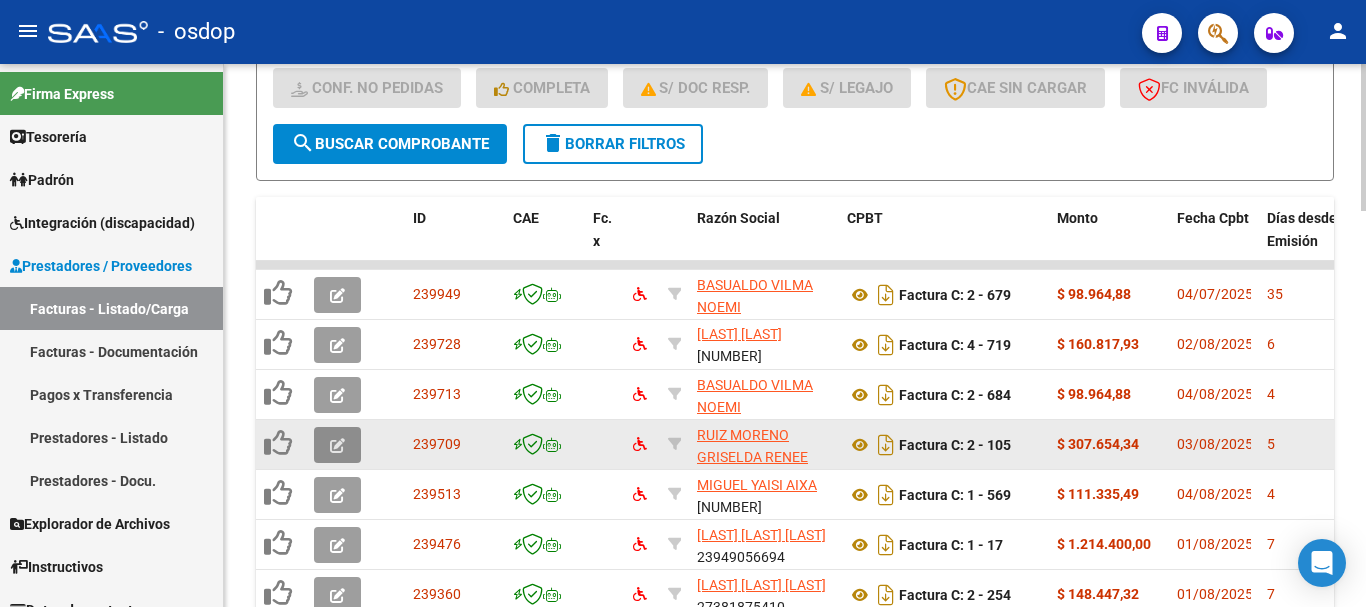 click 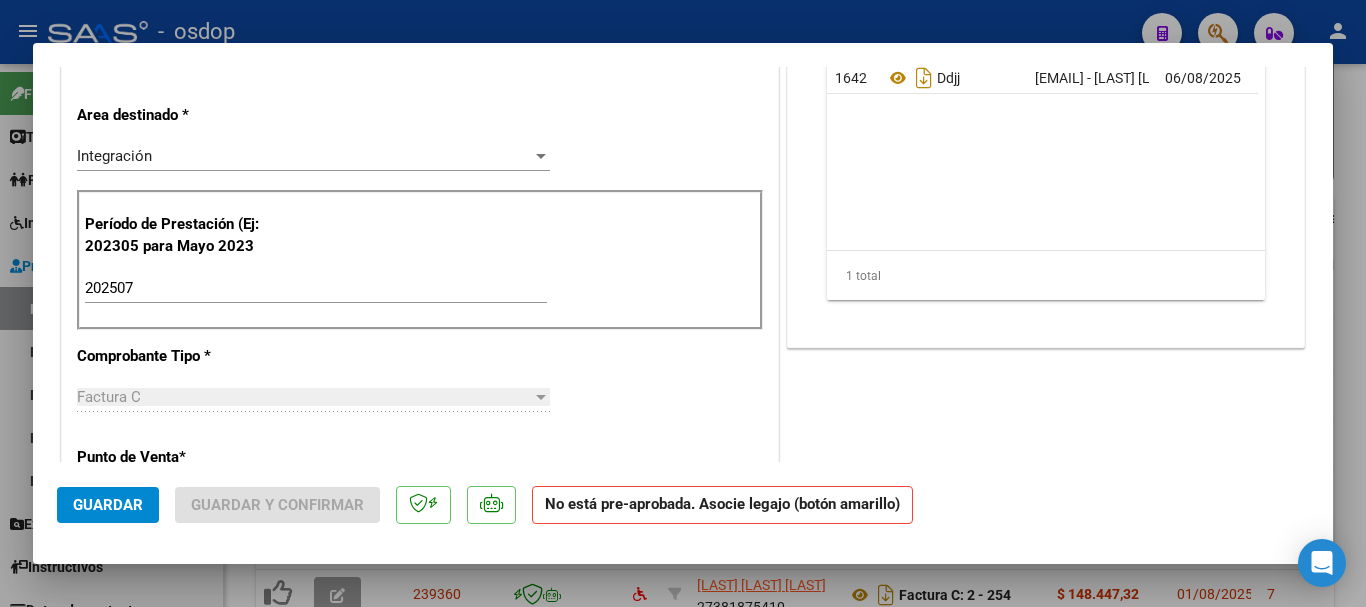 scroll, scrollTop: 500, scrollLeft: 0, axis: vertical 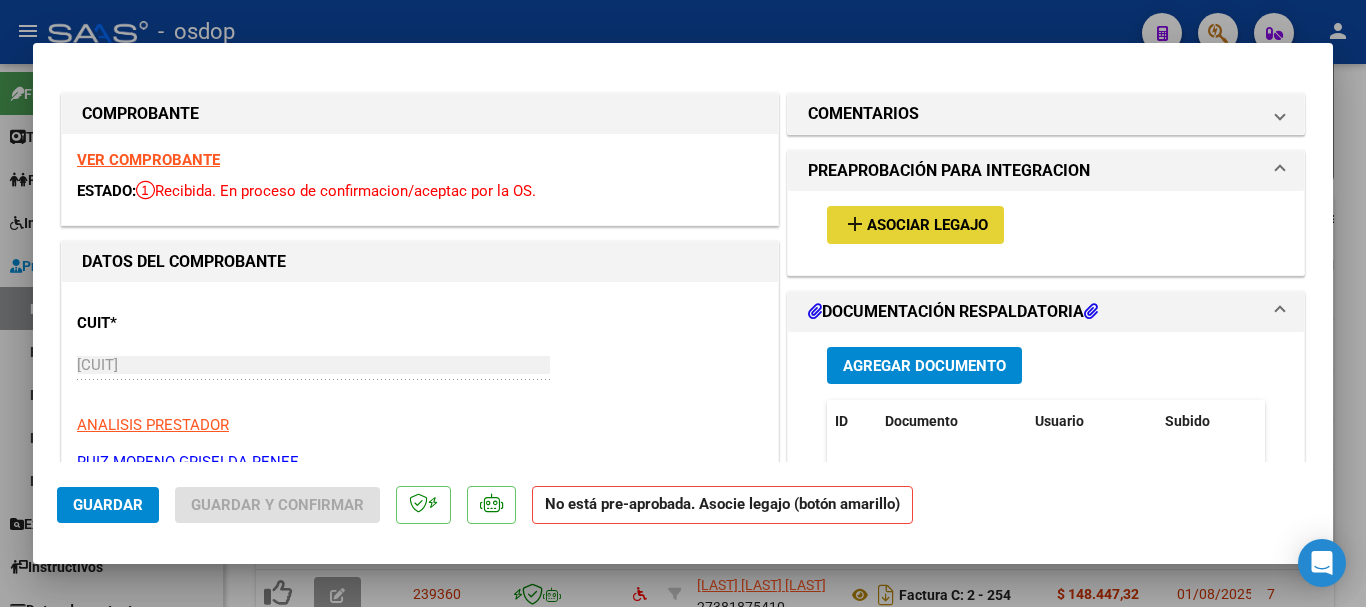 click on "Asociar Legajo" at bounding box center [927, 226] 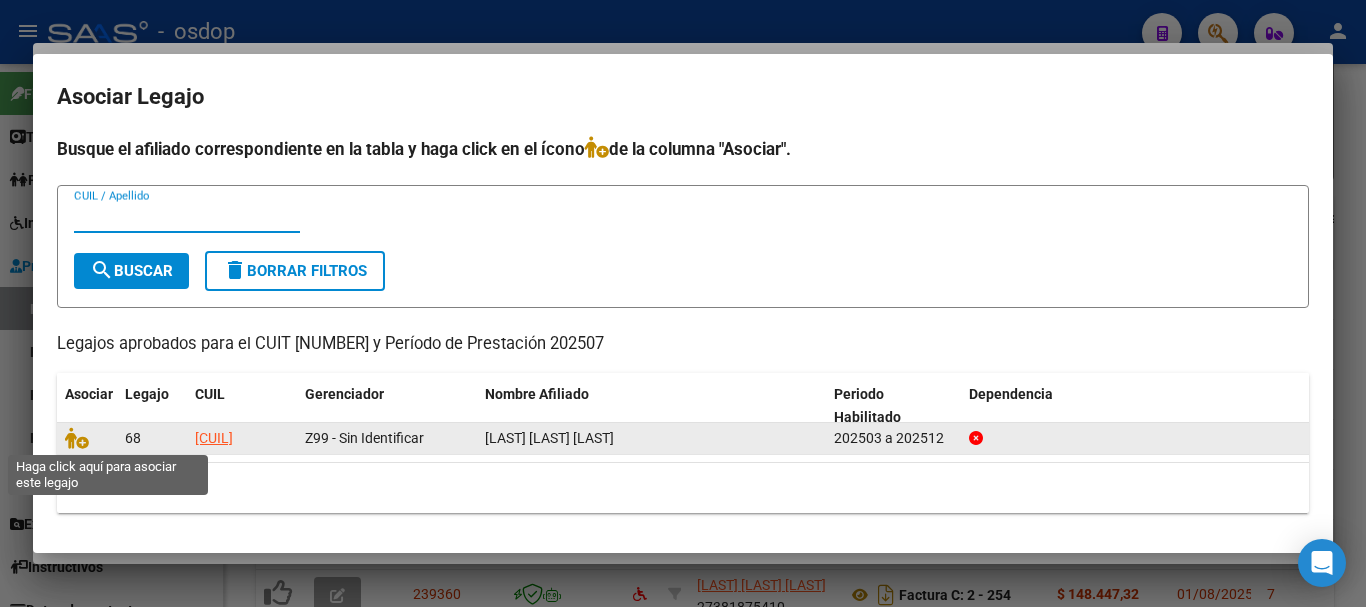 click 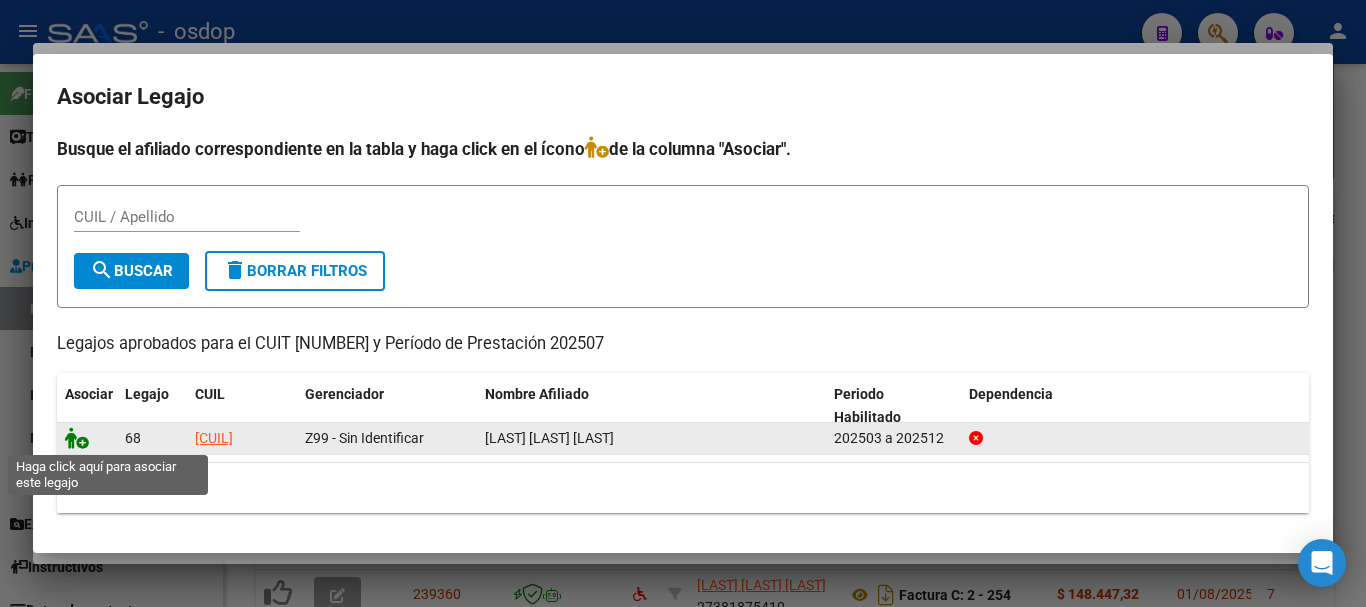 click 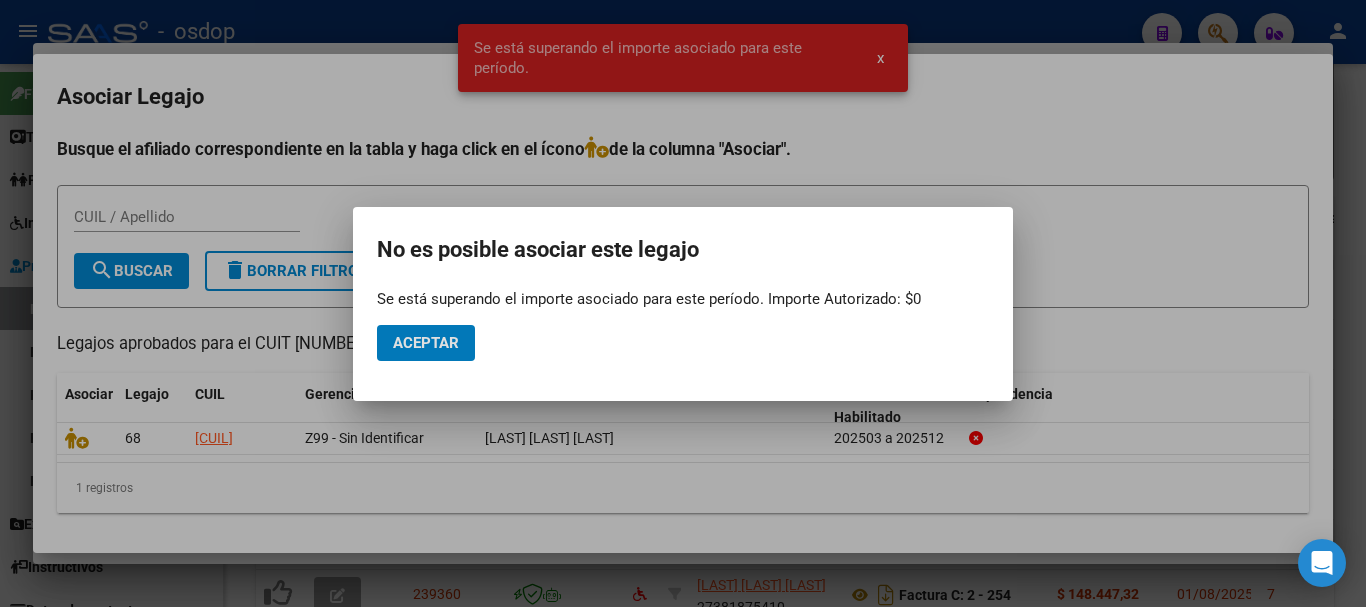 click on "Aceptar" 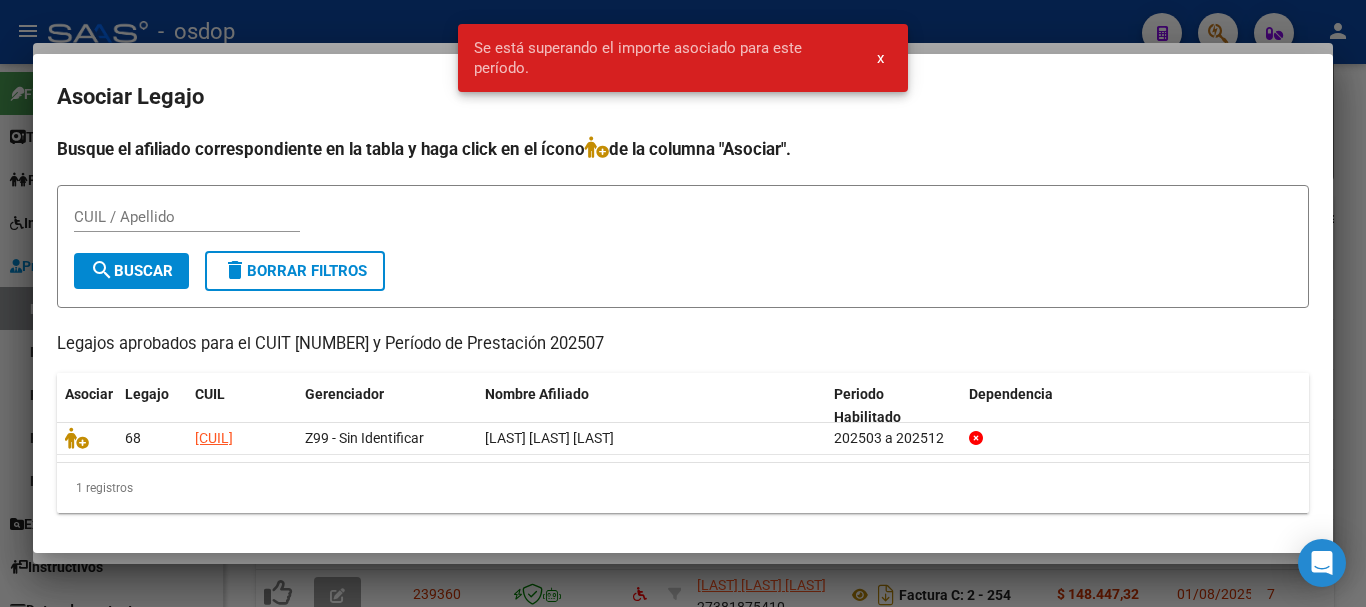 click on "Se está superando el importe asociado para este período. x" at bounding box center [683, 58] 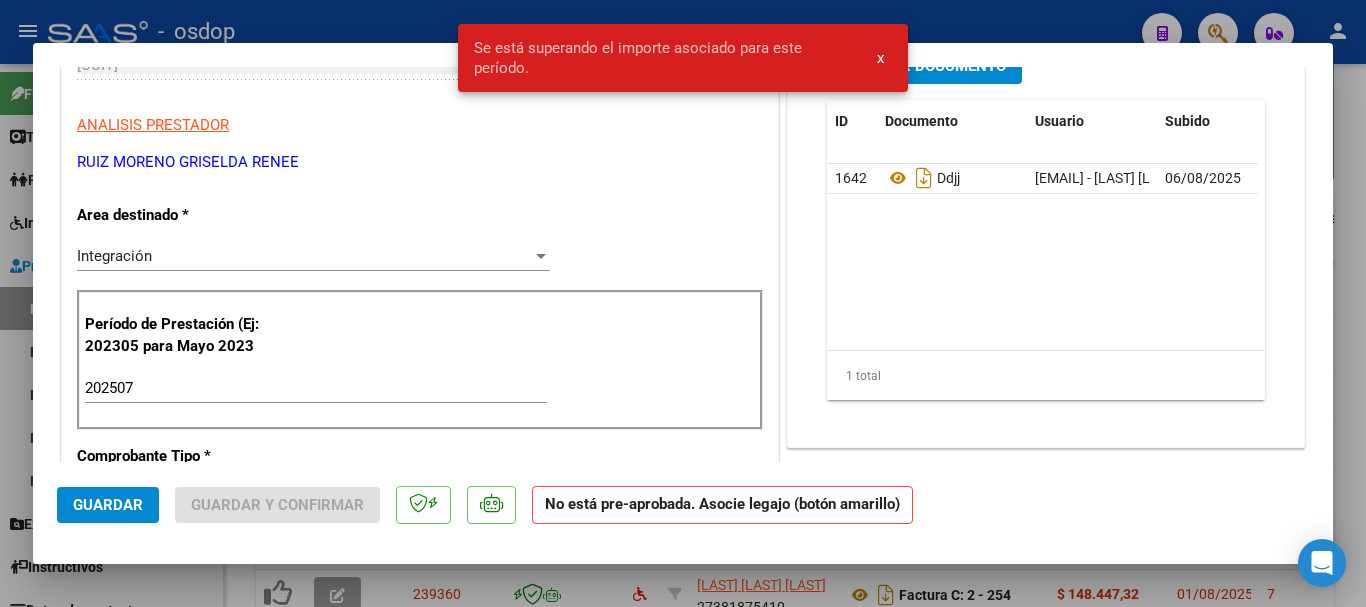 click at bounding box center (683, 303) 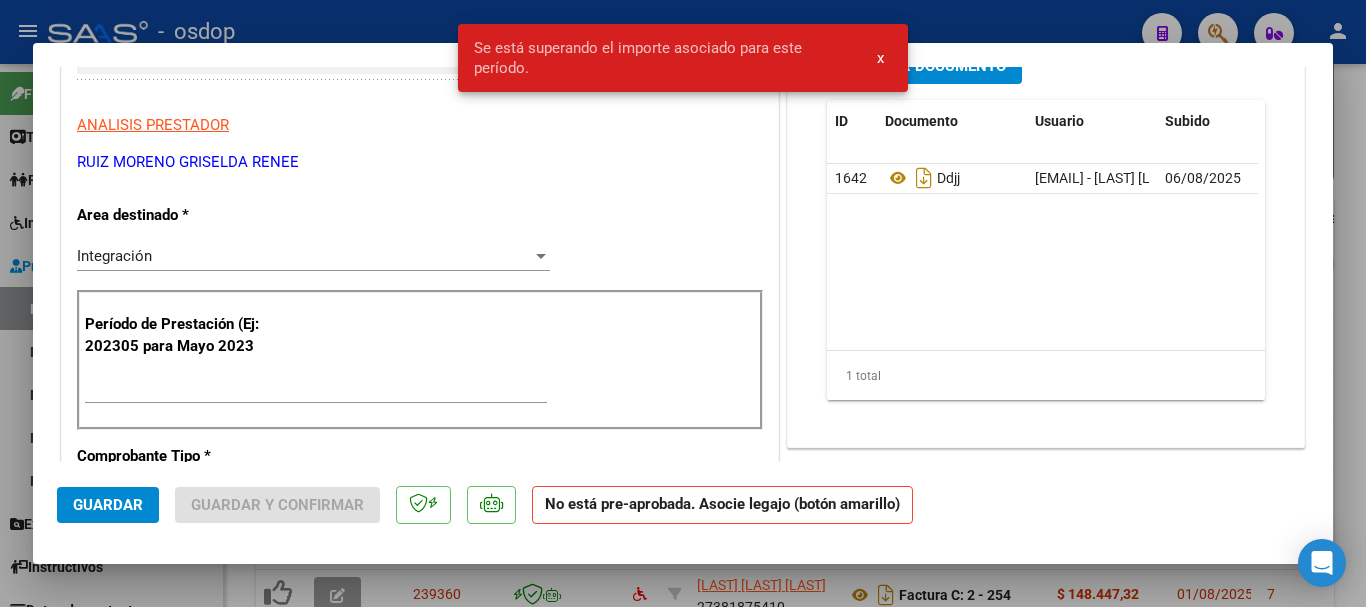 type 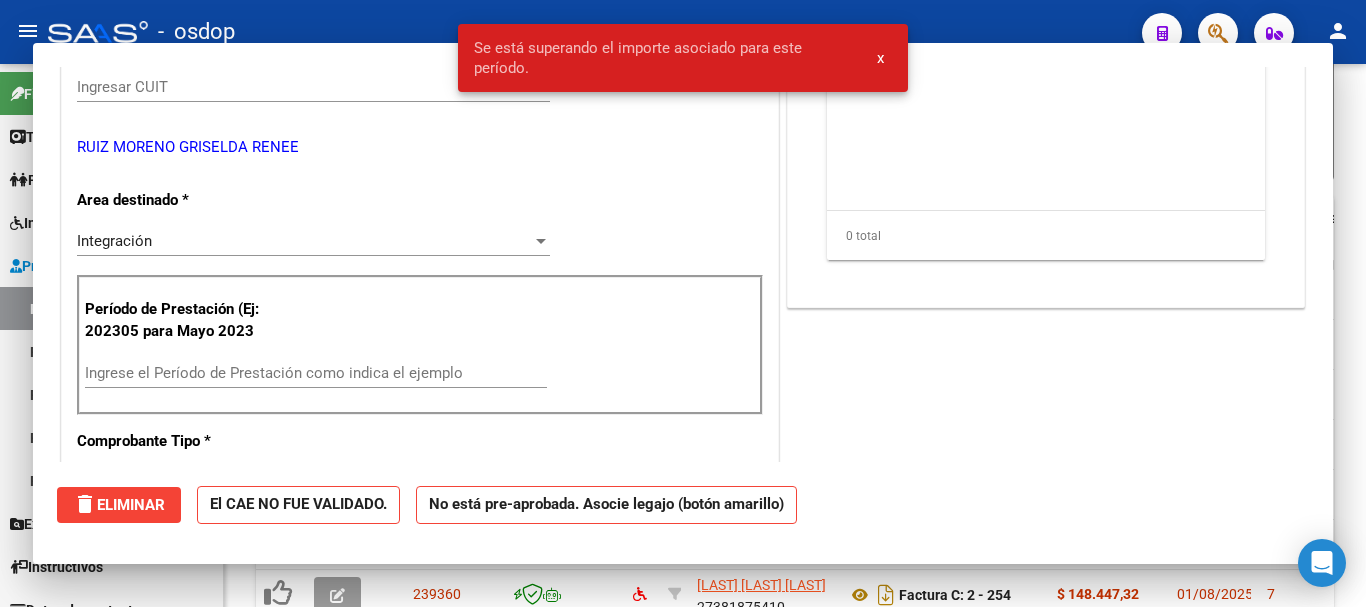 scroll, scrollTop: 323, scrollLeft: 0, axis: vertical 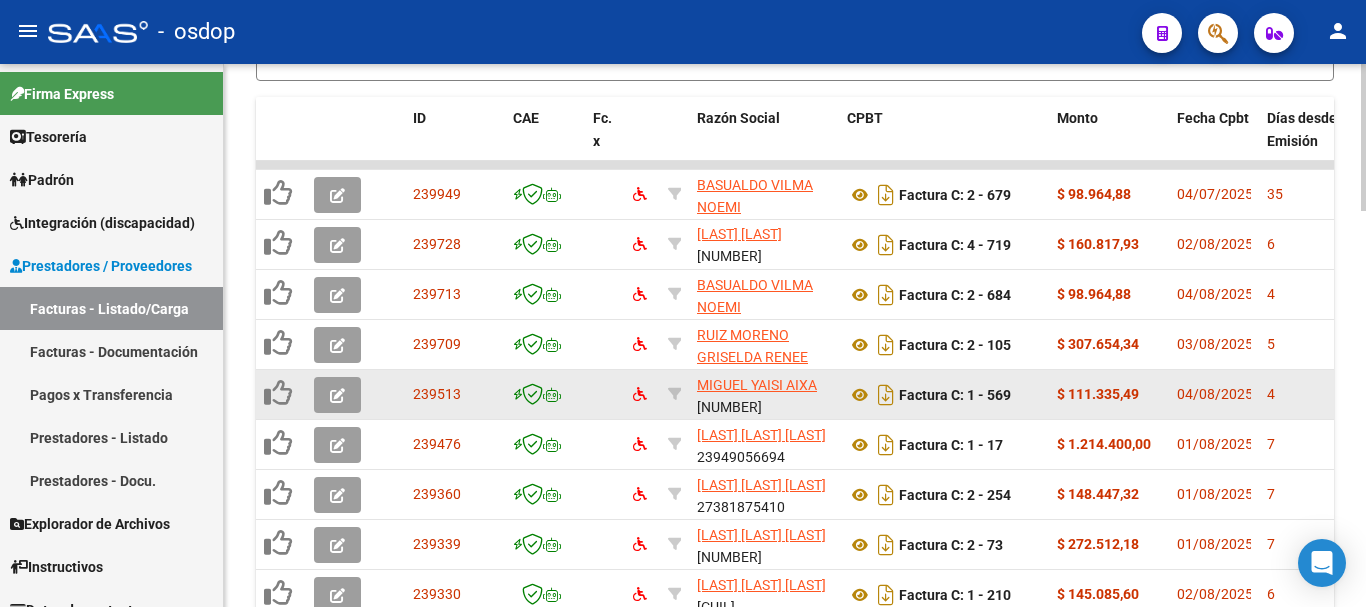 click 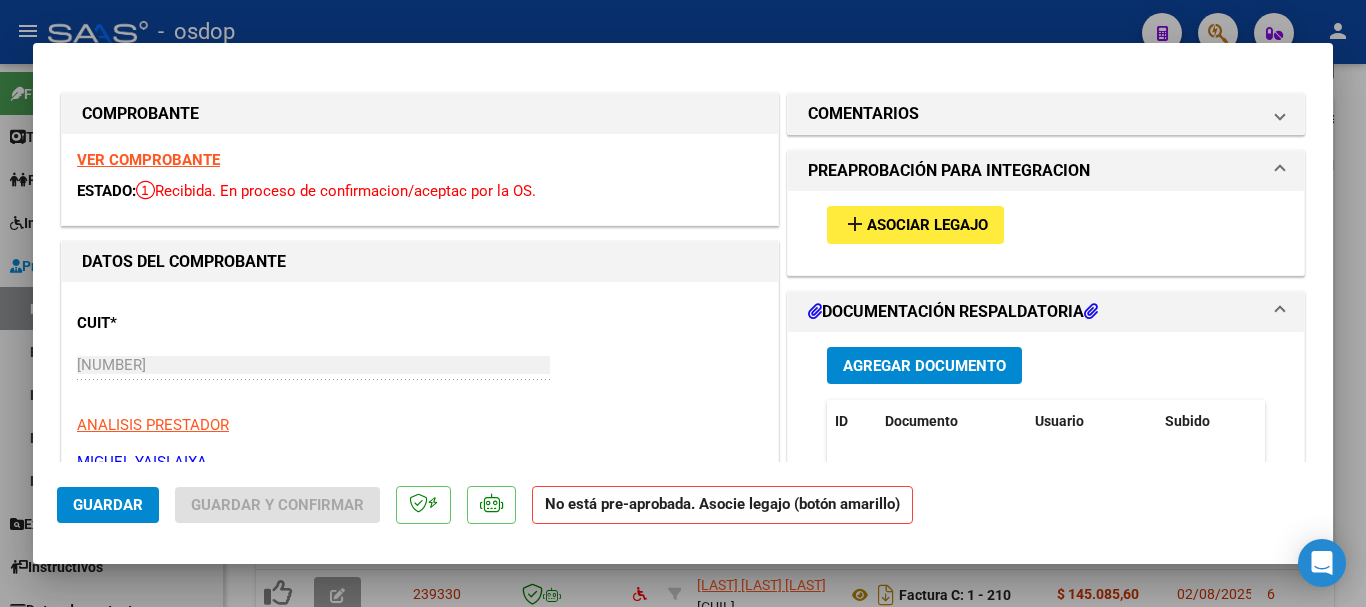 click on "Asociar Legajo" at bounding box center [927, 226] 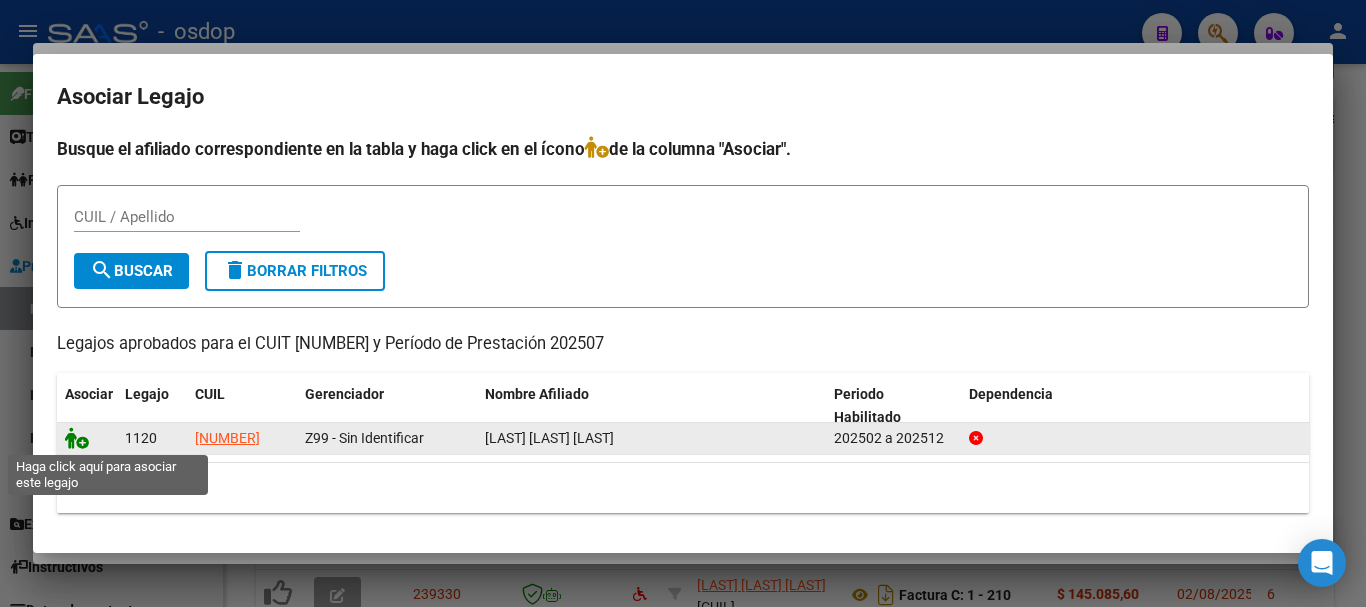 click 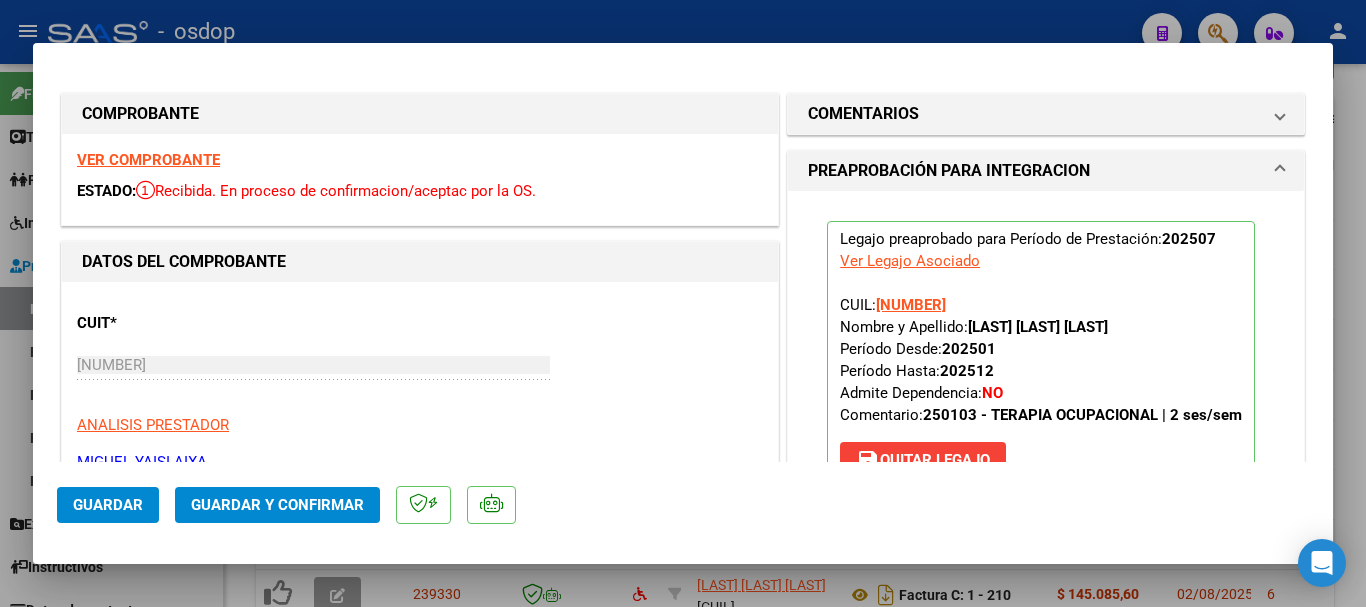 click on "Guardar" 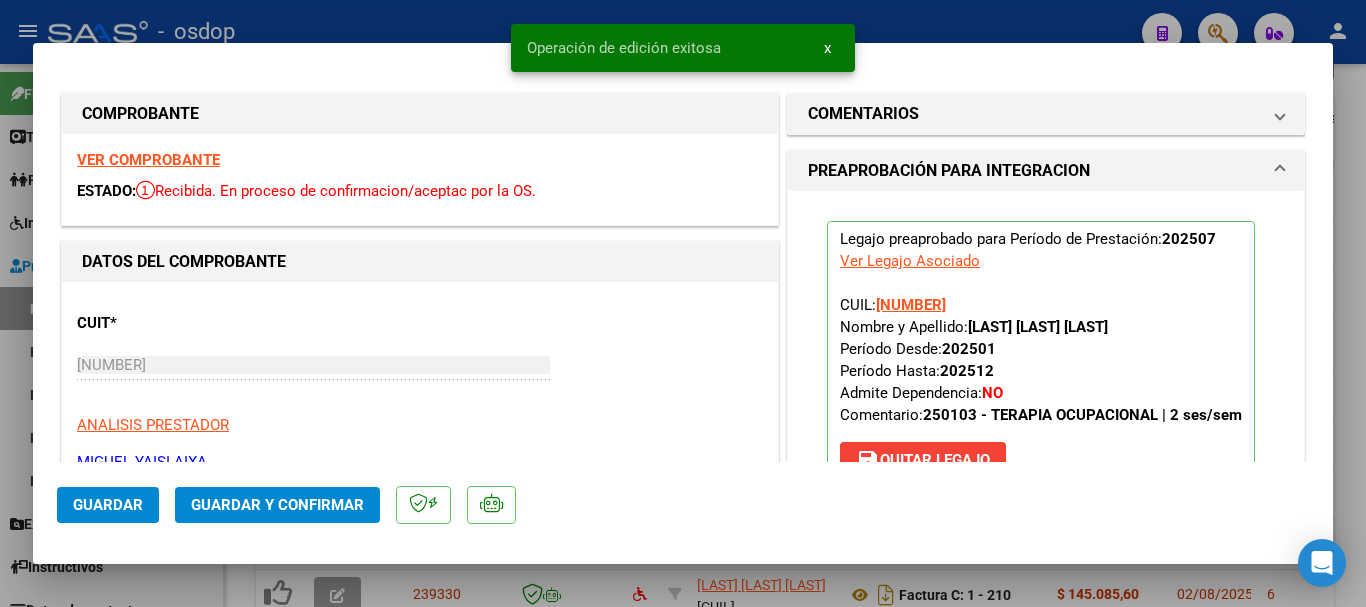 click at bounding box center [683, 303] 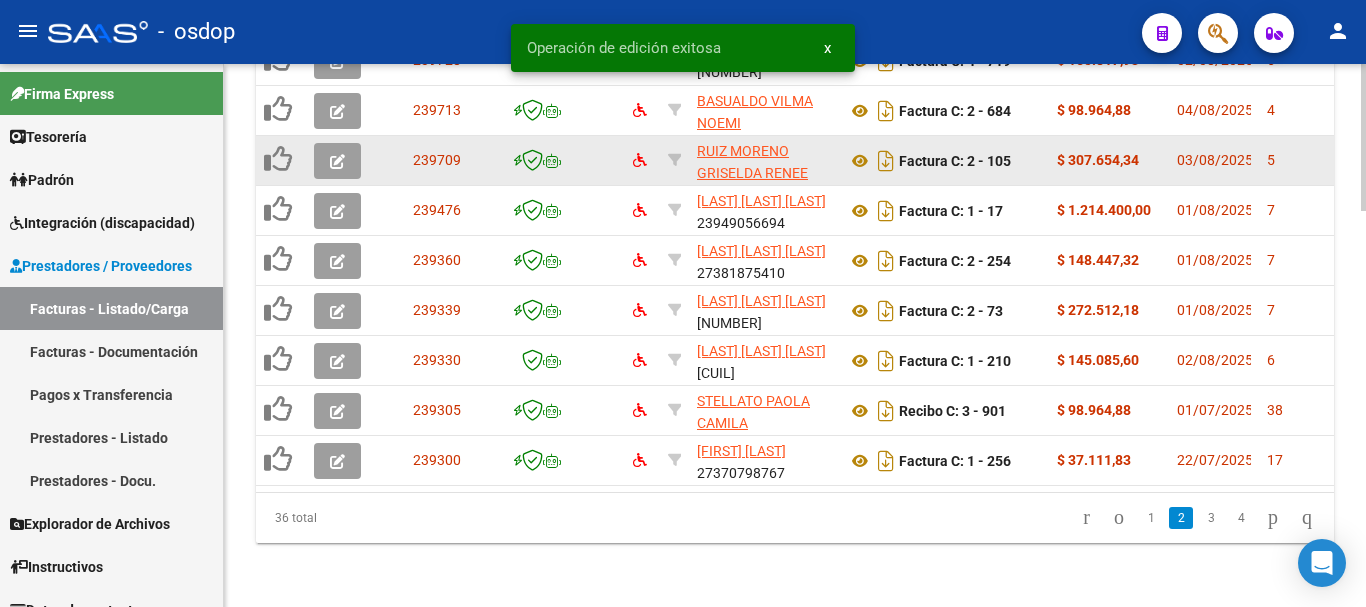 scroll, scrollTop: 1263, scrollLeft: 0, axis: vertical 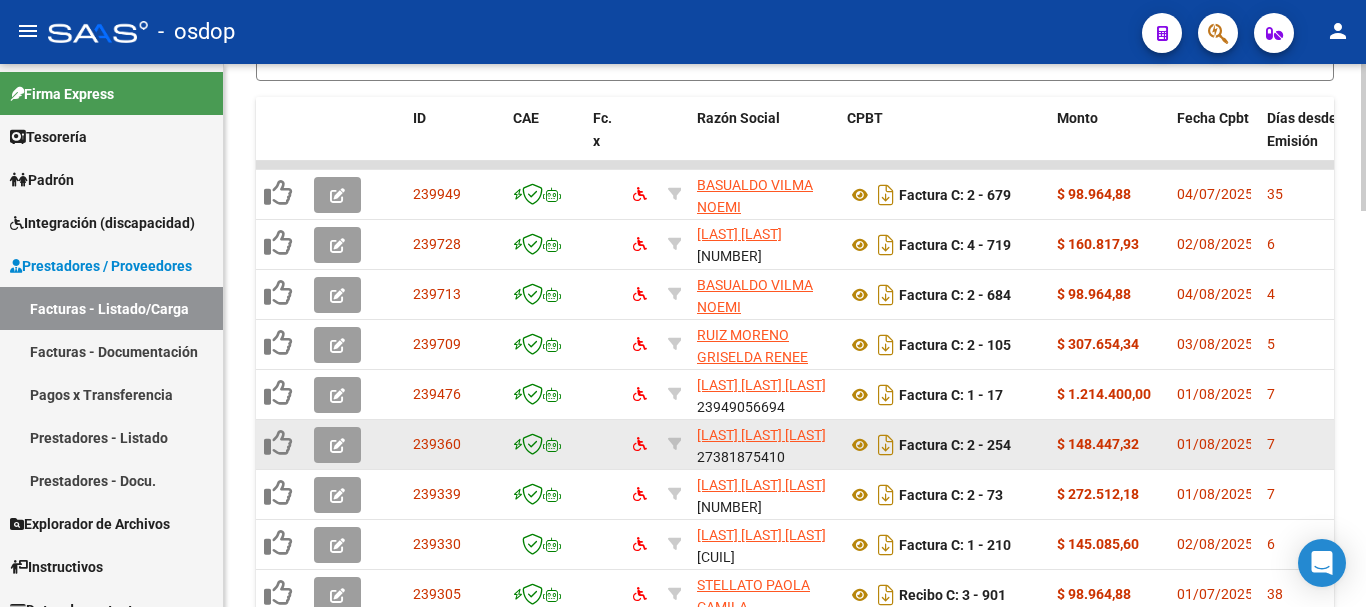 click 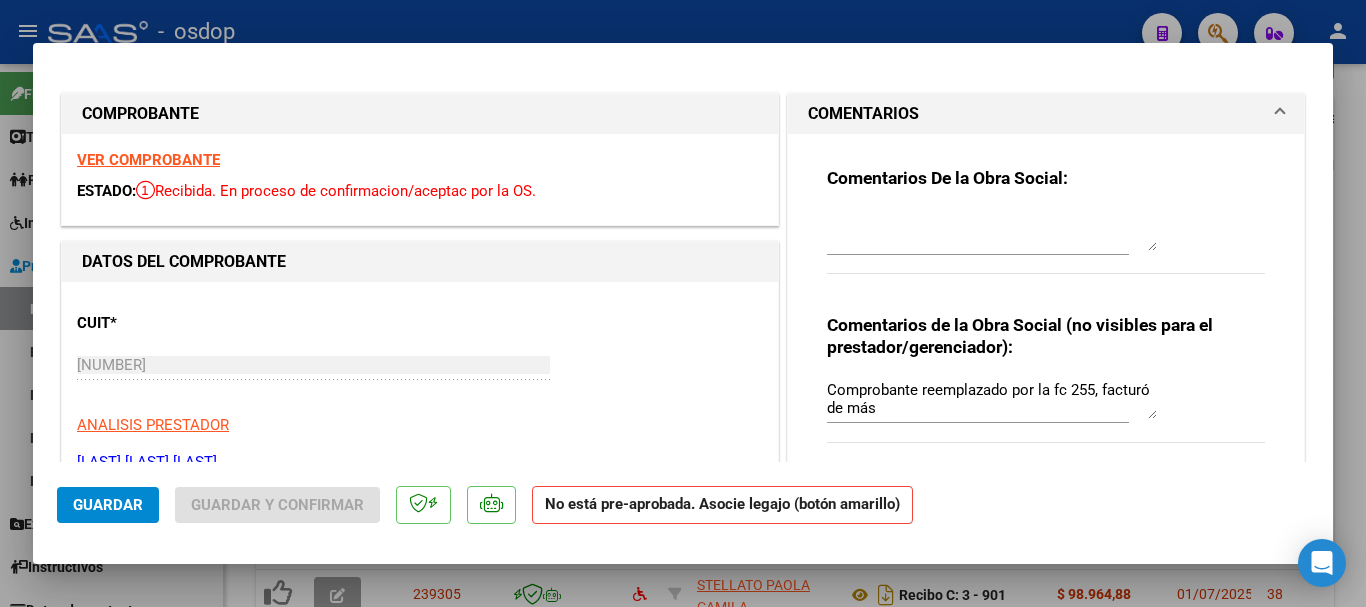scroll, scrollTop: 200, scrollLeft: 0, axis: vertical 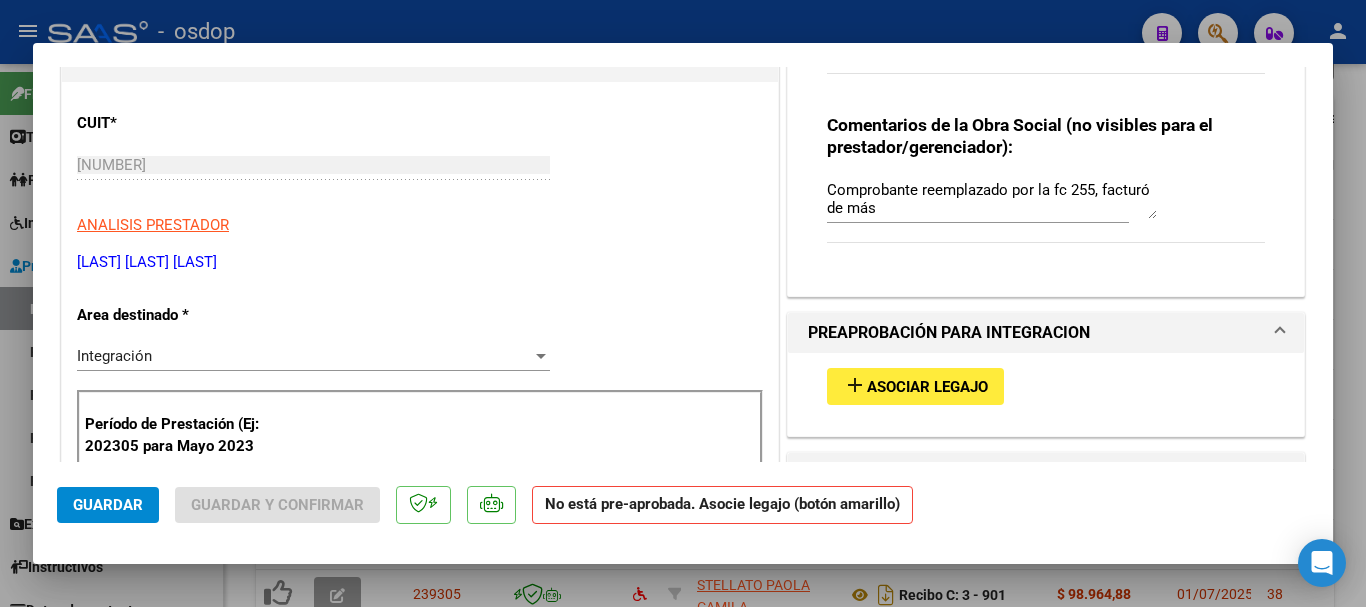 click at bounding box center (683, 303) 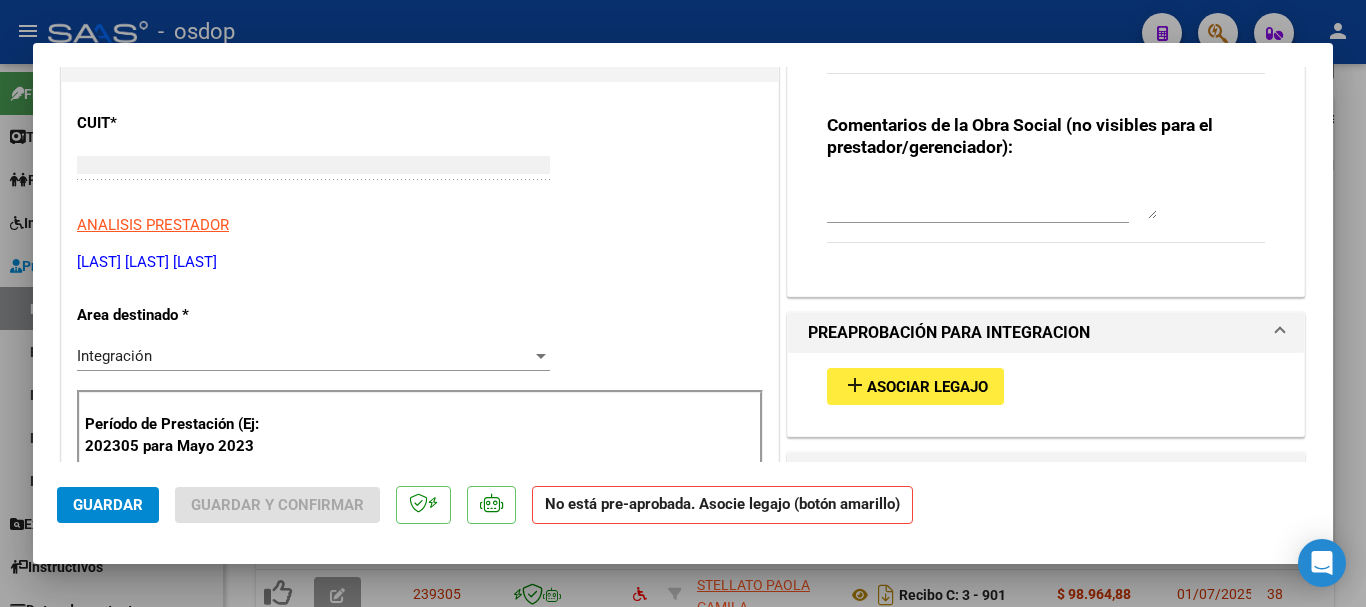 scroll, scrollTop: 222, scrollLeft: 0, axis: vertical 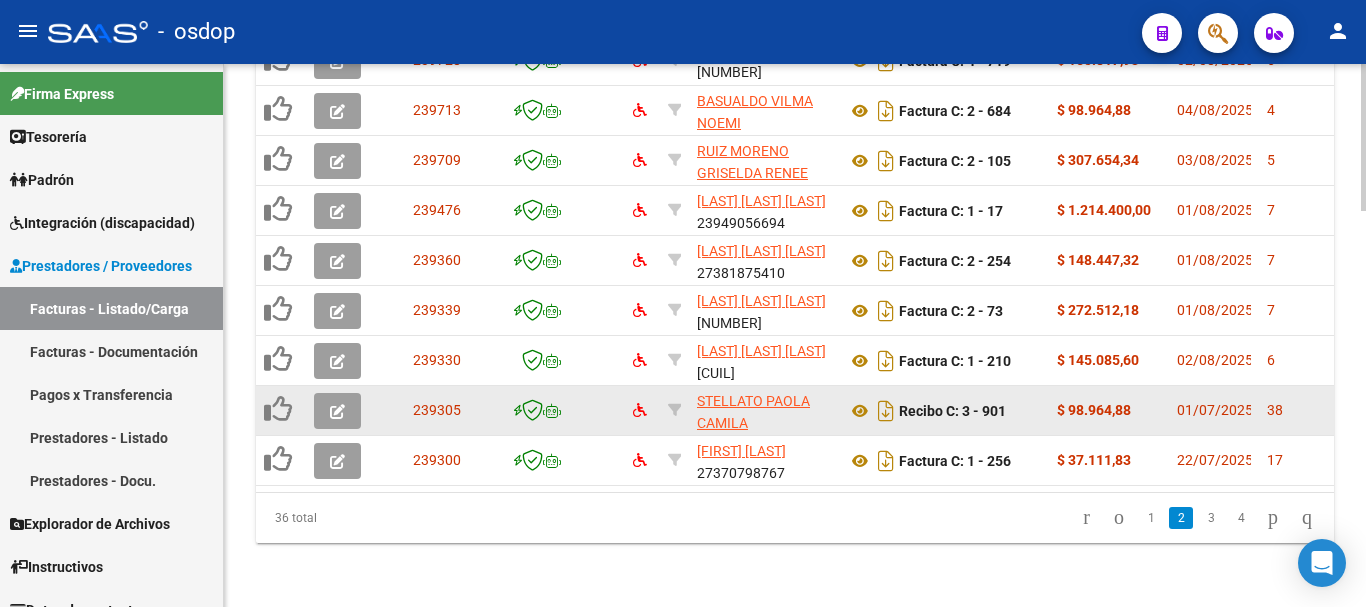 click 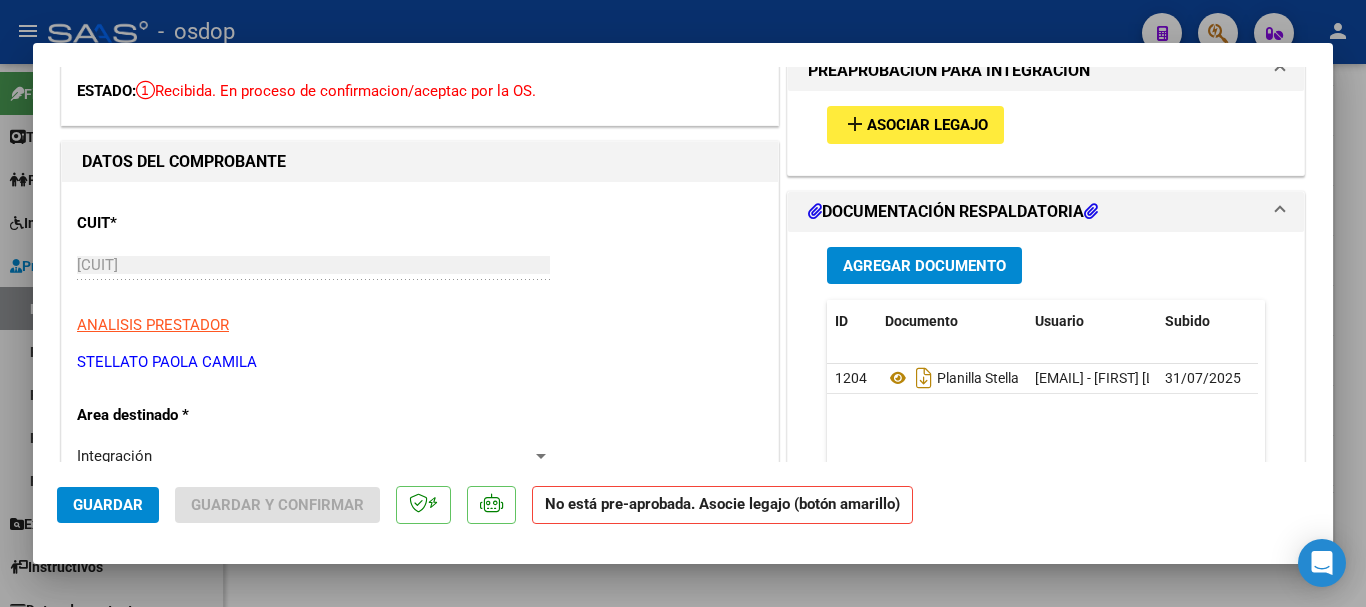 scroll, scrollTop: 0, scrollLeft: 0, axis: both 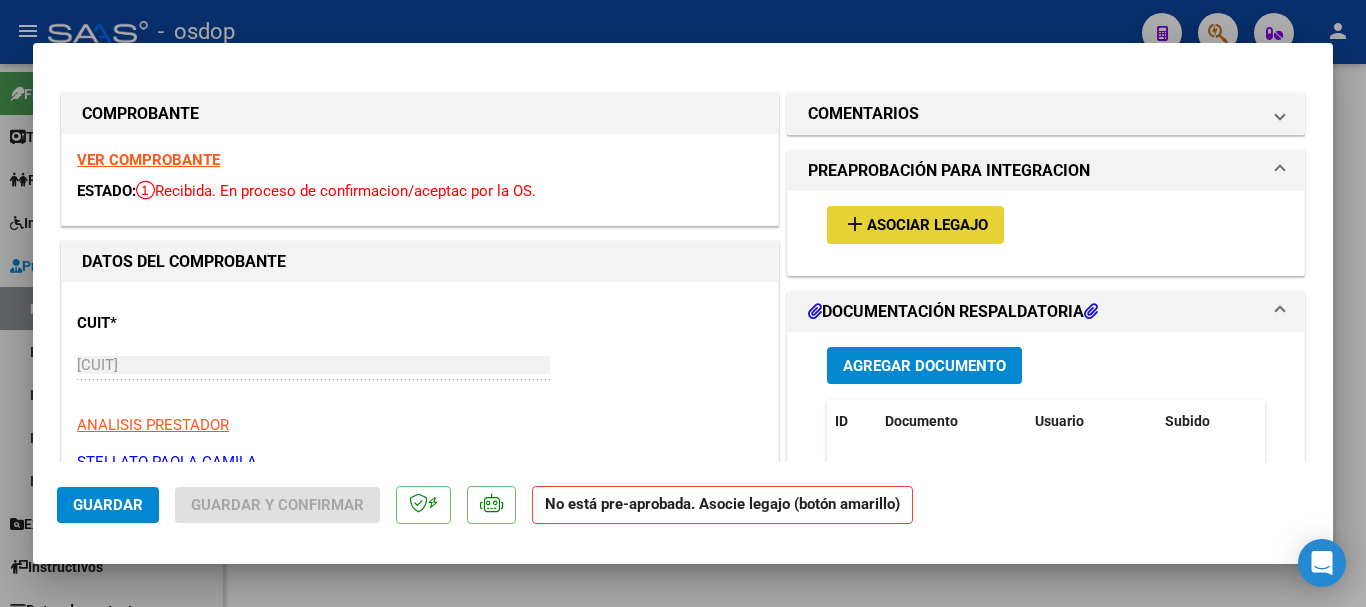 click on "Asociar Legajo" at bounding box center [927, 226] 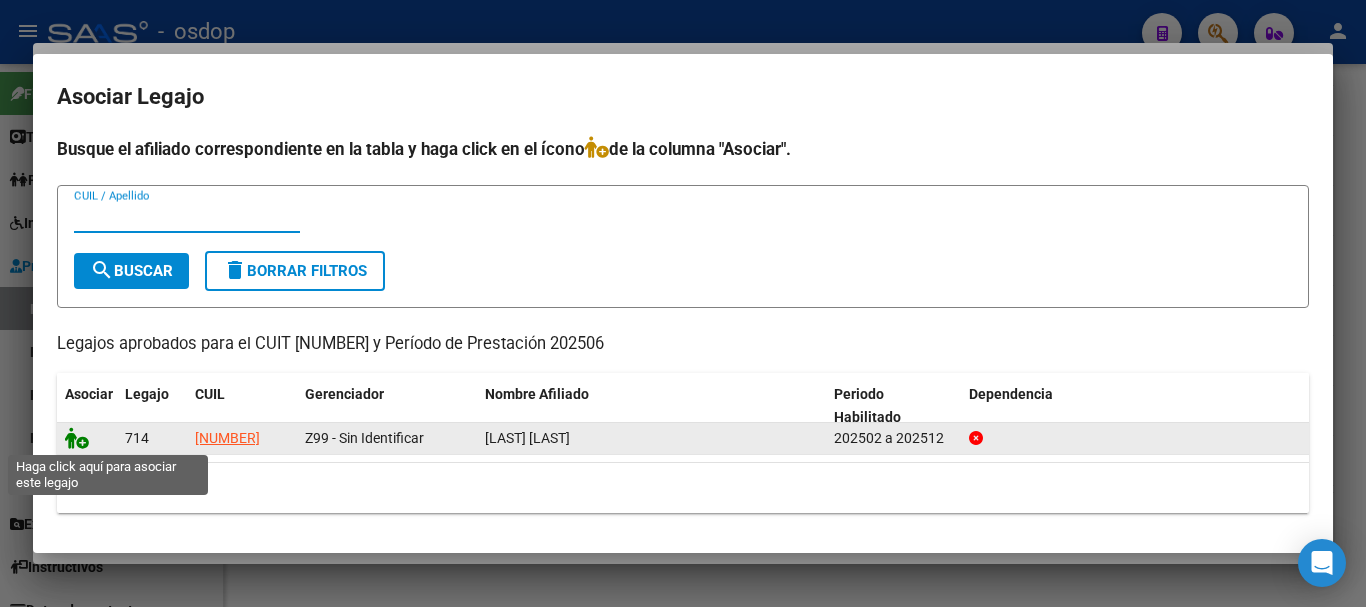 click 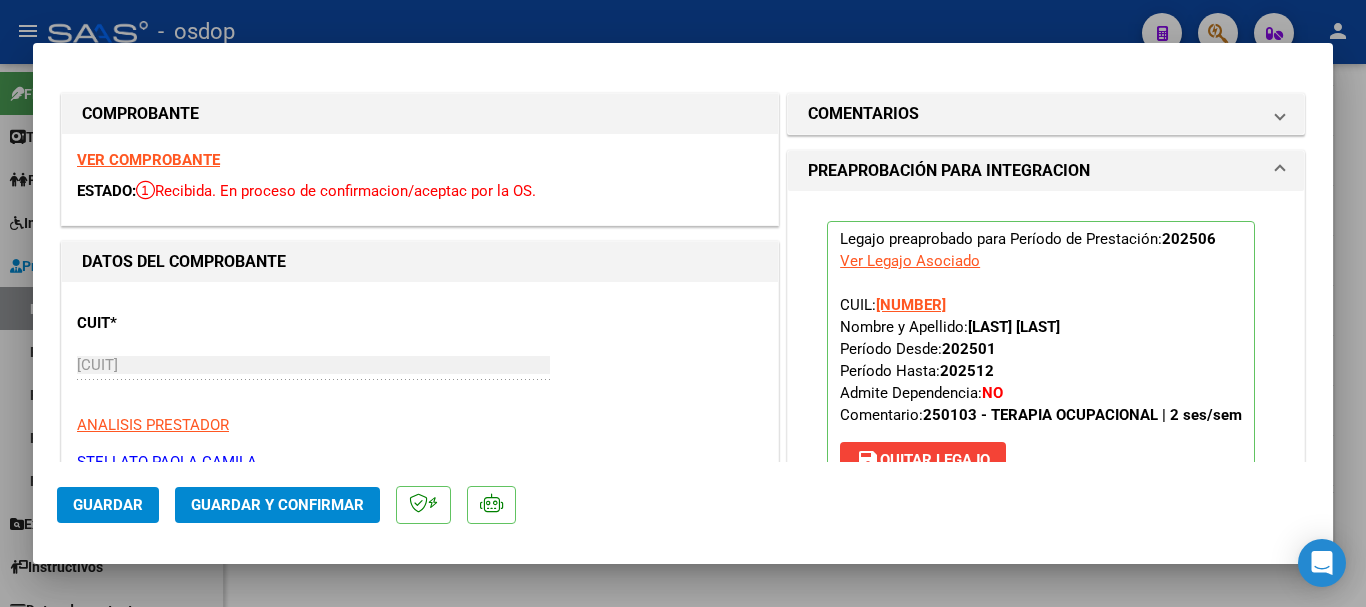 click on "Guardar" 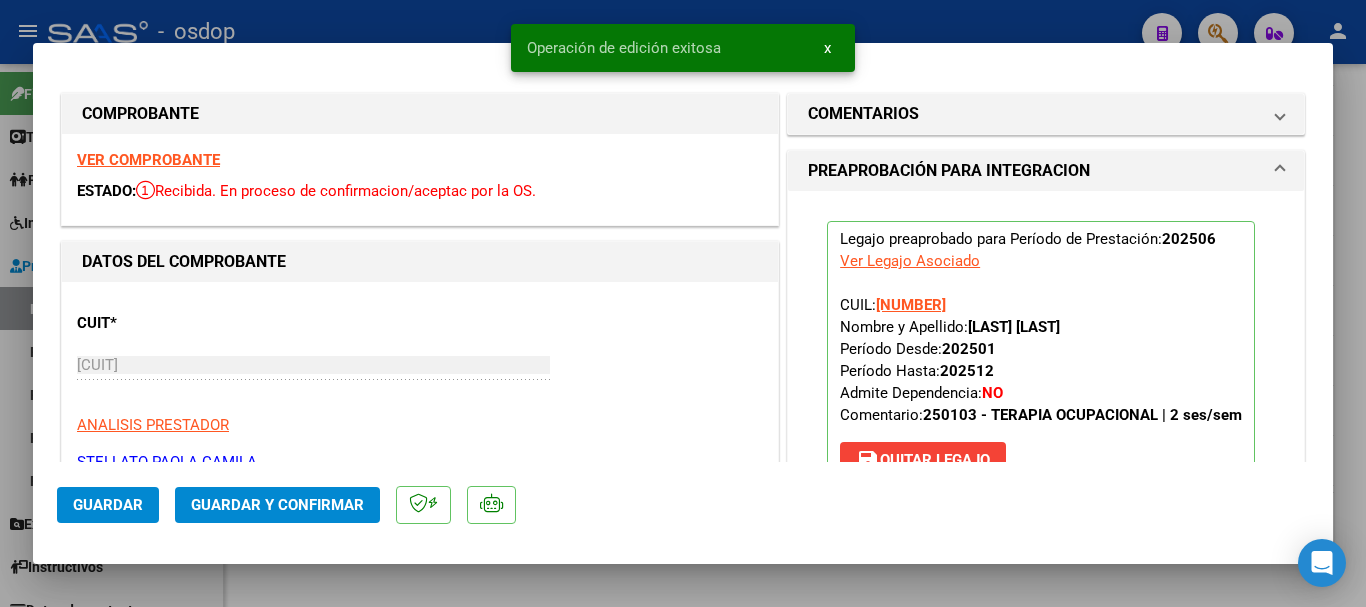 click at bounding box center [683, 303] 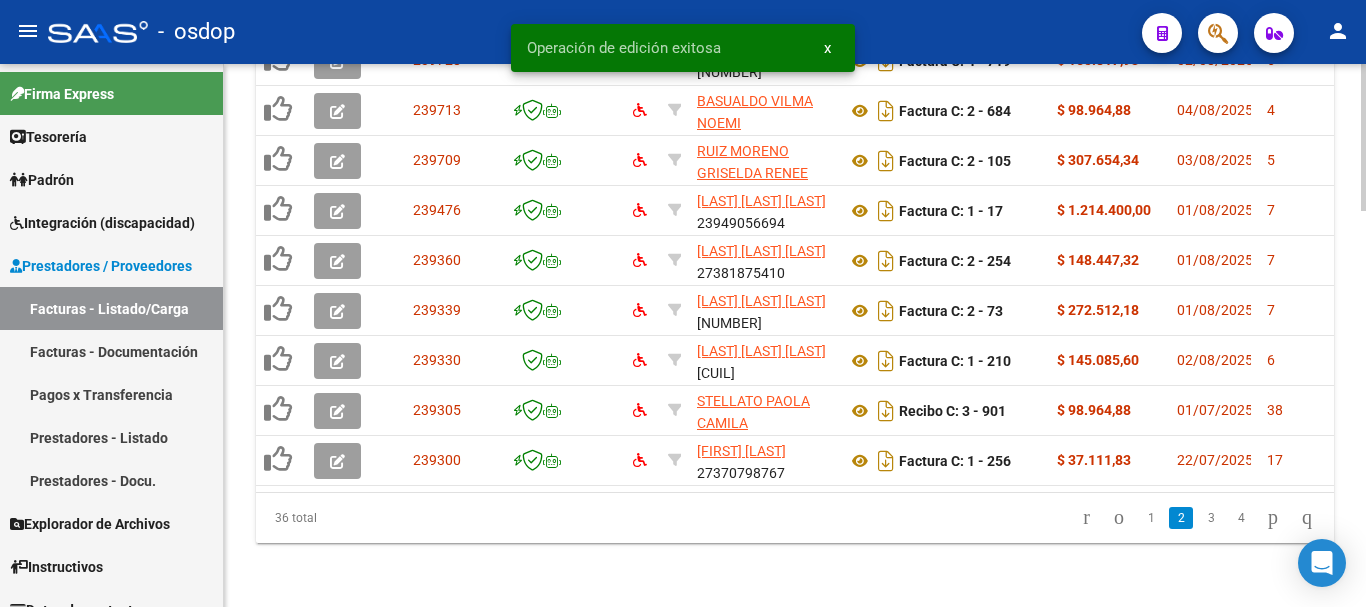 scroll, scrollTop: 1463, scrollLeft: 0, axis: vertical 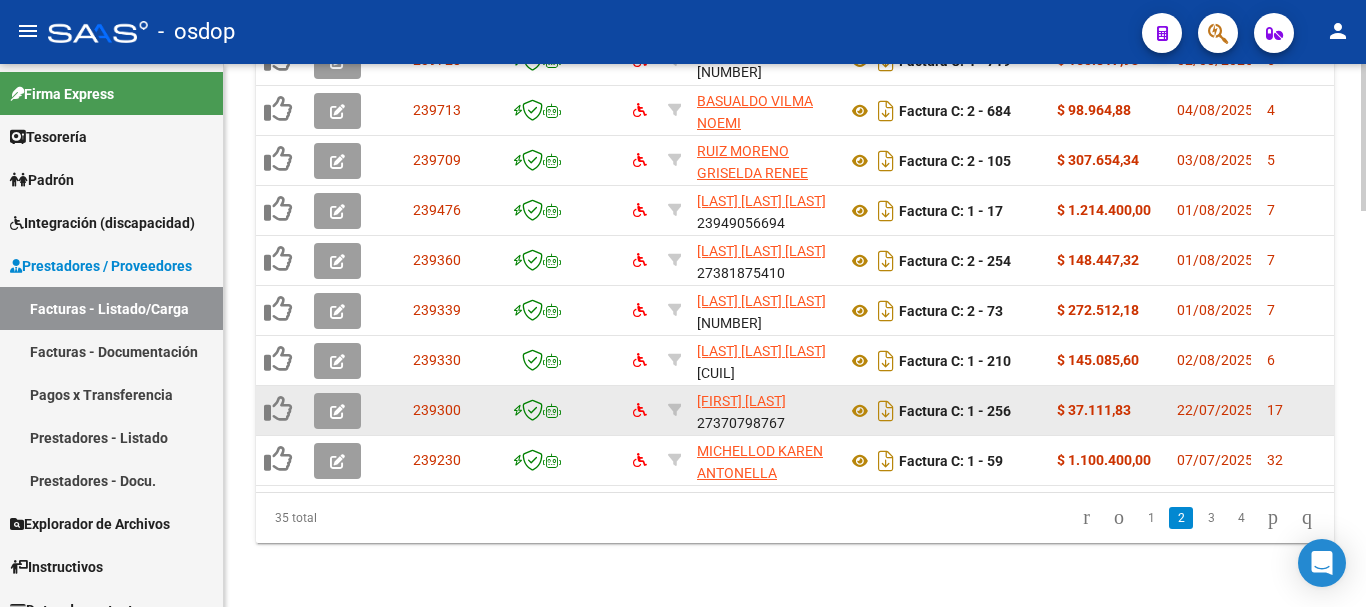 click 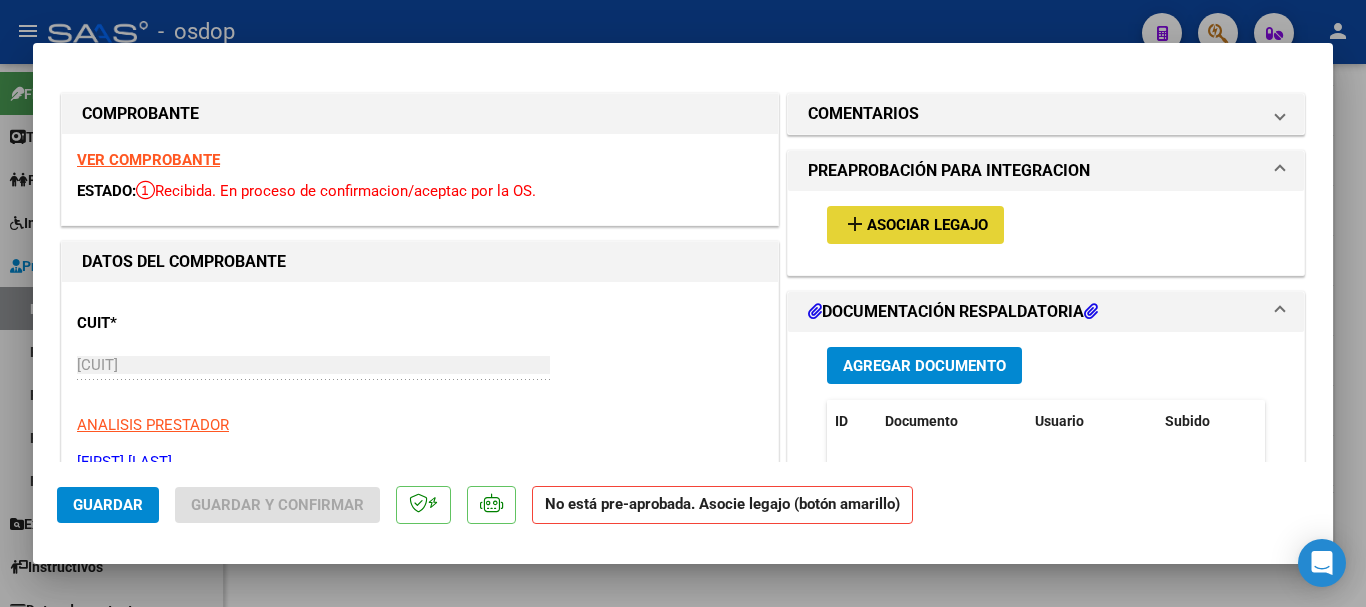 click on "add Asociar Legajo" at bounding box center (915, 224) 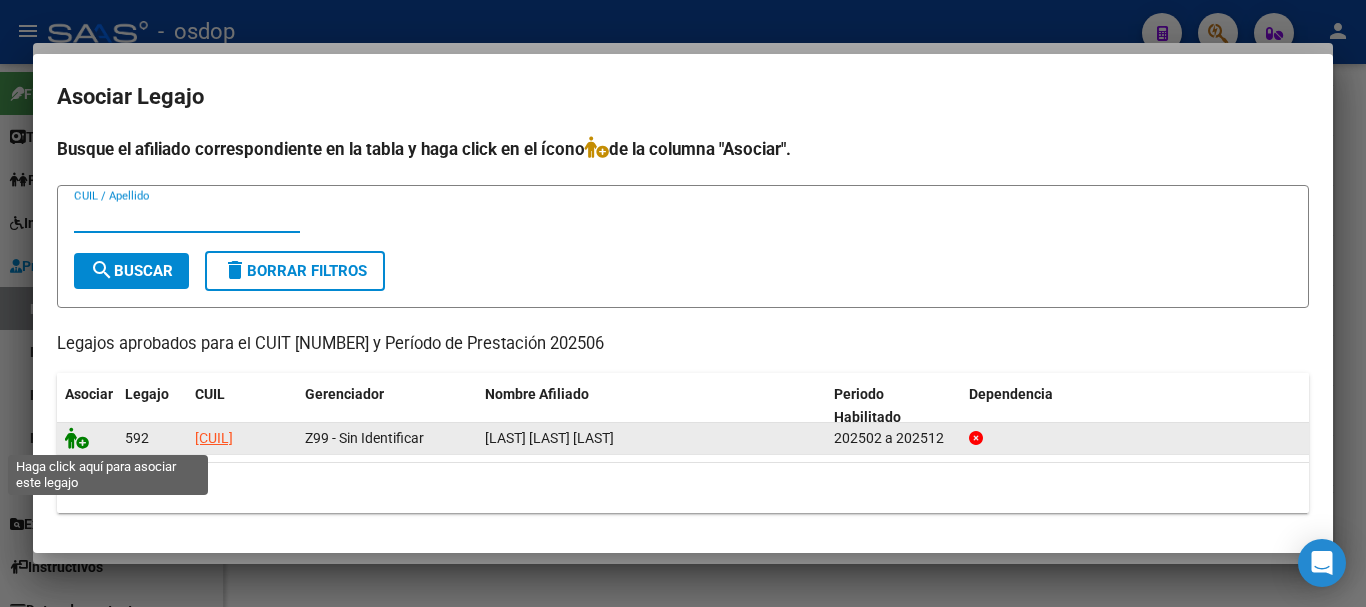 click 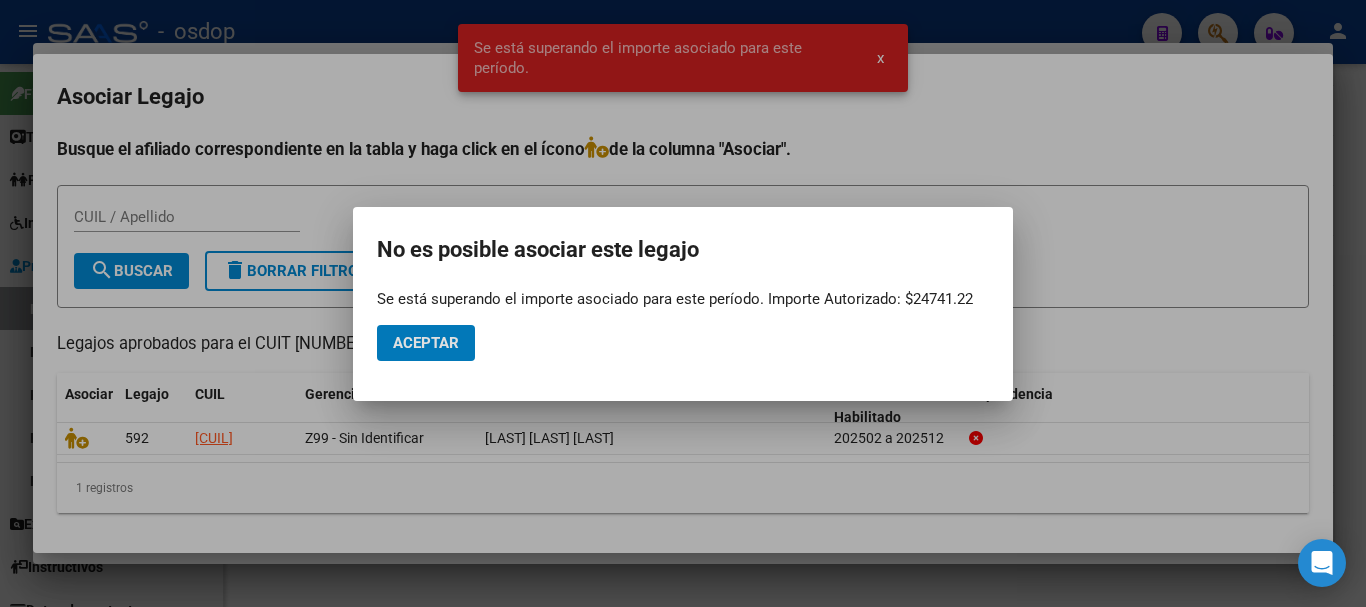 click on "Aceptar" 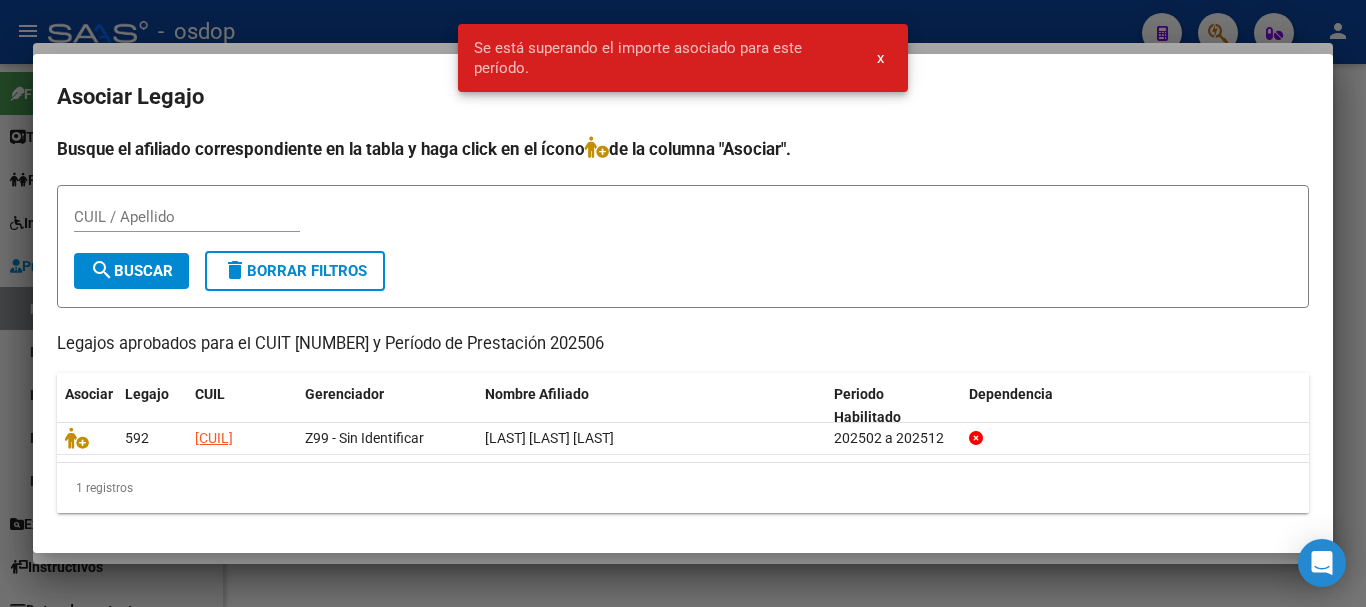 click at bounding box center [683, 303] 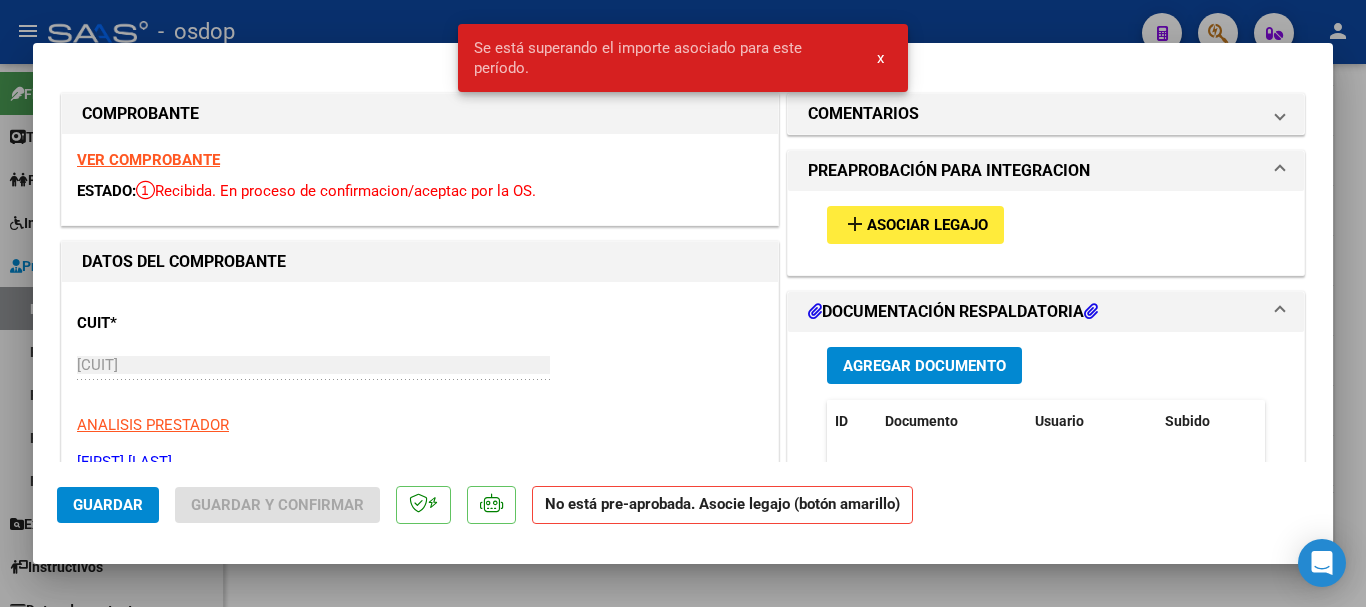 click at bounding box center (683, 303) 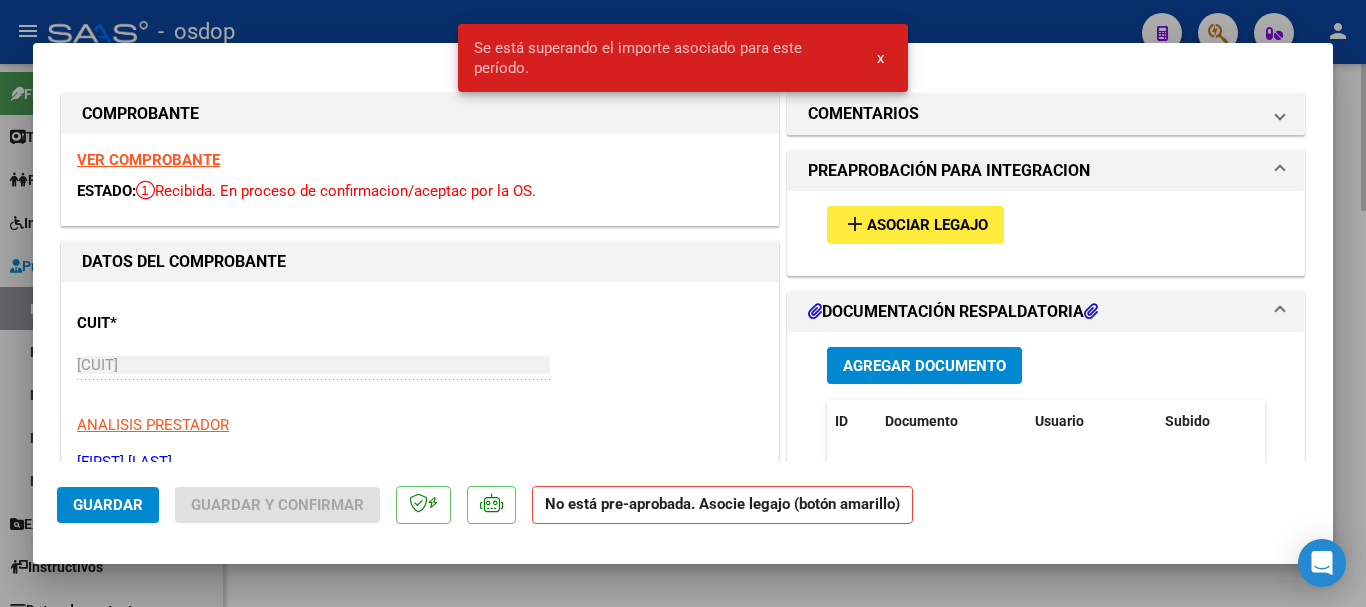 type 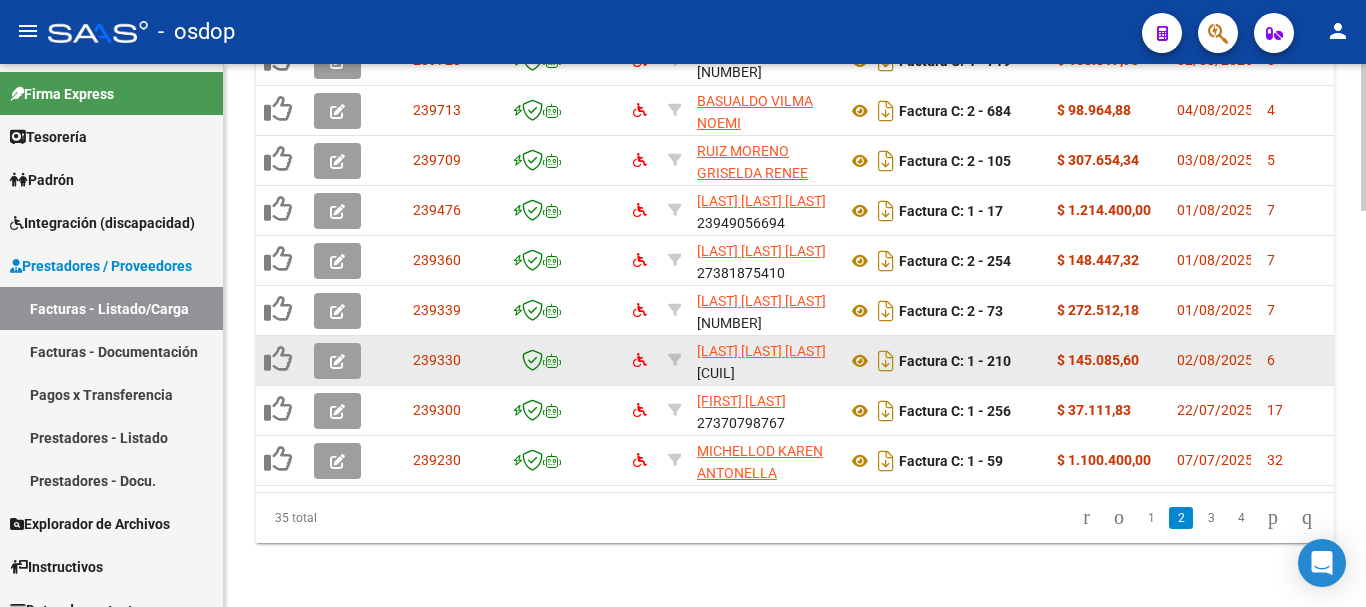 click 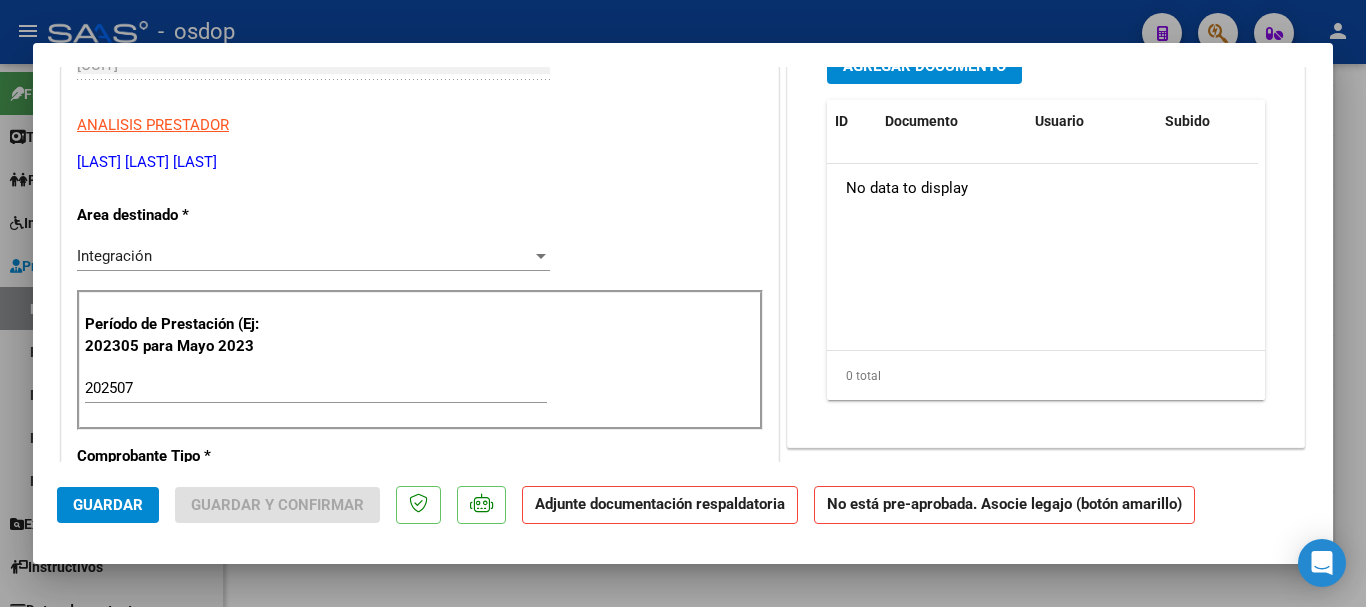 scroll, scrollTop: 0, scrollLeft: 0, axis: both 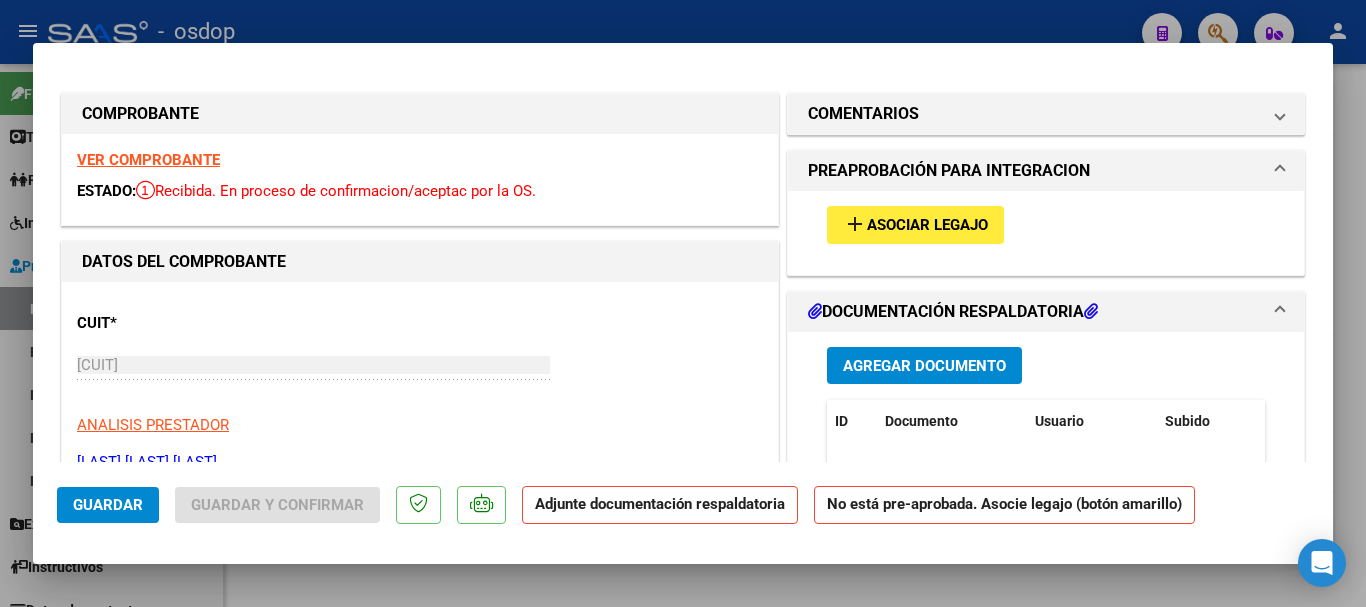 click on "Asociar Legajo" at bounding box center [927, 226] 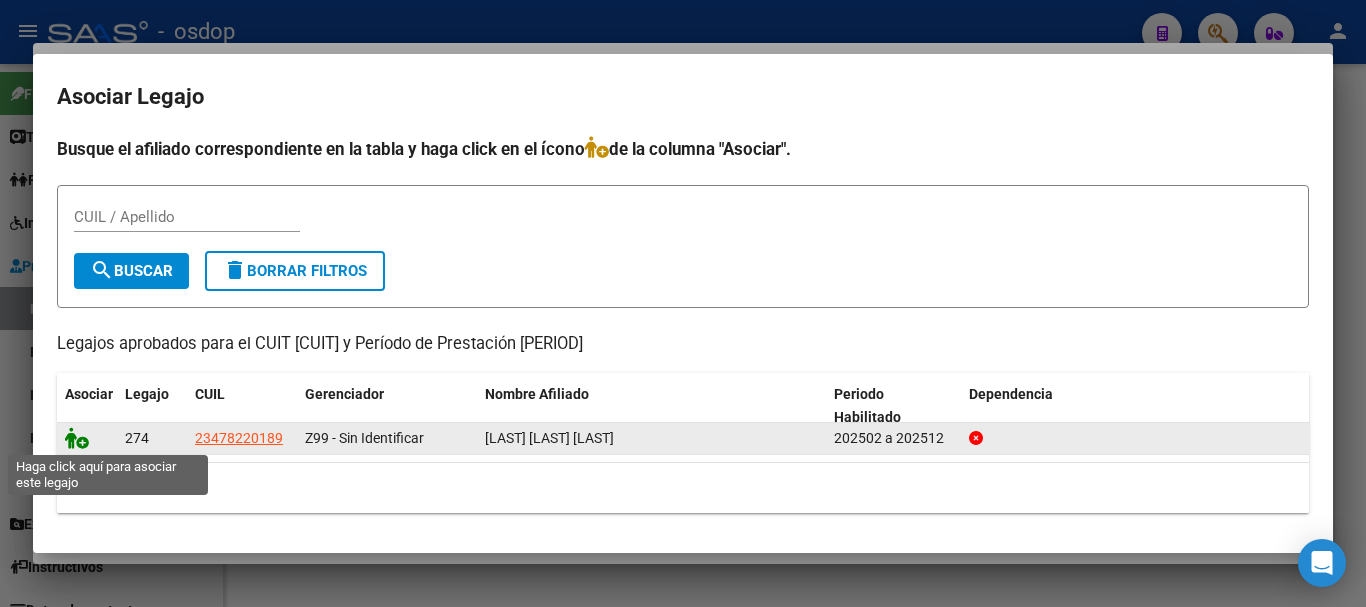 click 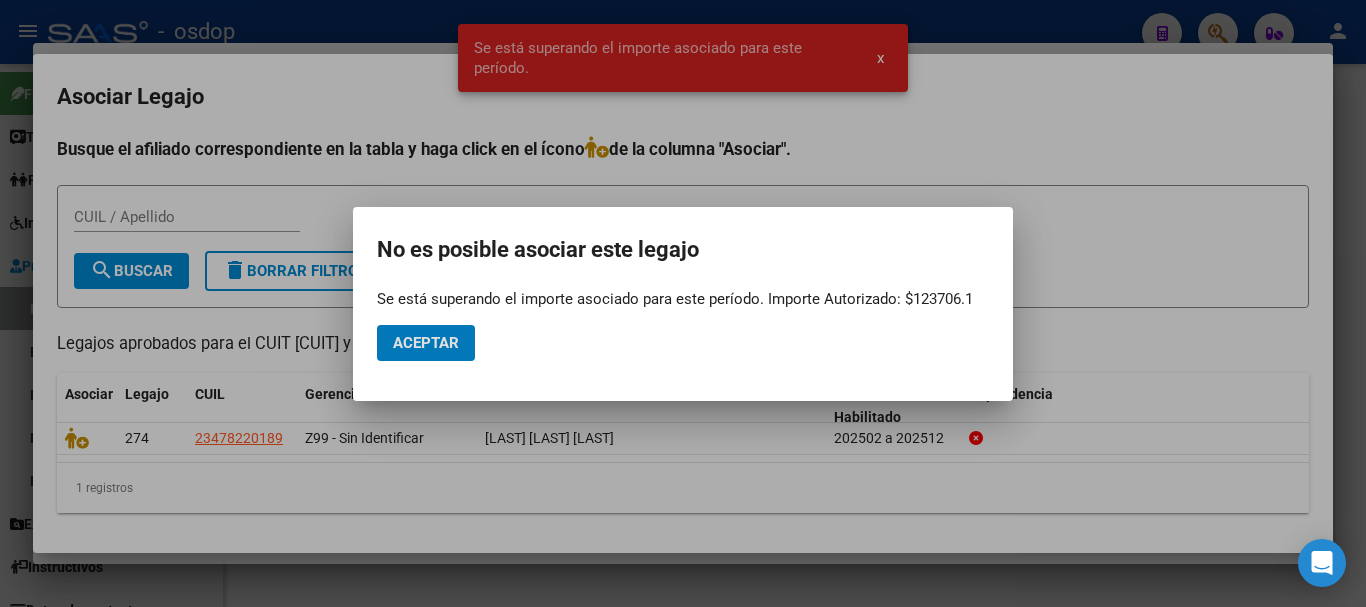 click on "Aceptar" 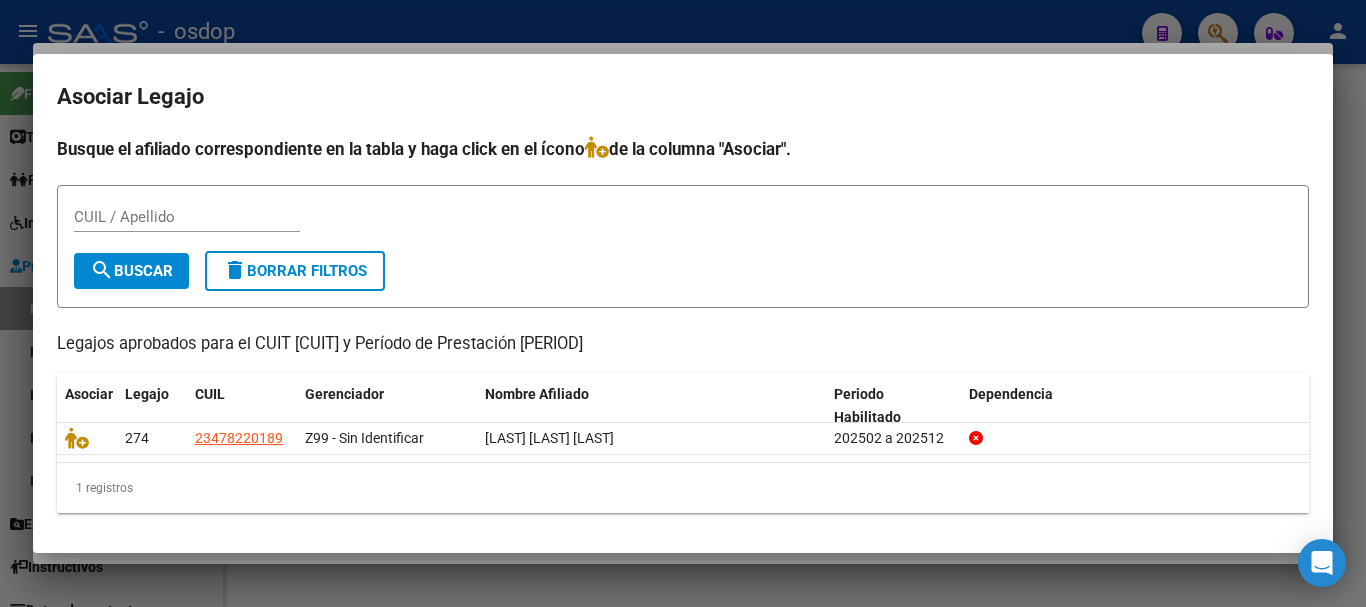 click at bounding box center [683, 303] 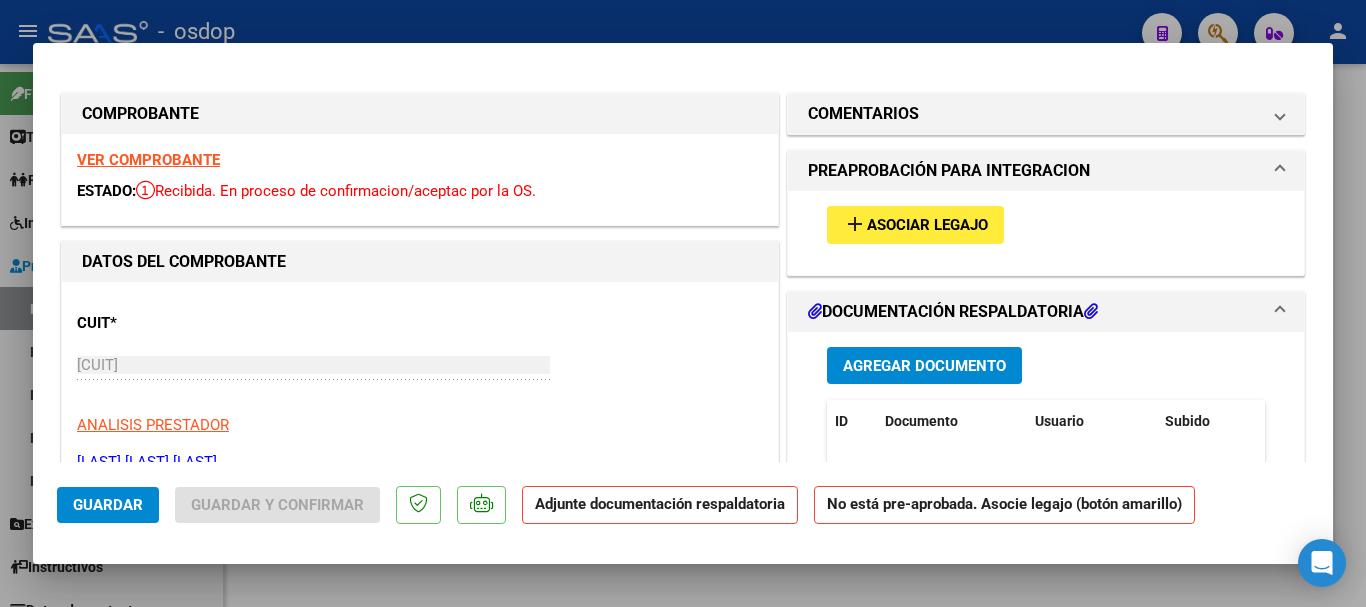 click at bounding box center (683, 303) 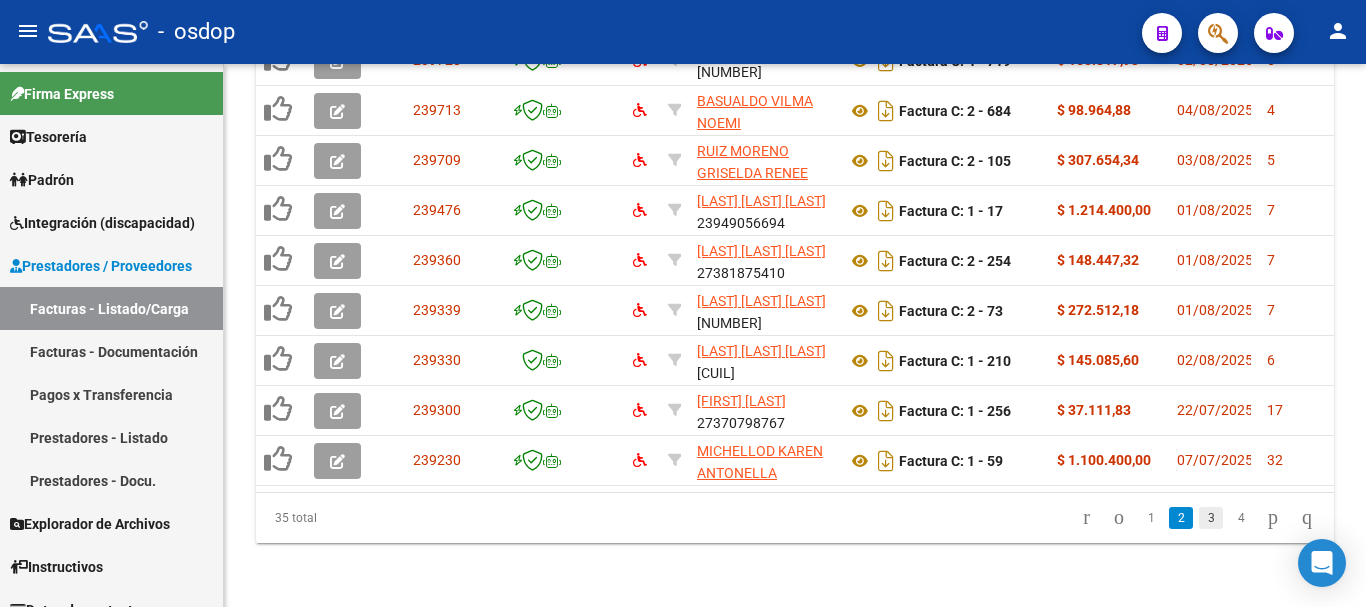 click on "3" 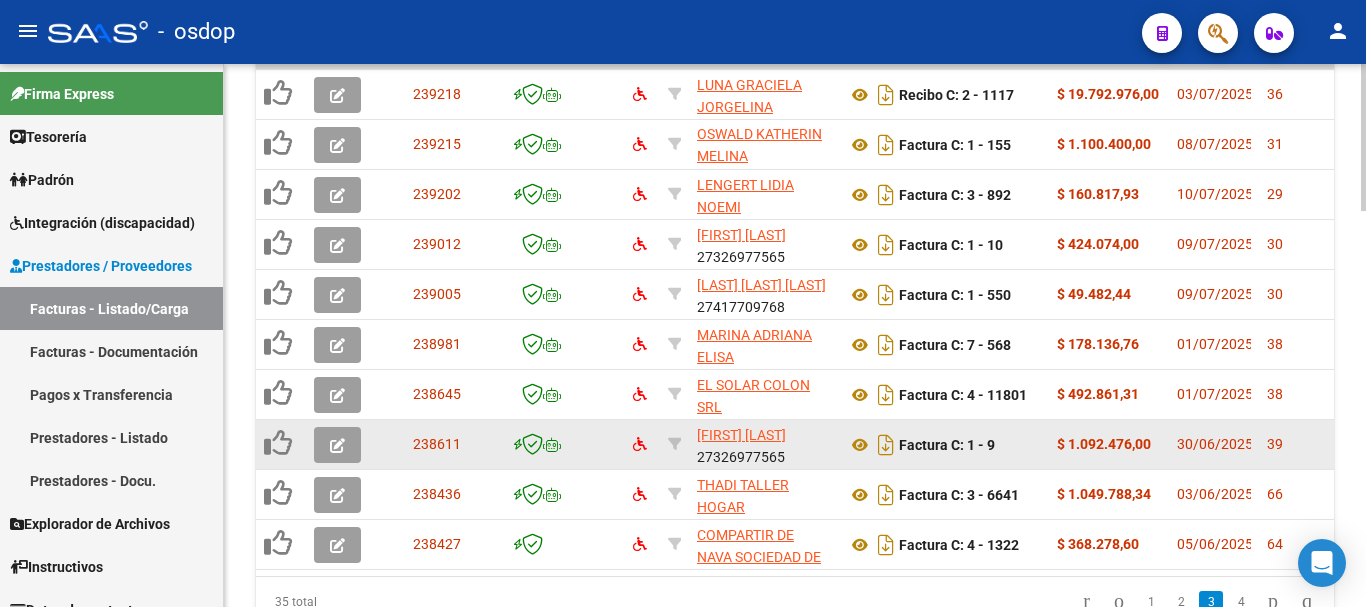 scroll, scrollTop: 1463, scrollLeft: 0, axis: vertical 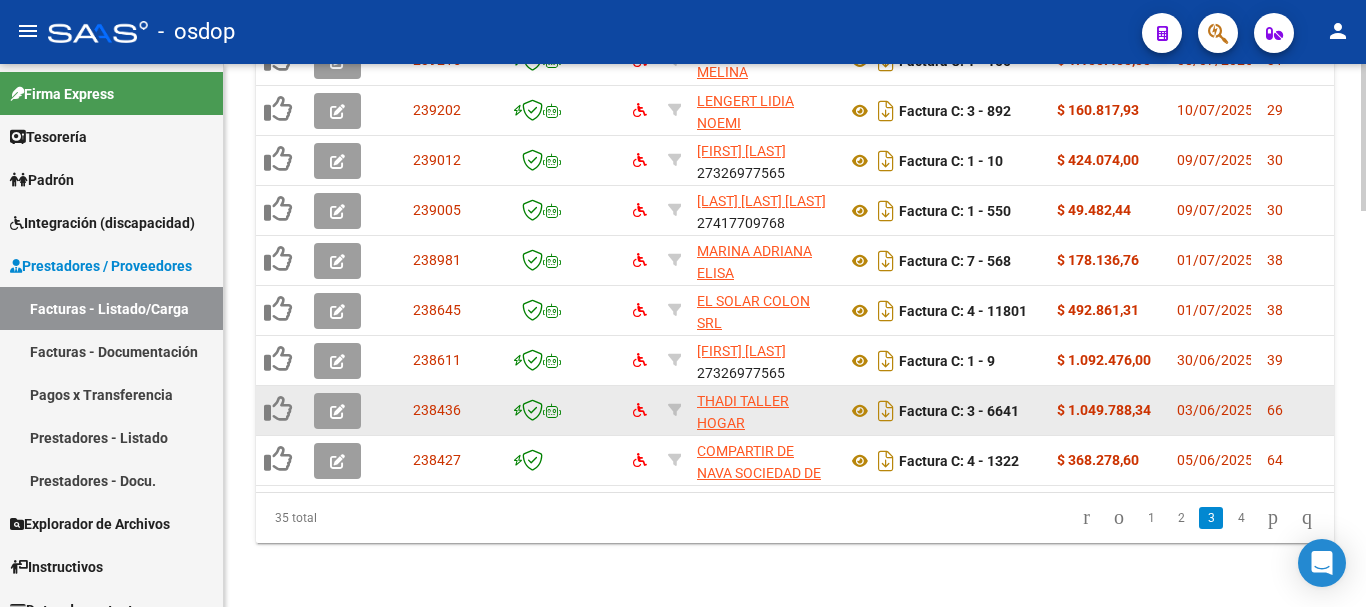click 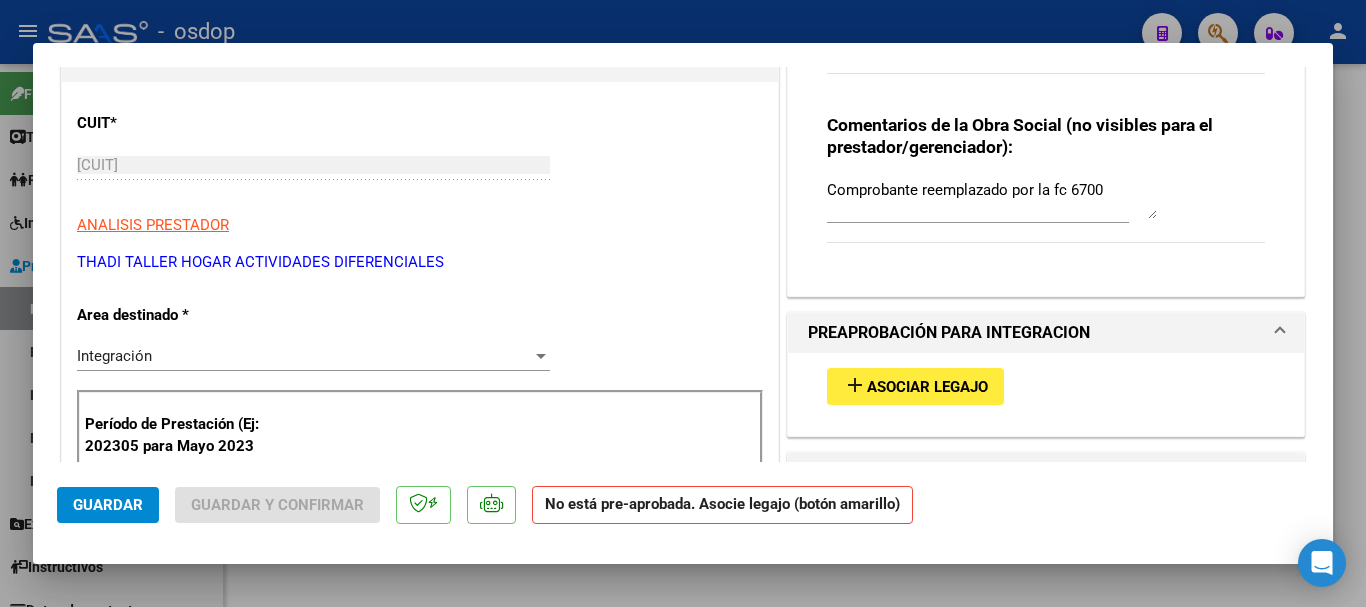 scroll, scrollTop: 0, scrollLeft: 0, axis: both 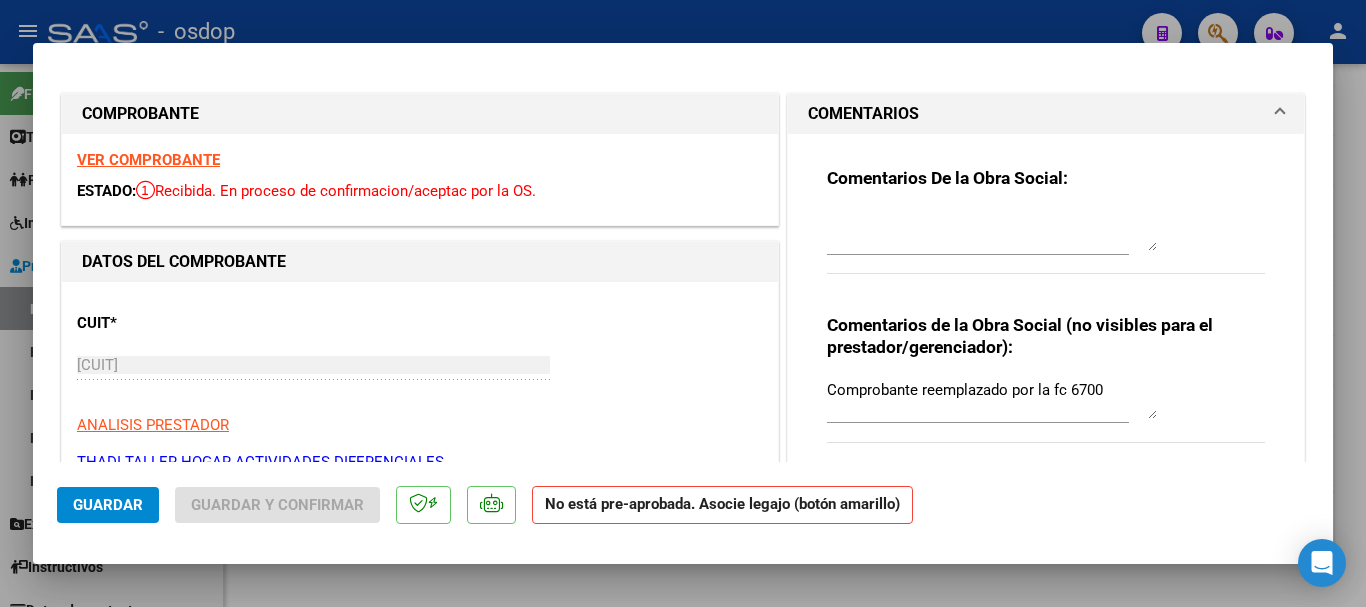 drag, startPoint x: 498, startPoint y: 41, endPoint x: 498, endPoint y: 4, distance: 37 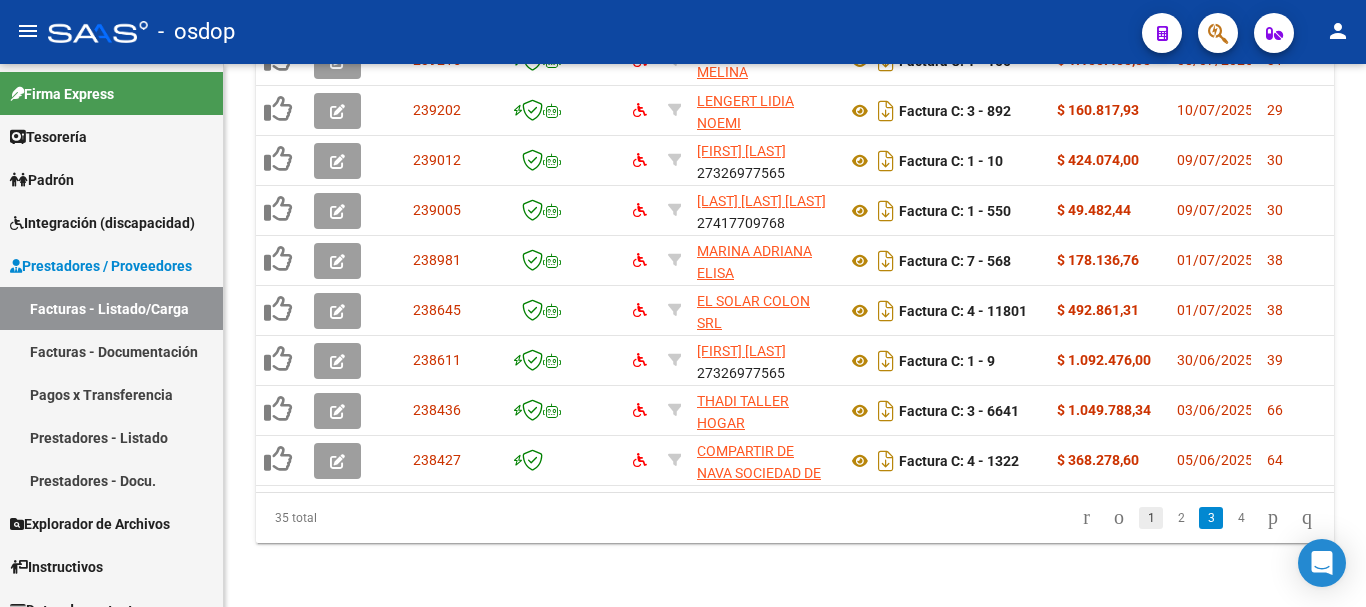 click on "1" 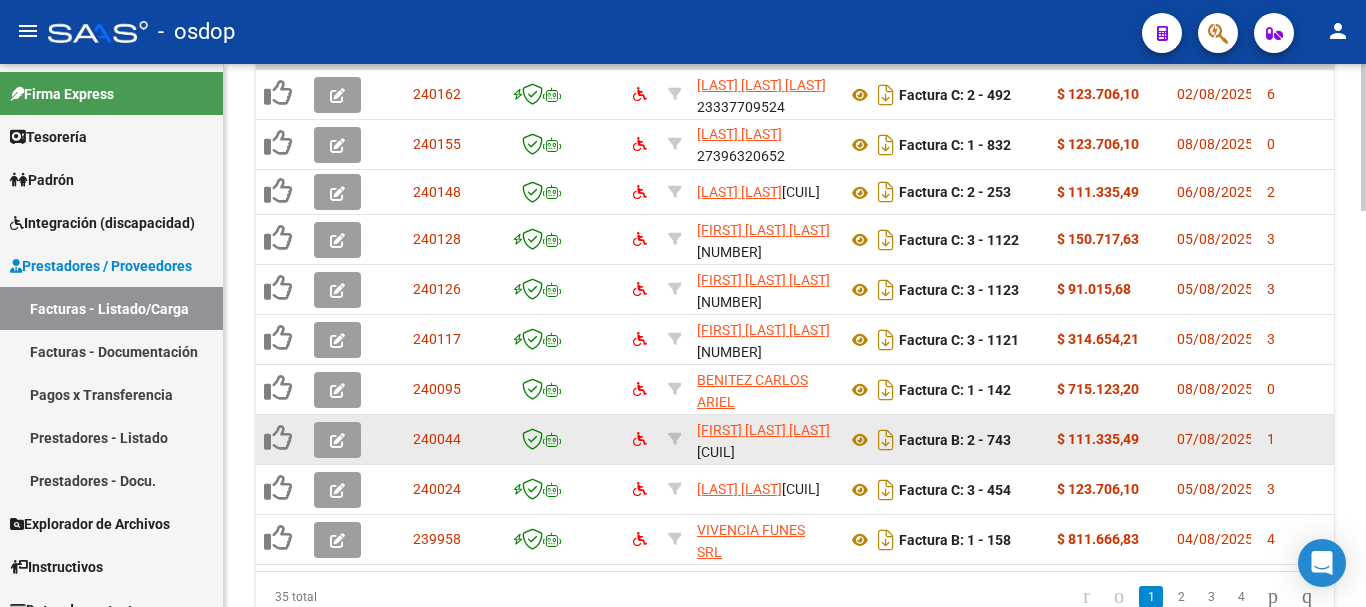 scroll, scrollTop: 1263, scrollLeft: 0, axis: vertical 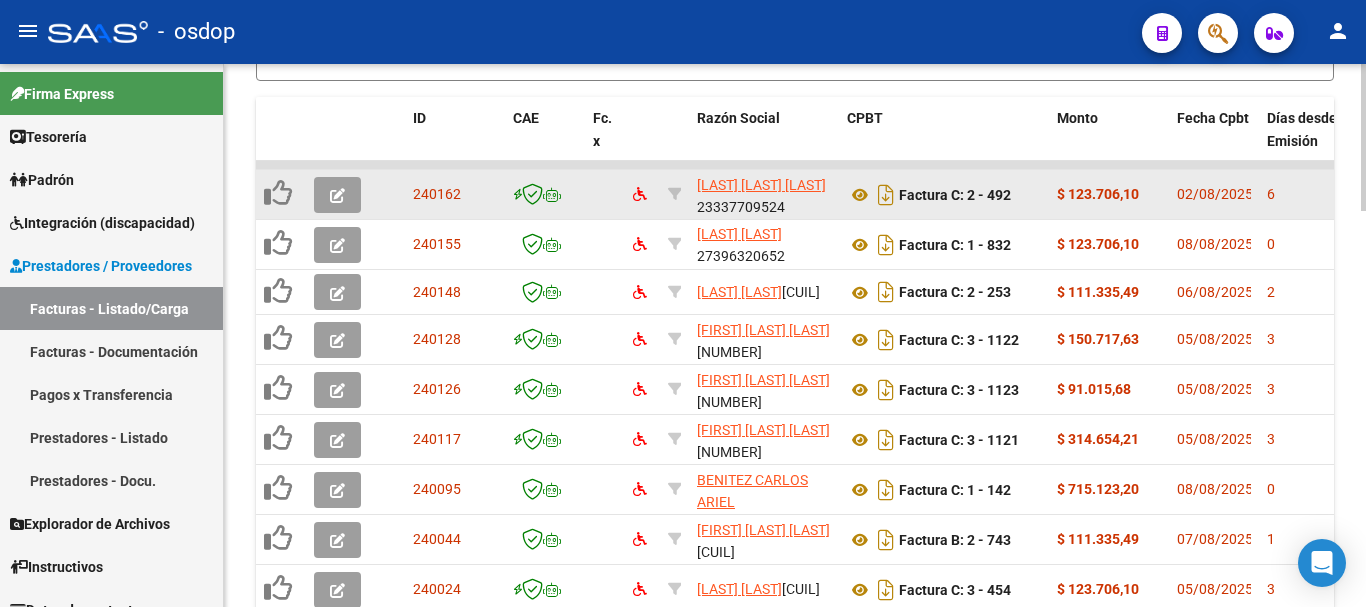 click 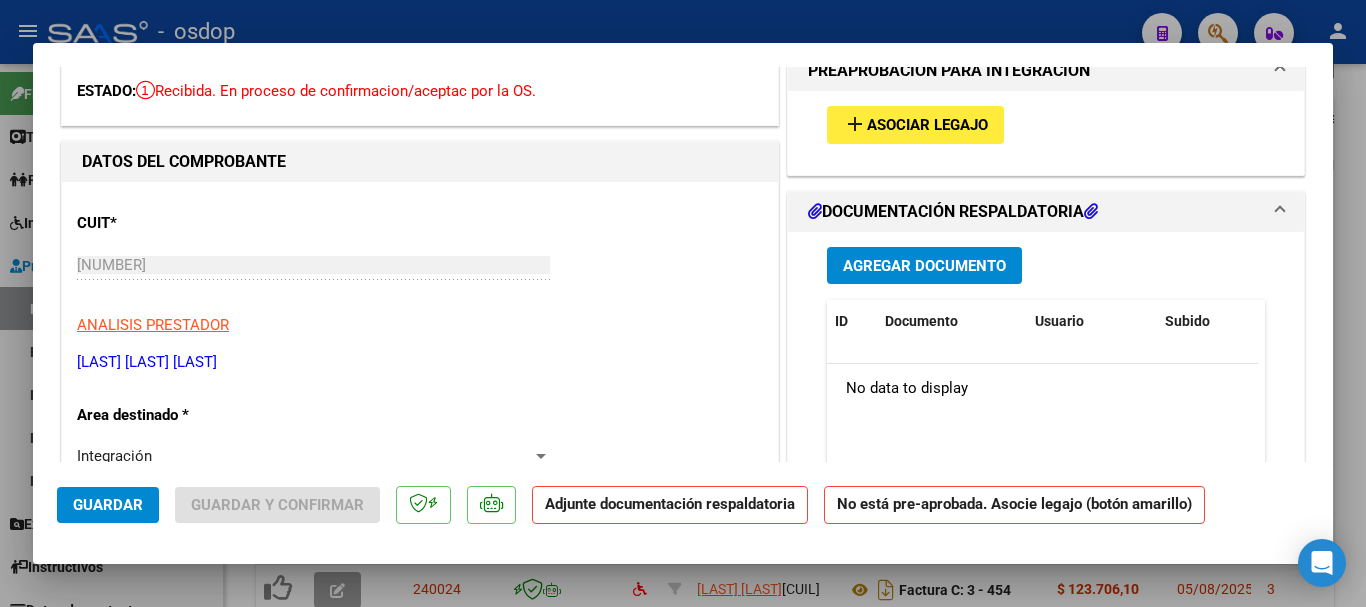 scroll, scrollTop: 300, scrollLeft: 0, axis: vertical 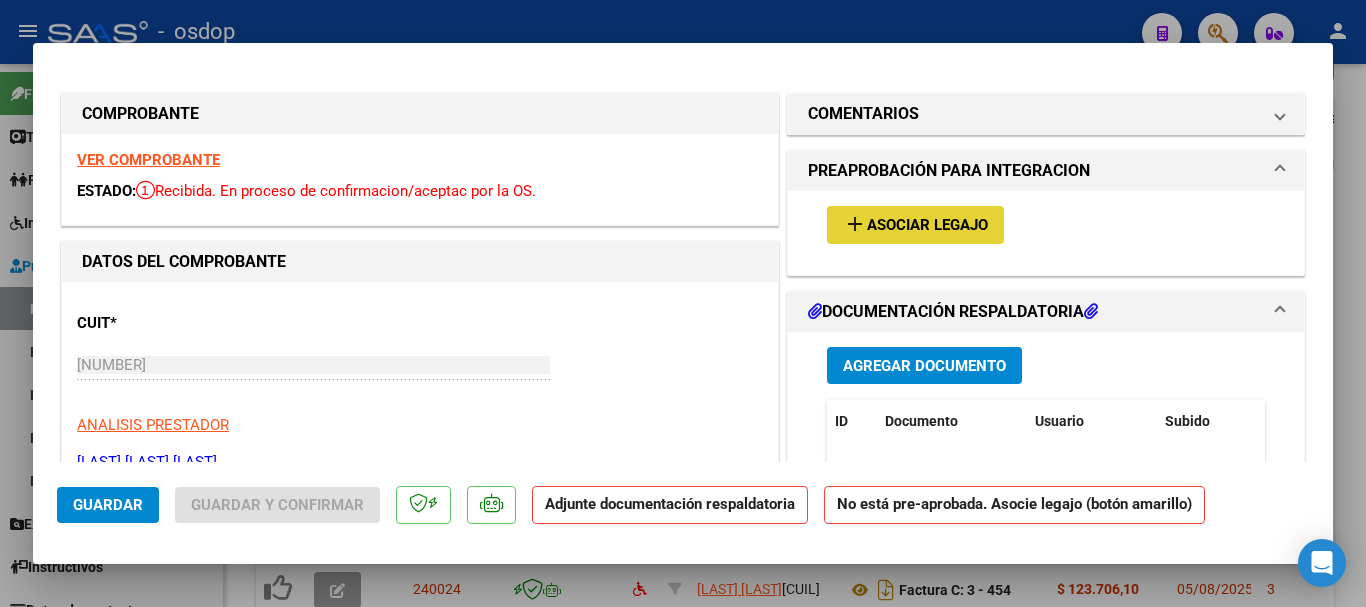 click on "Asociar Legajo" at bounding box center [927, 226] 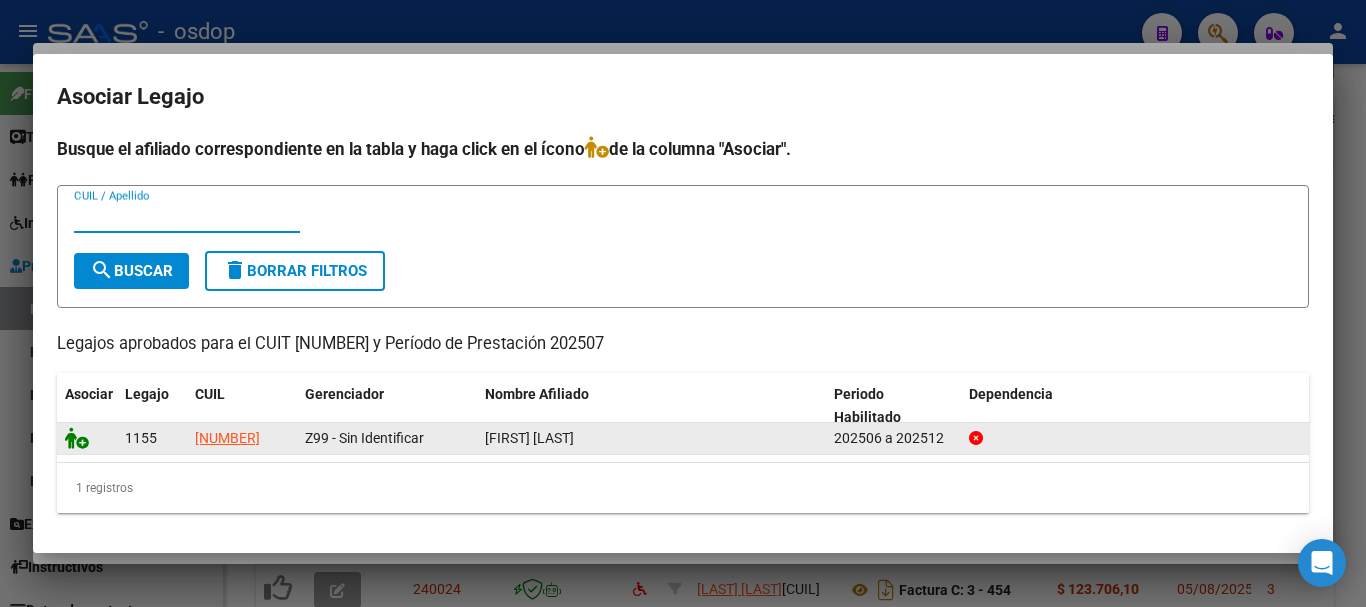 click 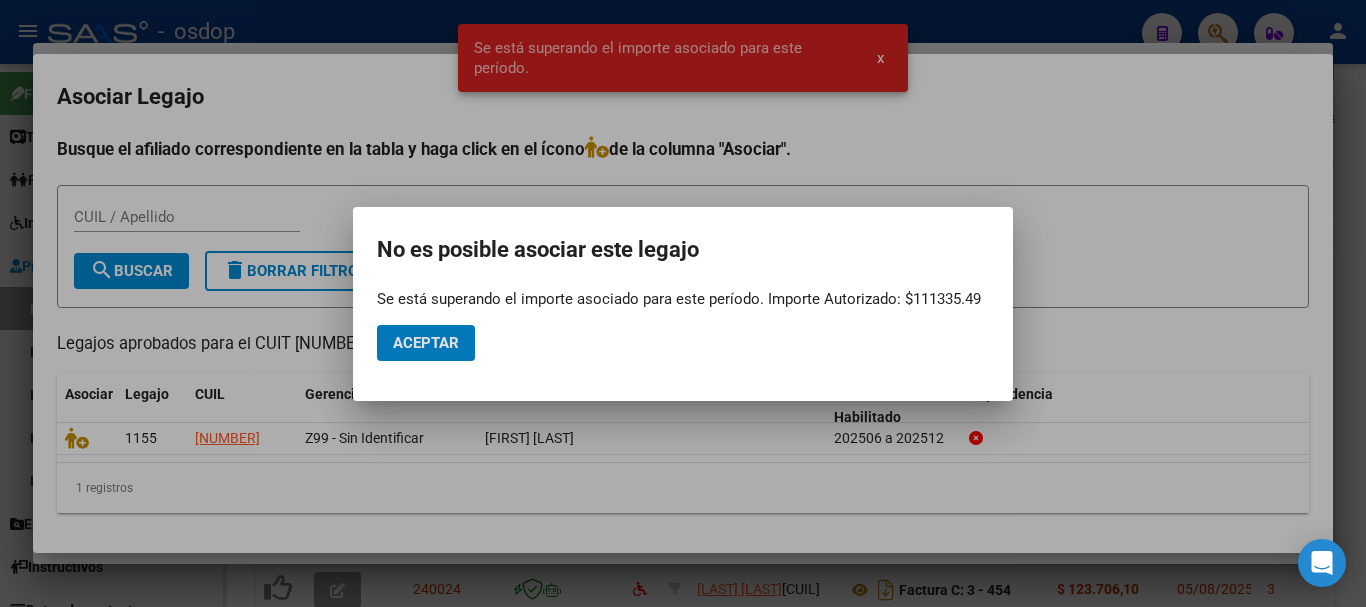 click on "Aceptar" 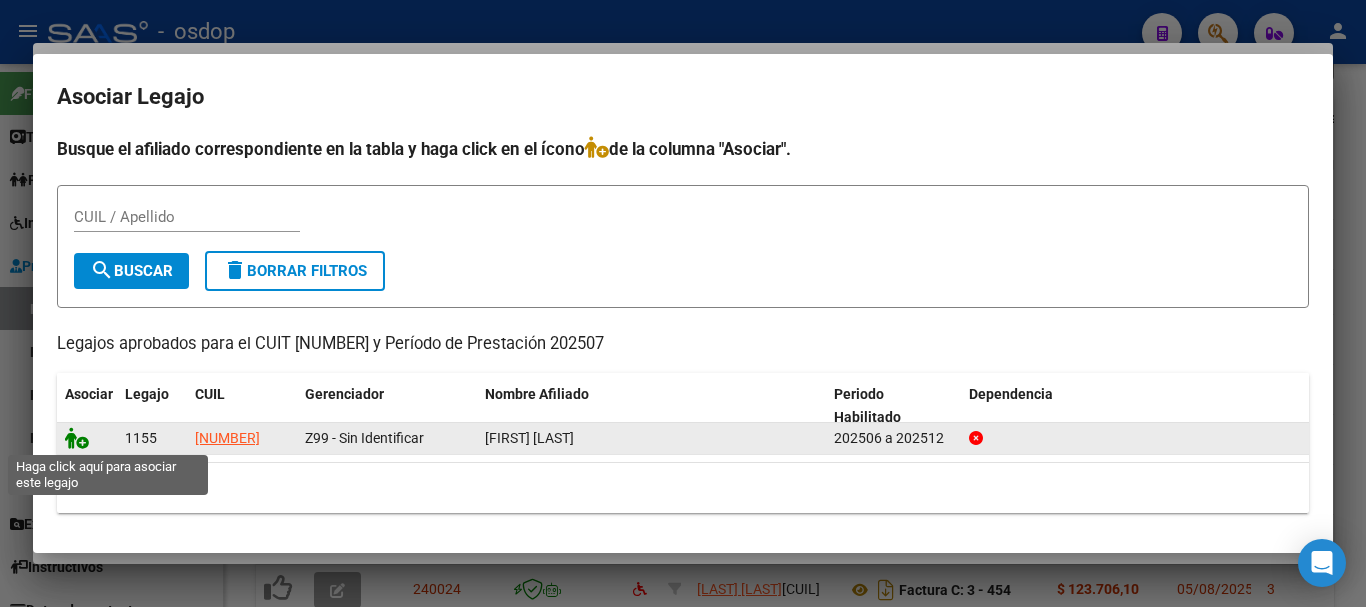 click 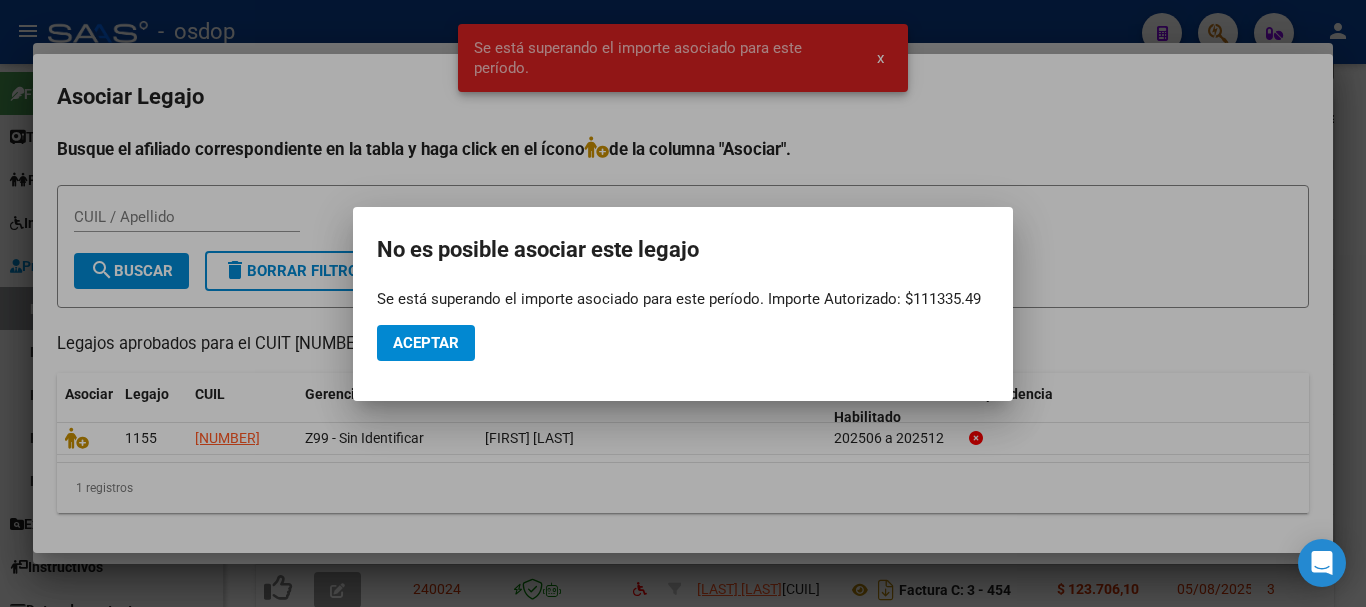 click at bounding box center [683, 303] 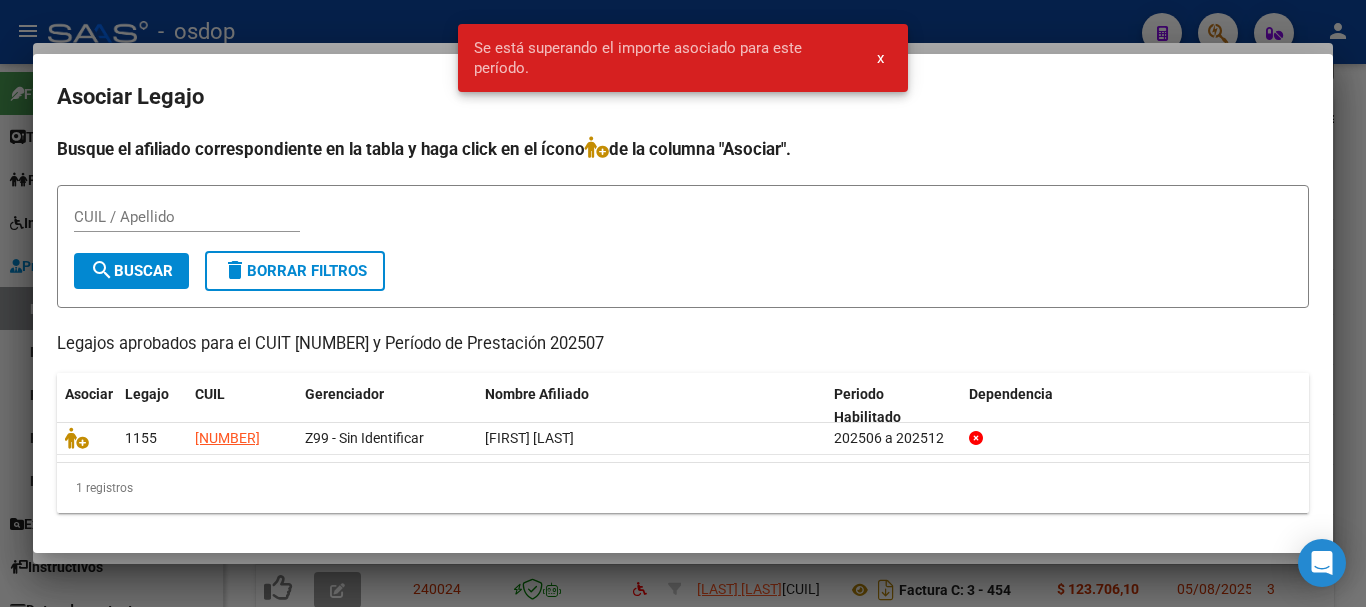 click at bounding box center (683, 303) 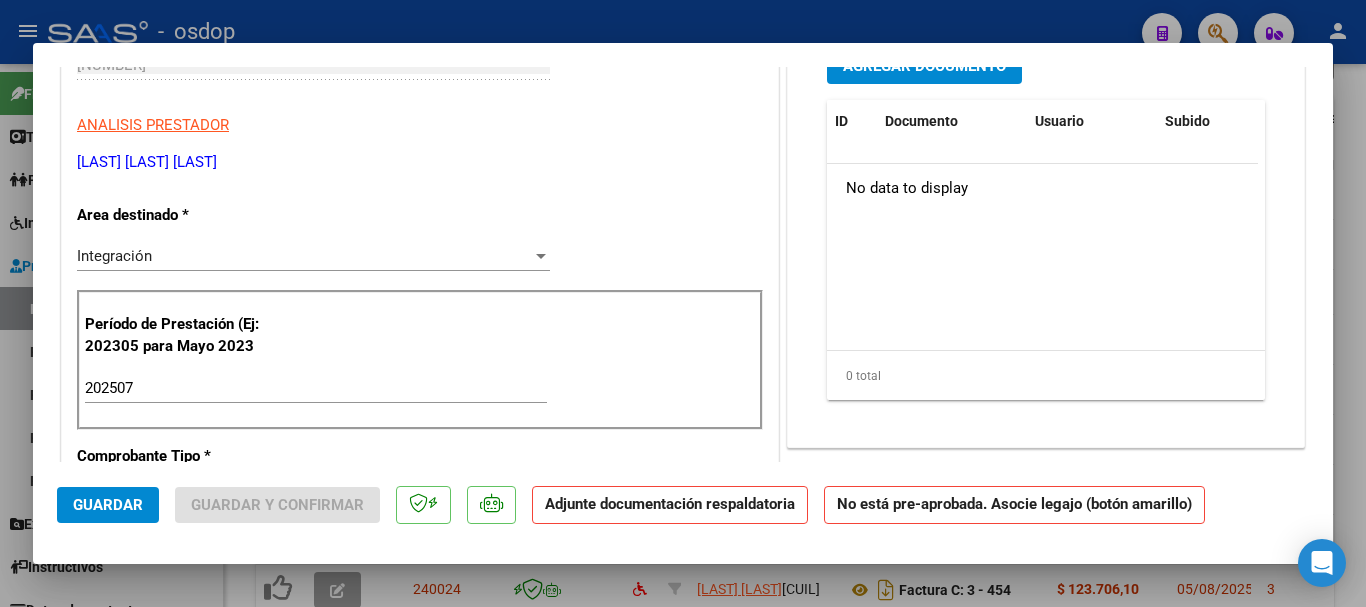 scroll, scrollTop: 0, scrollLeft: 0, axis: both 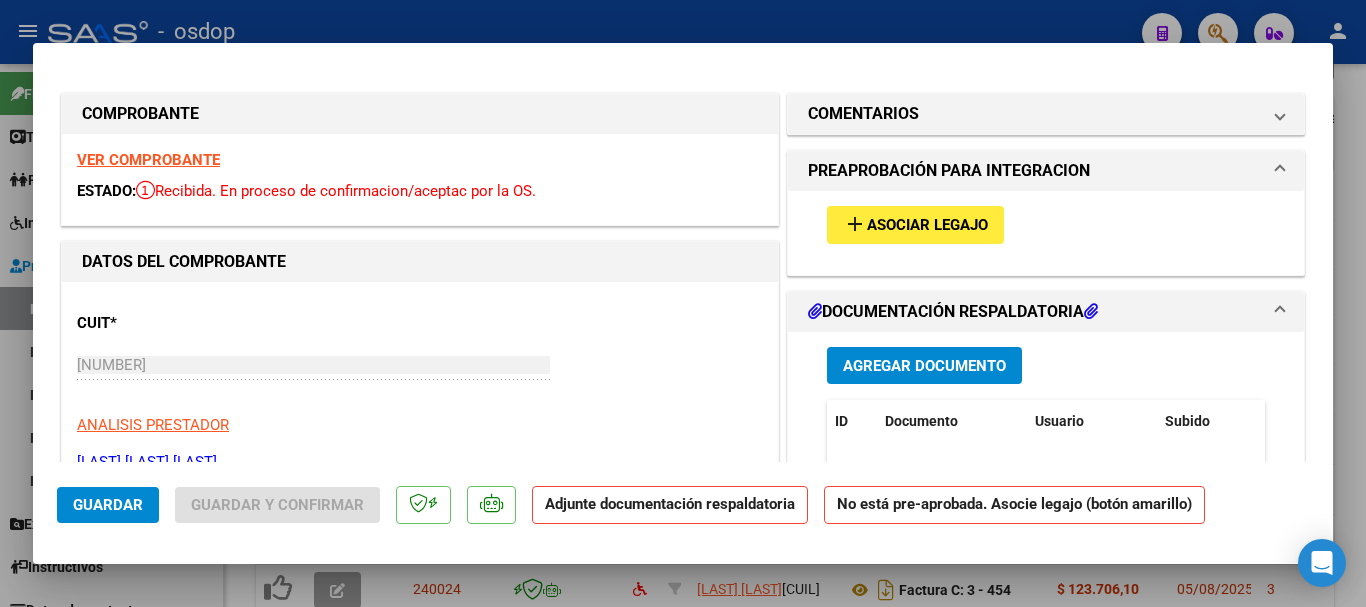 click at bounding box center (683, 303) 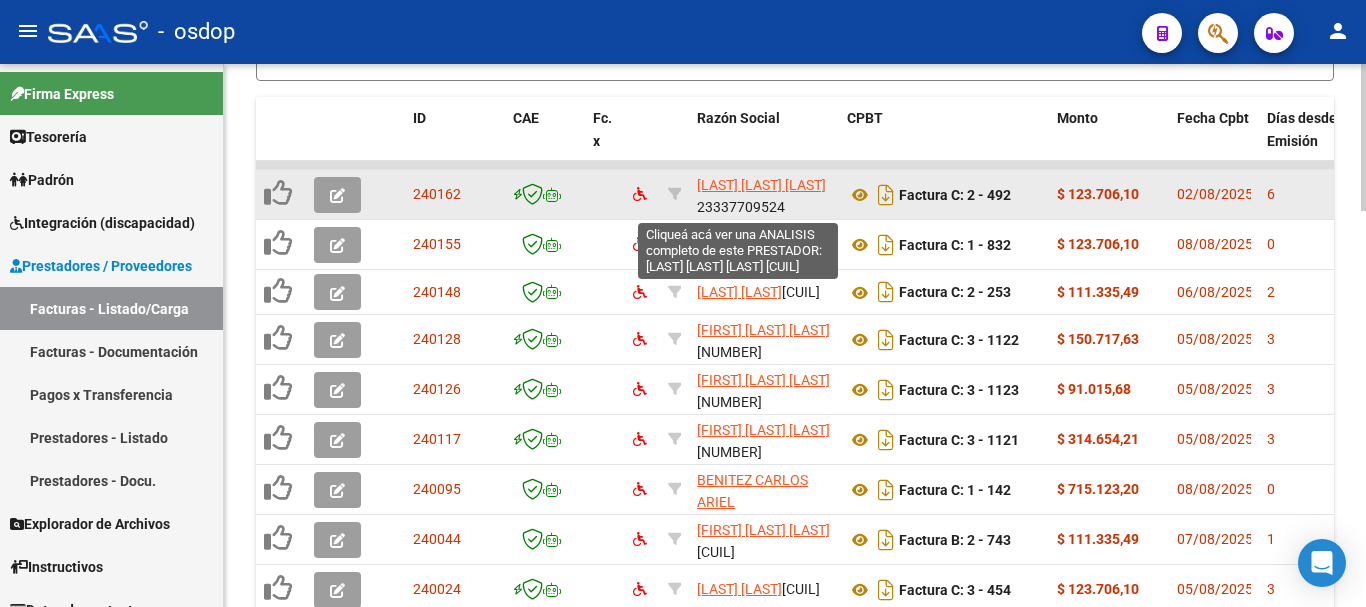 click on "[LAST] [LAST] [LAST]" 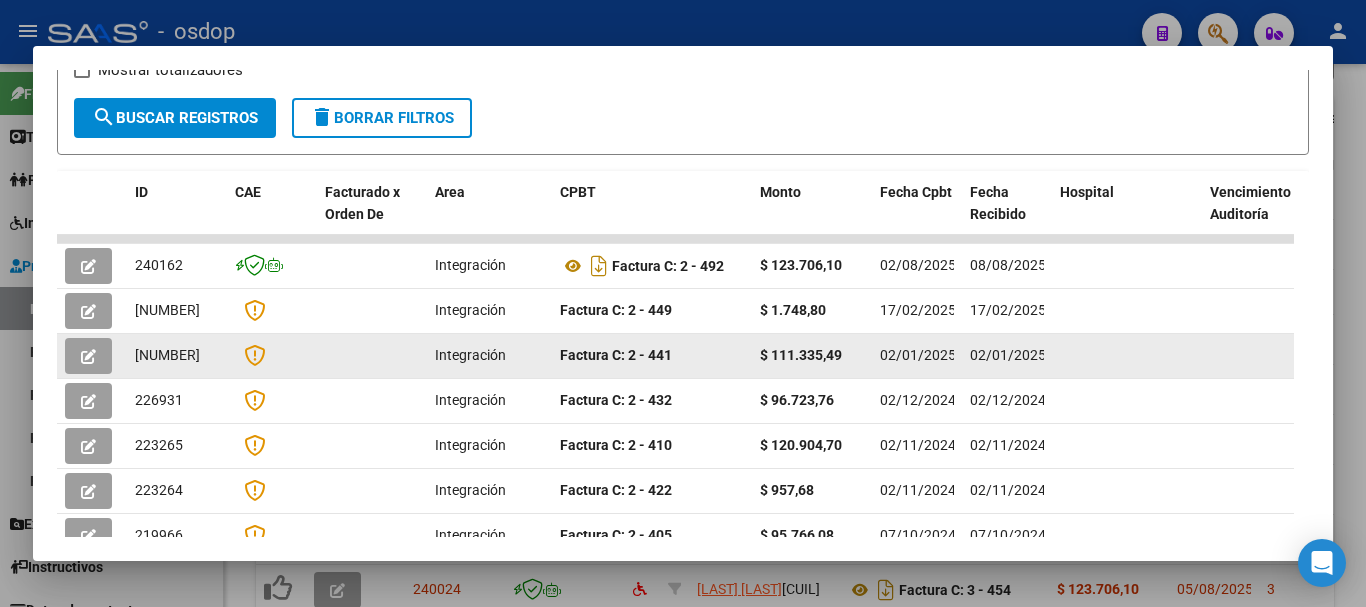 scroll, scrollTop: 275, scrollLeft: 0, axis: vertical 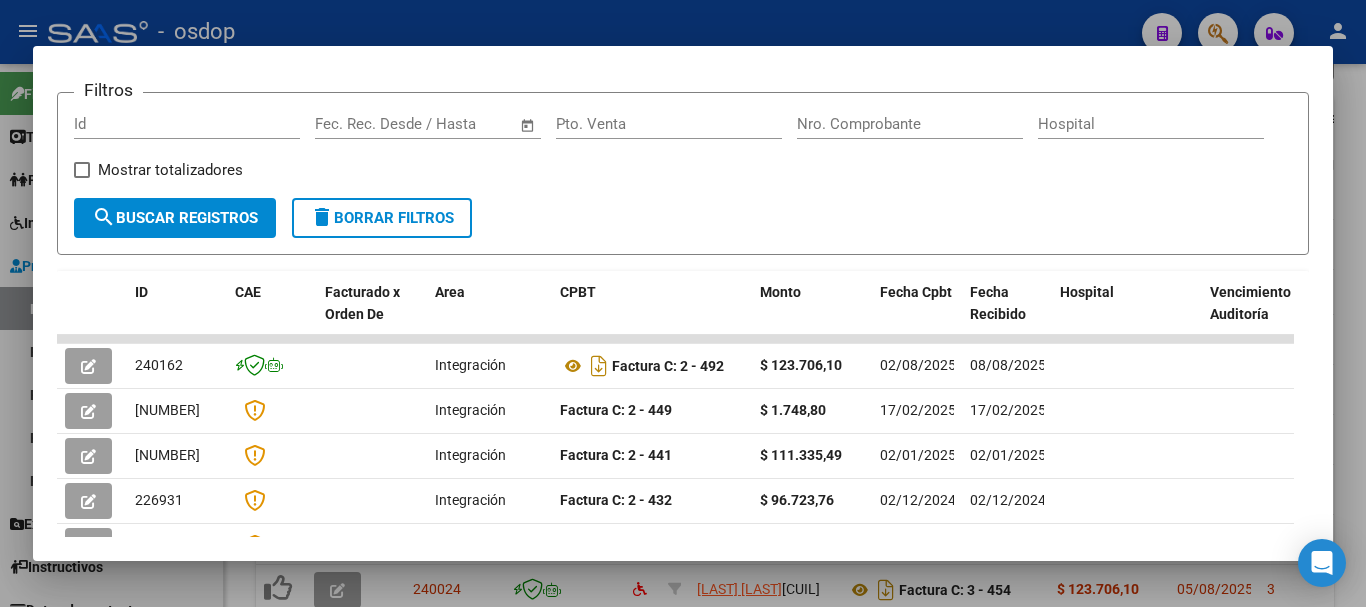 click at bounding box center [683, 303] 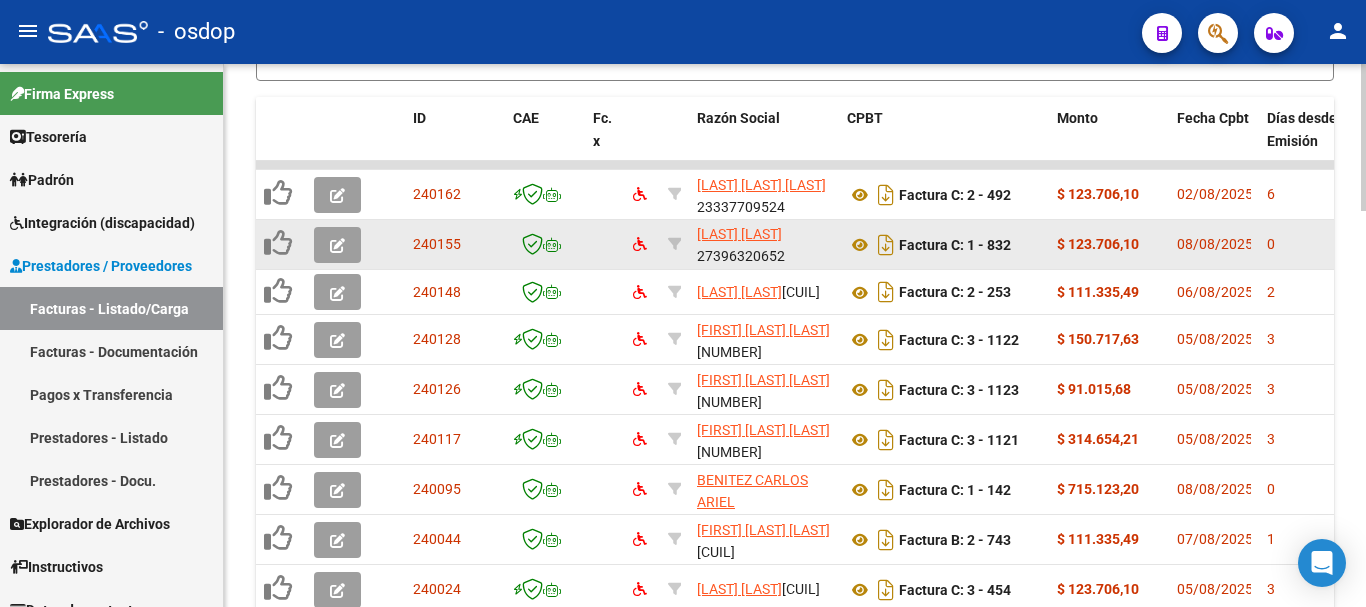 click 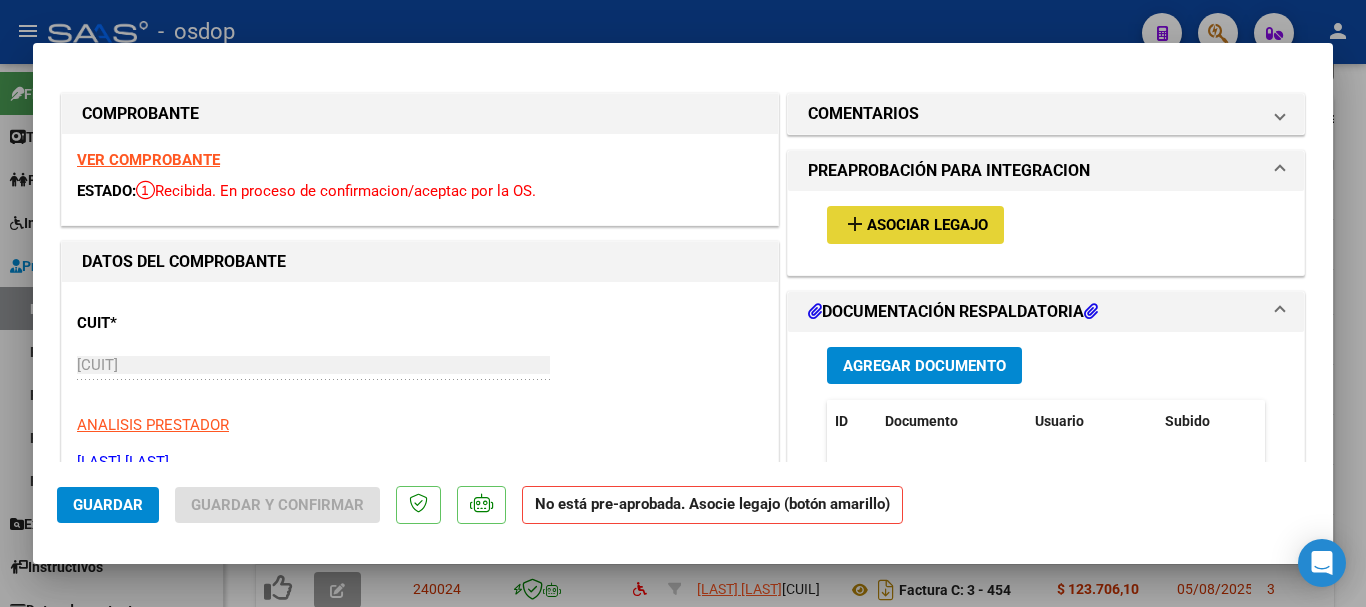 click on "add Asociar Legajo" at bounding box center [915, 224] 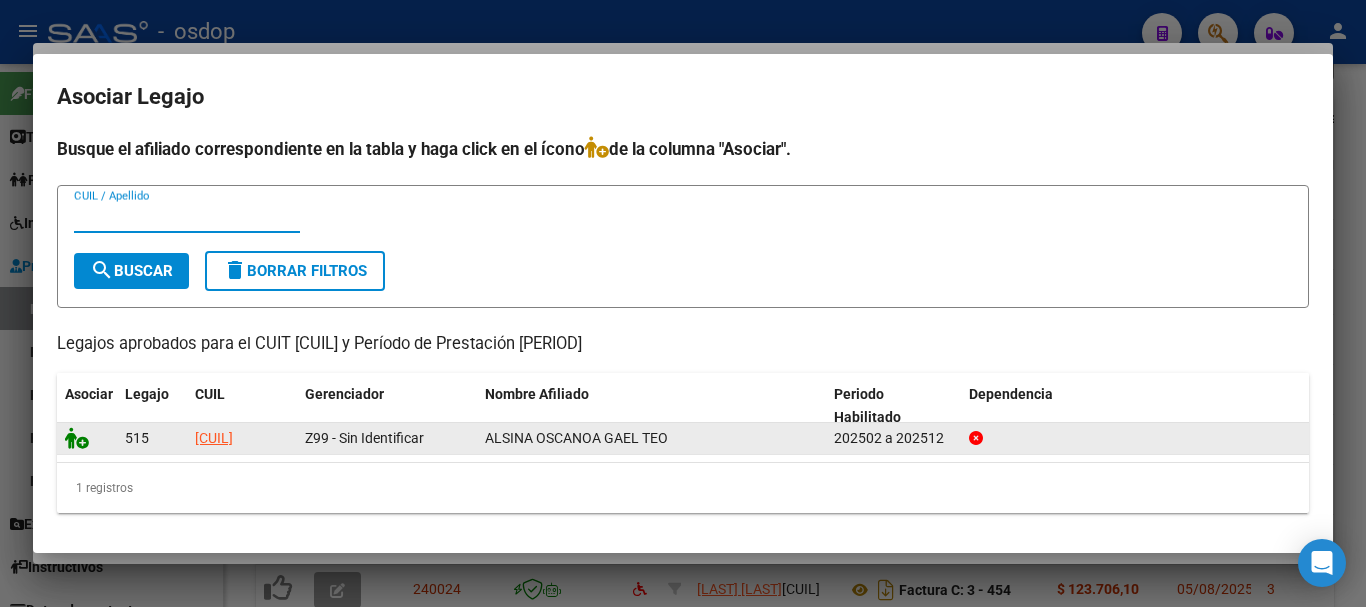 click 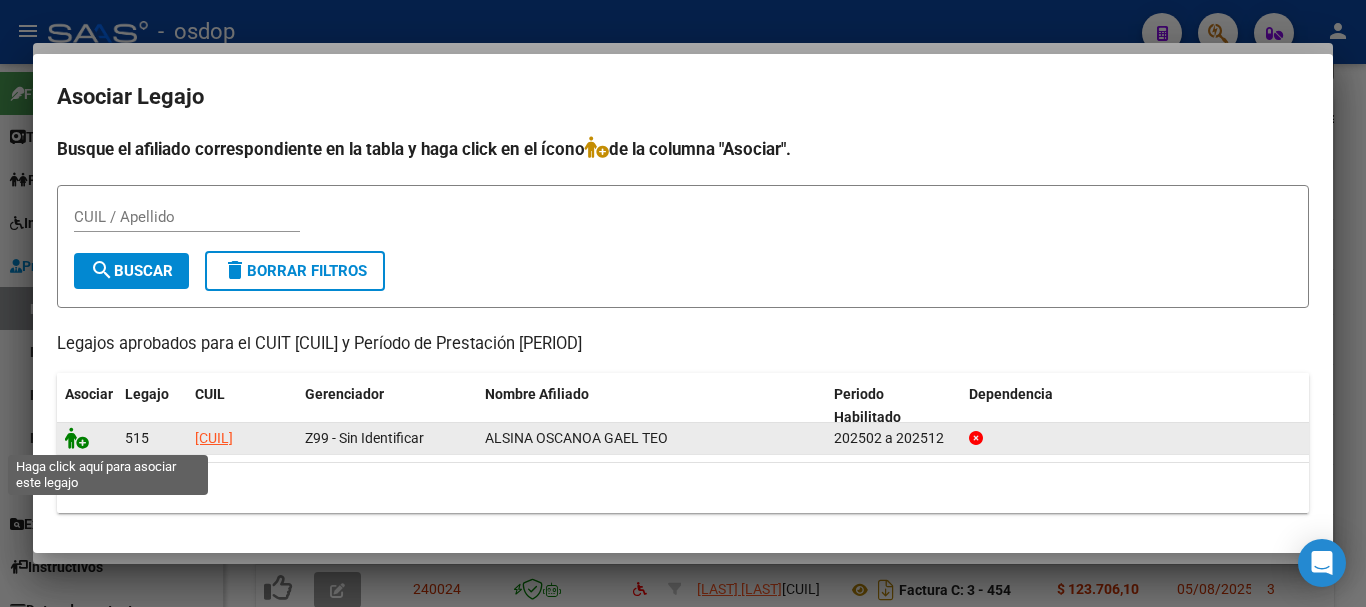 click 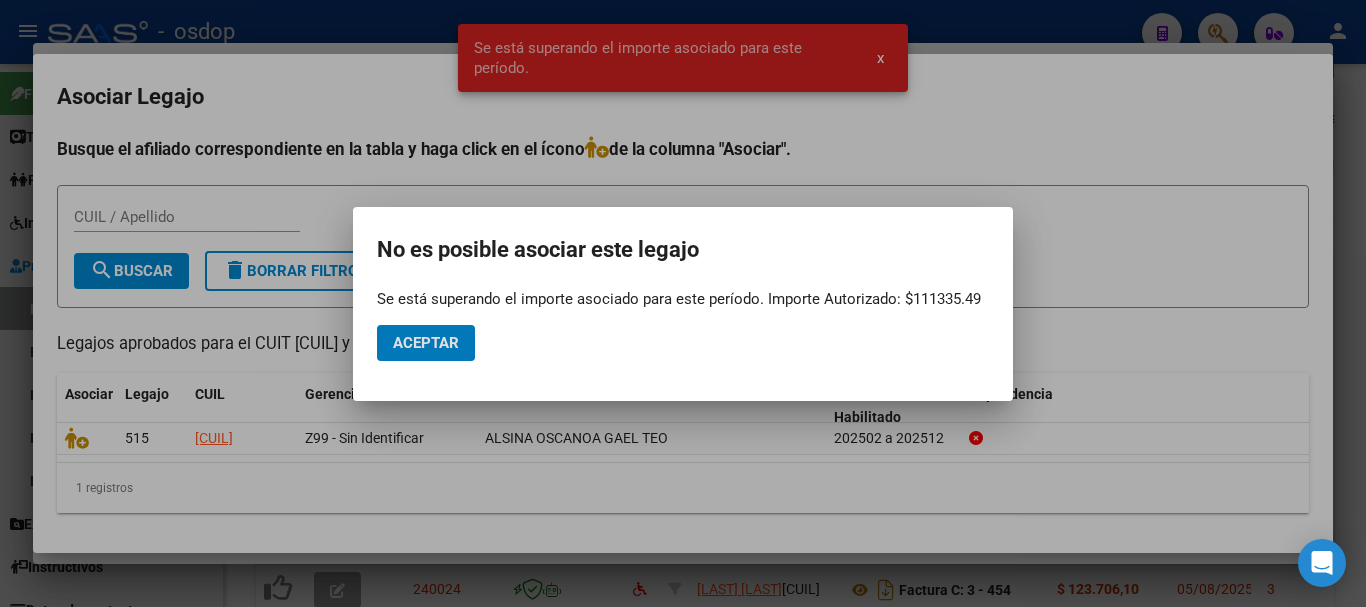 click on "Aceptar" 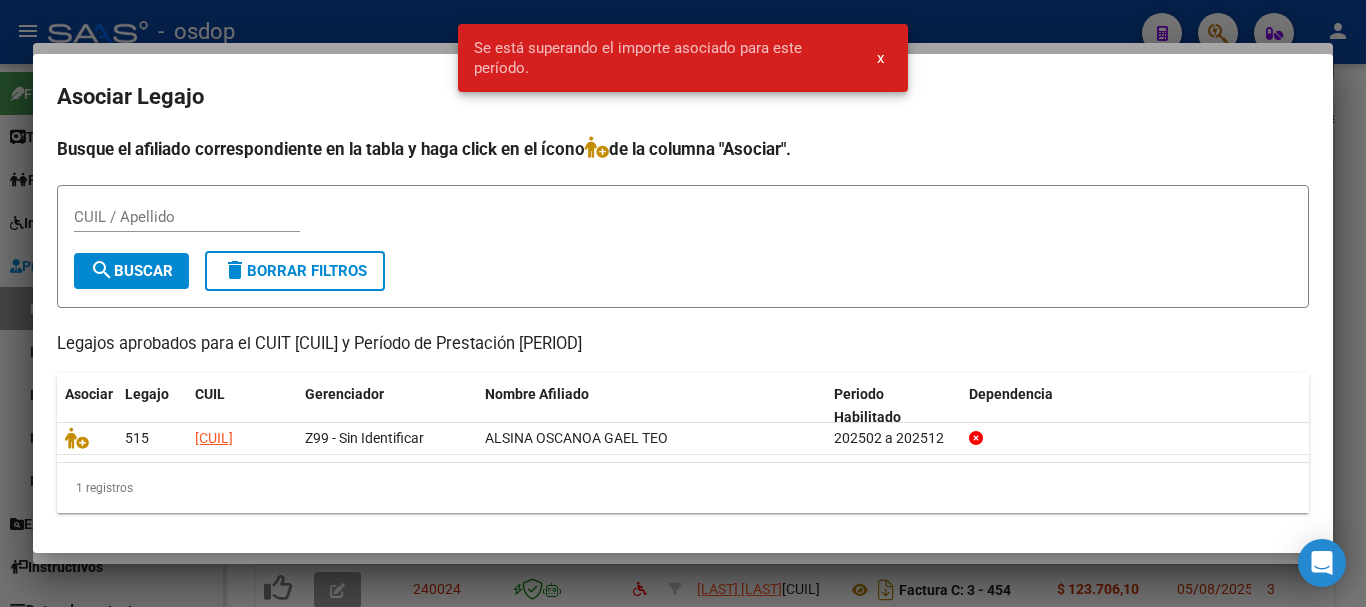 click at bounding box center [683, 303] 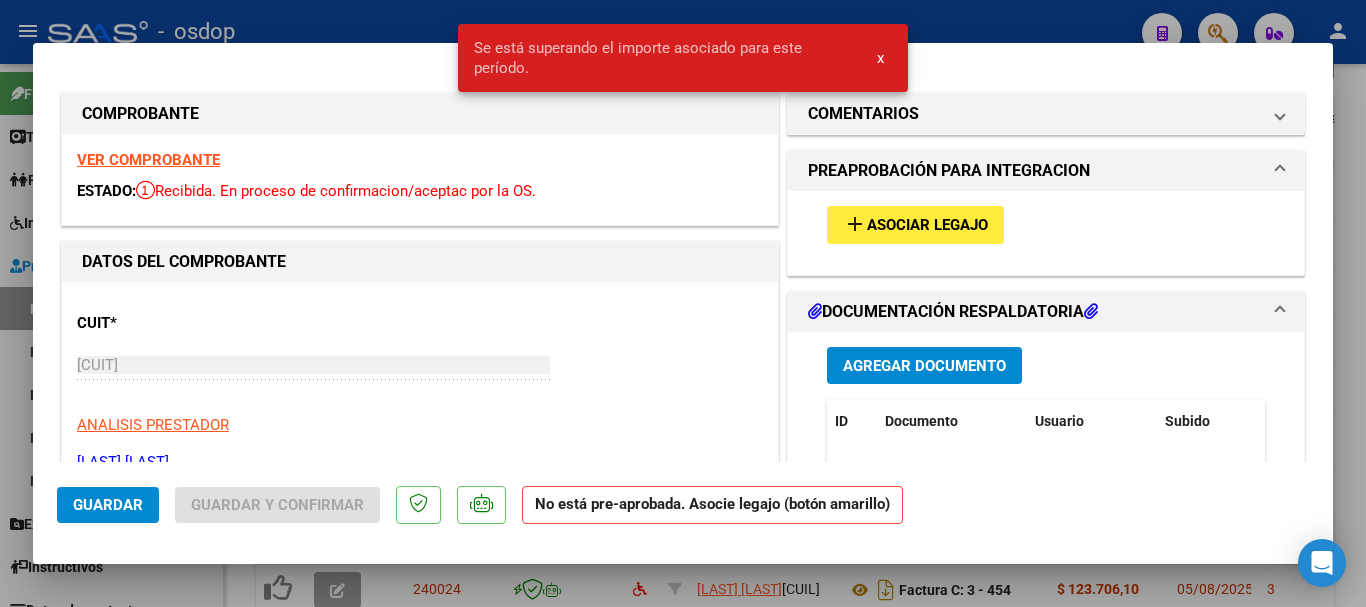 click at bounding box center [683, 303] 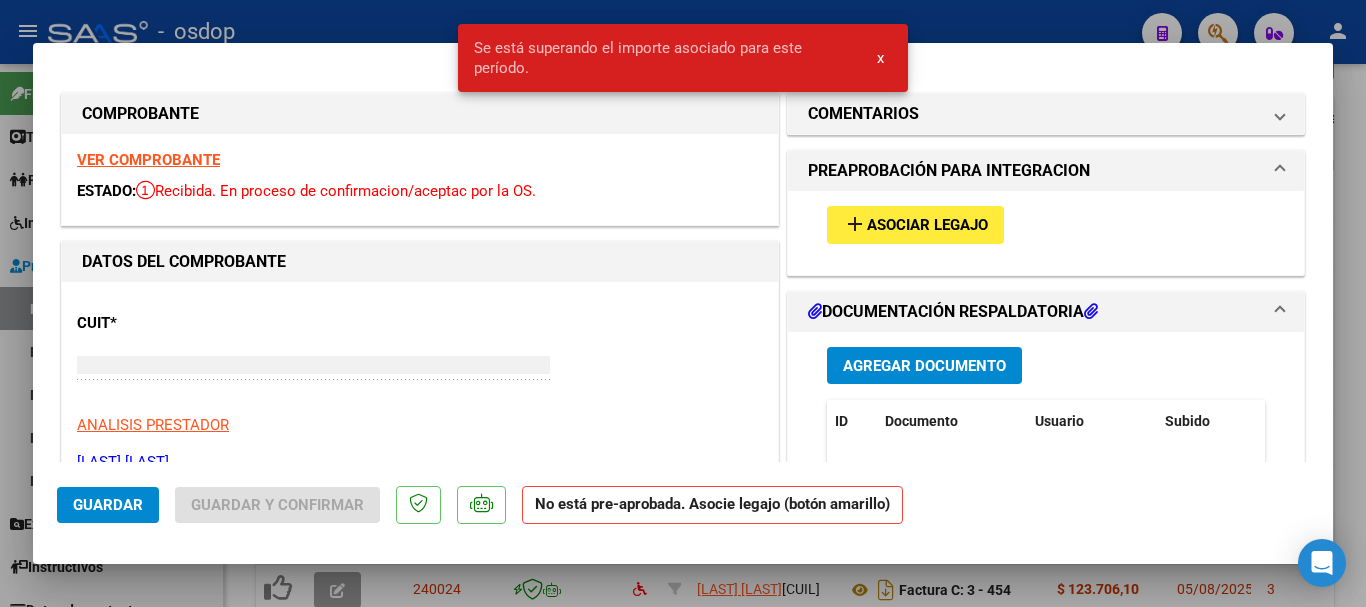 type 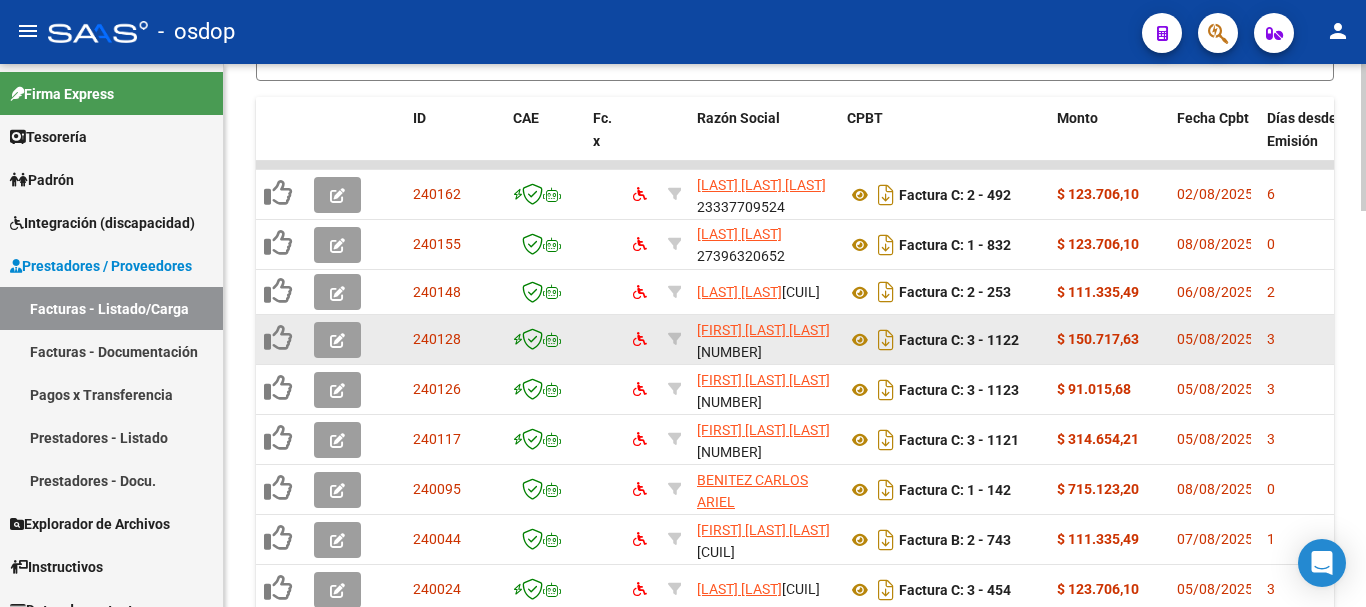 scroll, scrollTop: 26, scrollLeft: 0, axis: vertical 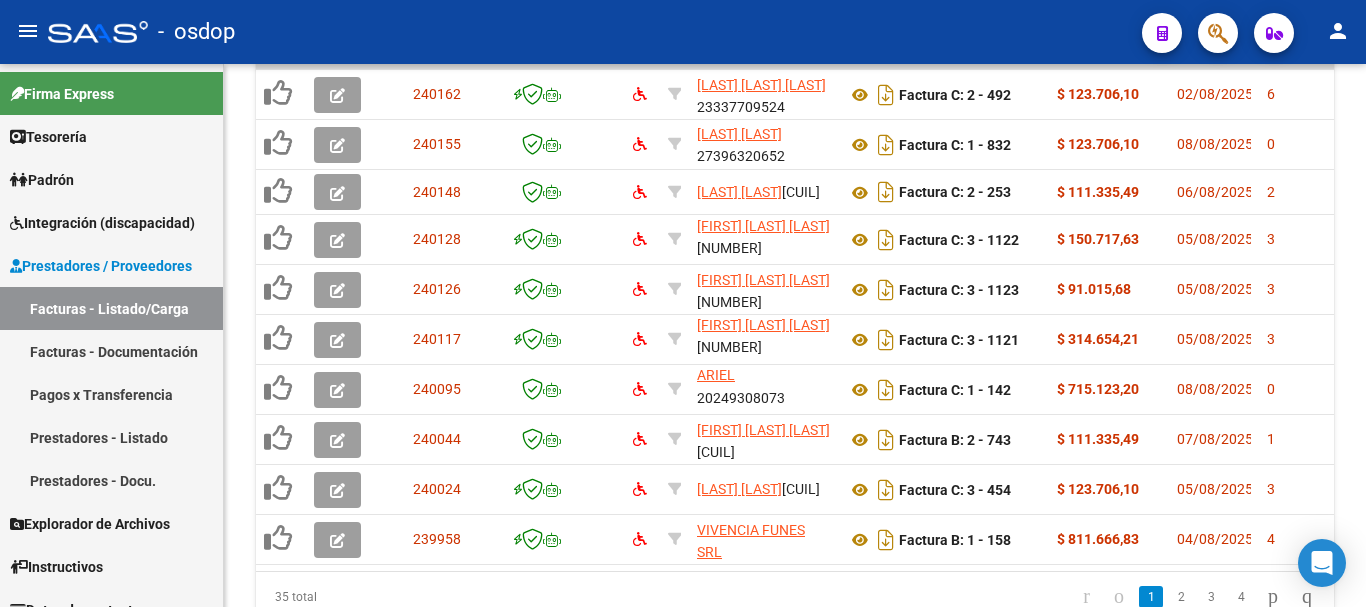 click on "-   osdop" 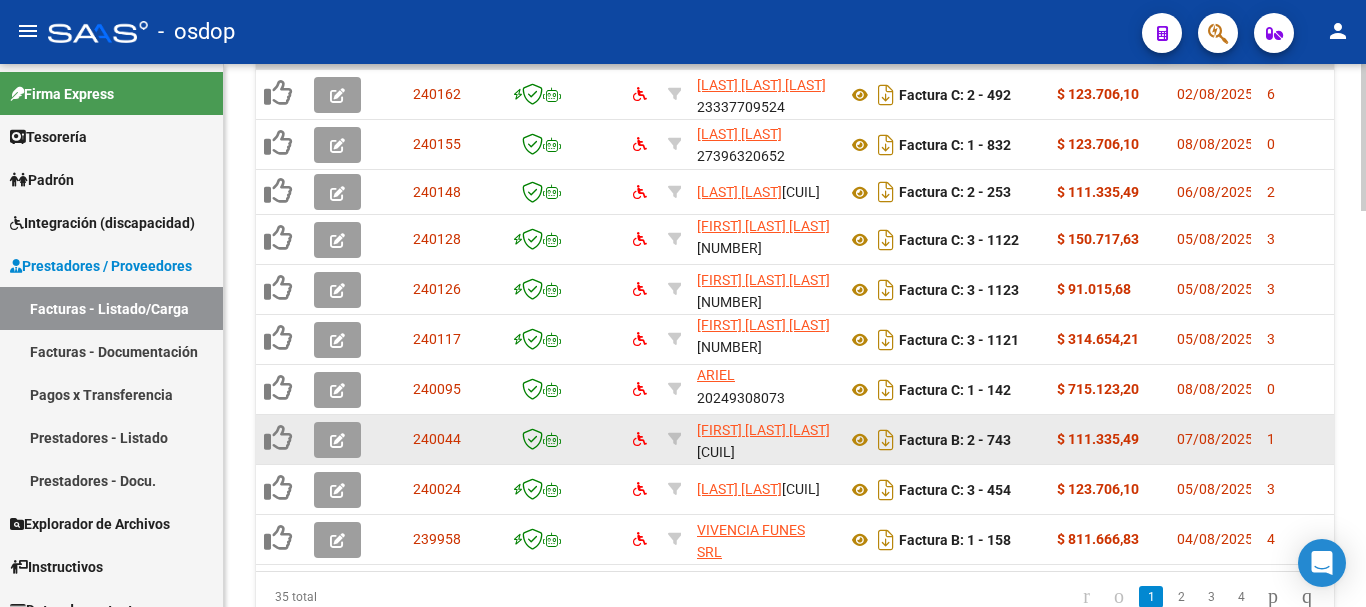 scroll, scrollTop: 1463, scrollLeft: 0, axis: vertical 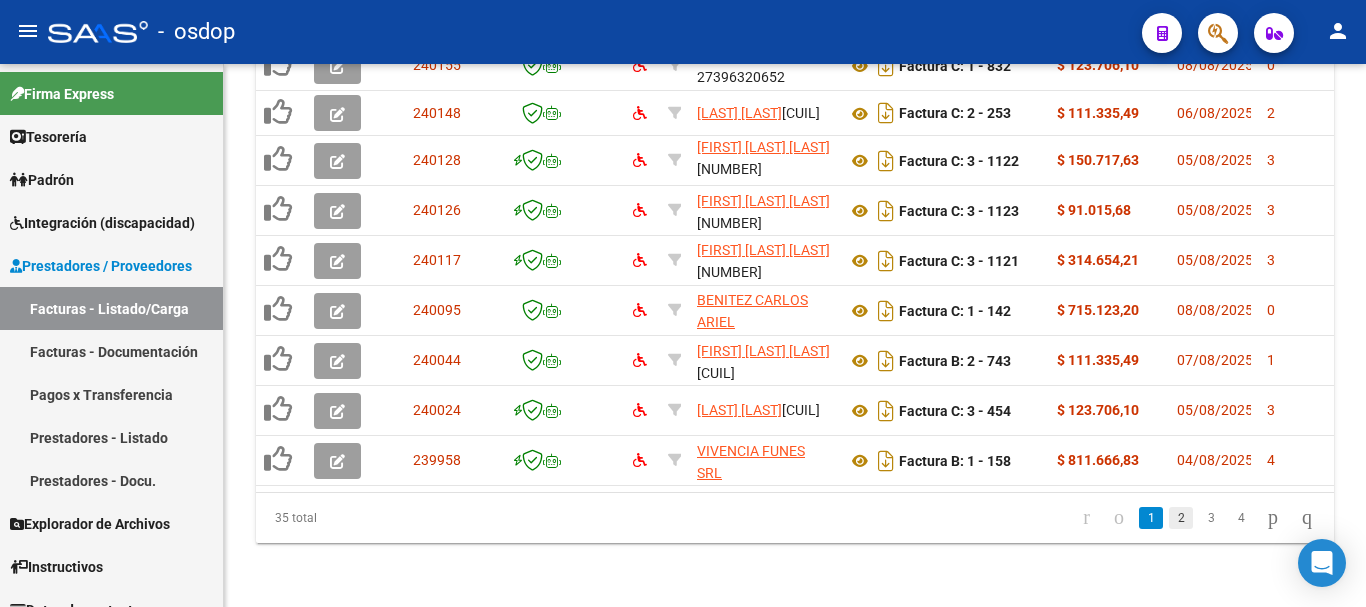 click on "2" 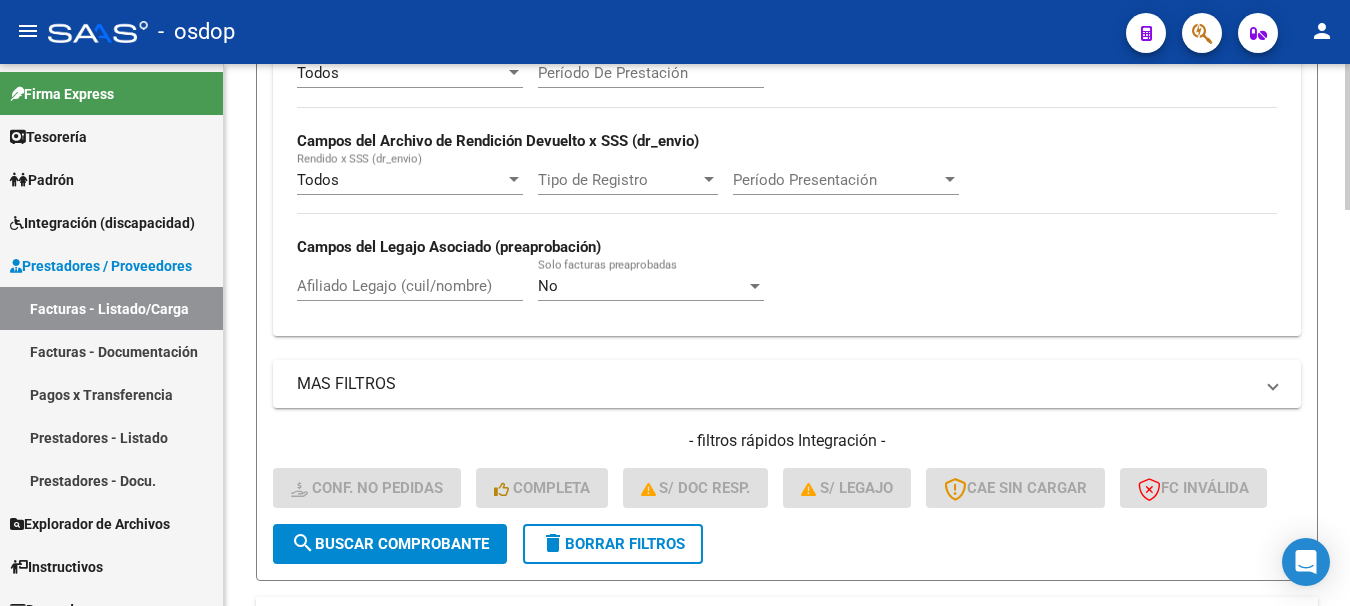 scroll, scrollTop: 963, scrollLeft: 0, axis: vertical 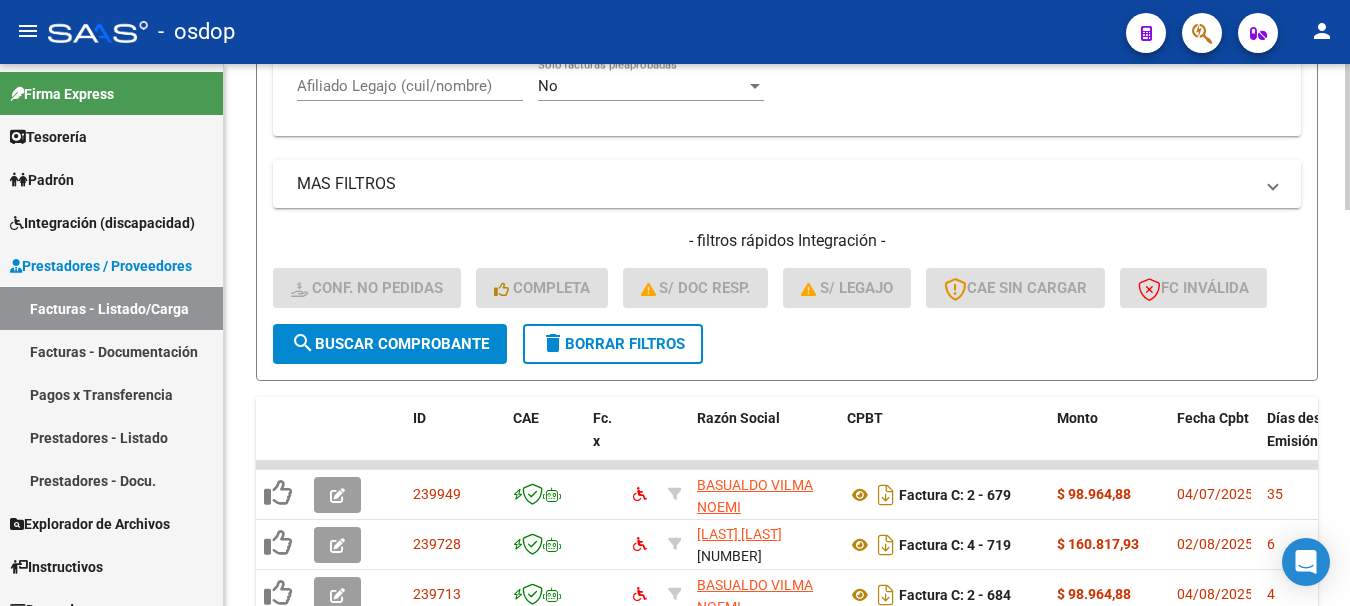 click on "delete  Borrar Filtros" 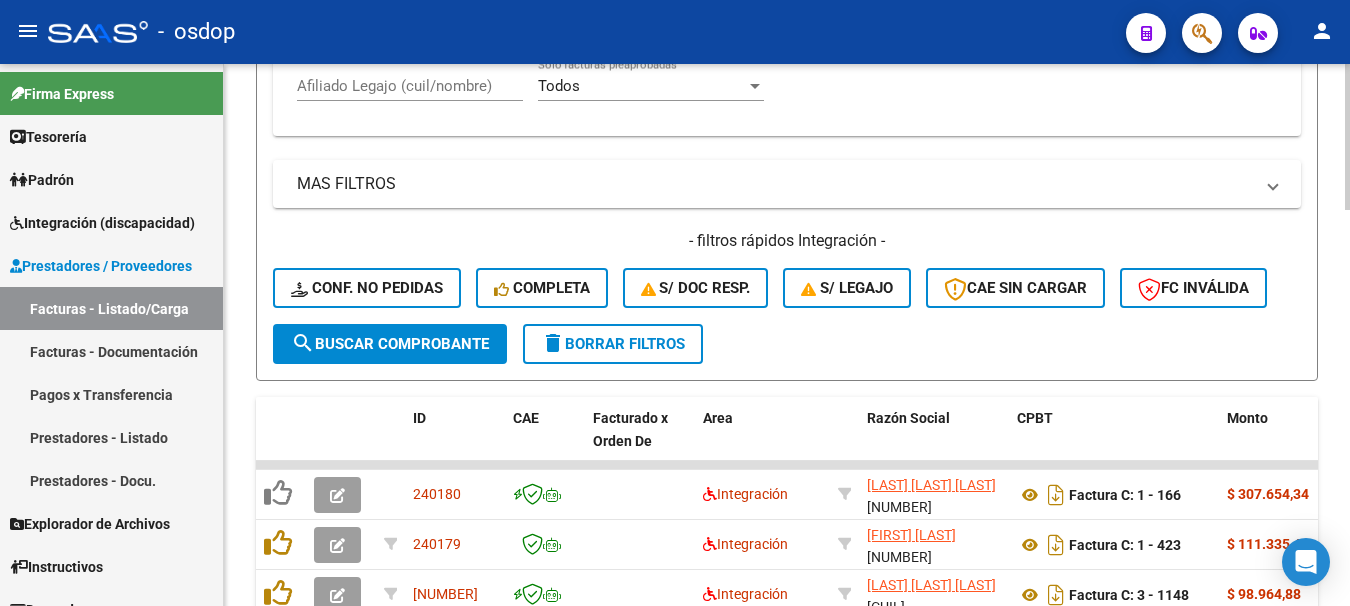 scroll, scrollTop: 663, scrollLeft: 0, axis: vertical 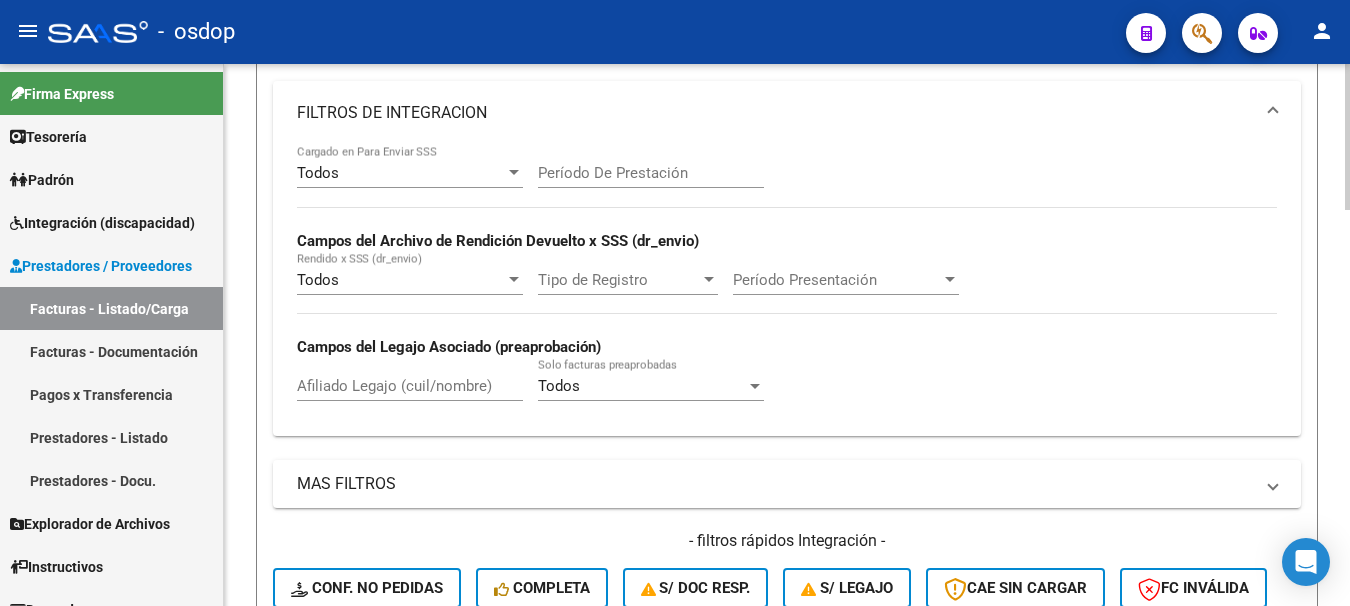 click on "Todos" at bounding box center (401, 173) 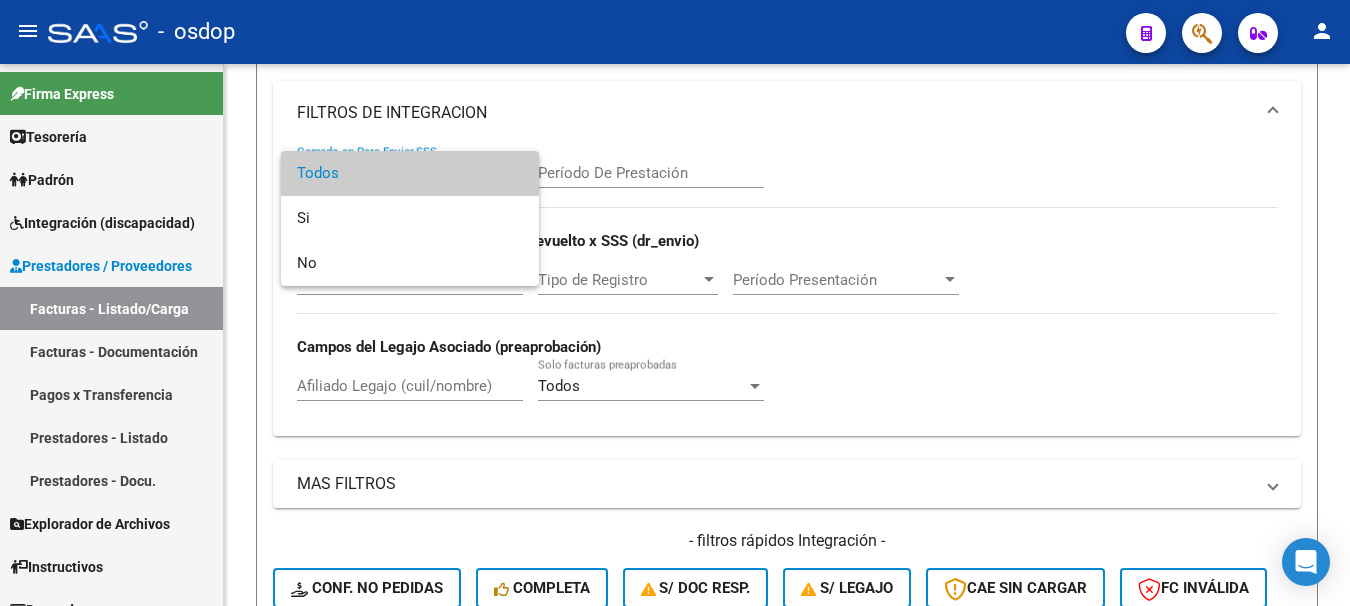 click at bounding box center (675, 303) 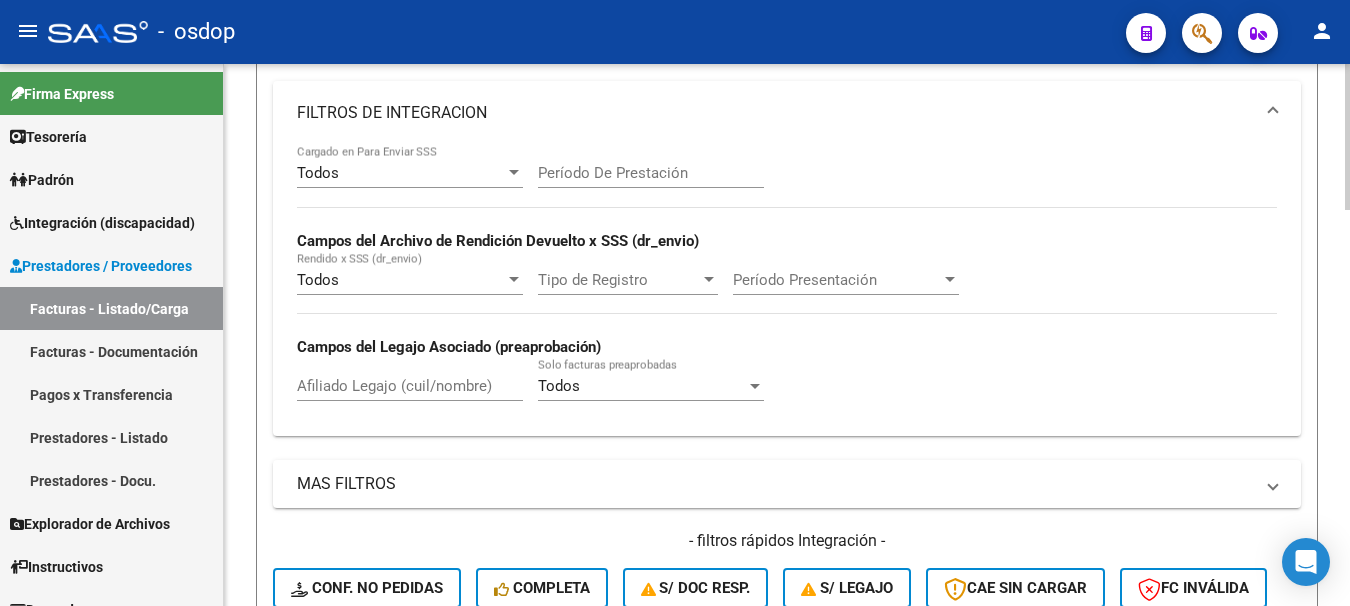 scroll, scrollTop: 163, scrollLeft: 0, axis: vertical 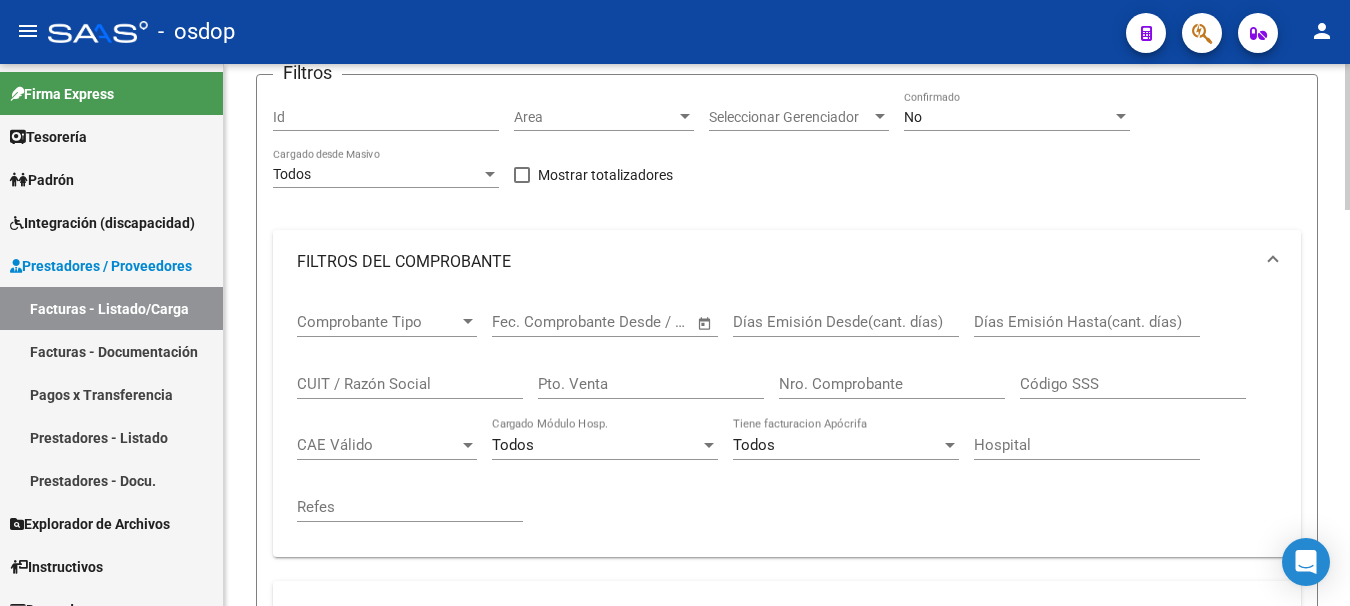click on "Id" 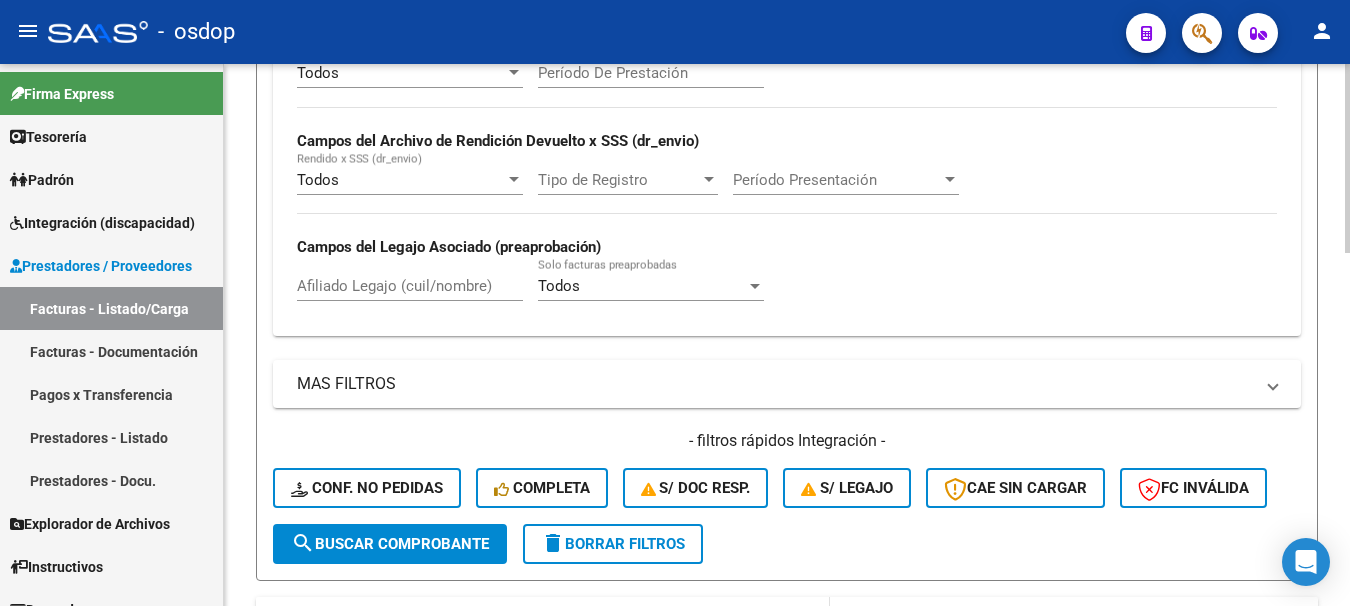 scroll, scrollTop: 1014, scrollLeft: 0, axis: vertical 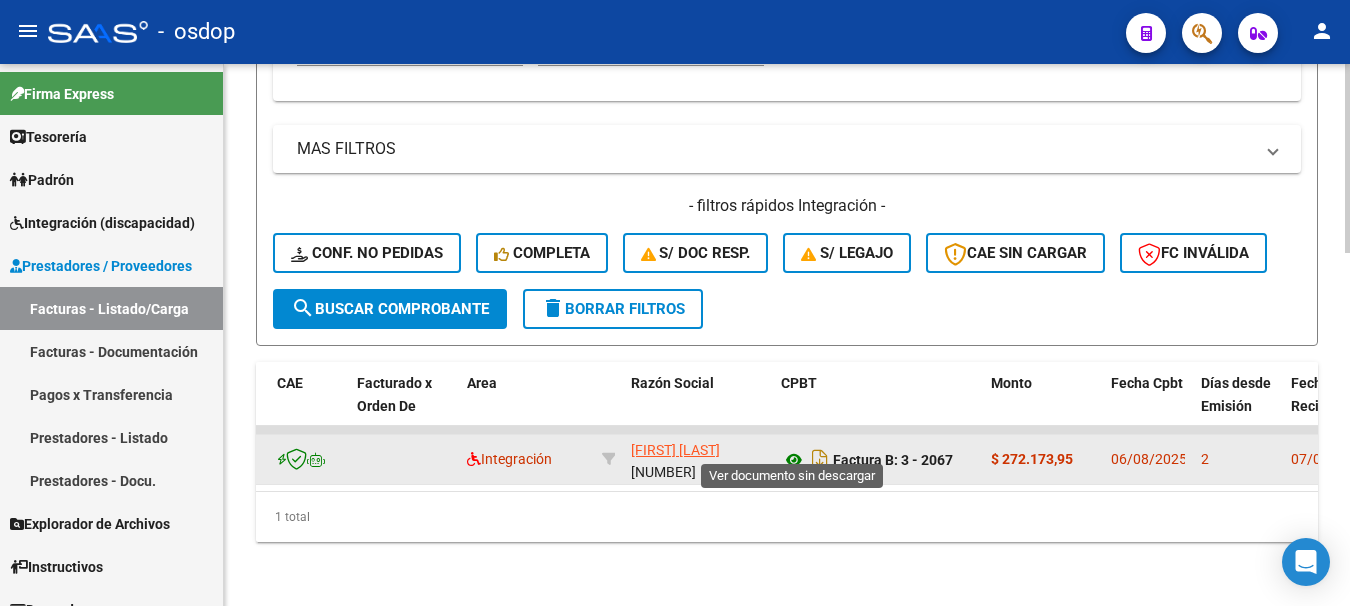 type on "240012" 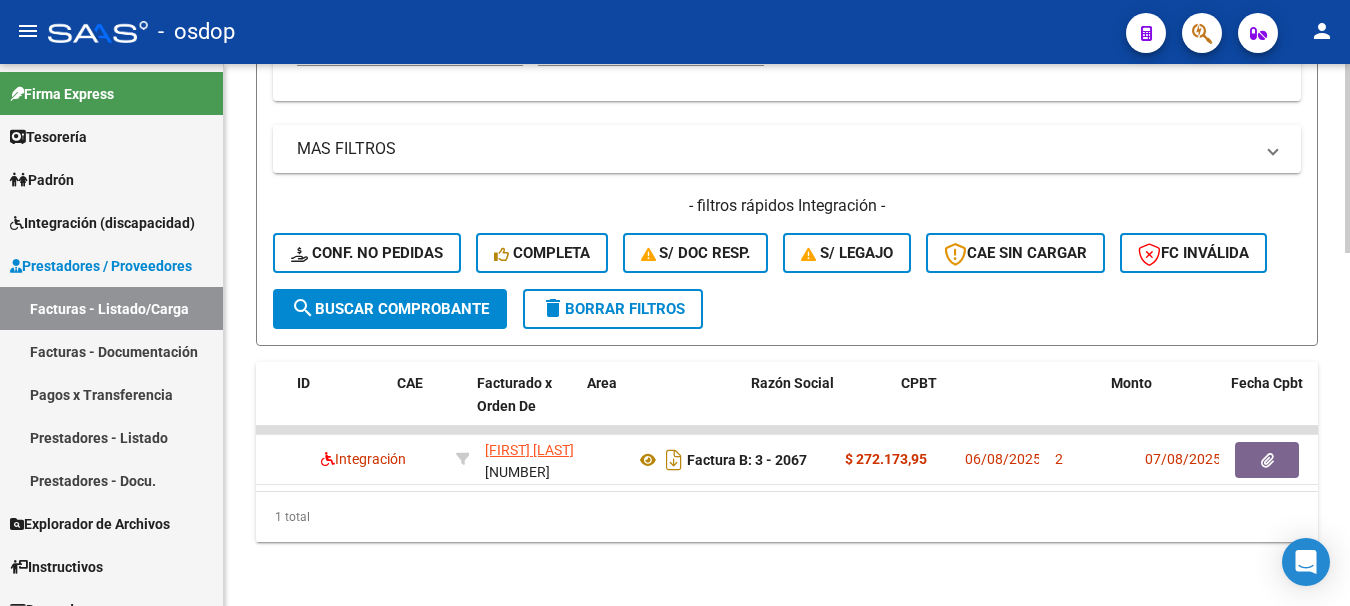 scroll, scrollTop: 0, scrollLeft: 0, axis: both 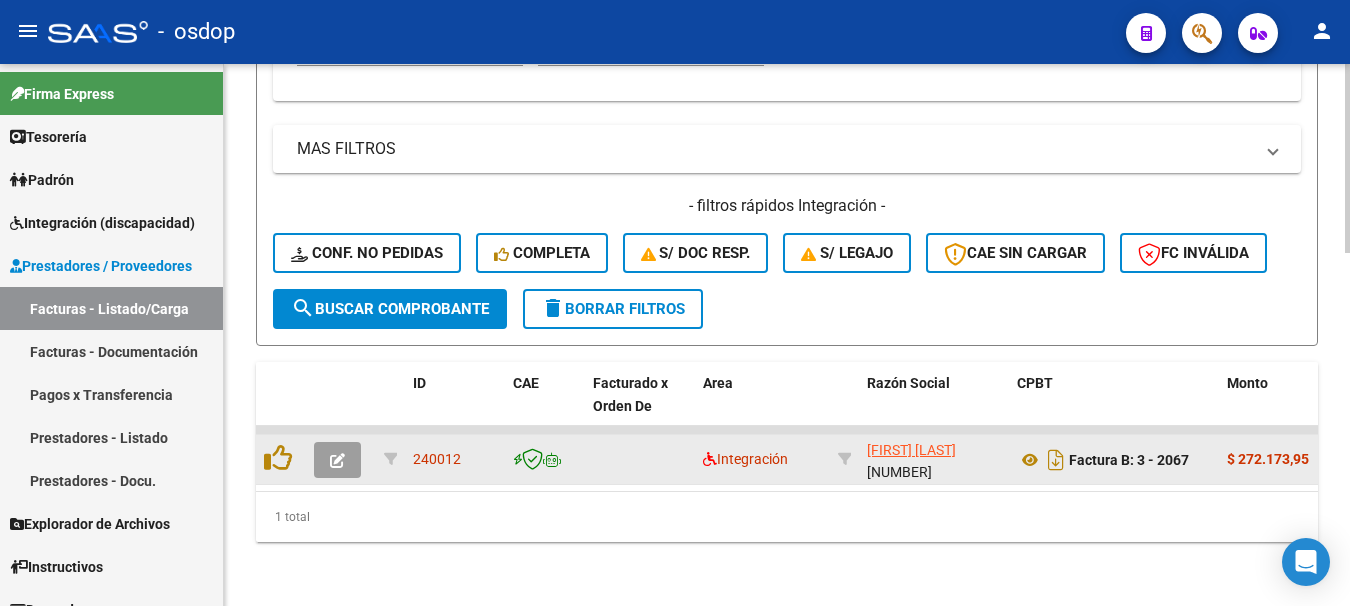click 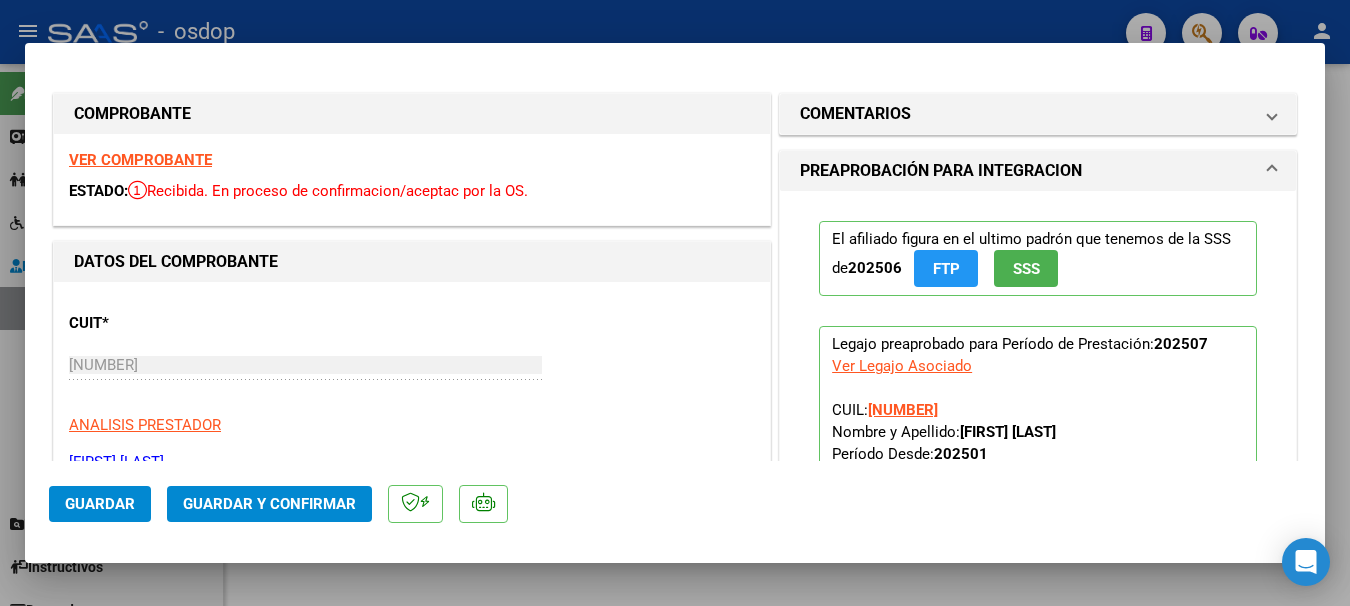 scroll, scrollTop: 200, scrollLeft: 0, axis: vertical 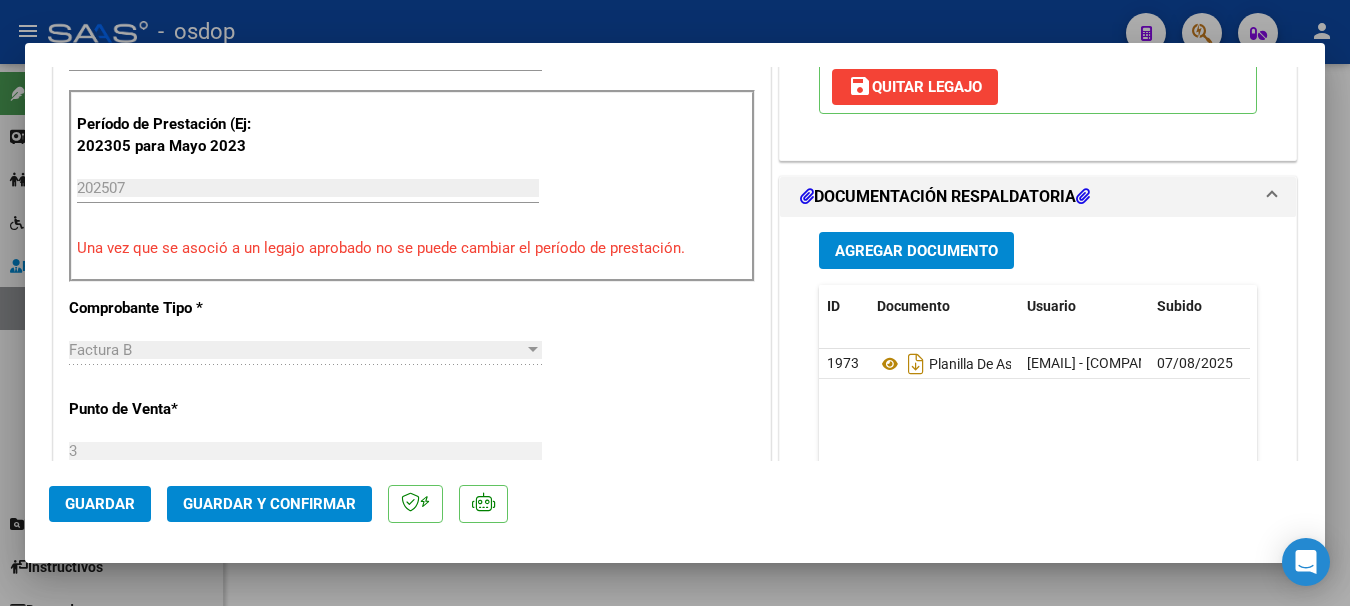 click at bounding box center (675, 303) 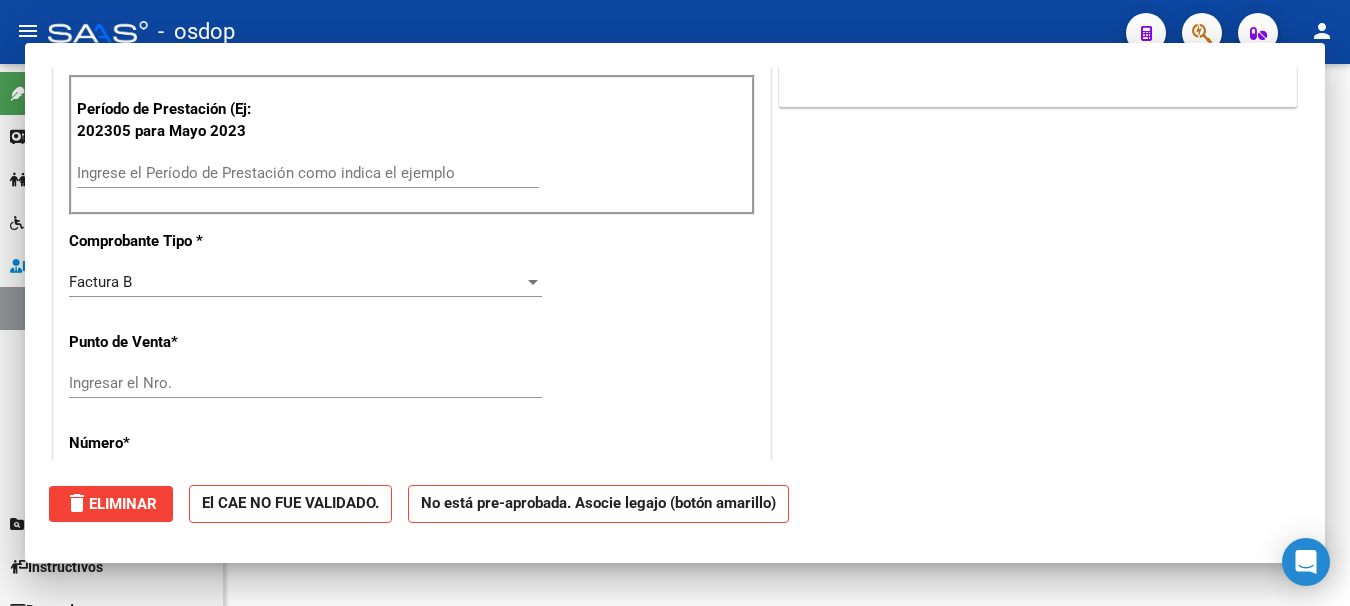 scroll, scrollTop: 485, scrollLeft: 0, axis: vertical 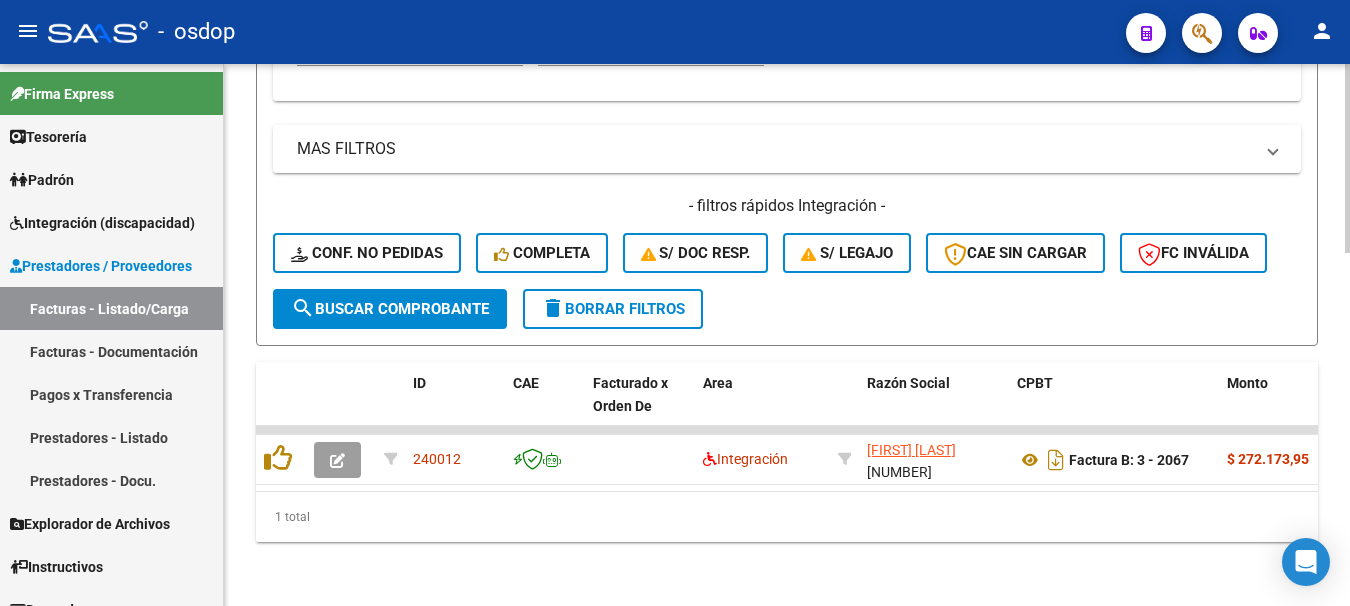 click on "delete  Borrar Filtros" 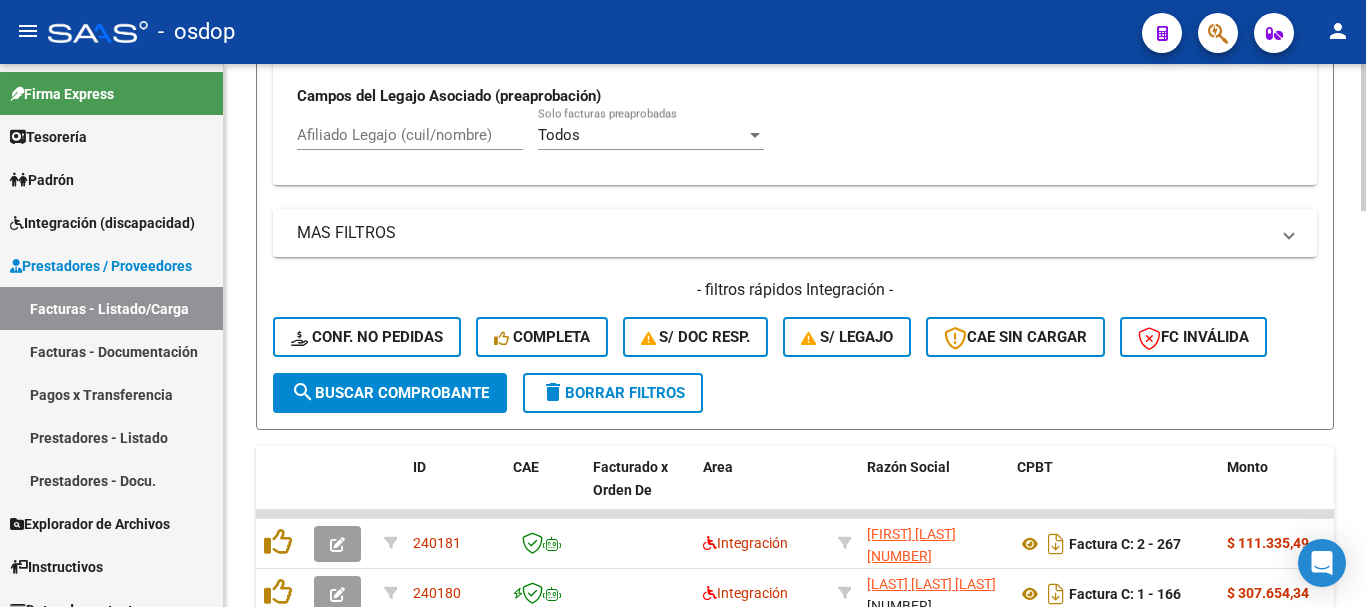 scroll, scrollTop: 714, scrollLeft: 0, axis: vertical 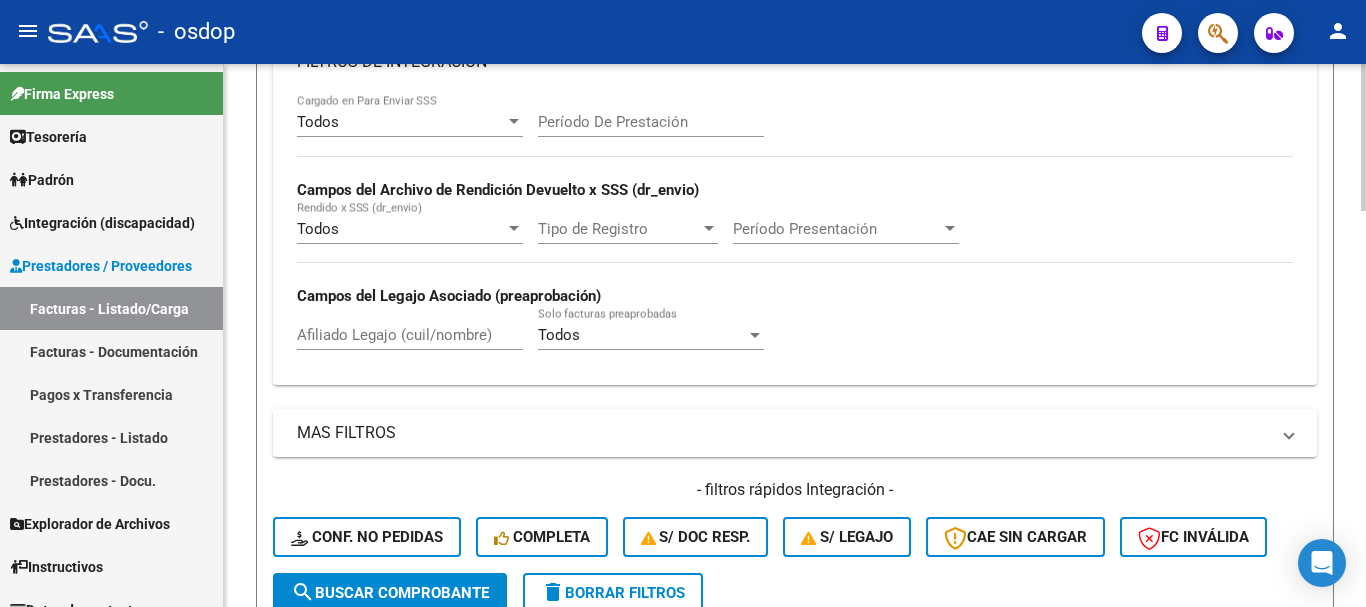 click on "Afiliado Legajo (cuil/nombre)" at bounding box center (410, 335) 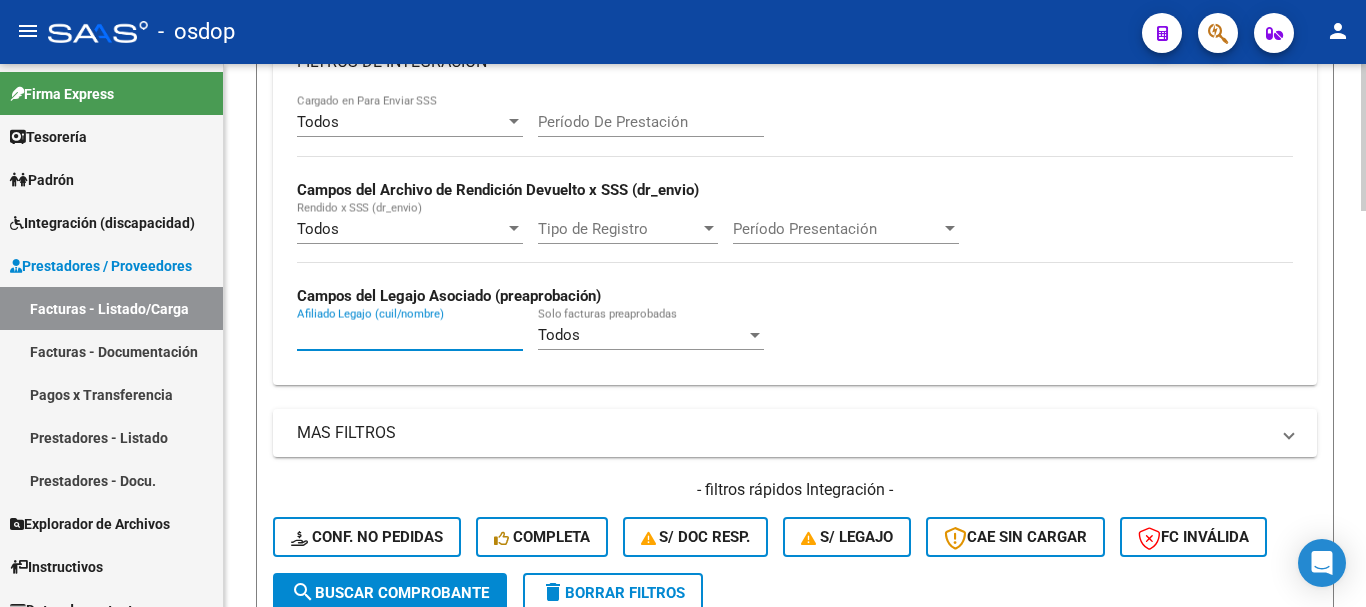 paste on "[NUMBER]" 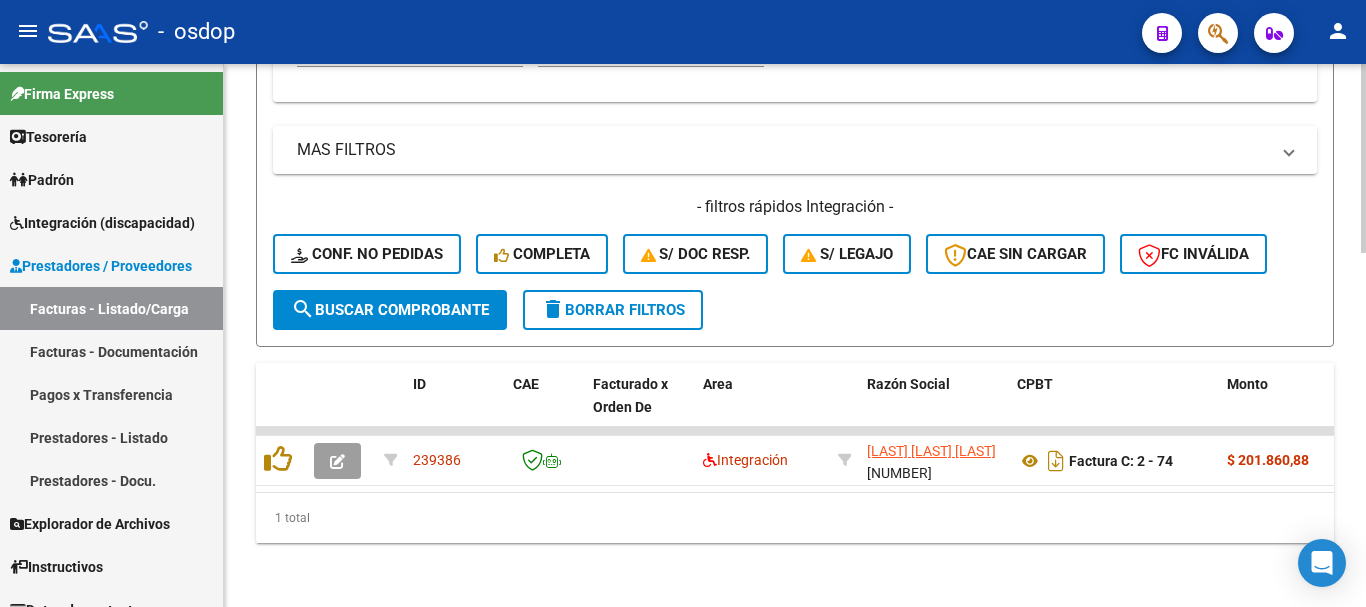 scroll, scrollTop: 713, scrollLeft: 0, axis: vertical 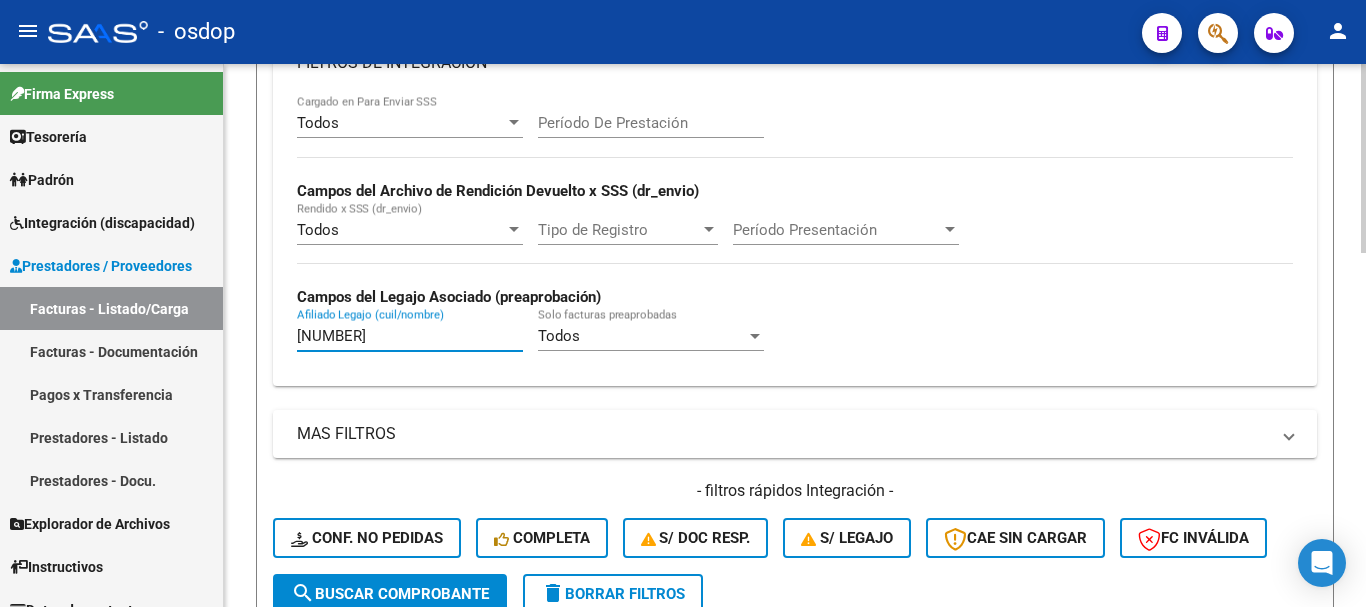 click on "[NUMBER]" at bounding box center (410, 336) 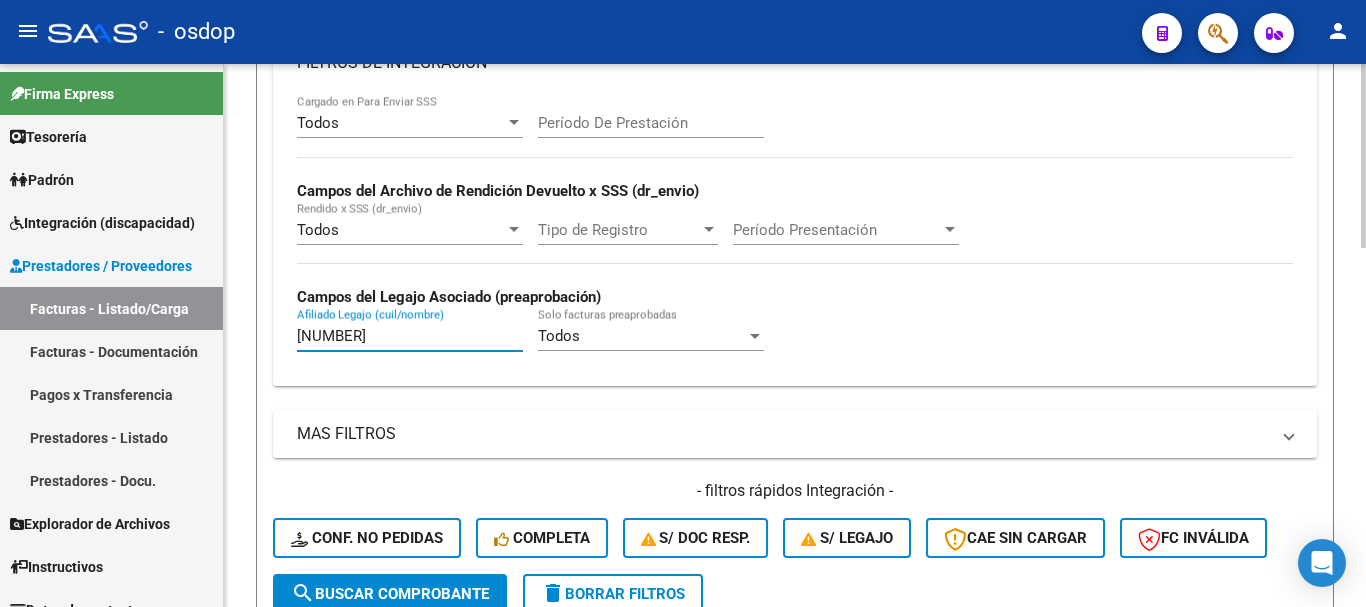 scroll, scrollTop: 1063, scrollLeft: 0, axis: vertical 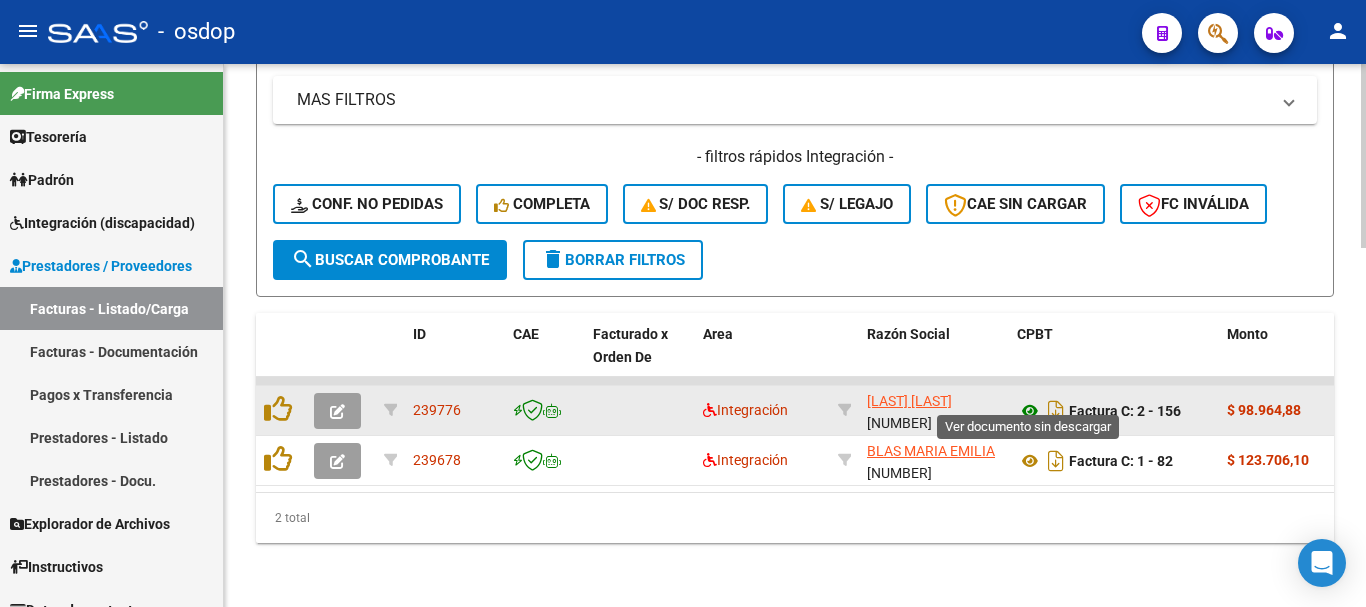 type on "[NUMBER]" 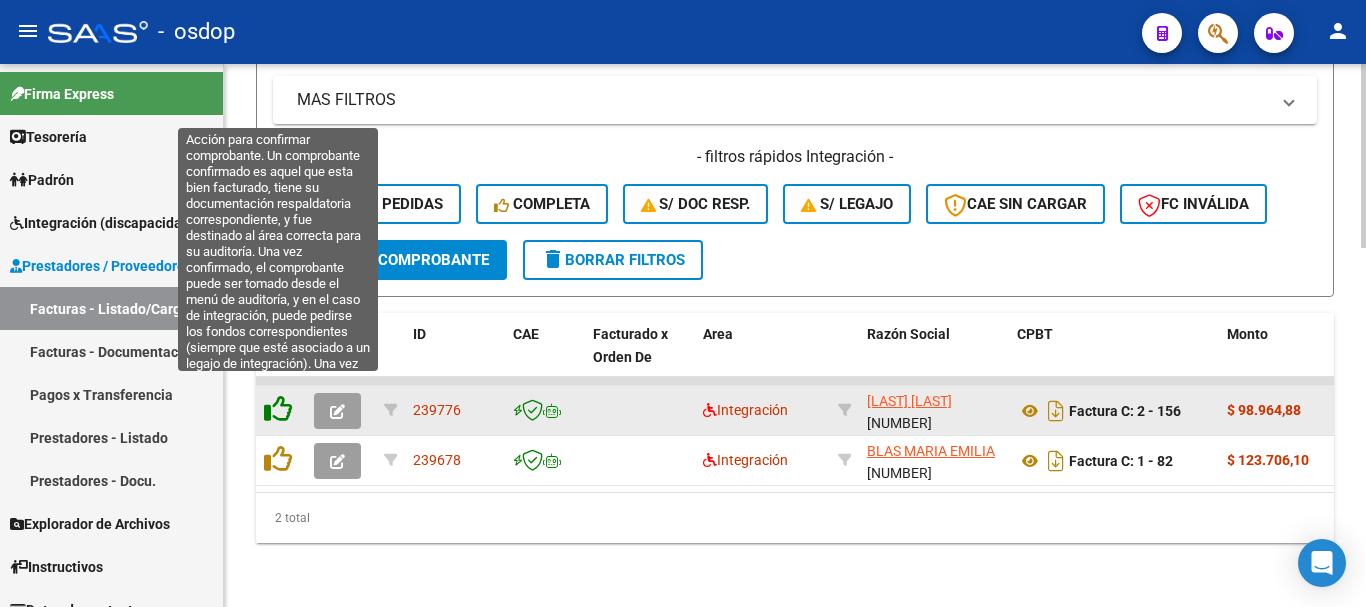 click 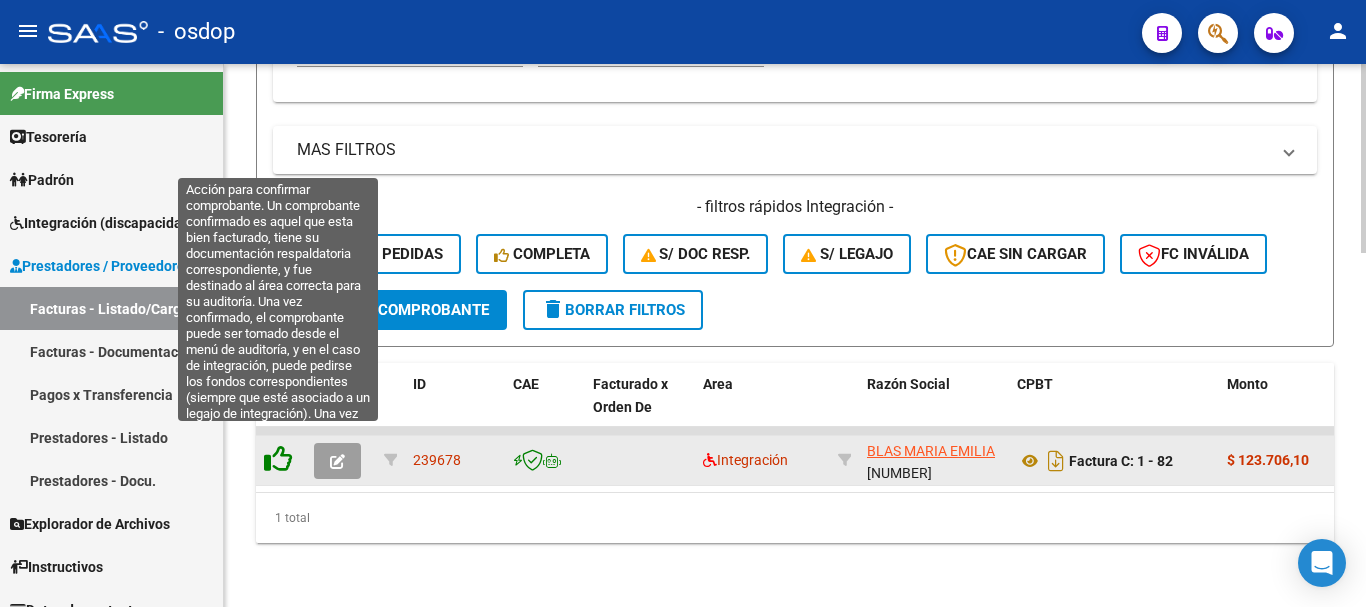 click 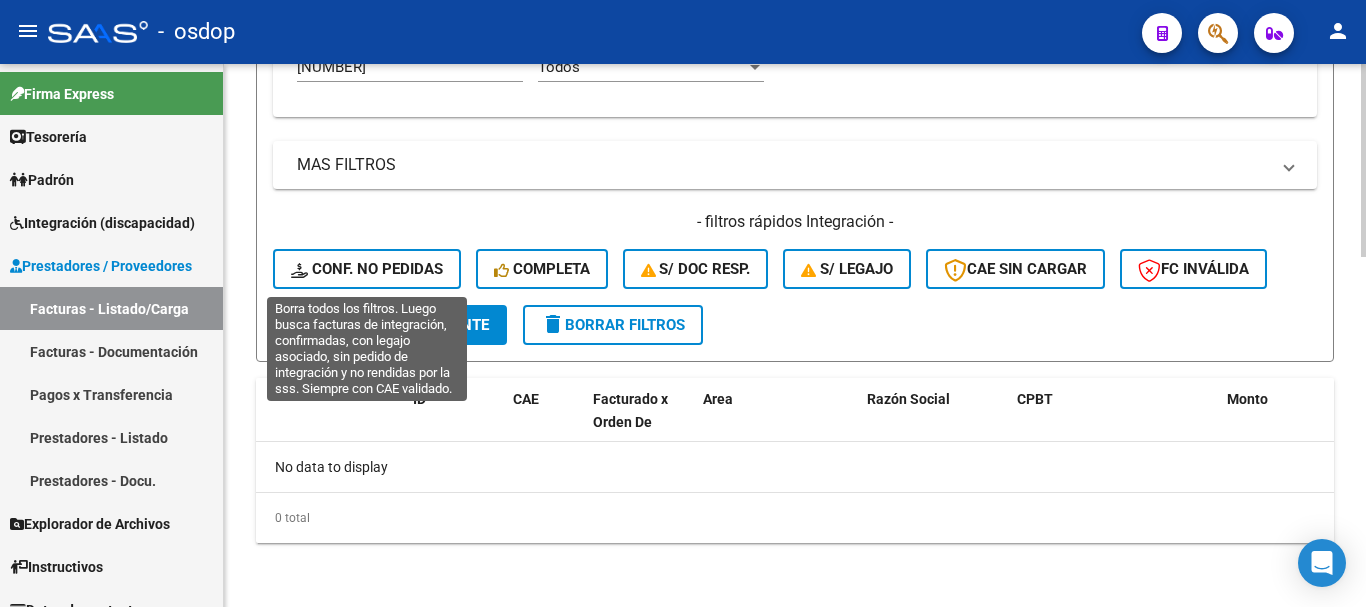 click on "Conf. no pedidas" 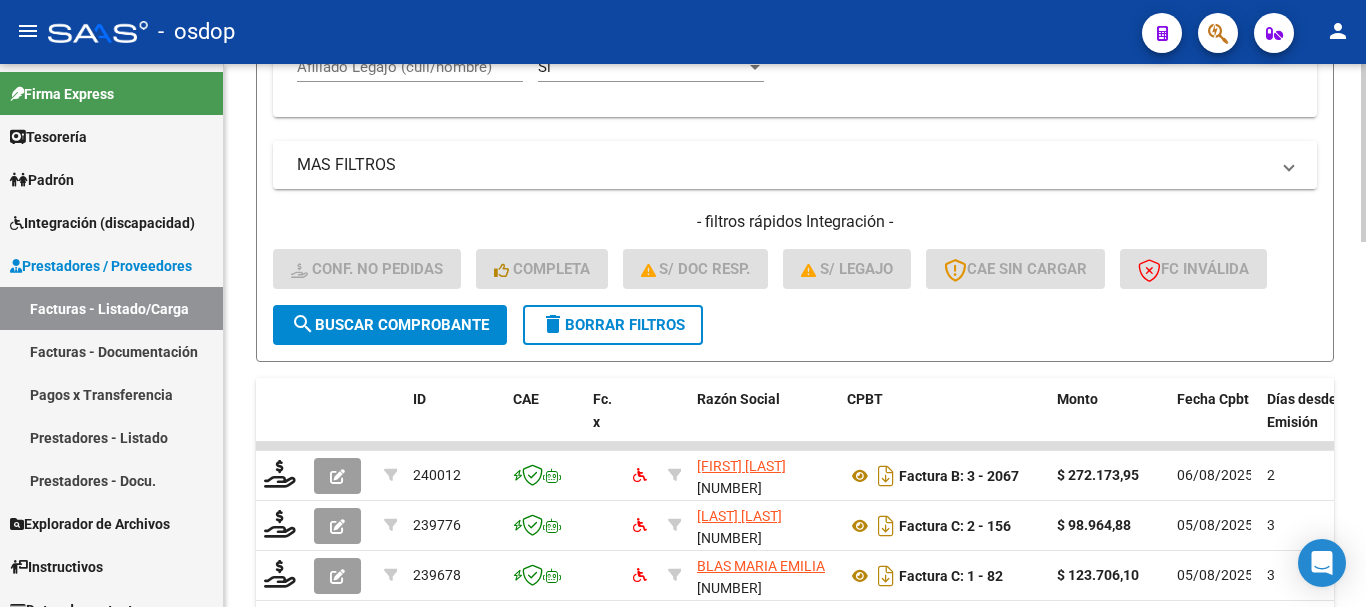 scroll, scrollTop: 782, scrollLeft: 0, axis: vertical 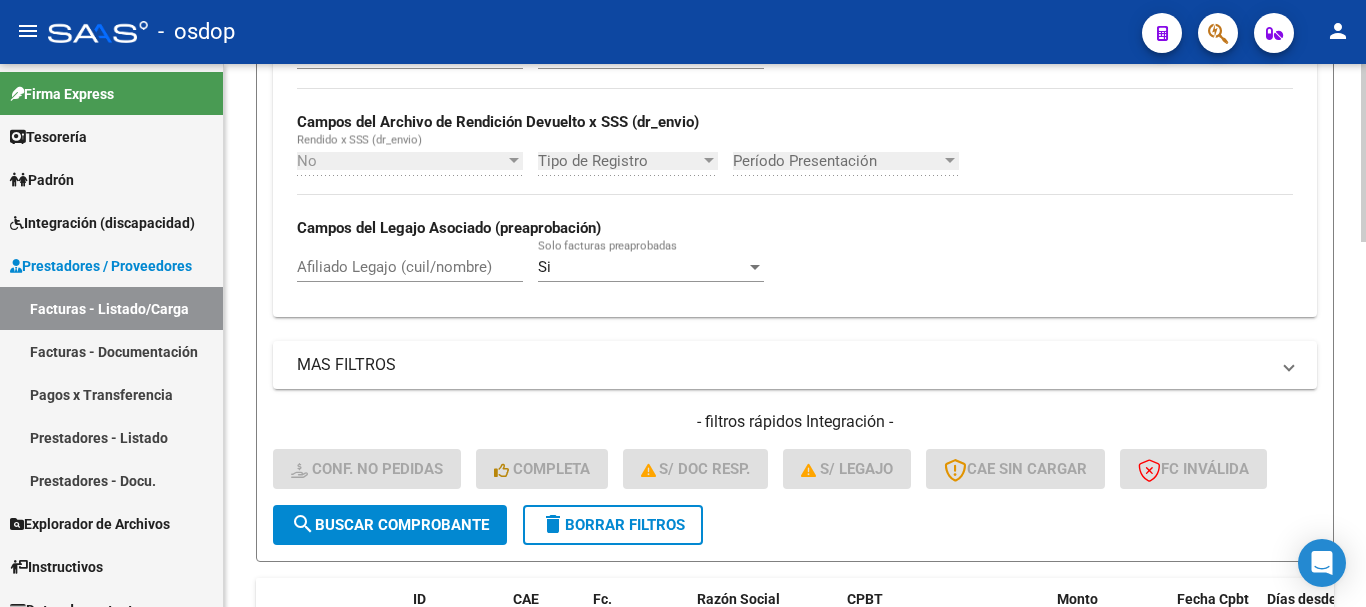 click on "Afiliado Legajo (cuil/nombre)" at bounding box center [410, 267] 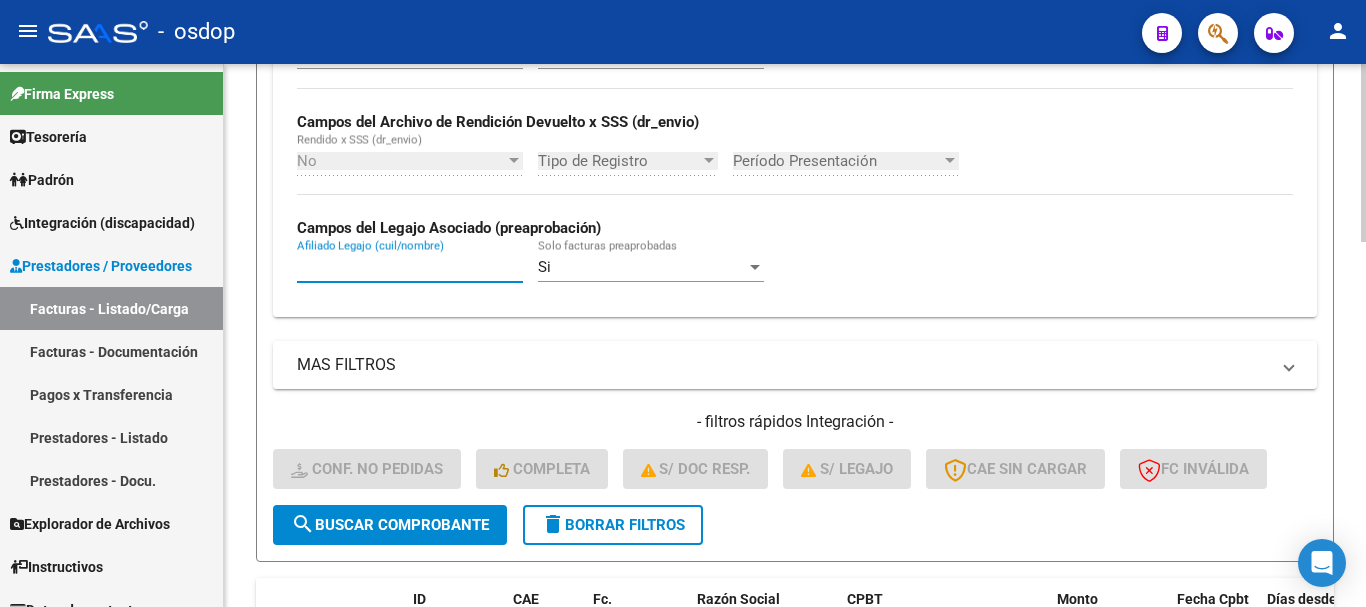 paste on "[NUMBER]" 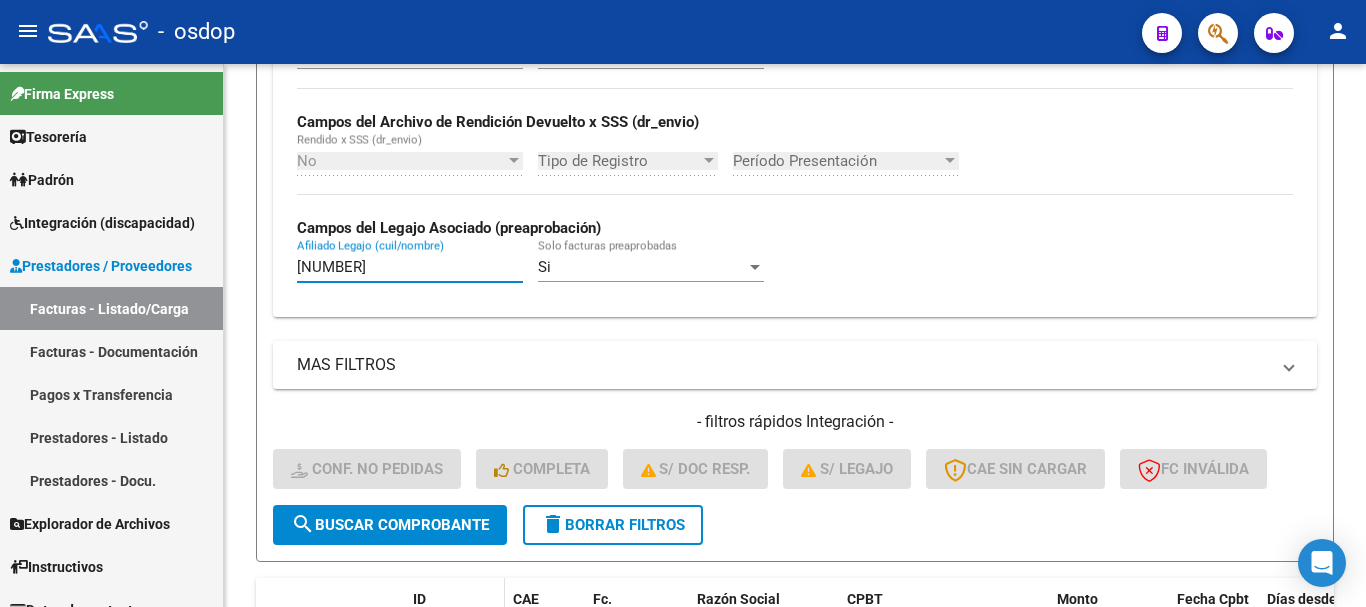scroll, scrollTop: 1063, scrollLeft: 0, axis: vertical 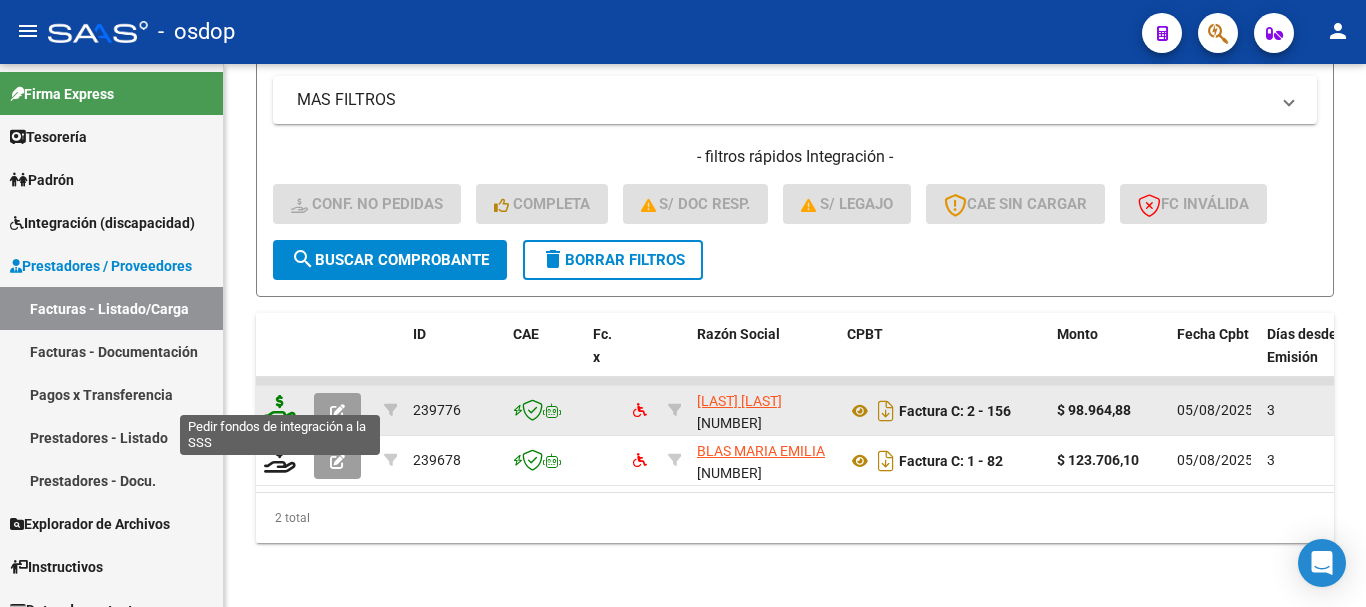 type on "[NUMBER]" 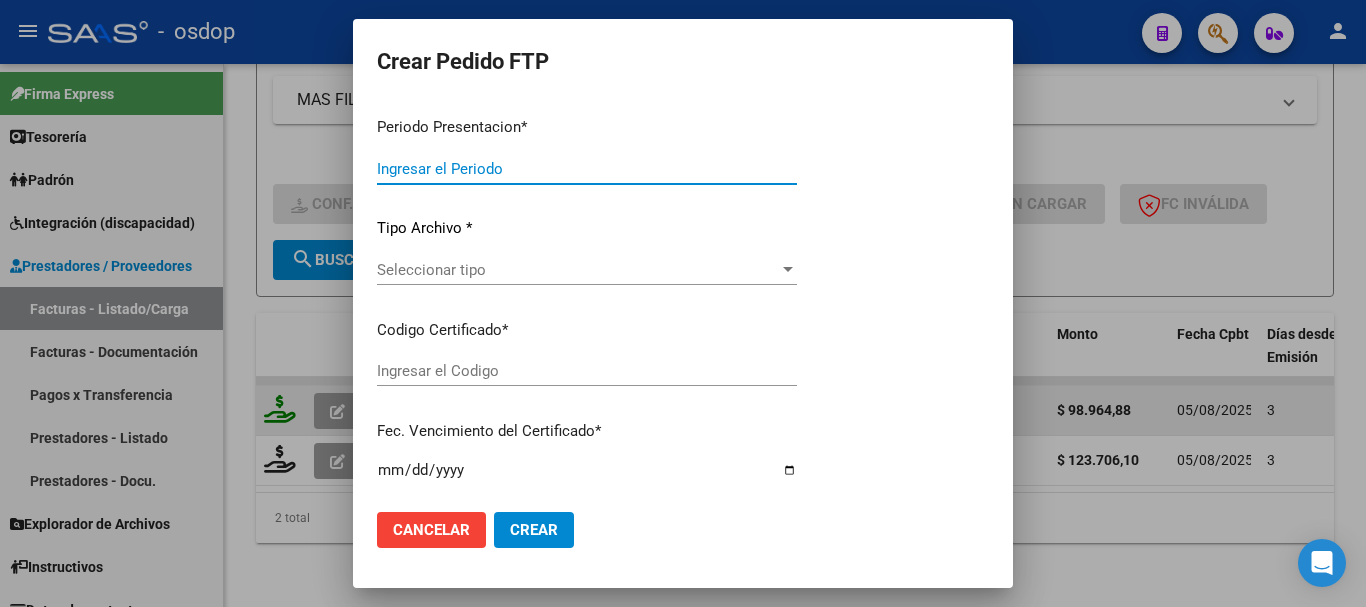 type on "202507" 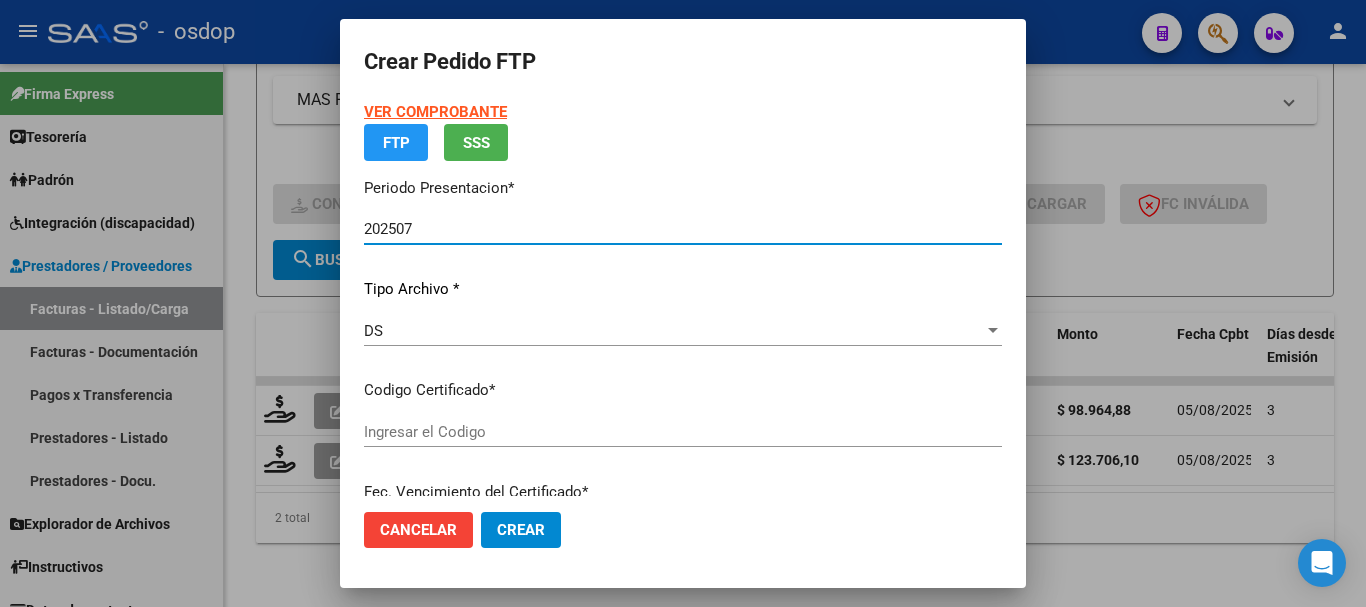 type on "[NUMBER]" 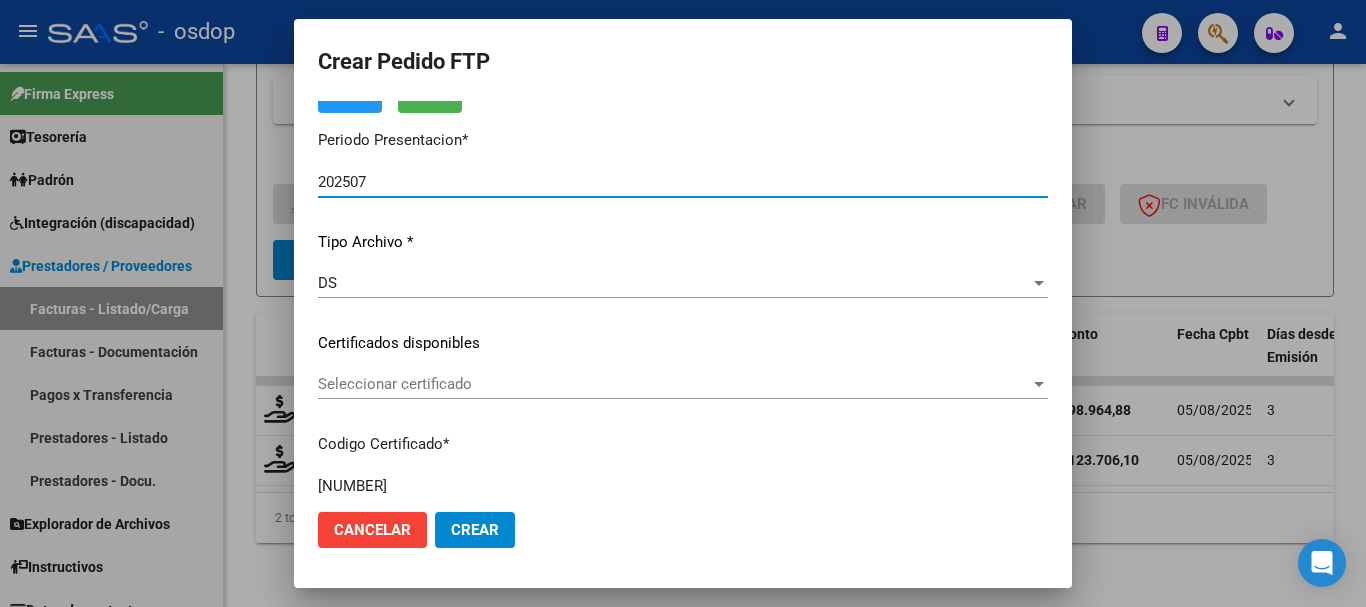 scroll, scrollTop: 200, scrollLeft: 0, axis: vertical 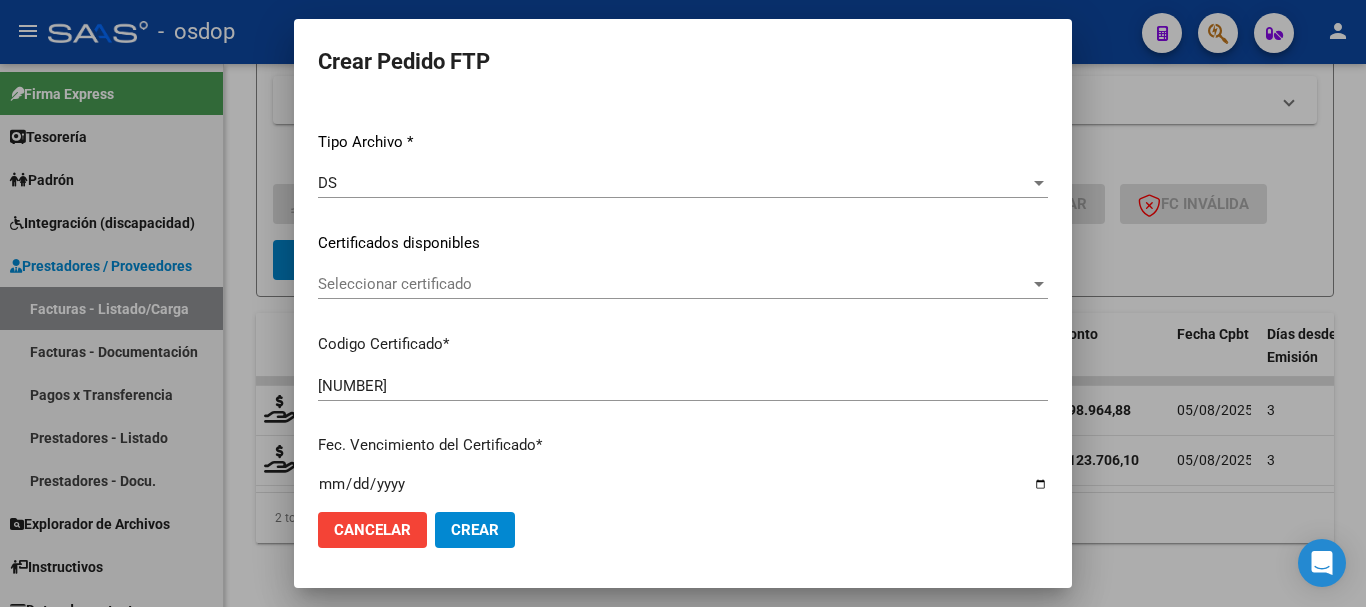 click on "Seleccionar certificado" at bounding box center (674, 284) 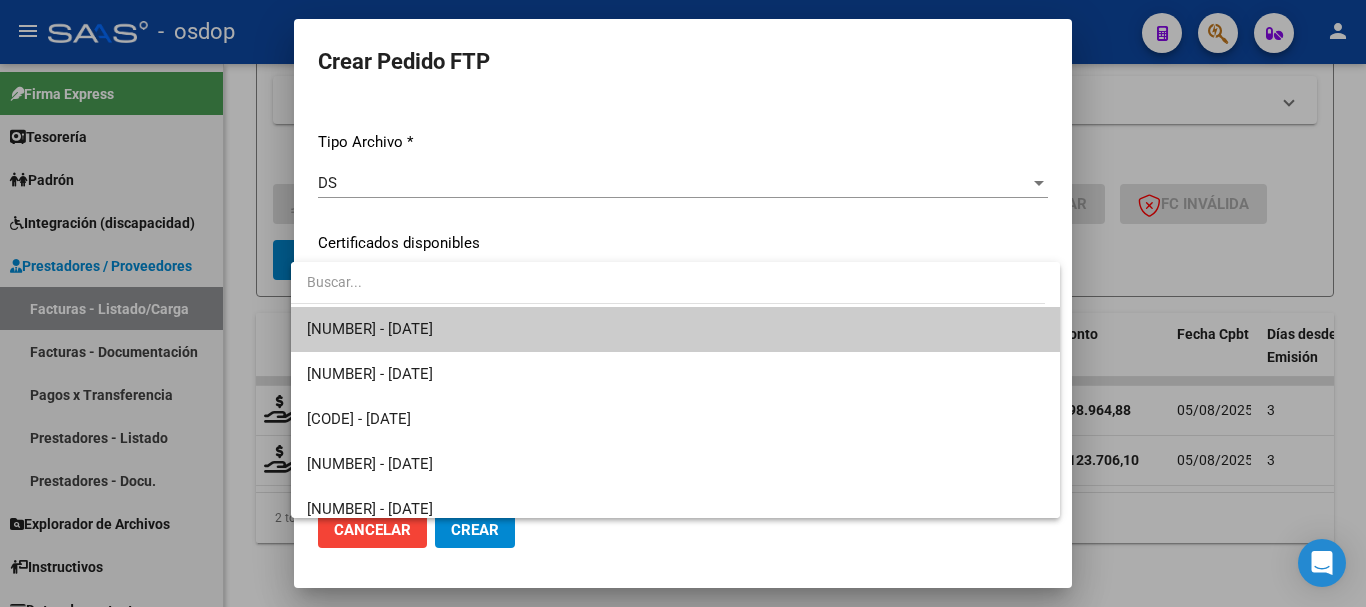 click on "[NUMBER] - [DATE]" at bounding box center [675, 329] 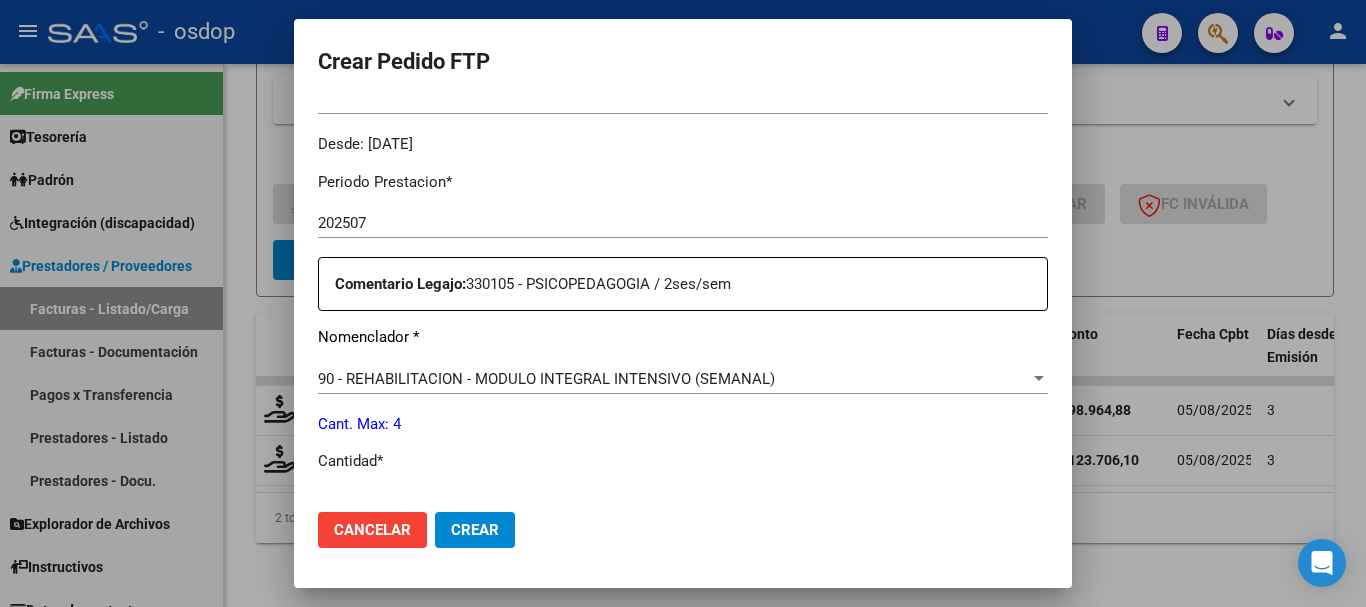 scroll, scrollTop: 700, scrollLeft: 0, axis: vertical 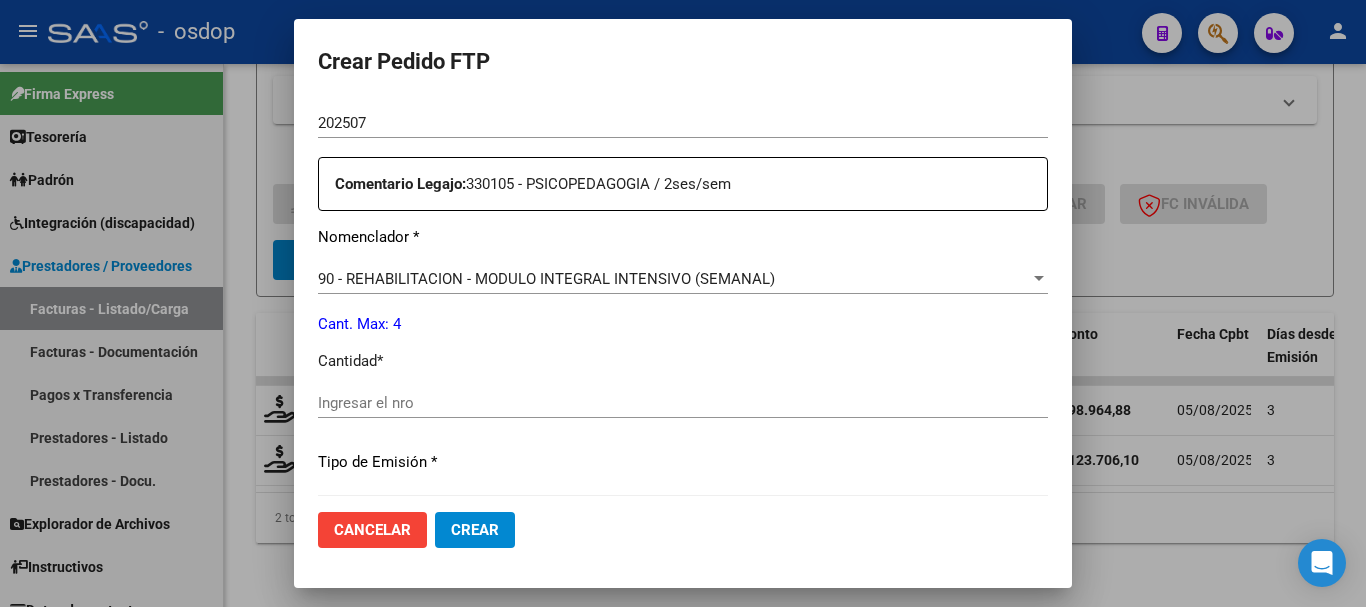 click on "Ingresar el nro" at bounding box center (683, 403) 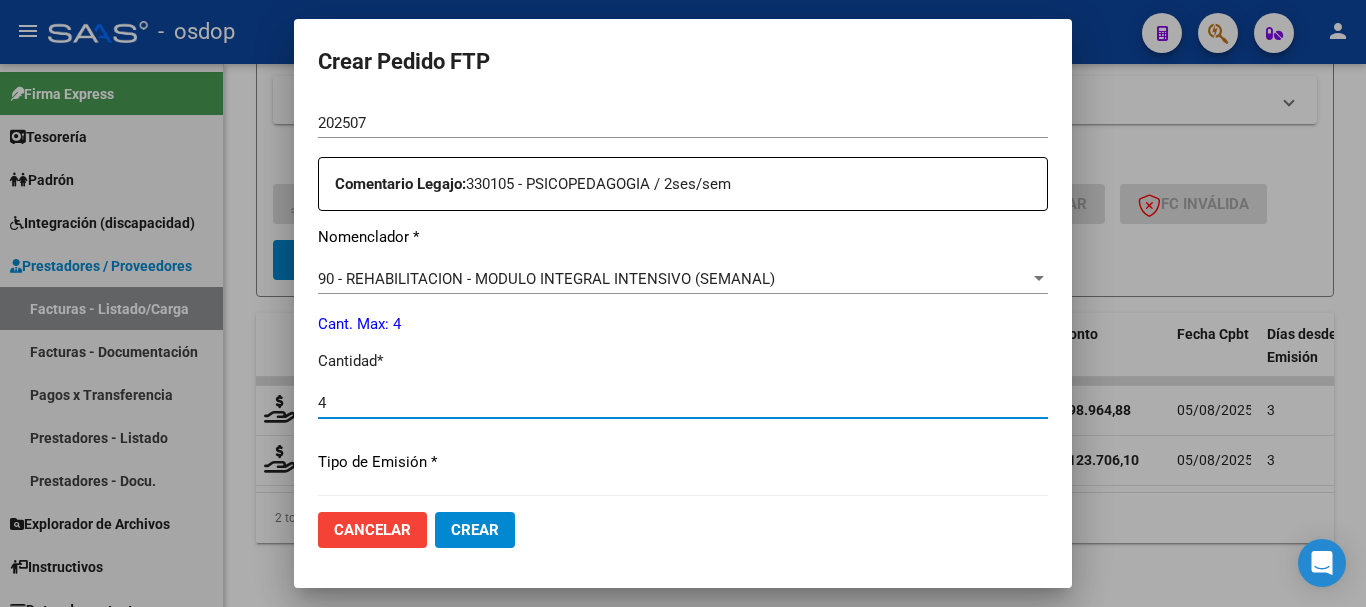 type on "4" 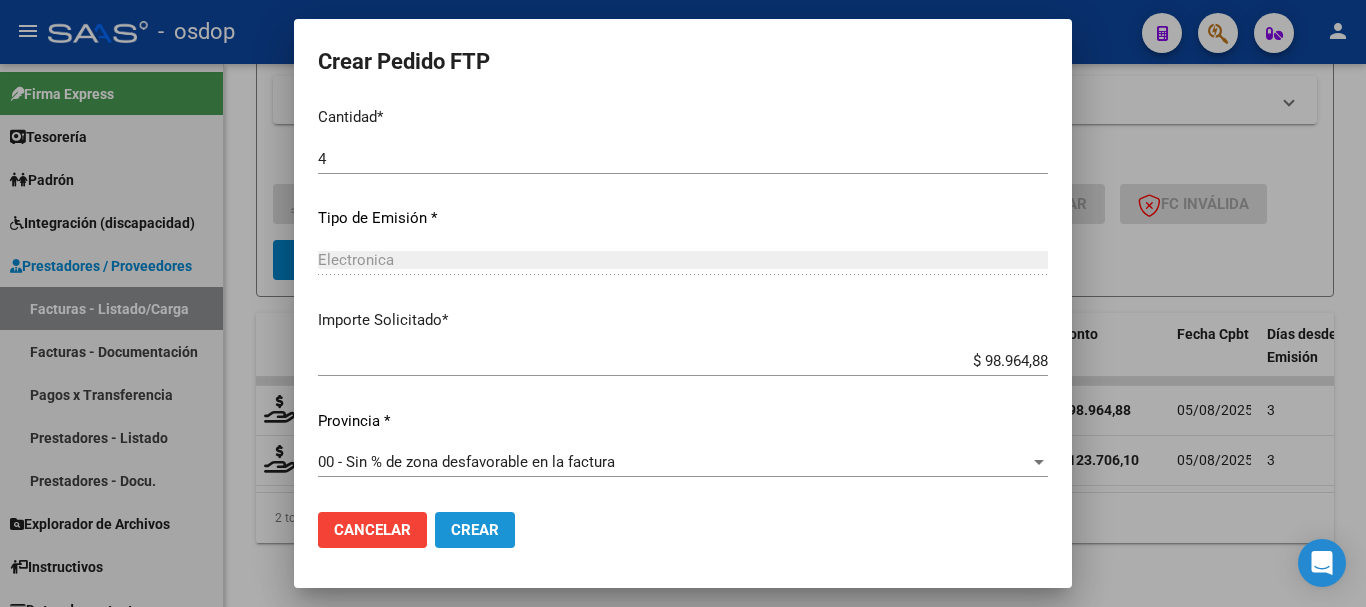 click on "Crear" 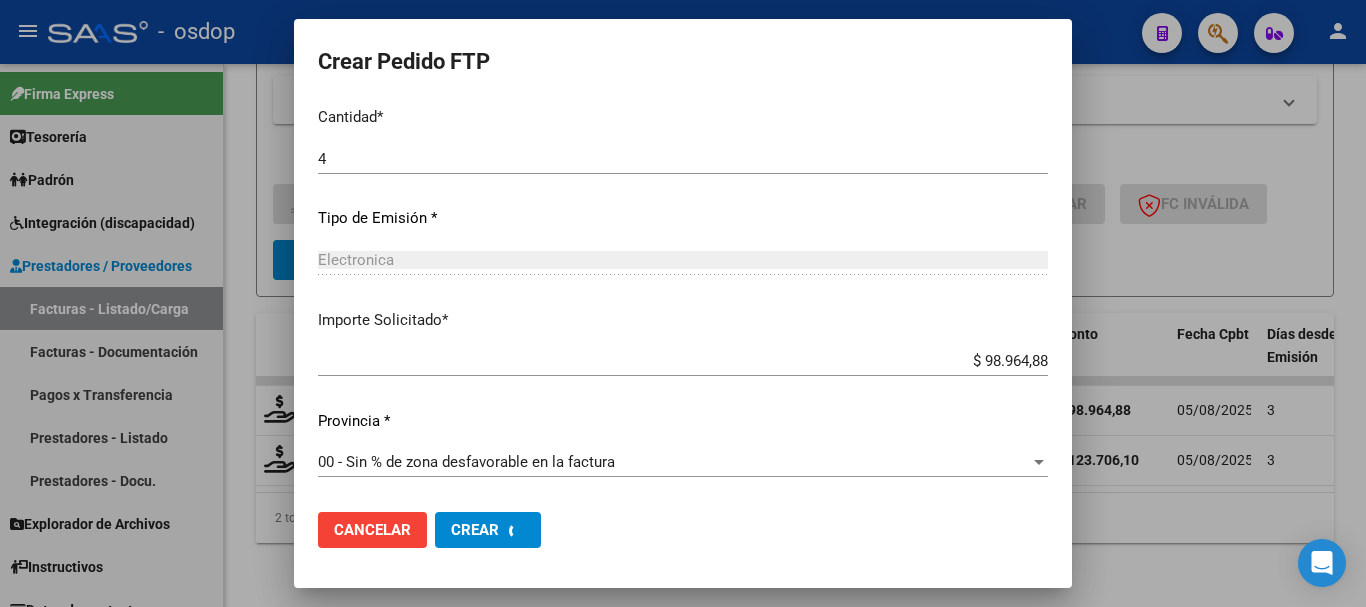 scroll, scrollTop: 0, scrollLeft: 0, axis: both 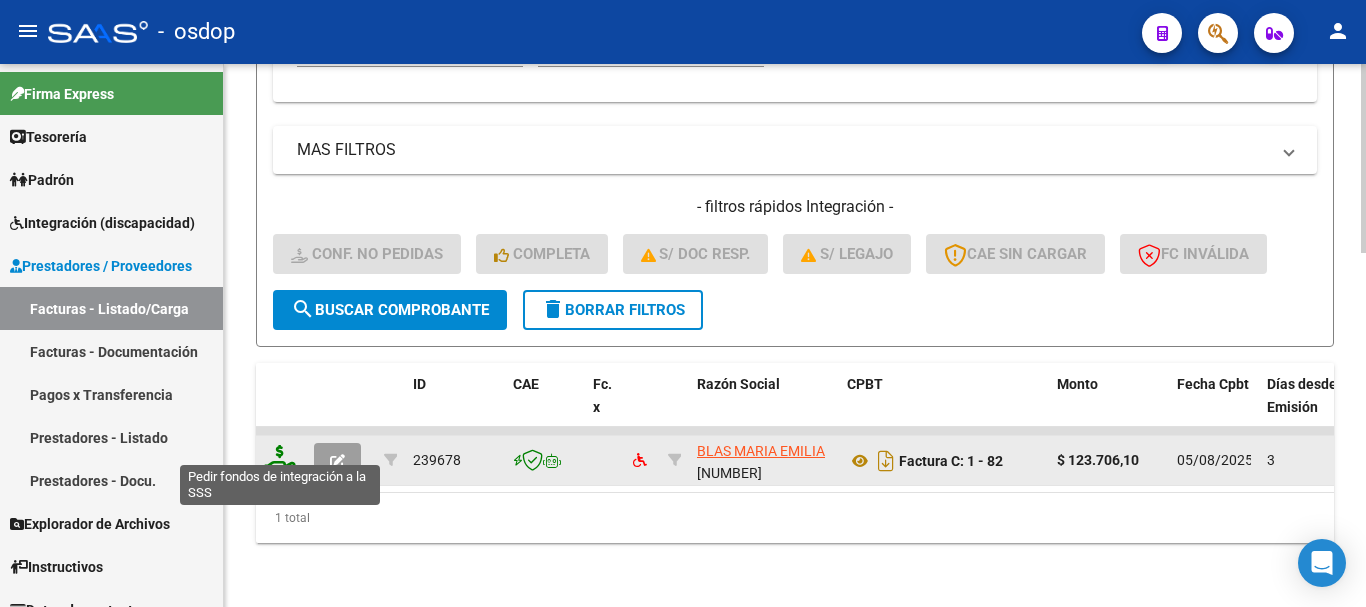 click 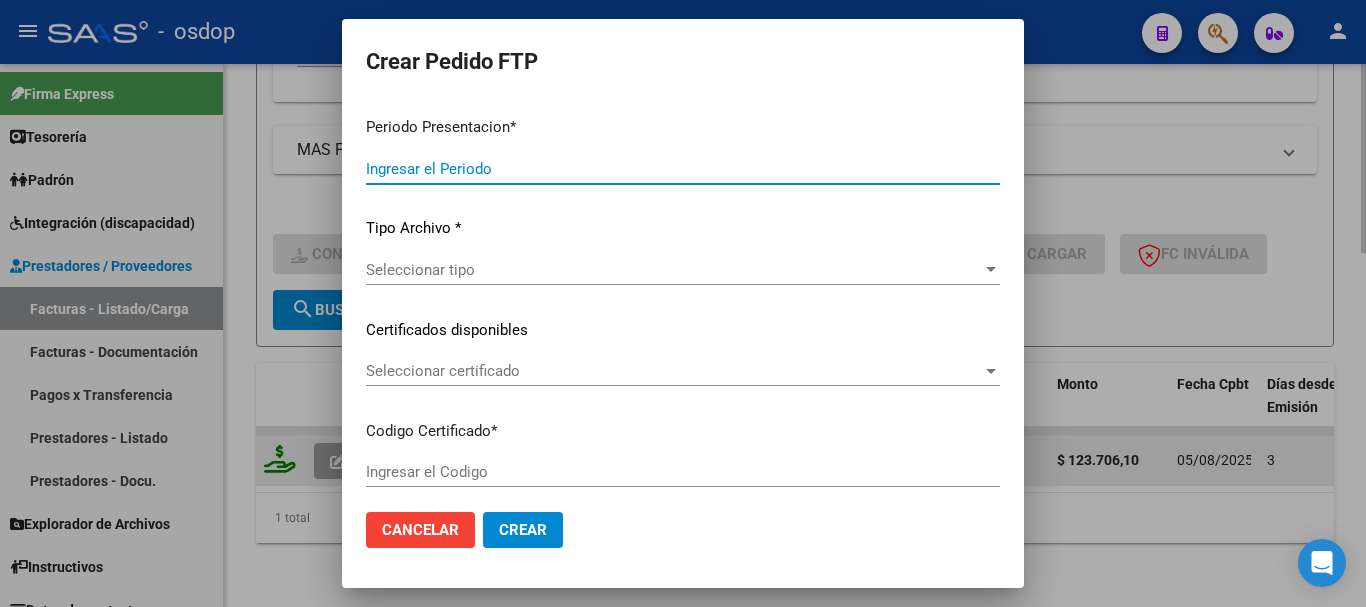 type on "202507" 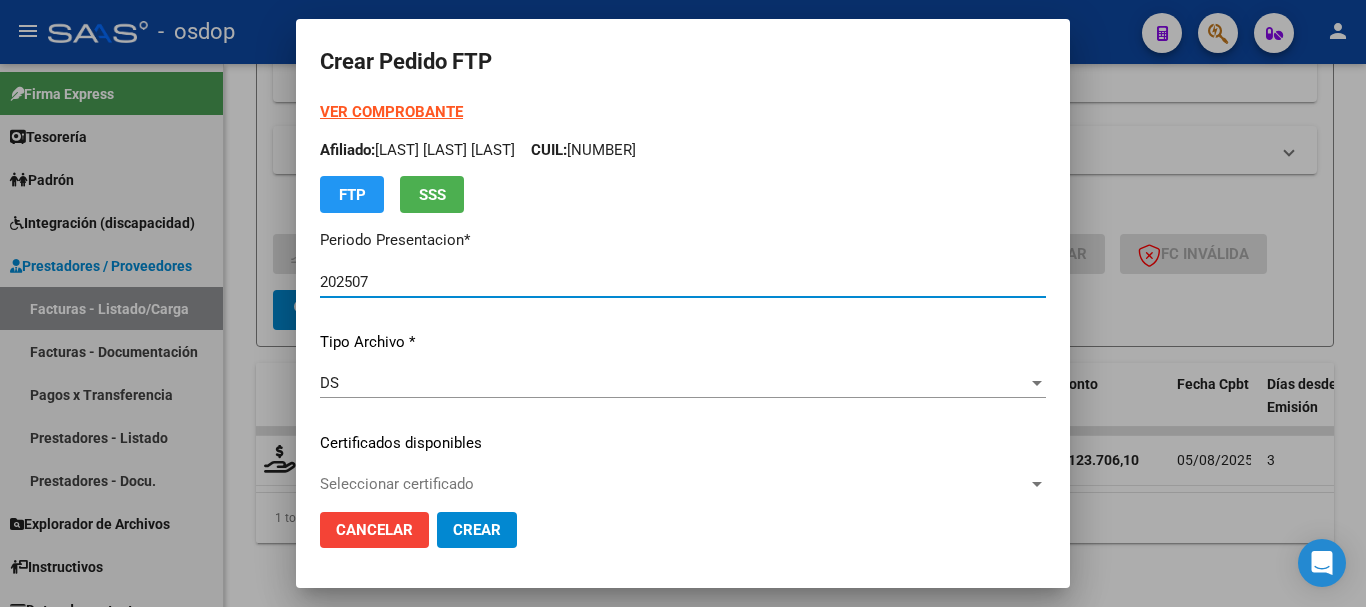 type on "[NUMBER]" 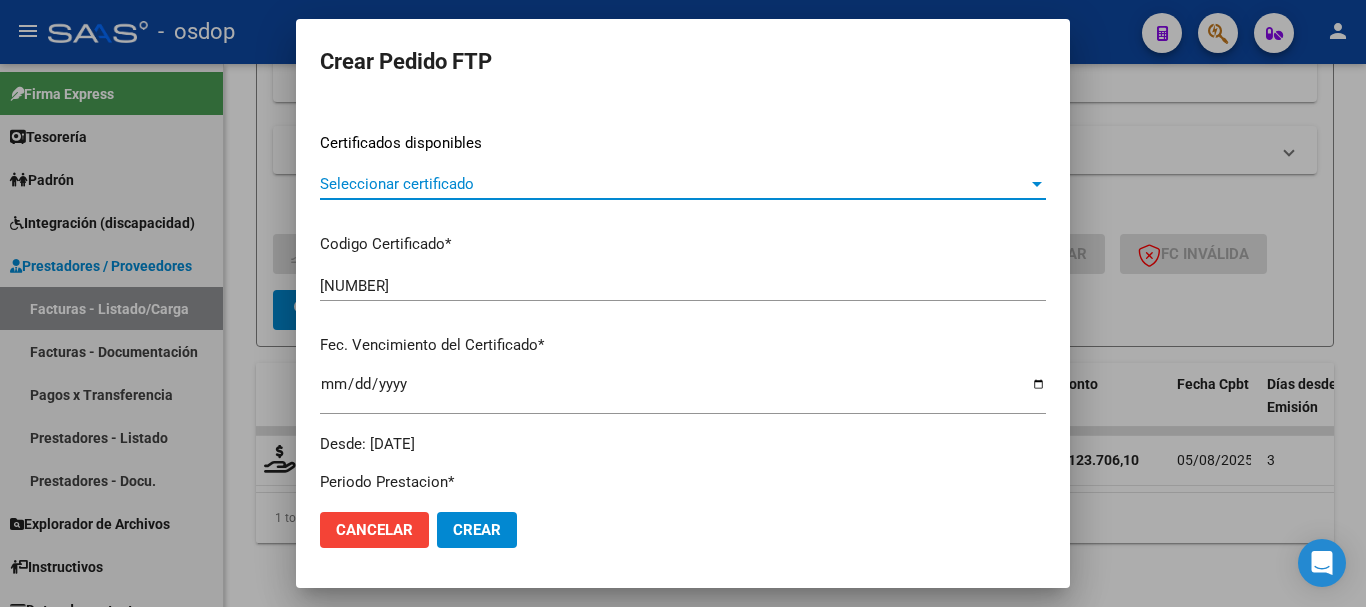 click on "Seleccionar certificado" at bounding box center (674, 184) 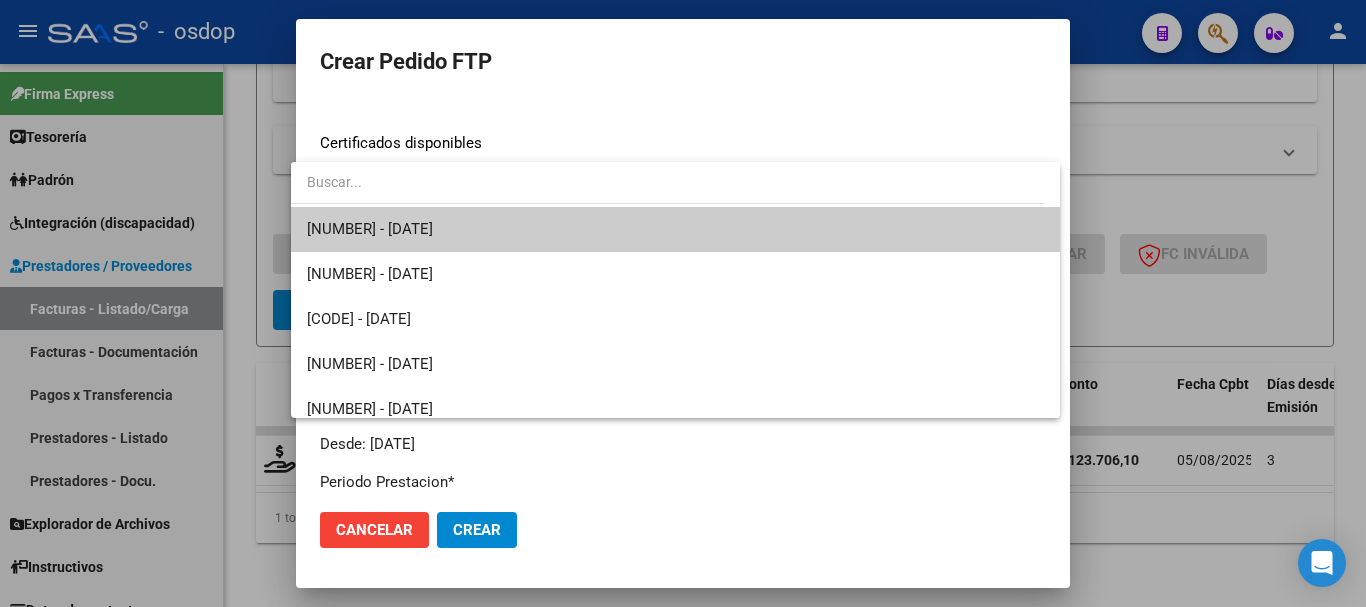 click on "[NUMBER] - [DATE]" at bounding box center [675, 229] 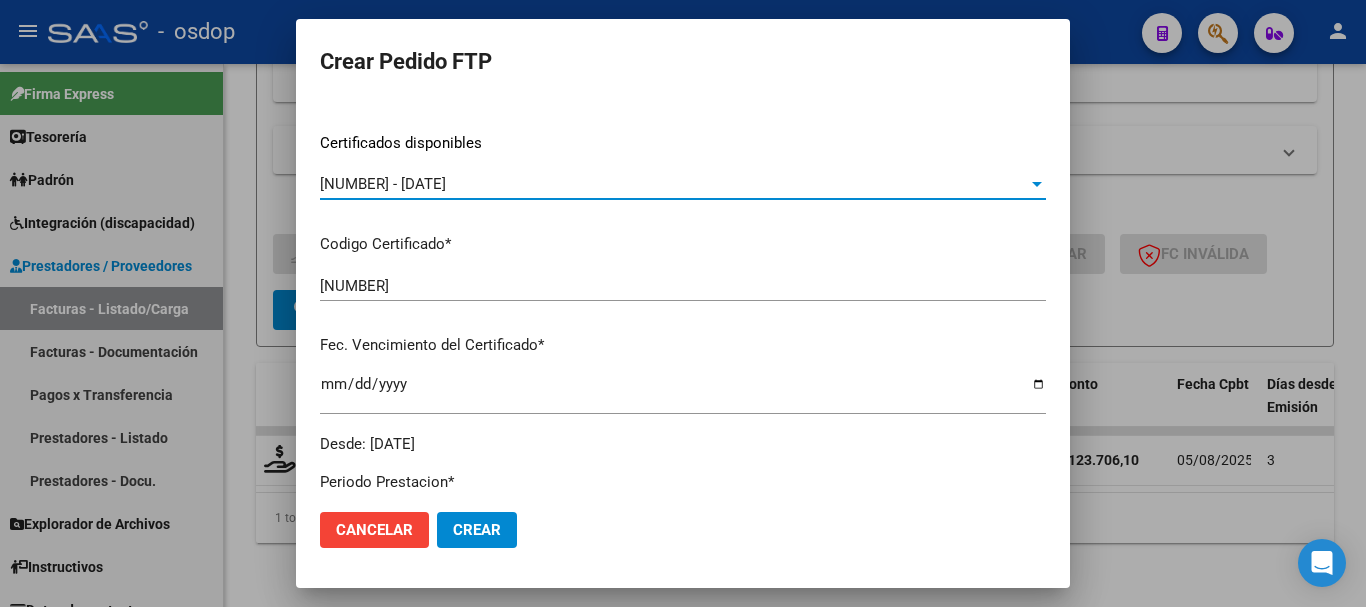 scroll, scrollTop: 700, scrollLeft: 0, axis: vertical 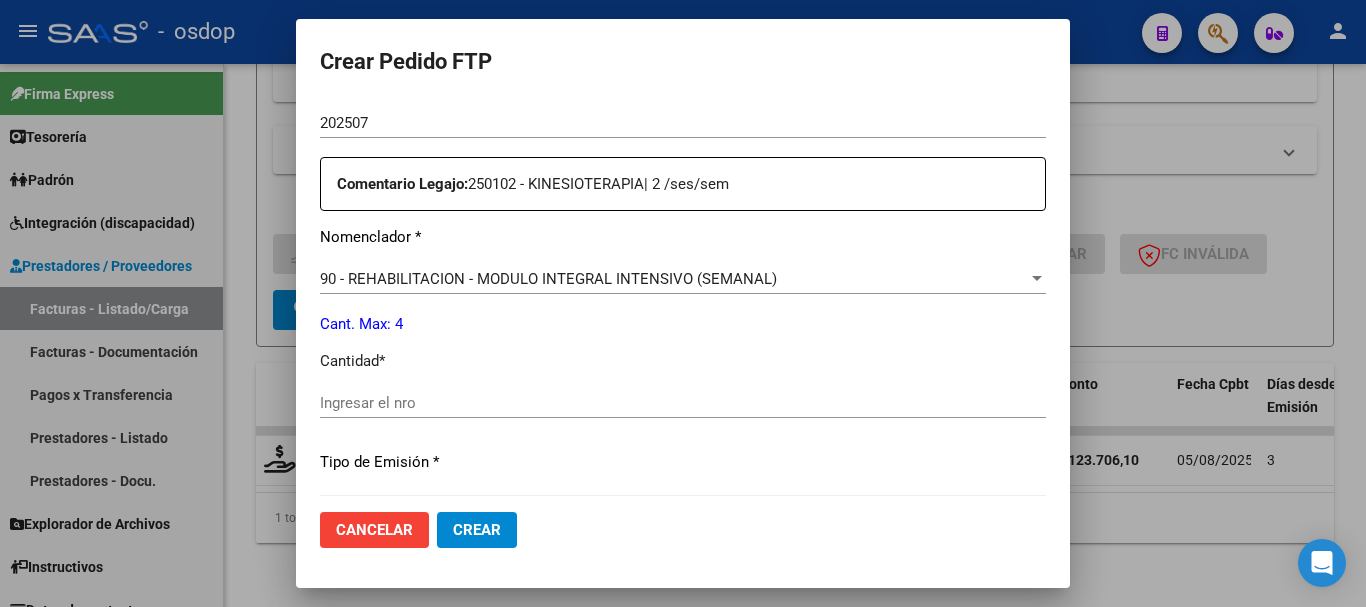 click on "Ingresar el nro" at bounding box center (683, 403) 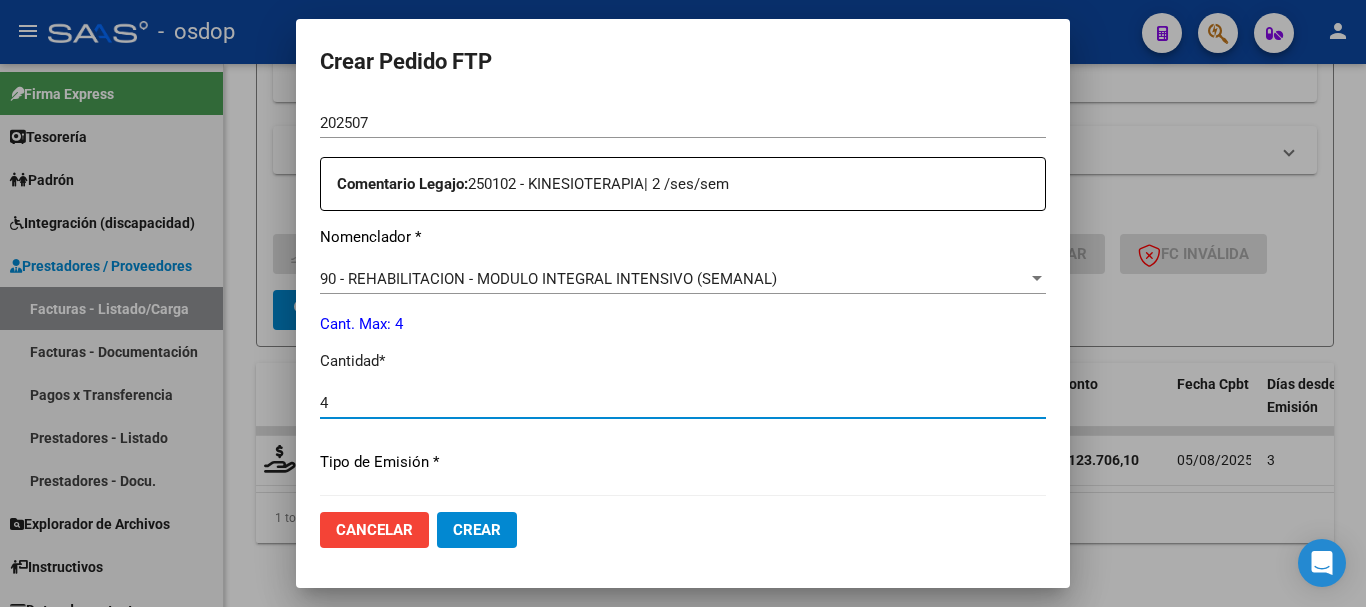 type on "4" 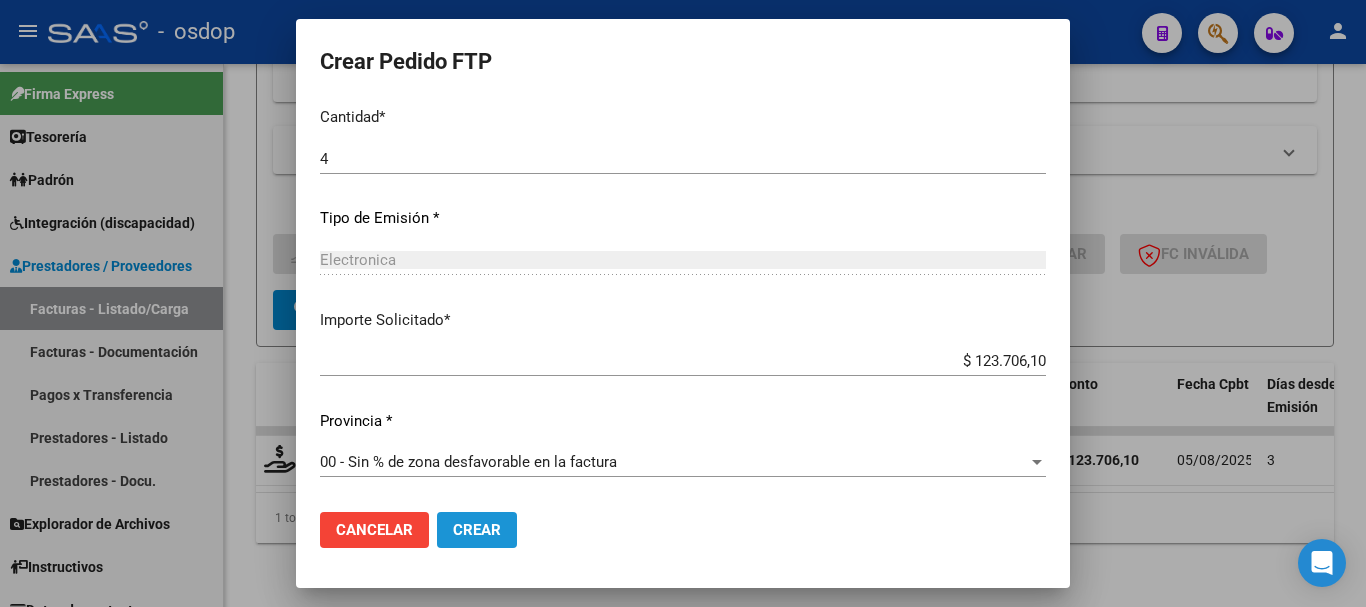 click on "Crear" 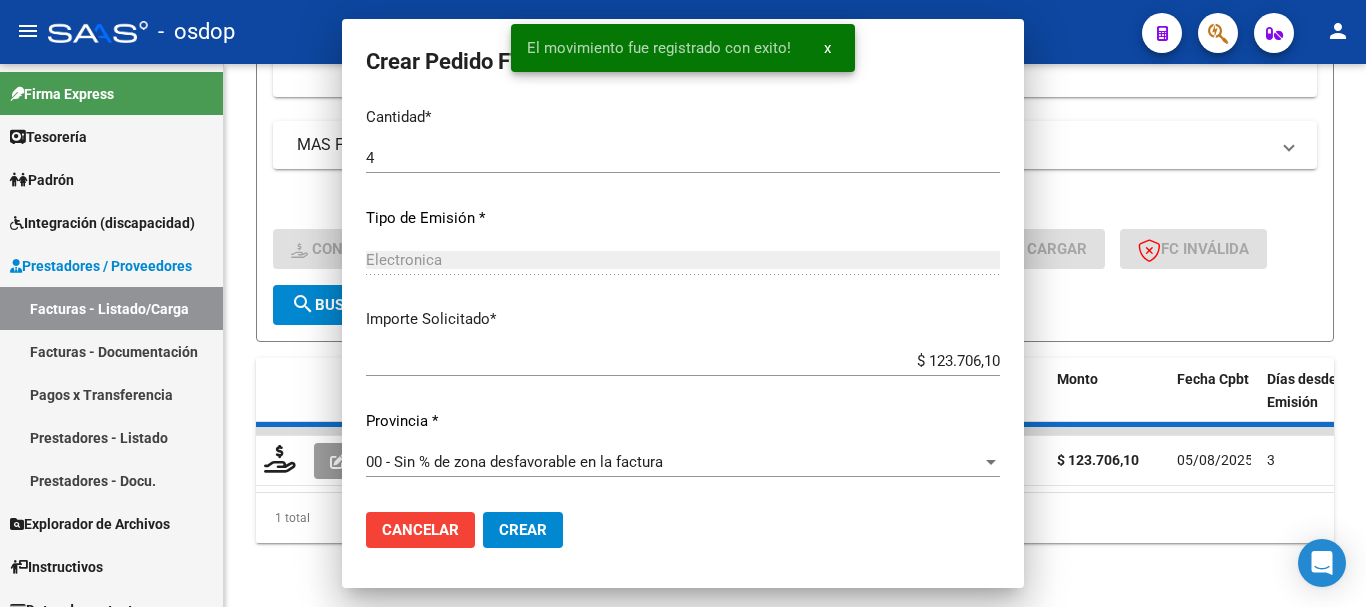 scroll, scrollTop: 831, scrollLeft: 0, axis: vertical 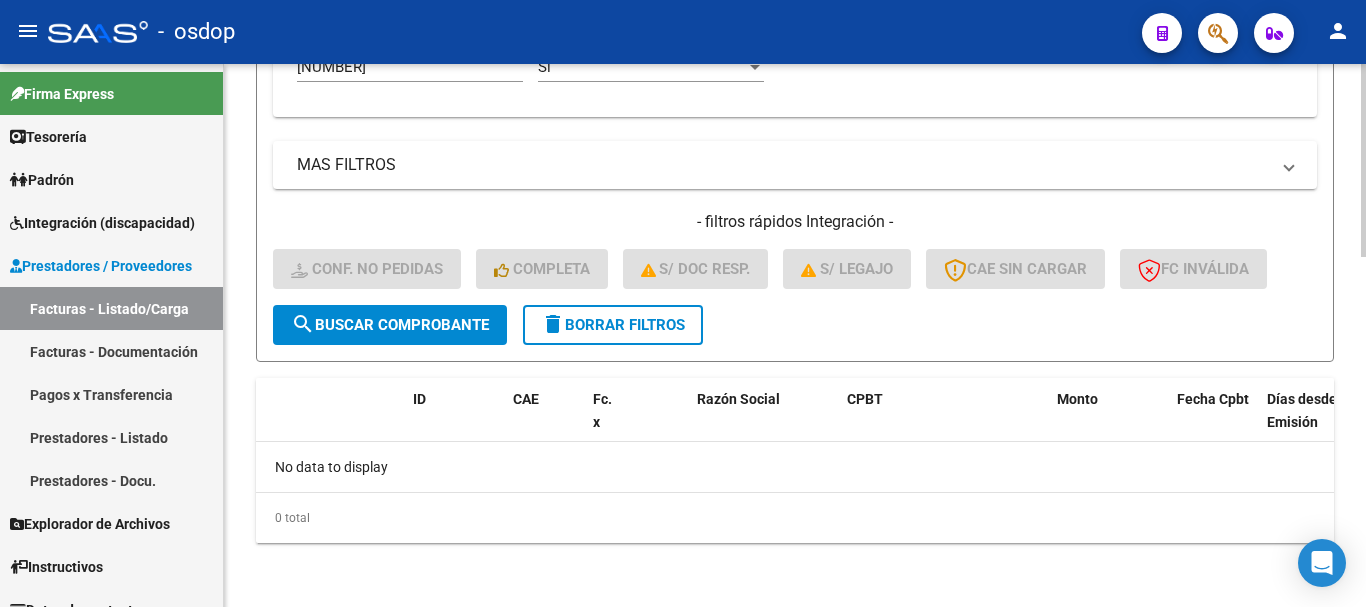 click on "delete  Borrar Filtros" 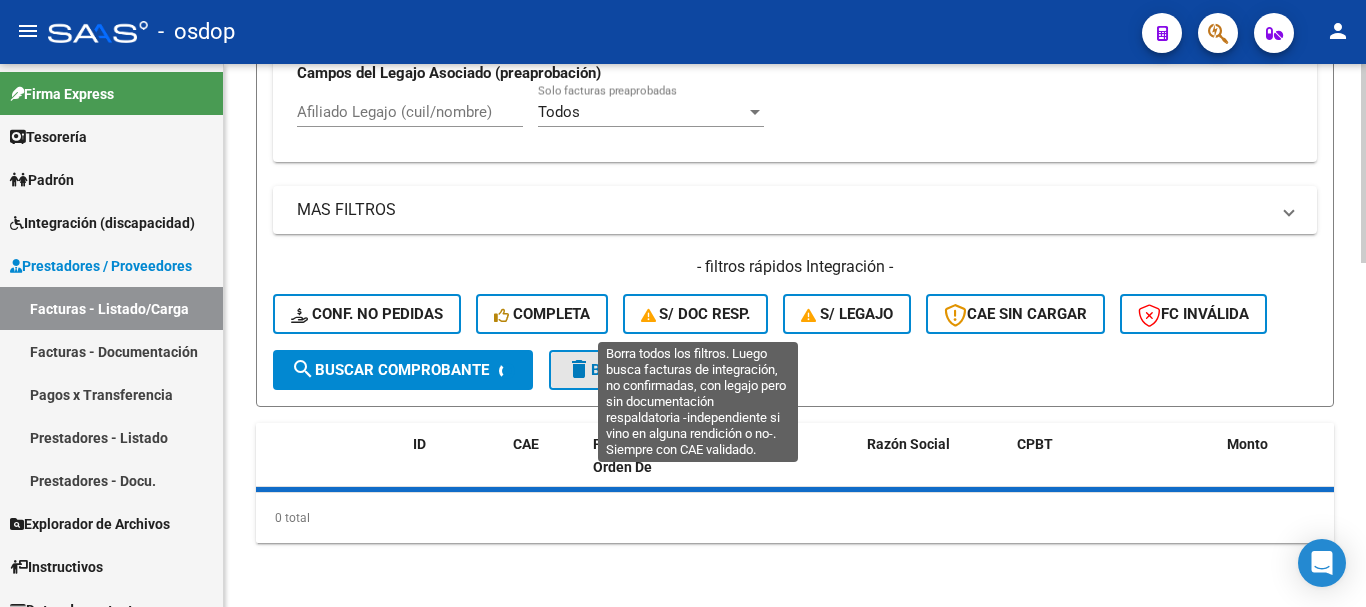 scroll, scrollTop: 937, scrollLeft: 0, axis: vertical 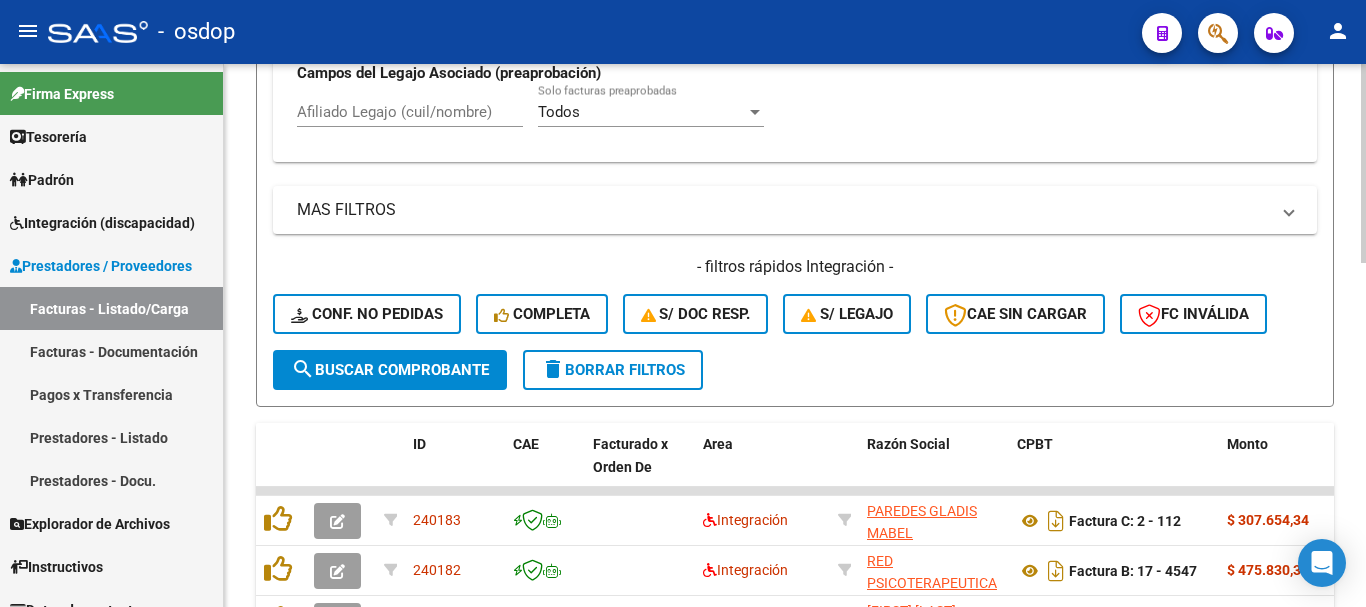 click on "Todos Cargado en Para Enviar SSS Período De Prestación Campos del Archivo de Rendición Devuelto x SSS (dr_envio) Todos Rendido x SSS (dr_envio) Tipo de Registro Tipo de Registro Período Presentación Período Presentación Campos del Legajo Asociado (preaprobación) Afiliado Legajo (cuil/nombre) Todos Solo facturas preaprobadas" at bounding box center [795, 16] 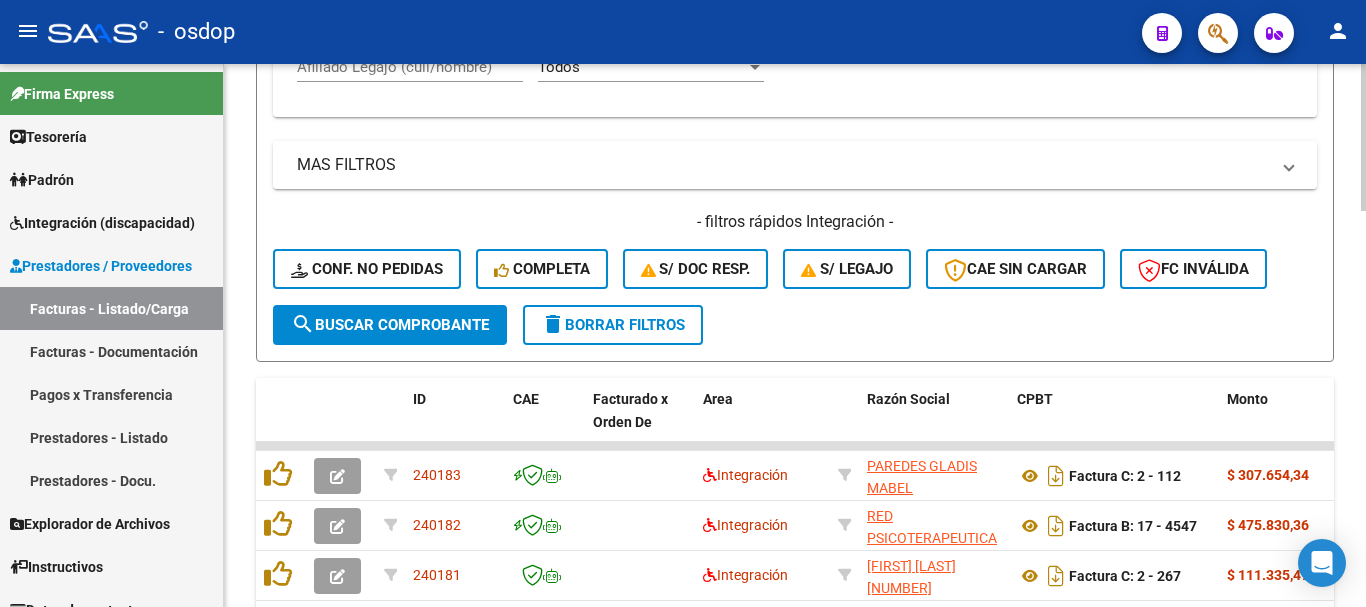 click on "Afiliado Legajo (cuil/nombre)" at bounding box center (410, 67) 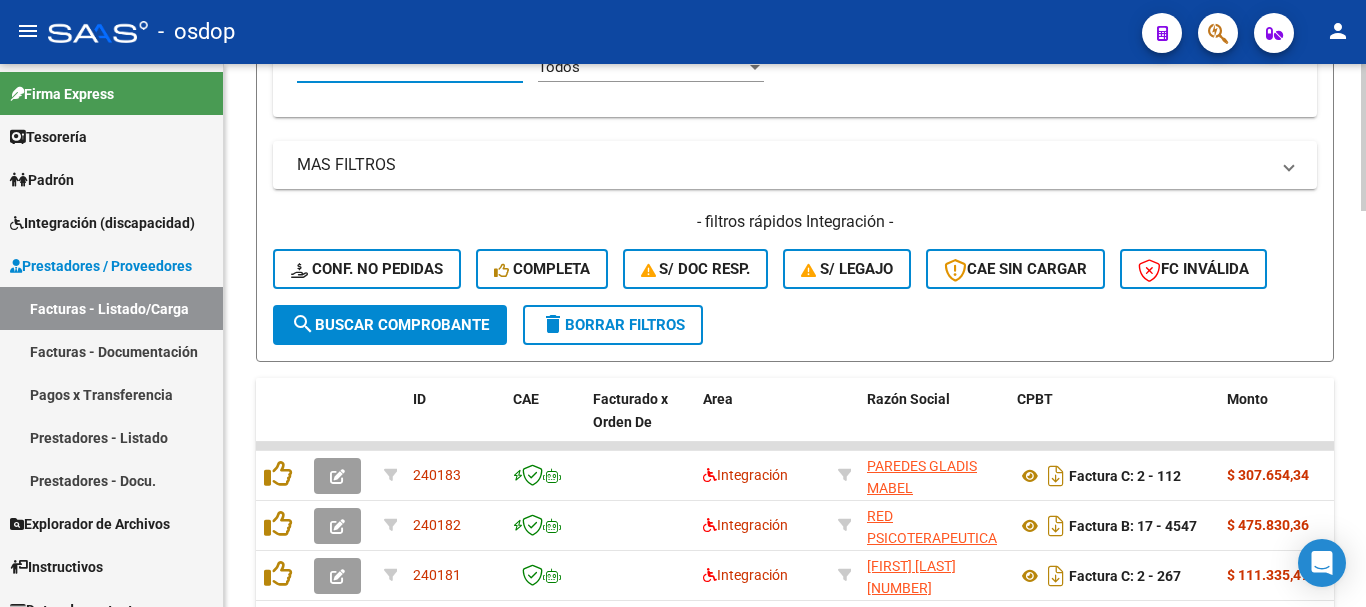 paste on "[NUMBER]" 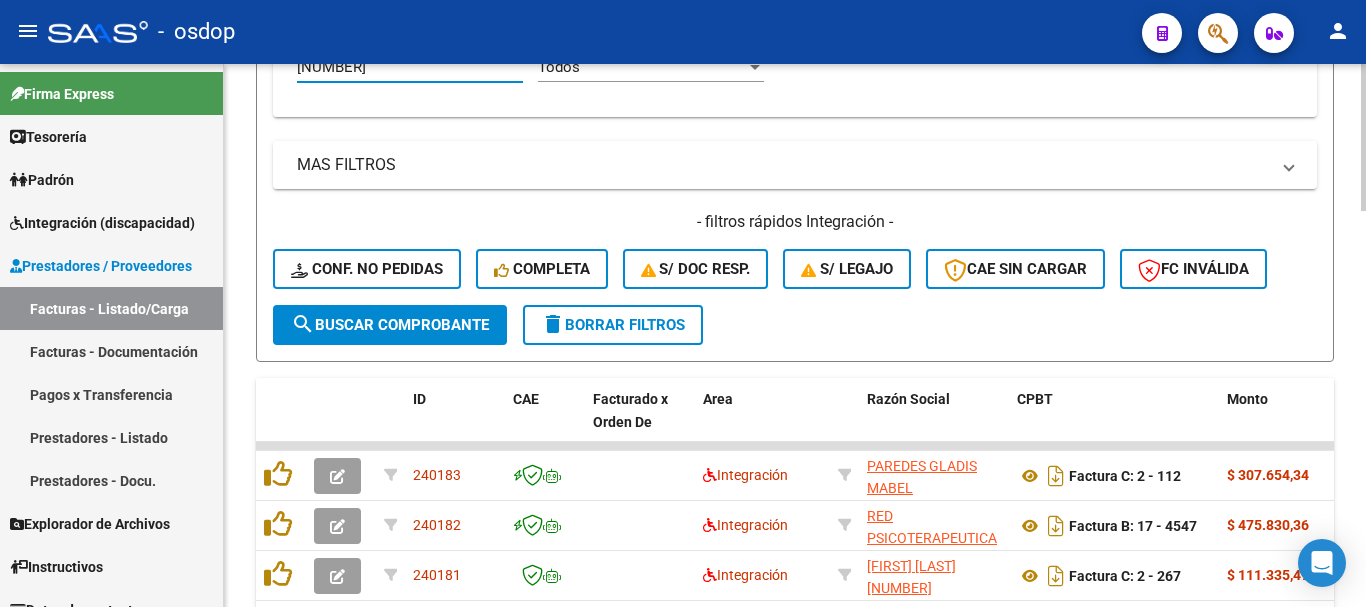 scroll, scrollTop: 976, scrollLeft: 0, axis: vertical 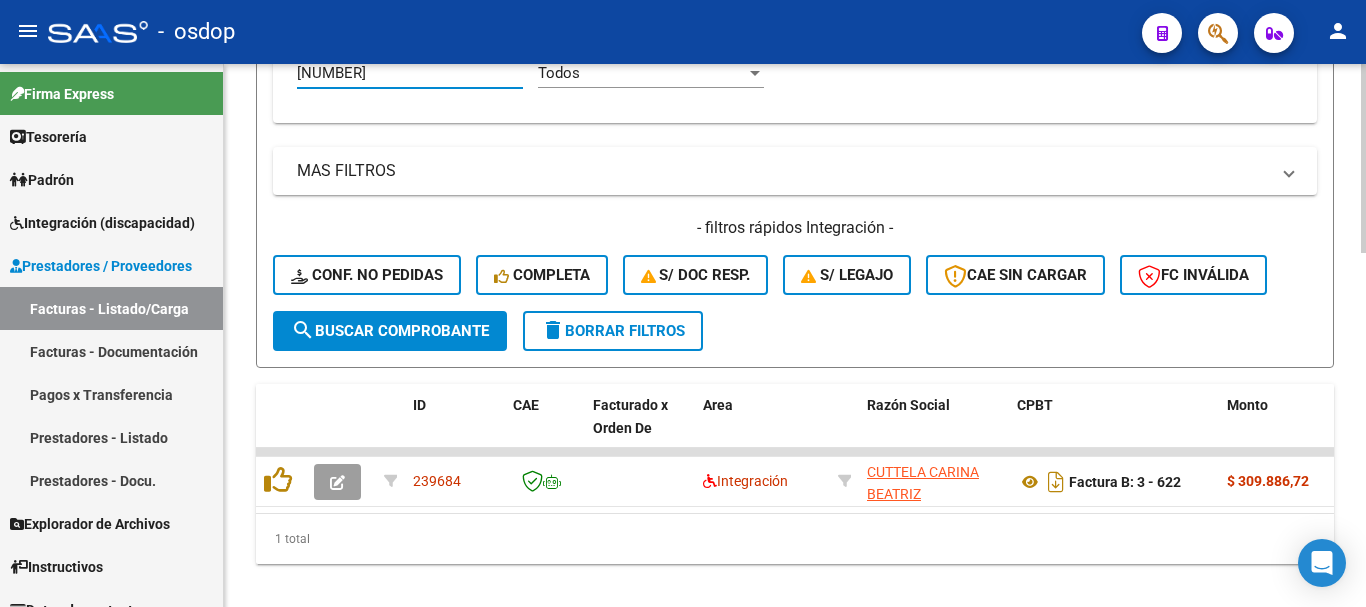 type on "[NUMBER]" 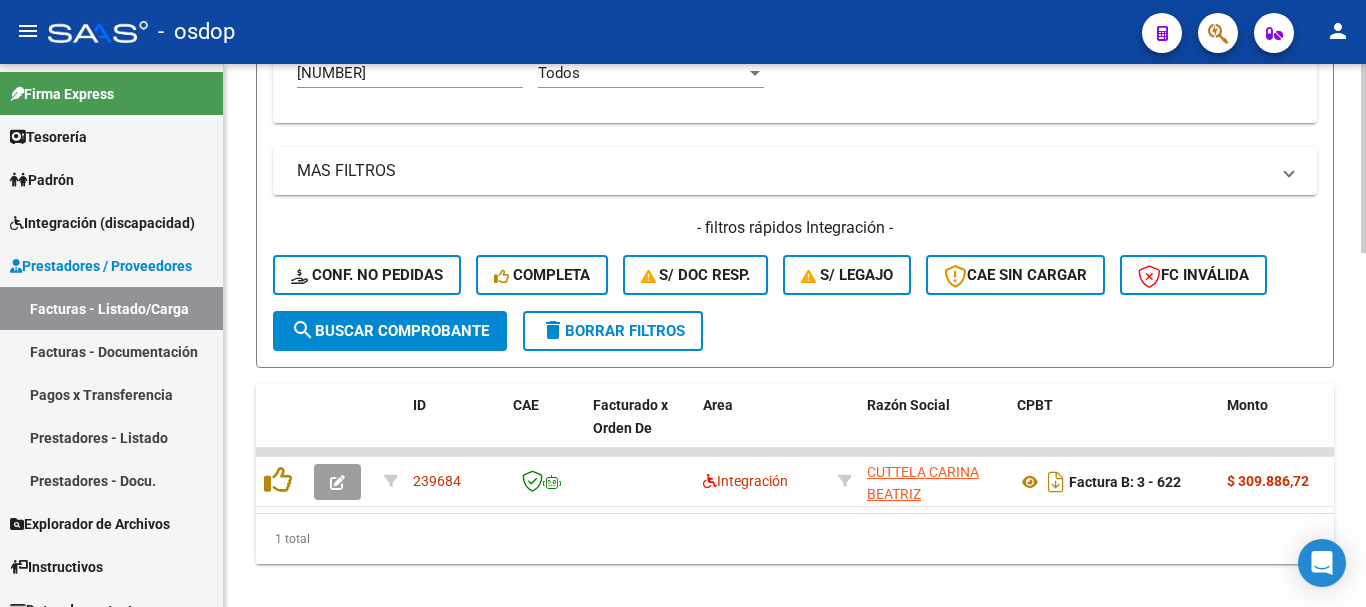 click on "delete  Borrar Filtros" 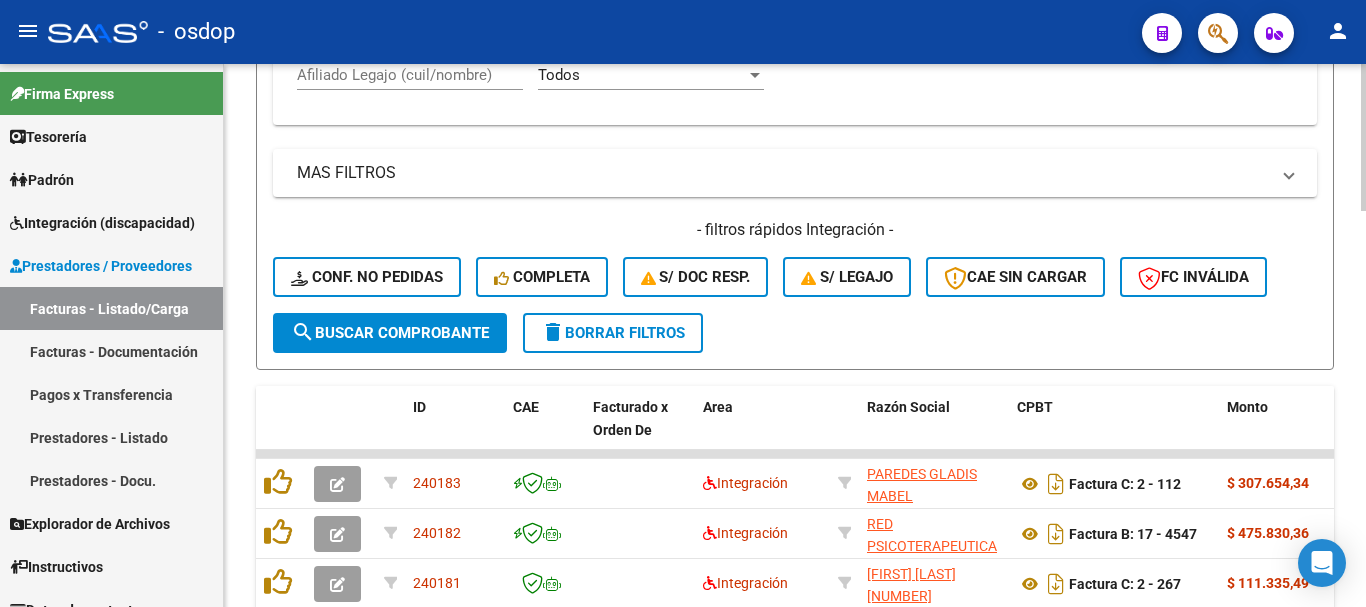 scroll, scrollTop: 976, scrollLeft: 0, axis: vertical 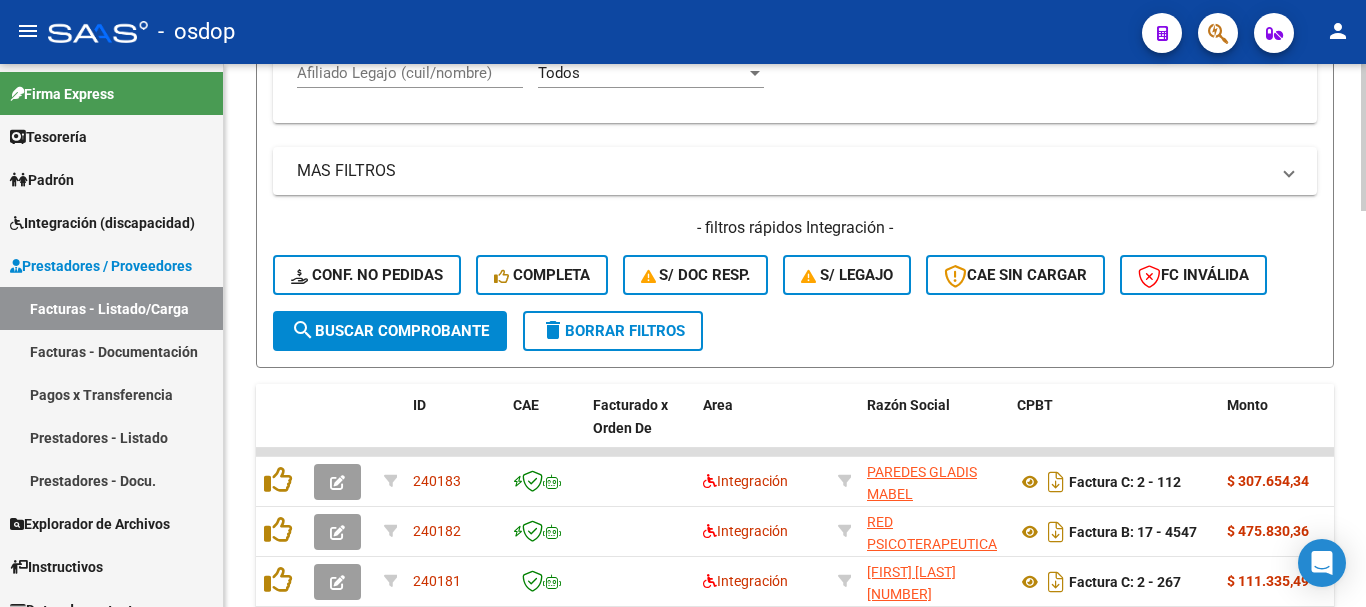 click on "Afiliado Legajo (cuil/nombre)" at bounding box center [410, 73] 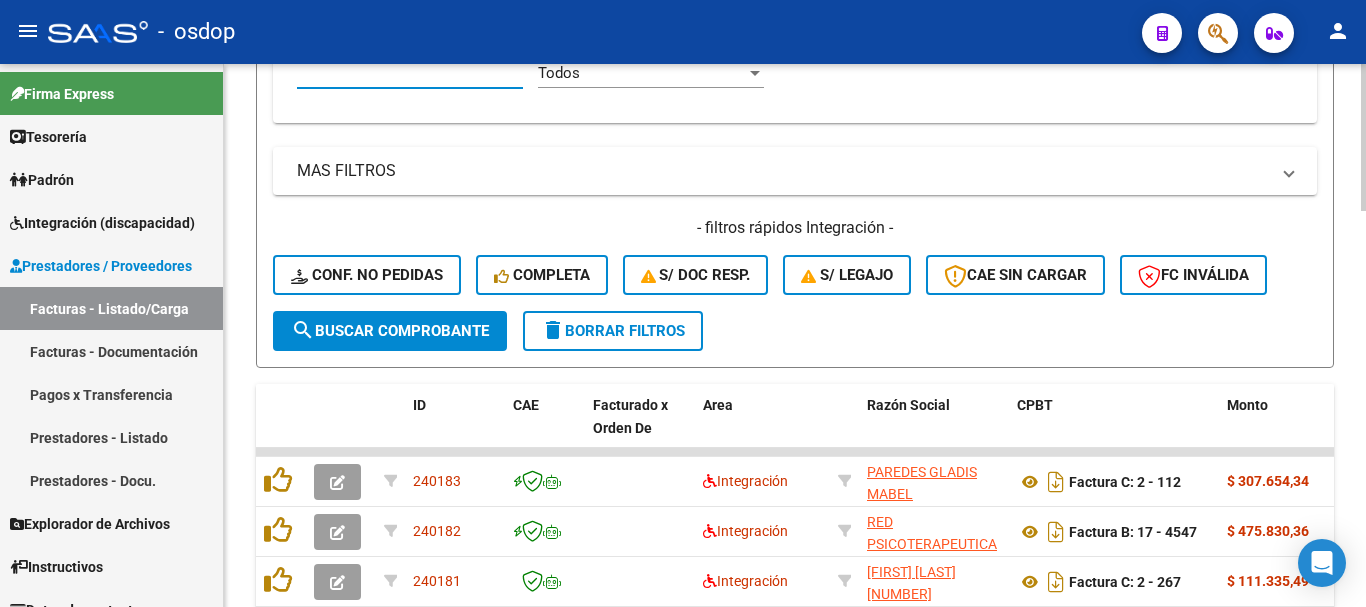 paste on "[NUMBER]" 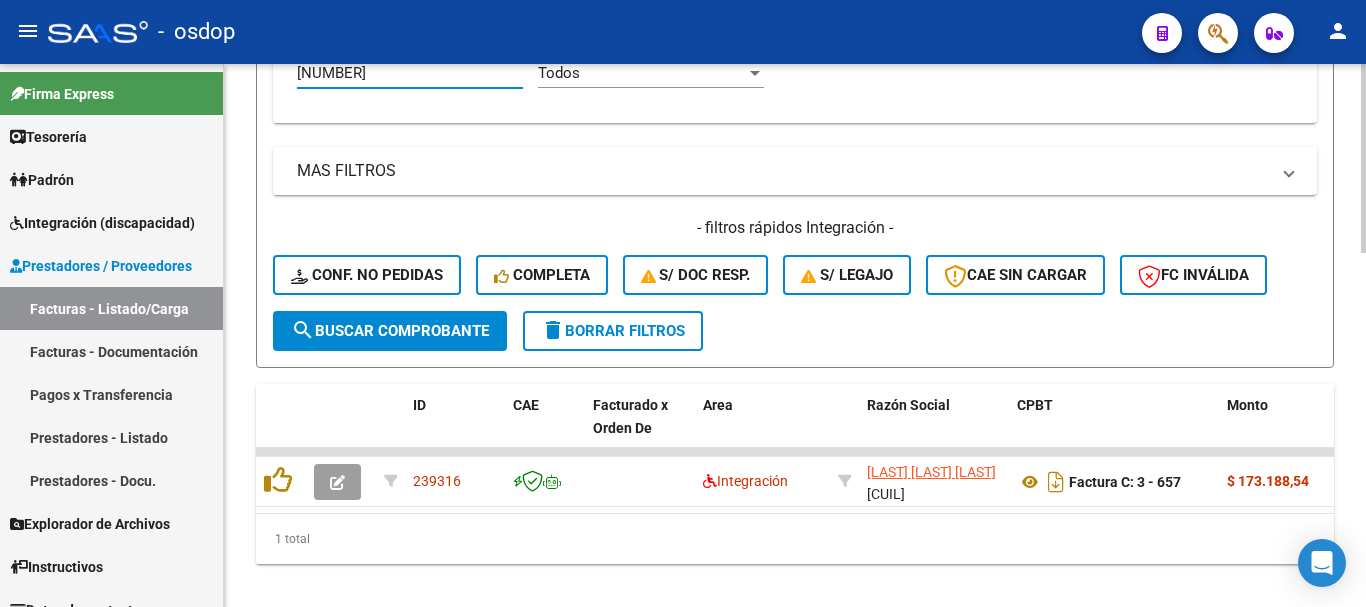 type on "[NUMBER]" 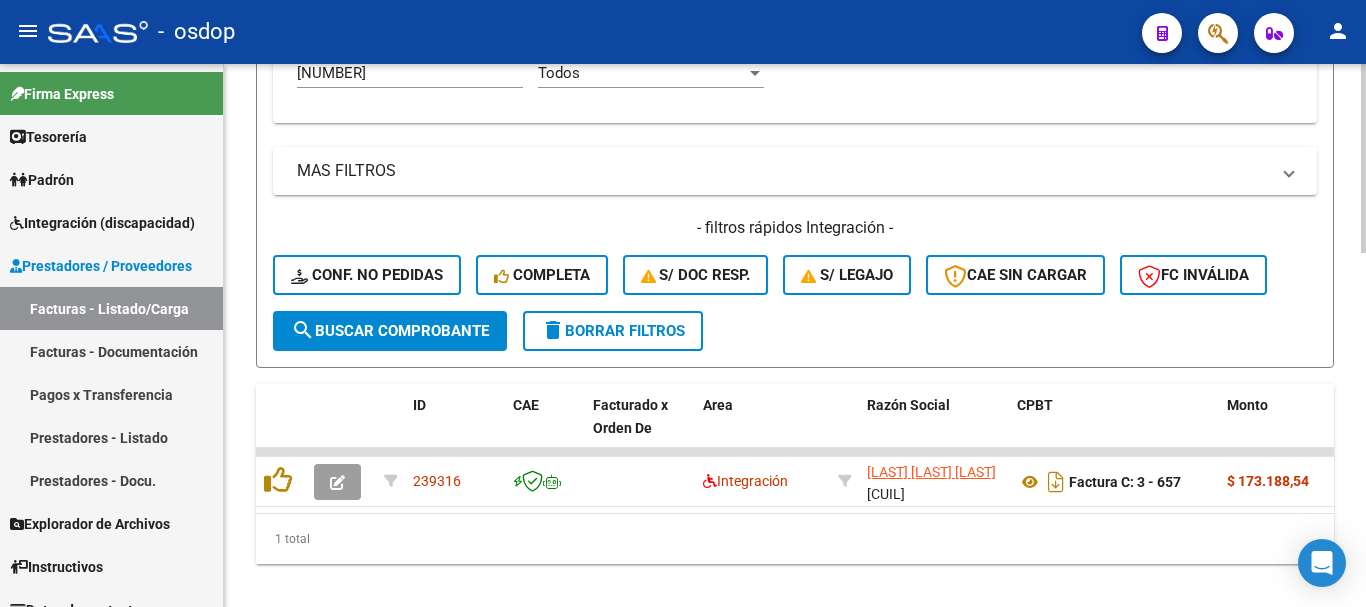 click on "delete" 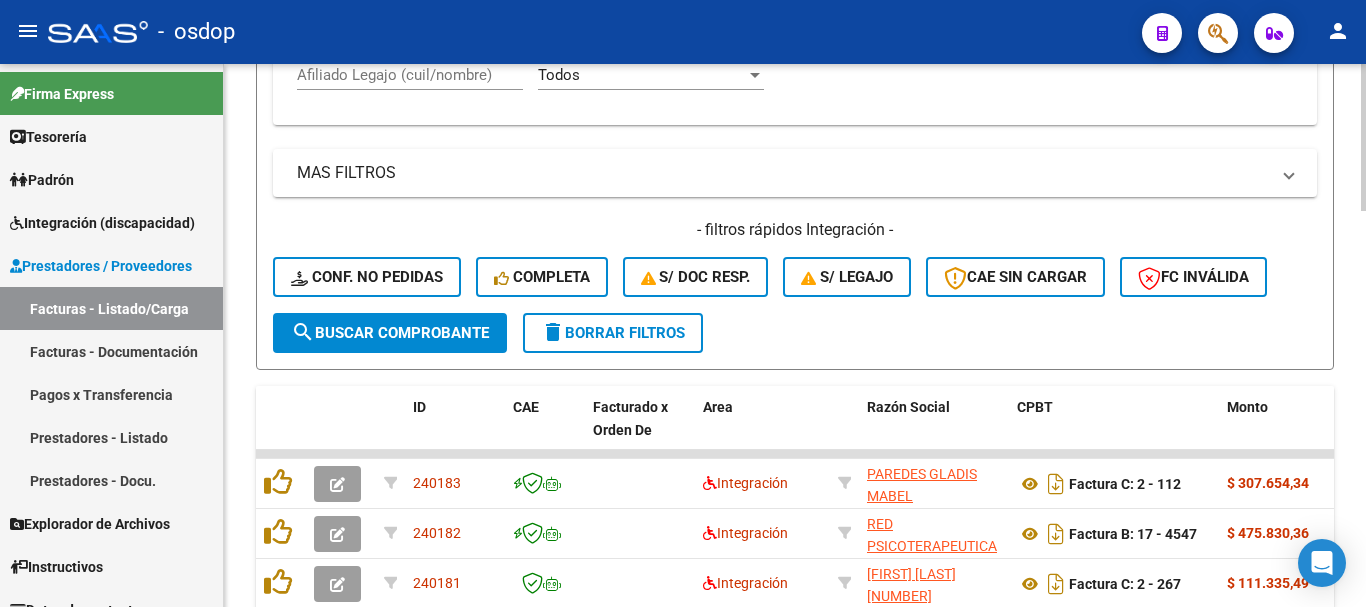 scroll, scrollTop: 976, scrollLeft: 0, axis: vertical 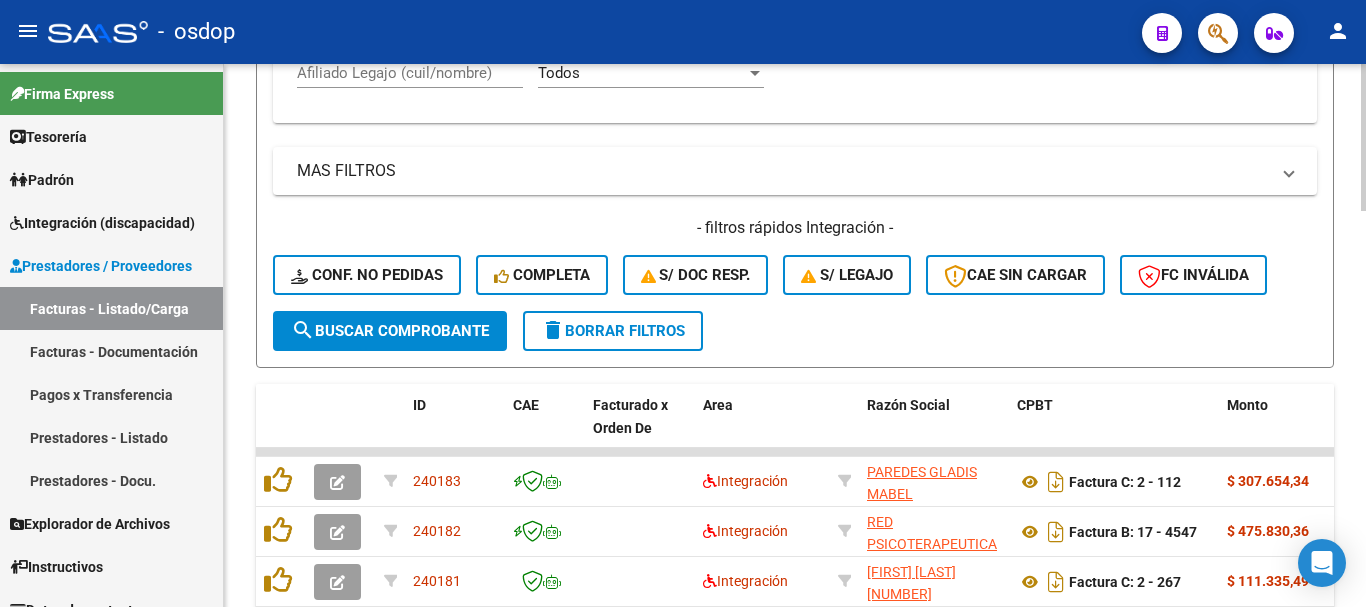 click on "Afiliado Legajo (cuil/nombre)" at bounding box center [410, 73] 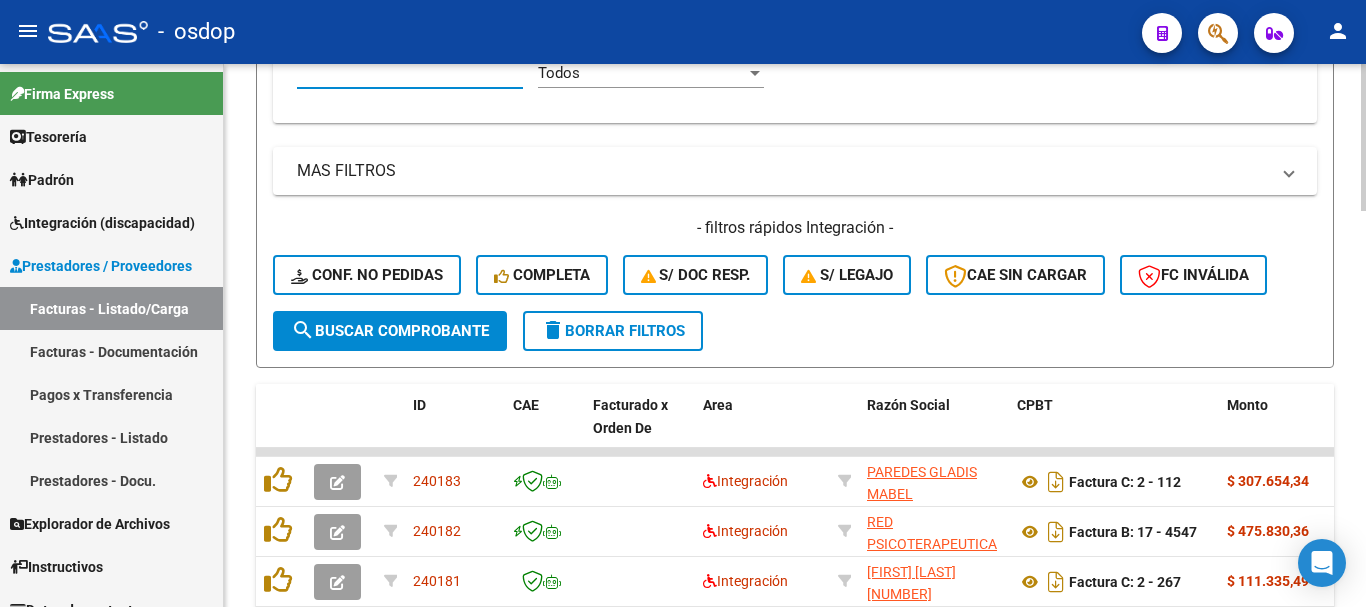 paste on "[NUMBER]" 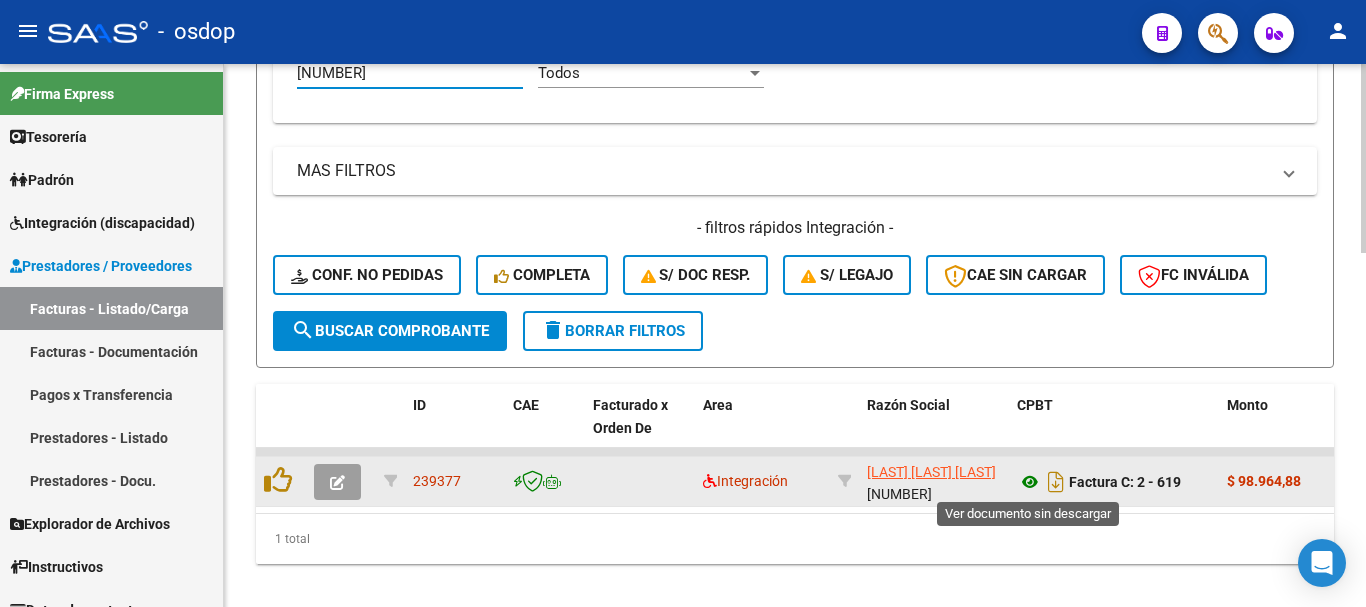 type on "[NUMBER]" 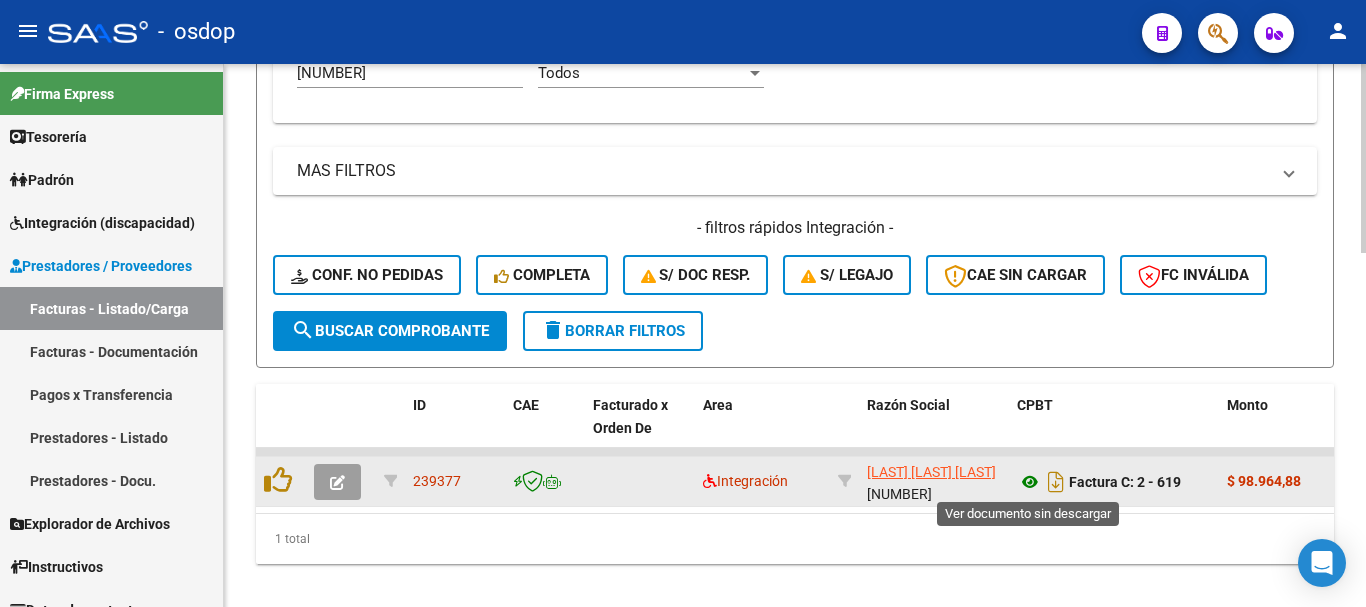 click 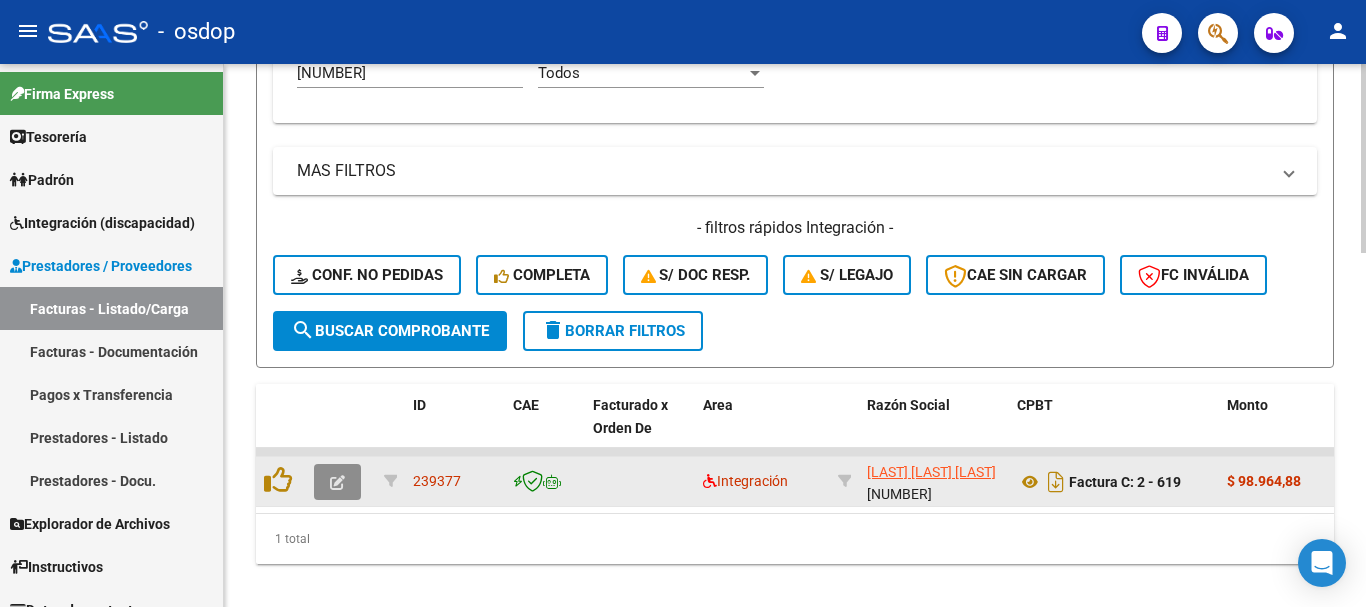click 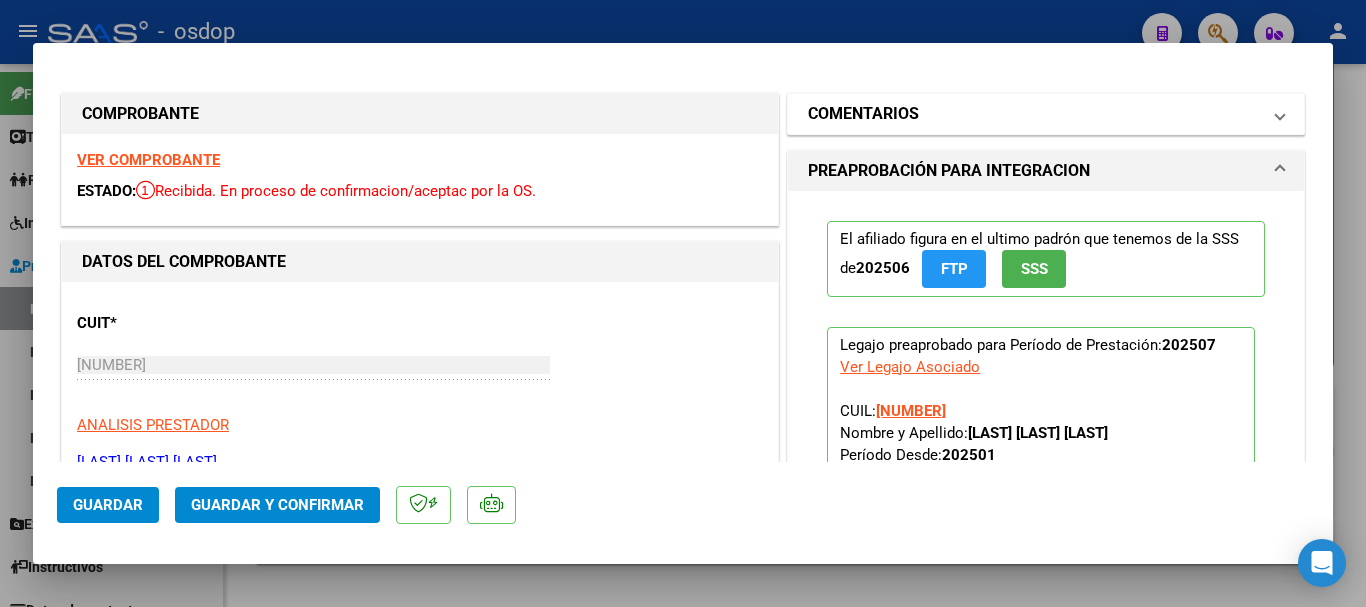 click on "COMENTARIOS" at bounding box center [863, 114] 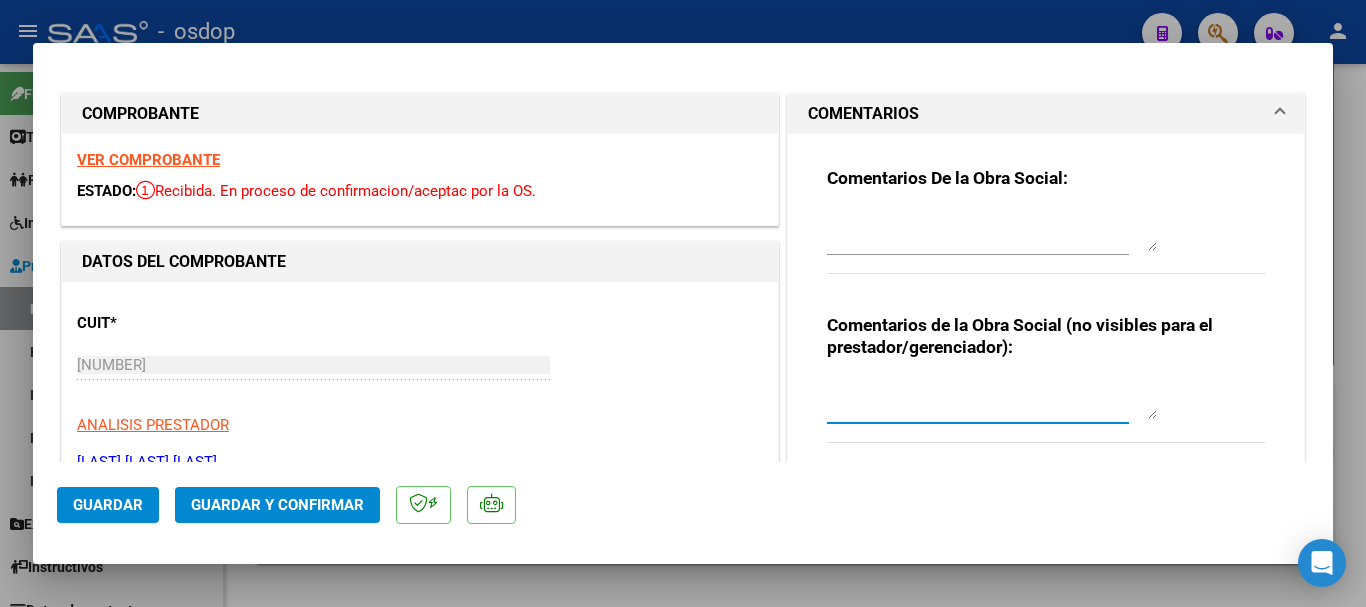 click at bounding box center (992, 399) 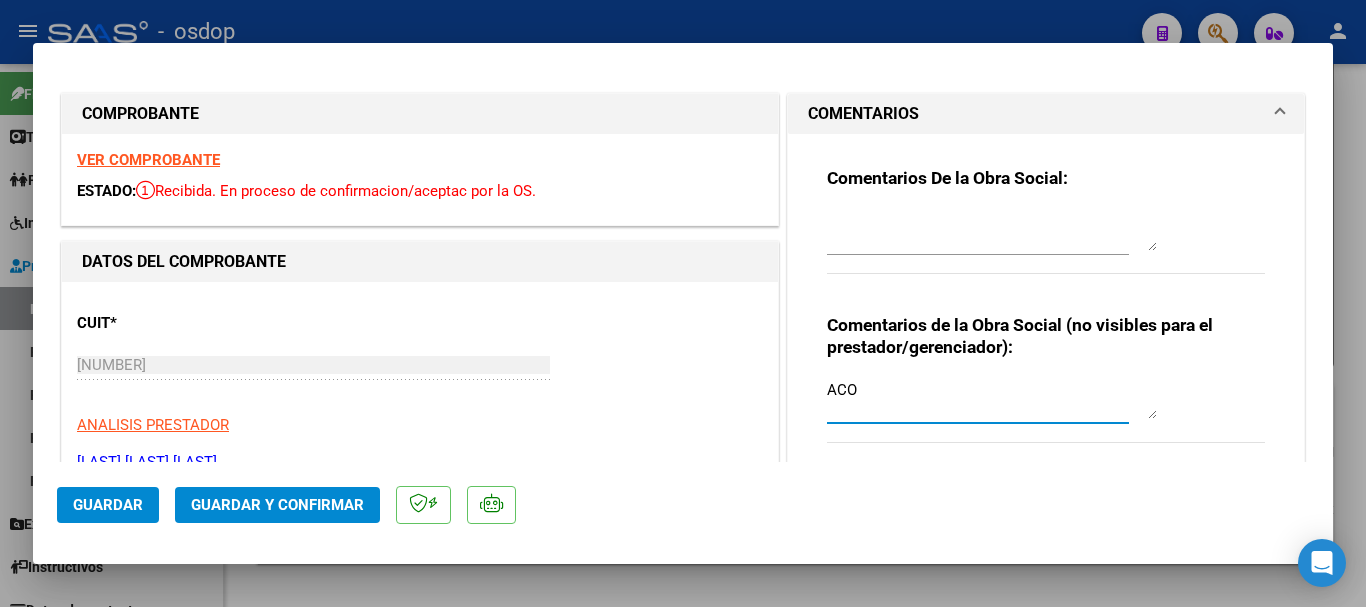 type on "ACO" 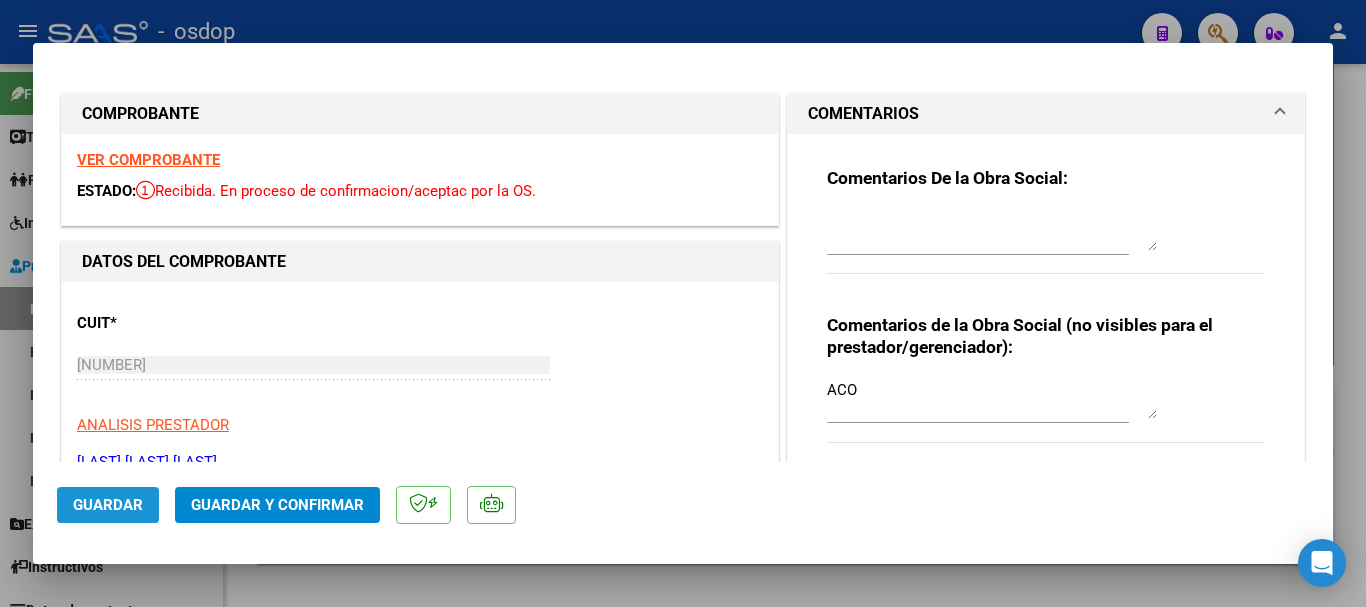 click on "Guardar" 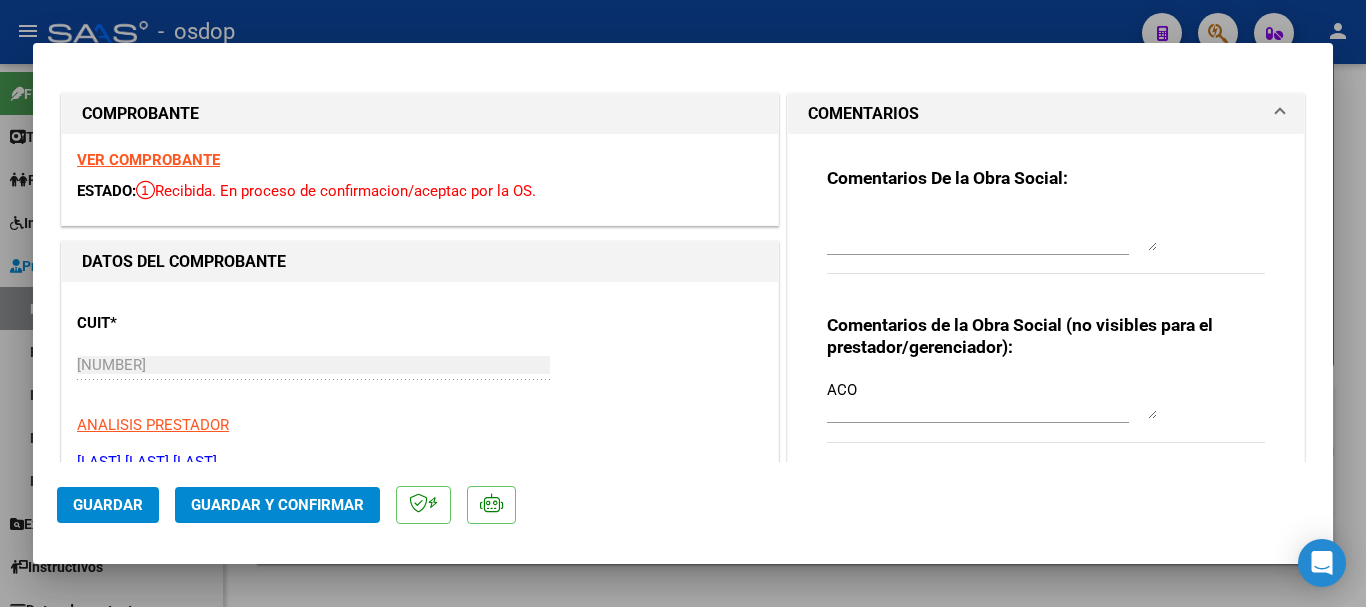 click on "Guardar y Confirmar" 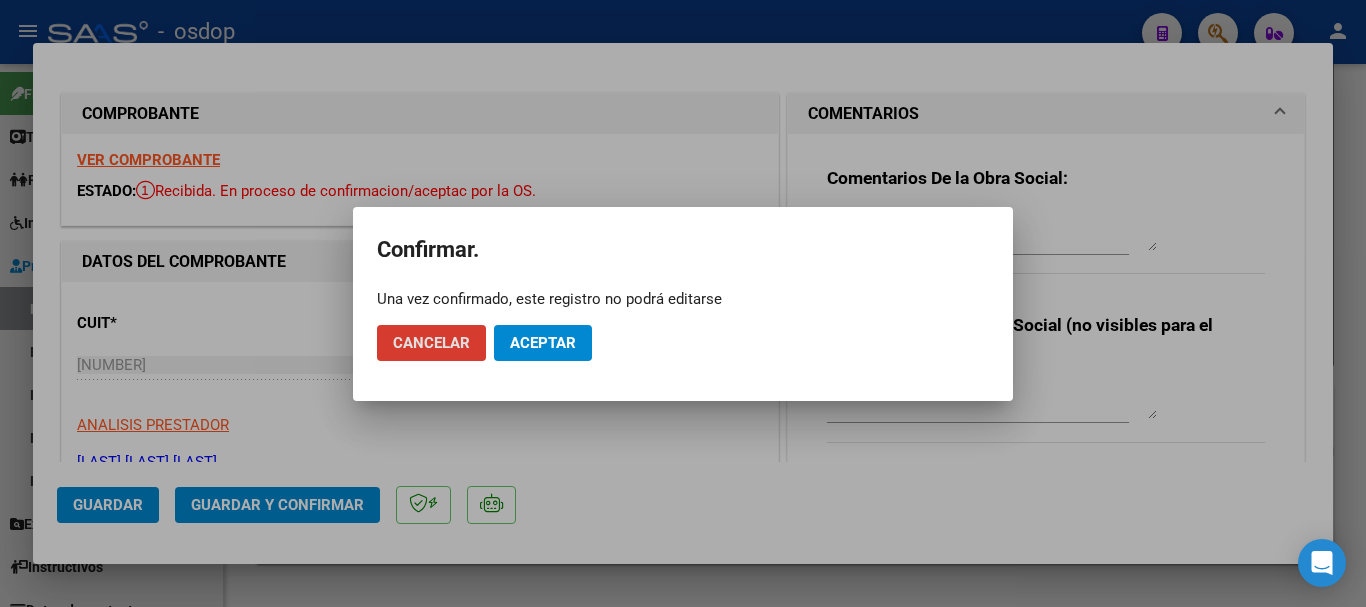 click on "Aceptar" 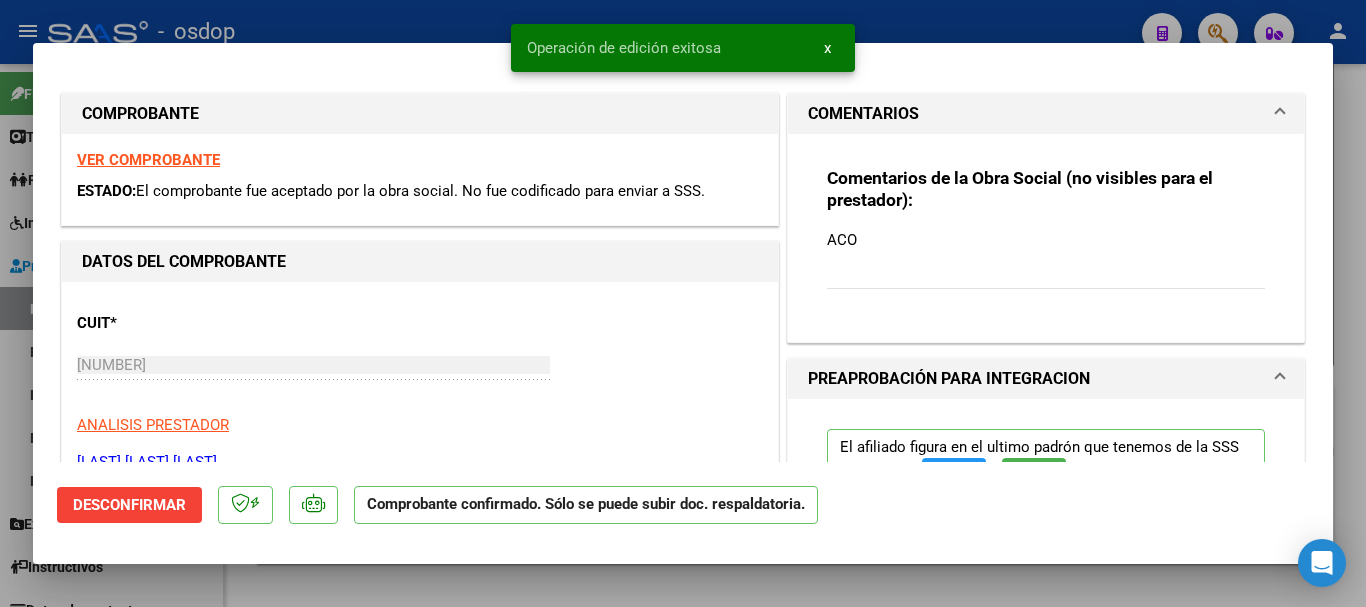 click at bounding box center (683, 303) 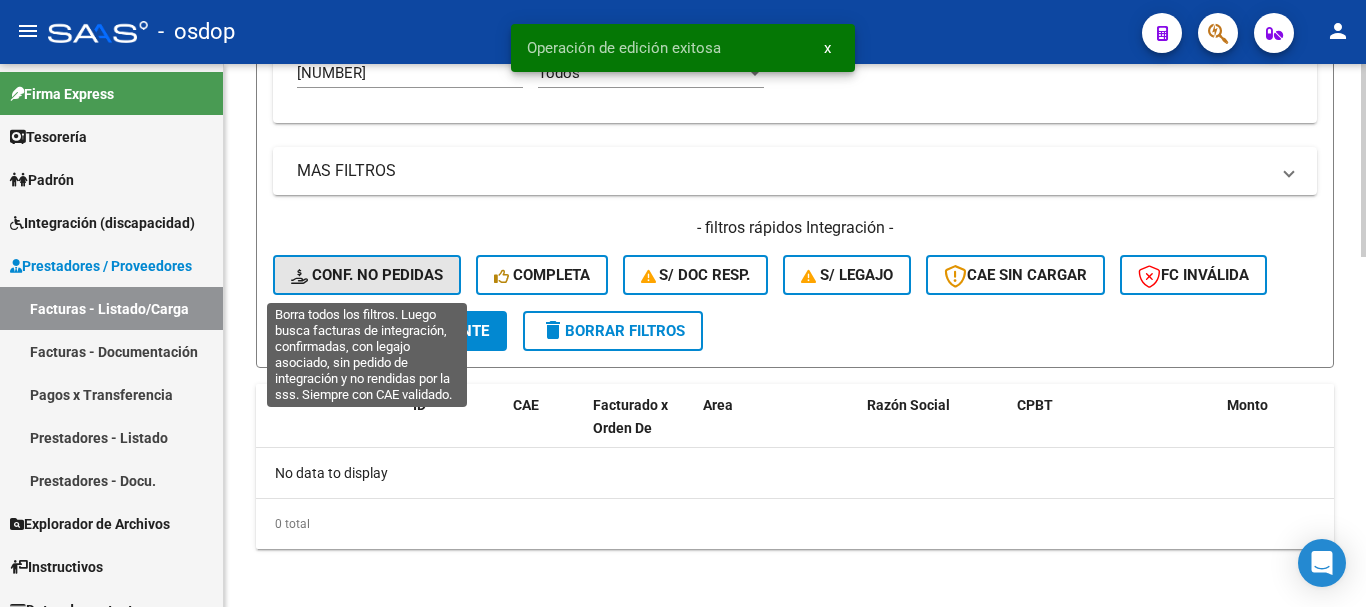 click on "Conf. no pedidas" 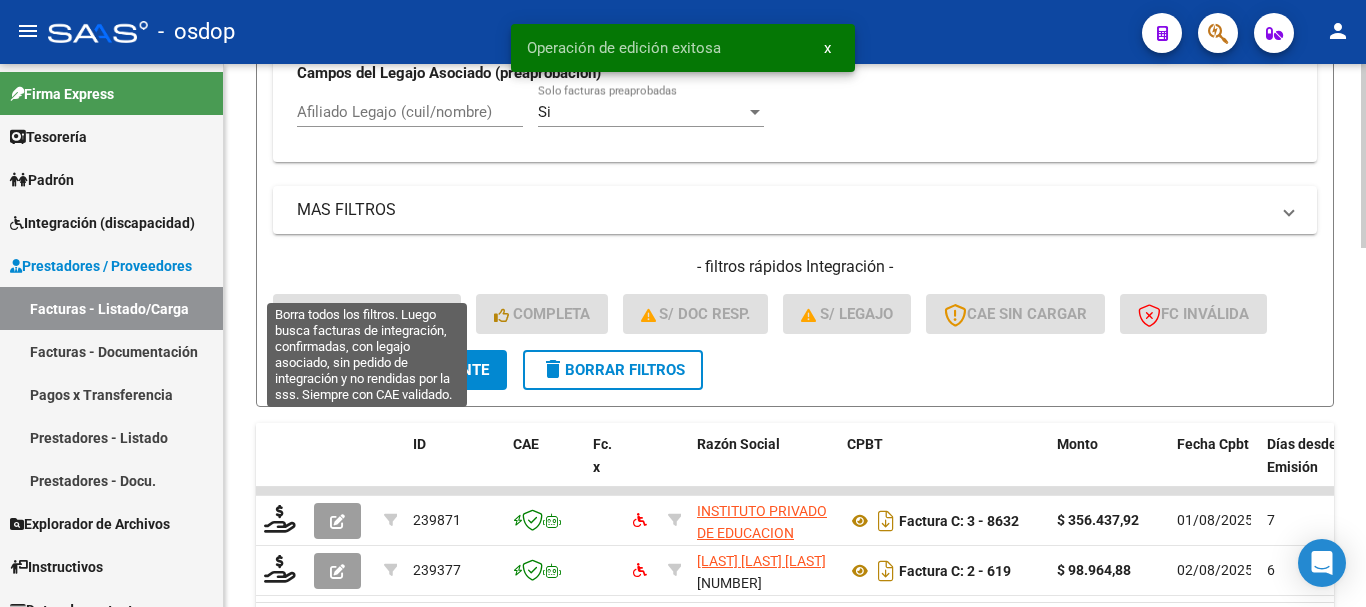 scroll, scrollTop: 976, scrollLeft: 0, axis: vertical 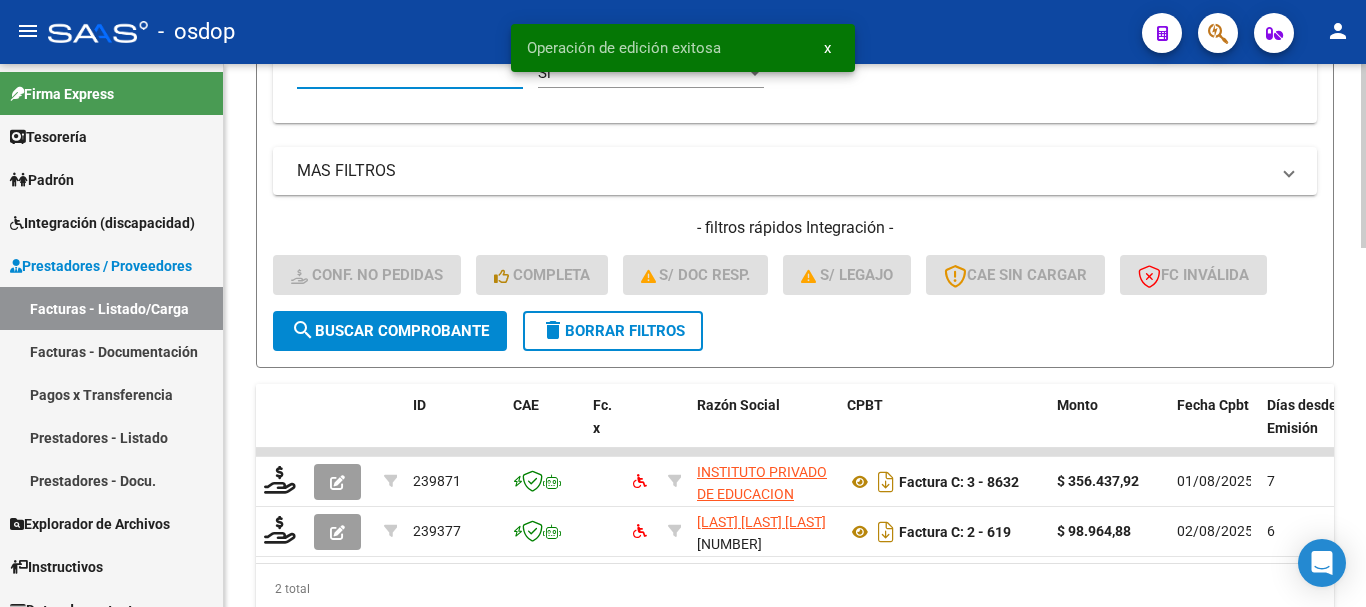 click on "Afiliado Legajo (cuil/nombre)" at bounding box center (410, 73) 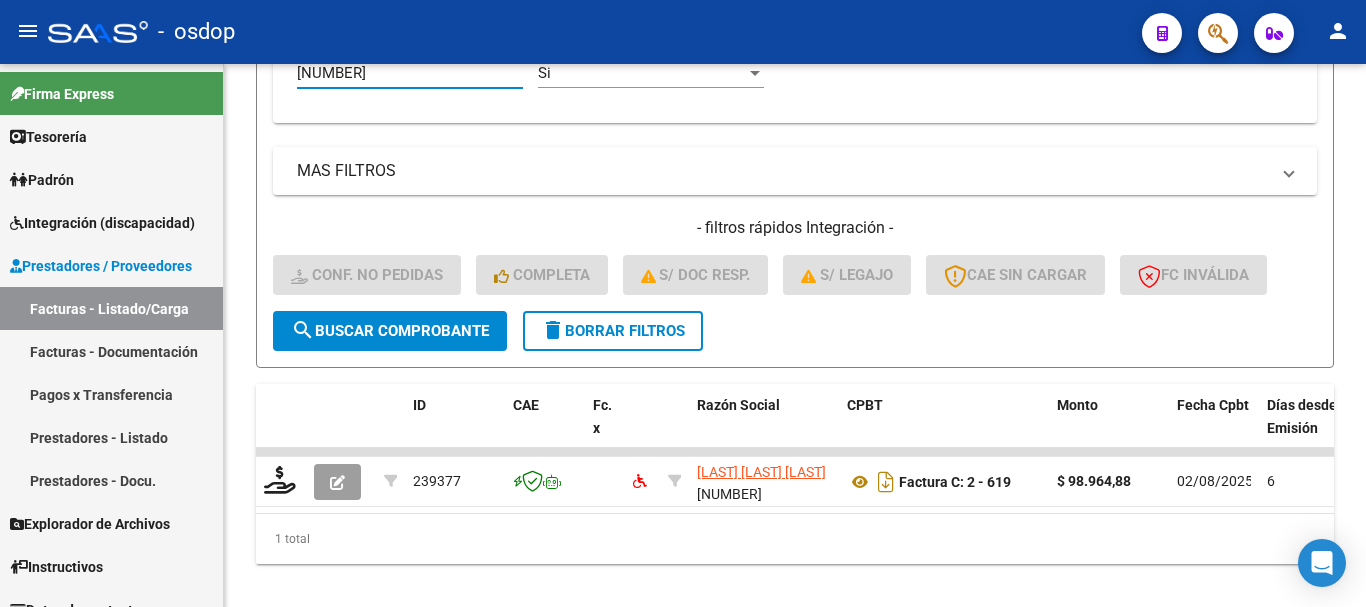 type on "[NUMBER]" 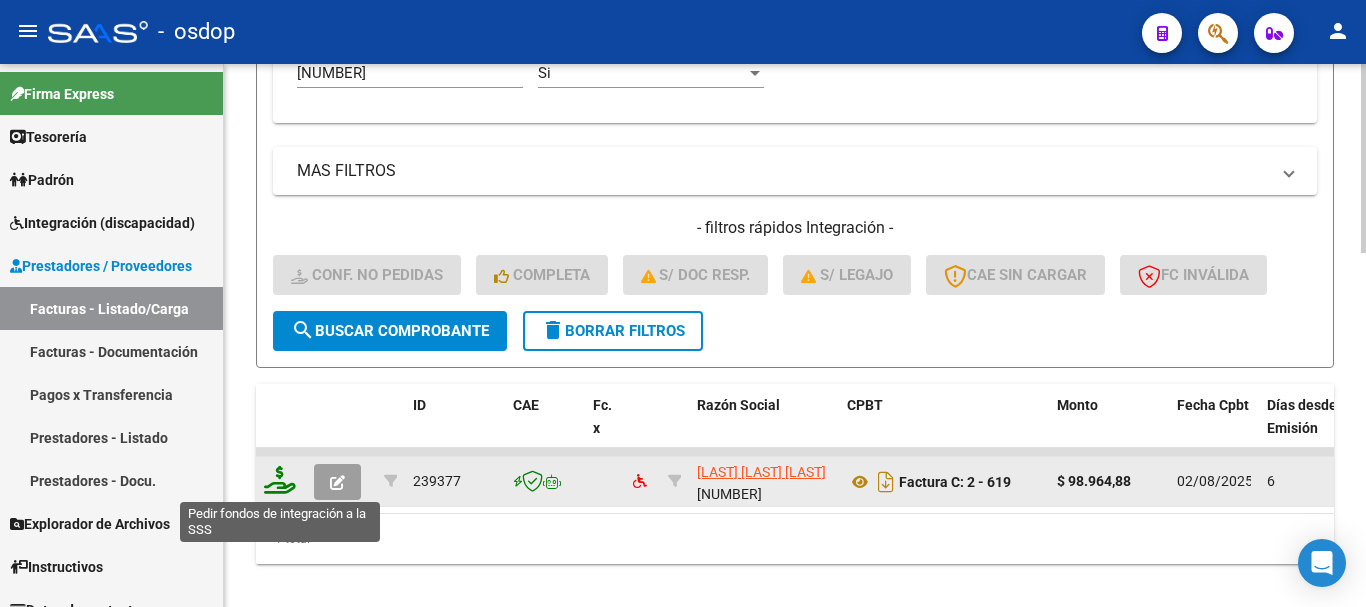 click 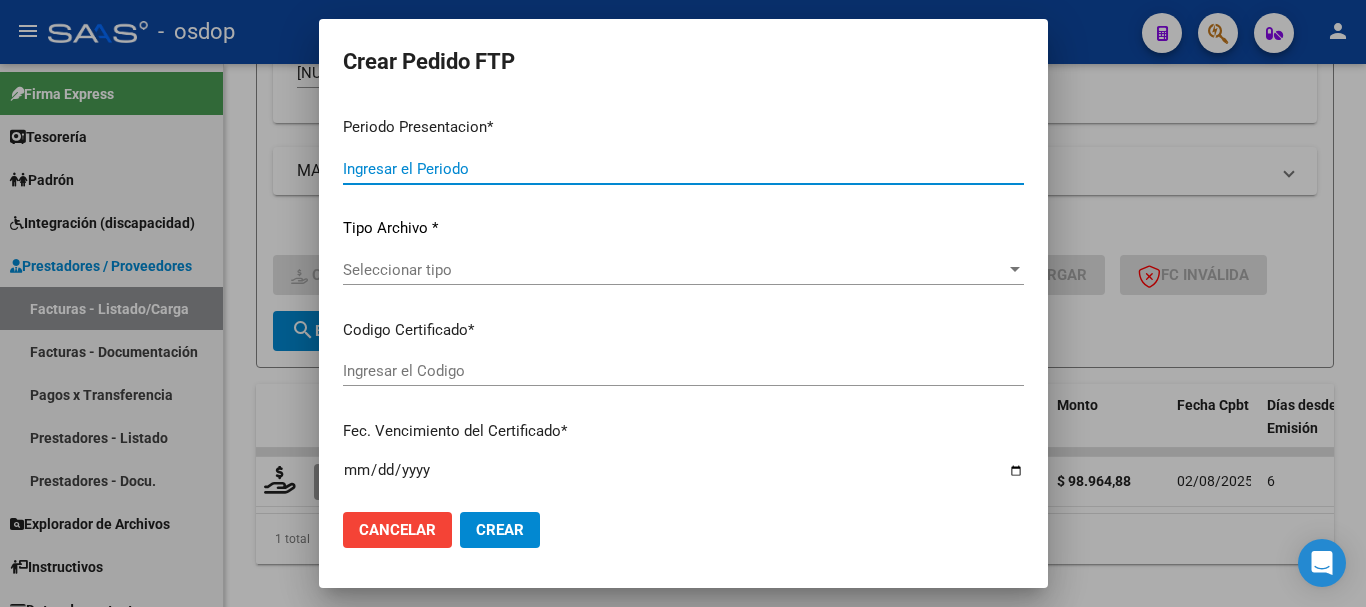 type on "202507" 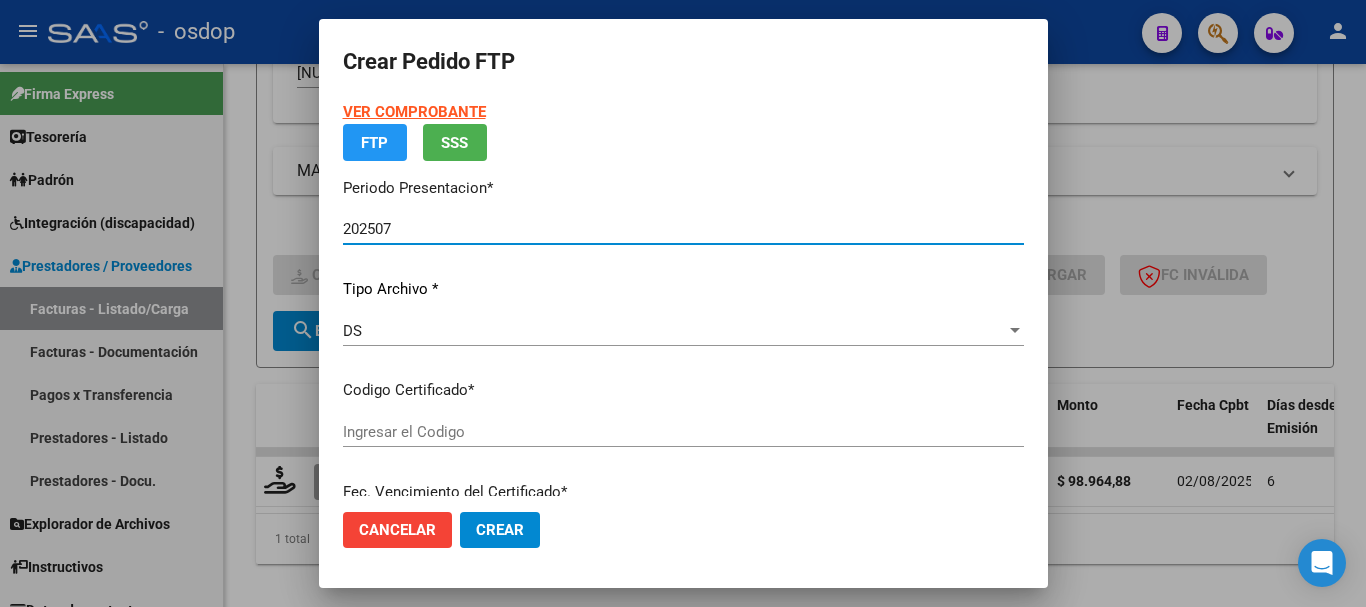 type on "[CODE]" 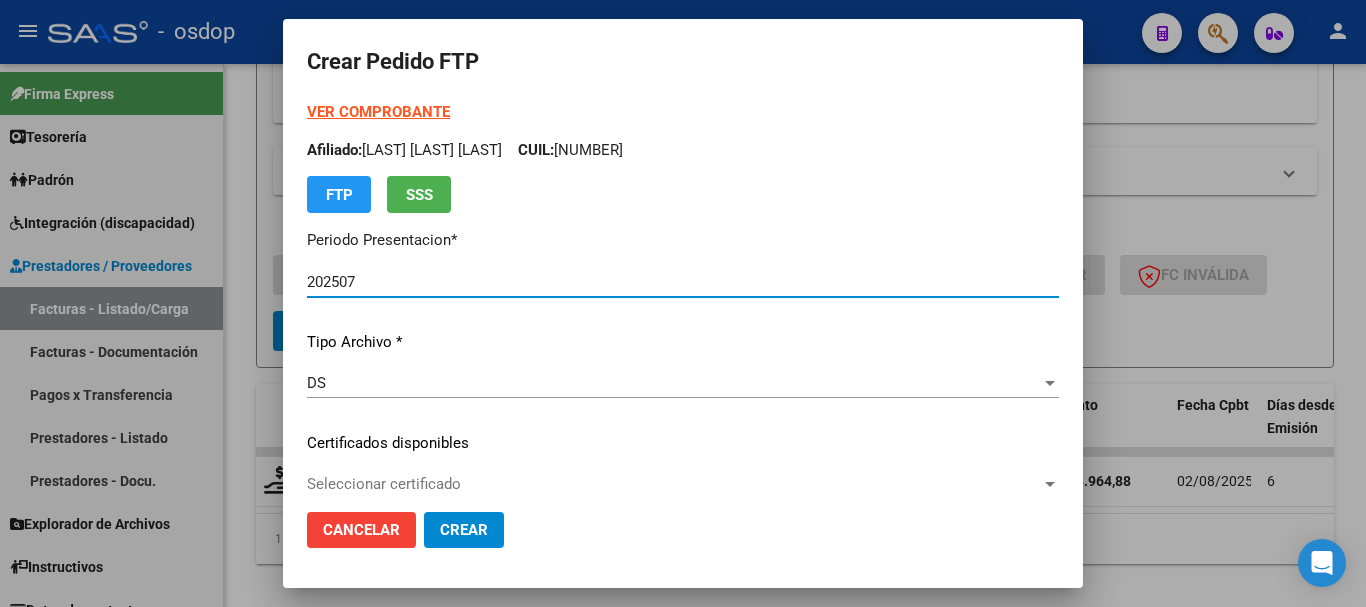 scroll, scrollTop: 100, scrollLeft: 0, axis: vertical 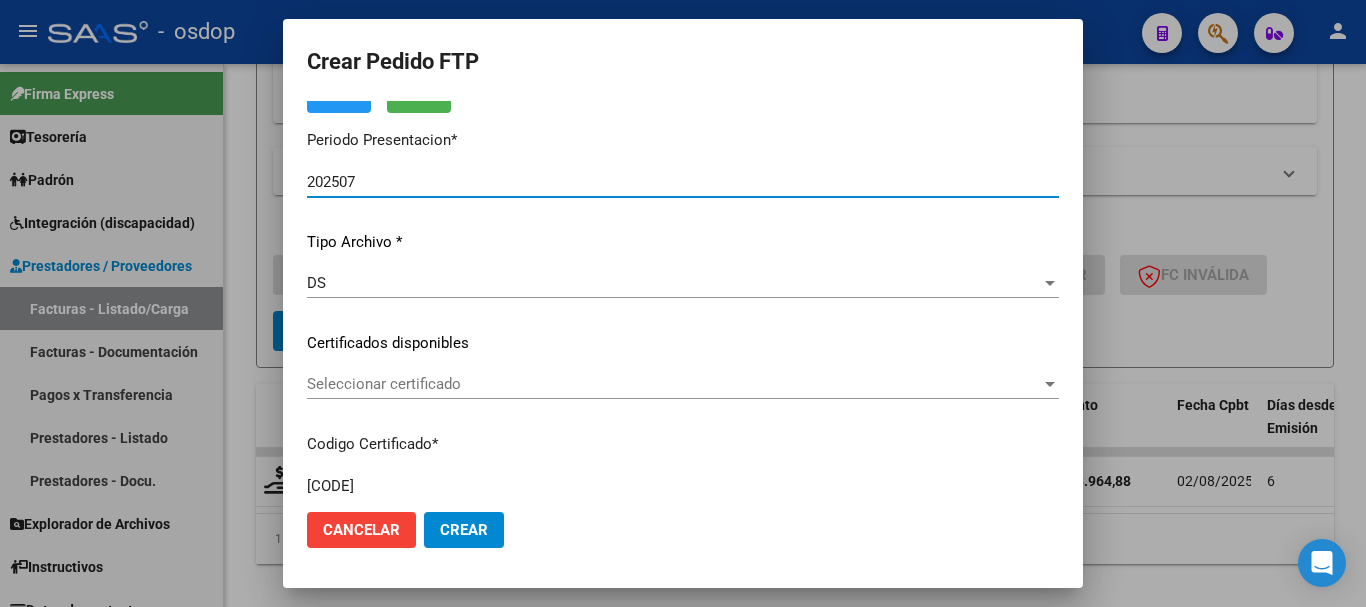 click on "Seleccionar certificado" at bounding box center [674, 384] 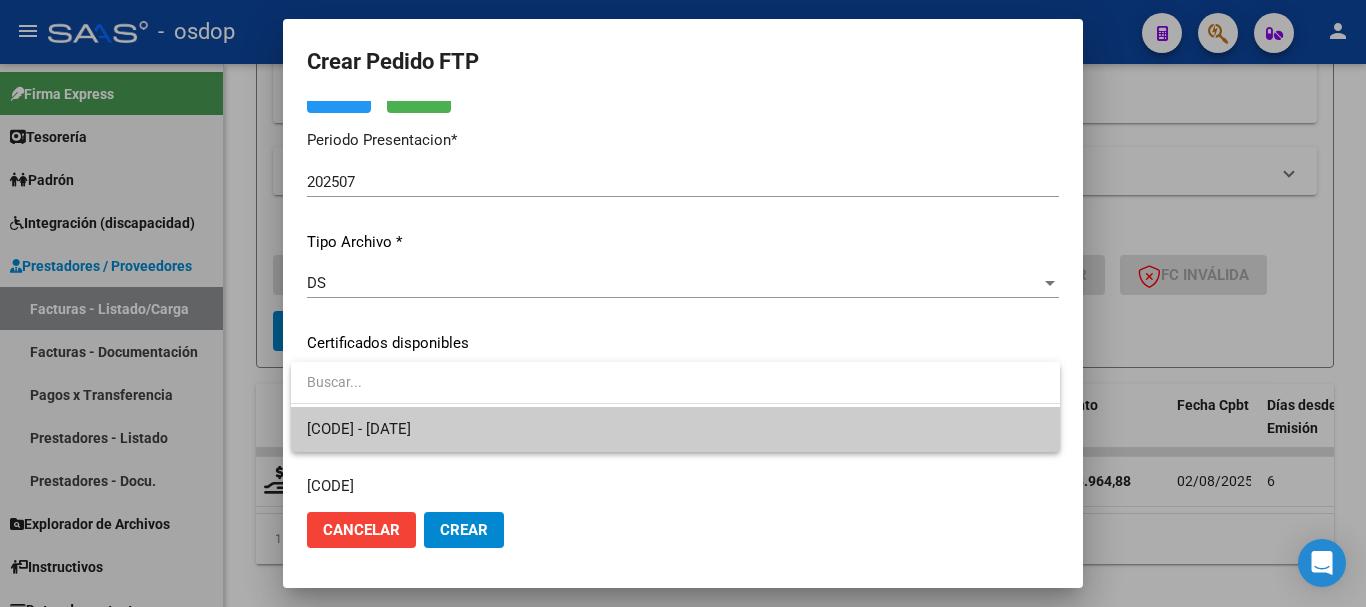 click on "[CODE] - [DATE]" at bounding box center (675, 429) 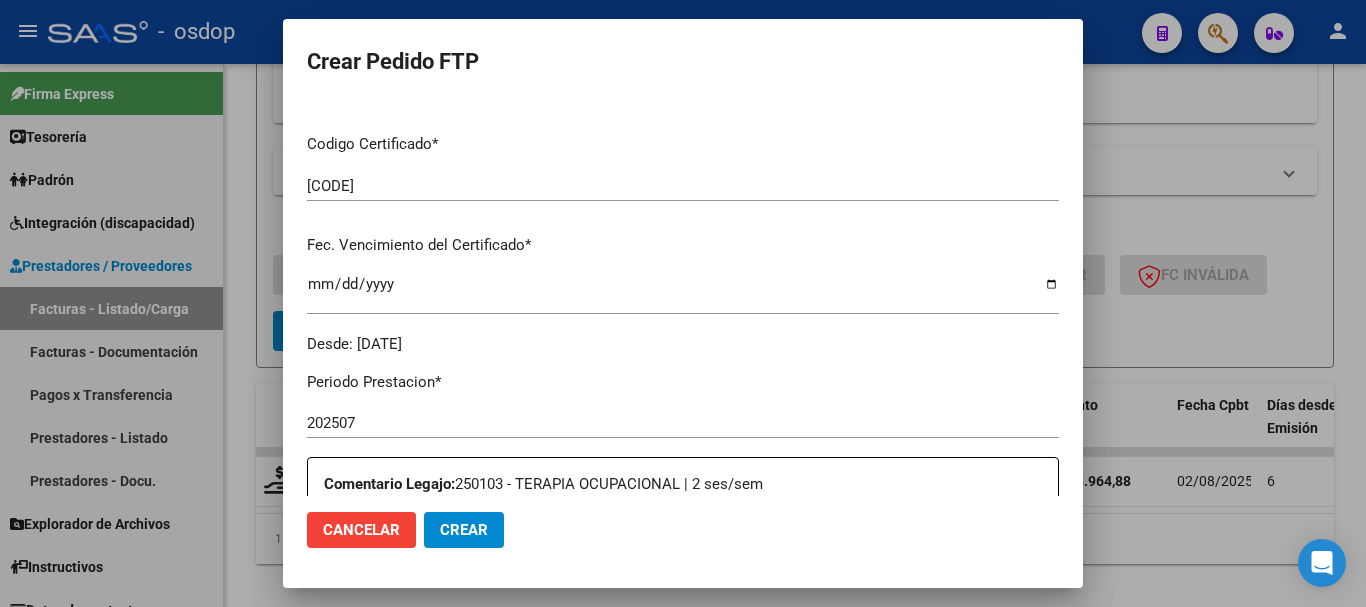 scroll, scrollTop: 600, scrollLeft: 0, axis: vertical 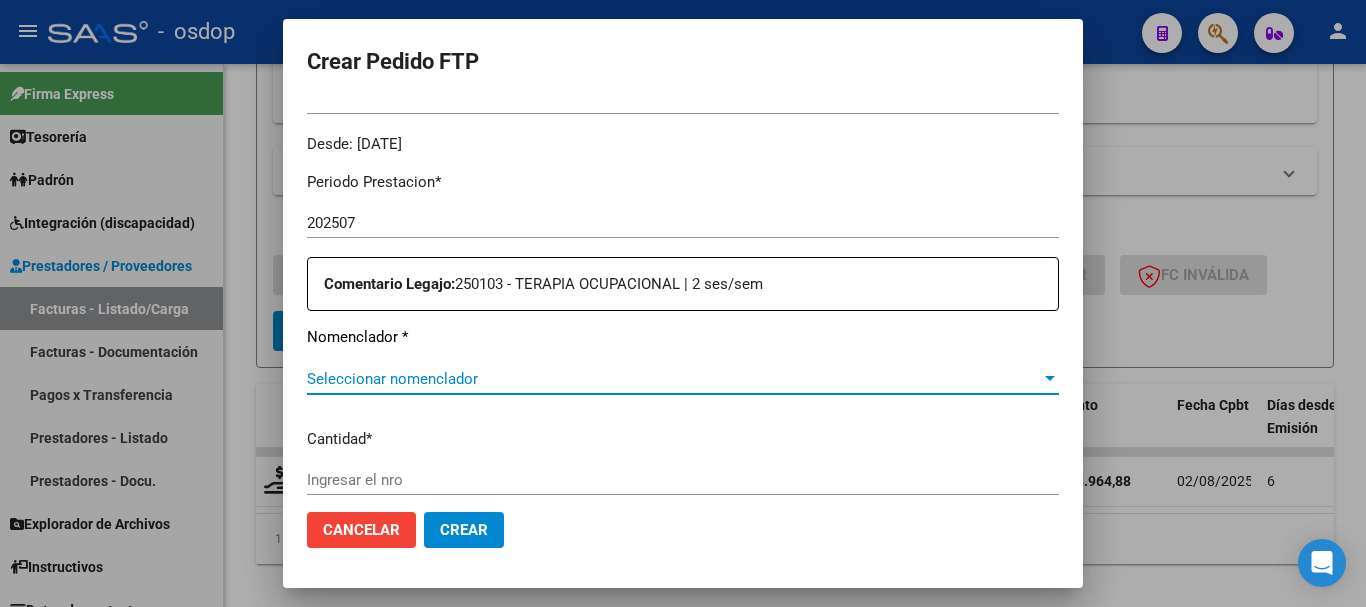 click on "Seleccionar nomenclador" at bounding box center [674, 379] 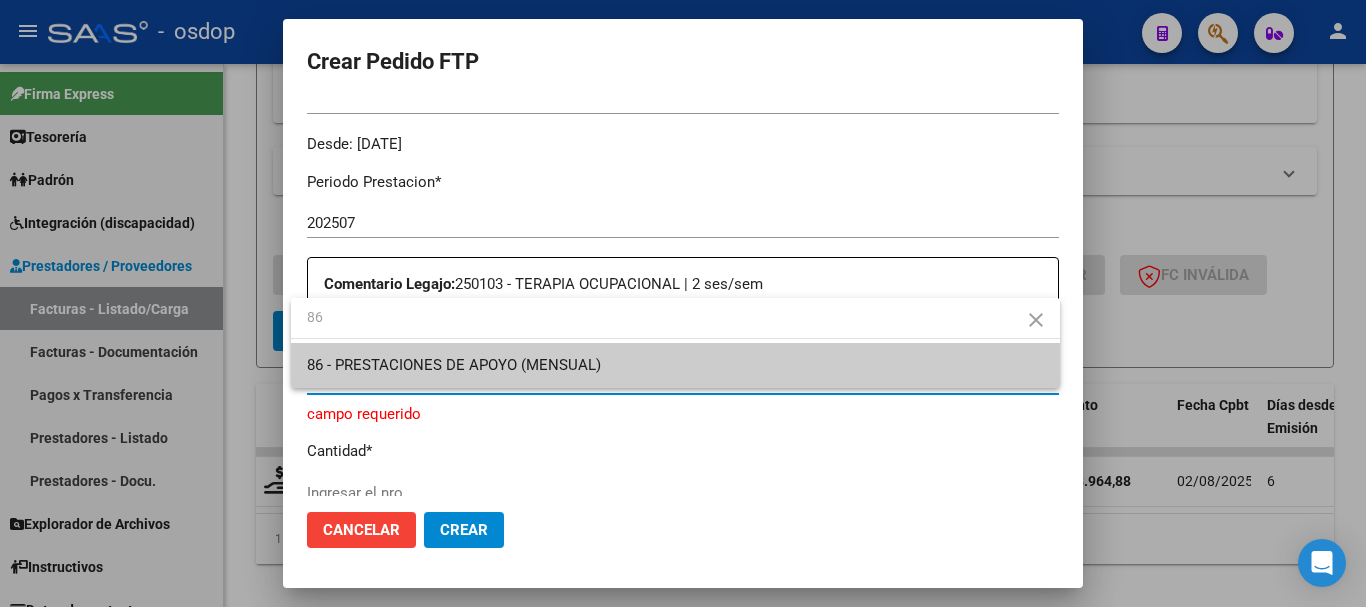 type on "86" 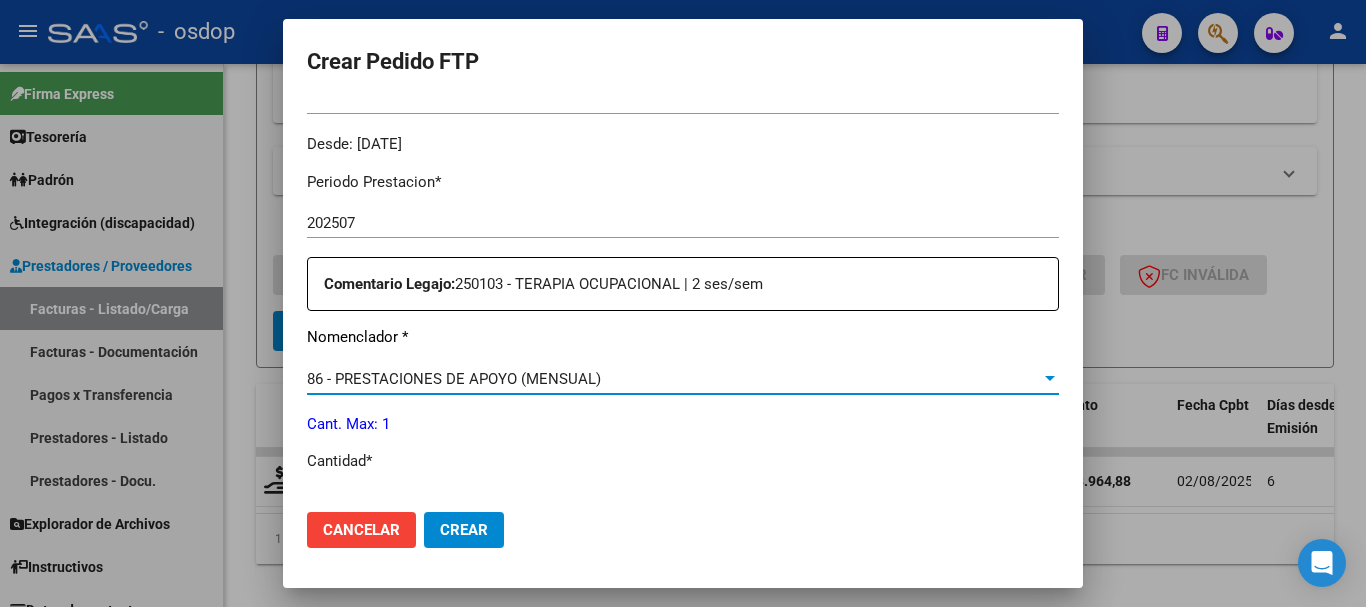 scroll, scrollTop: 800, scrollLeft: 0, axis: vertical 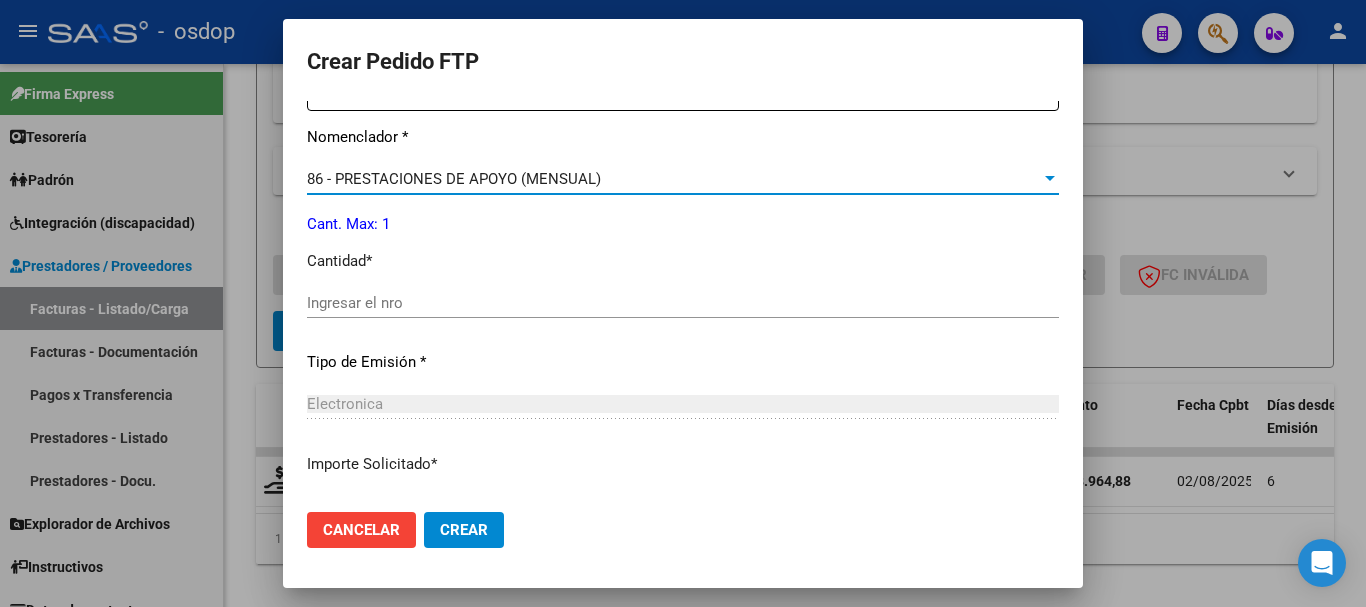 click on "Ingresar el nro" at bounding box center [683, 303] 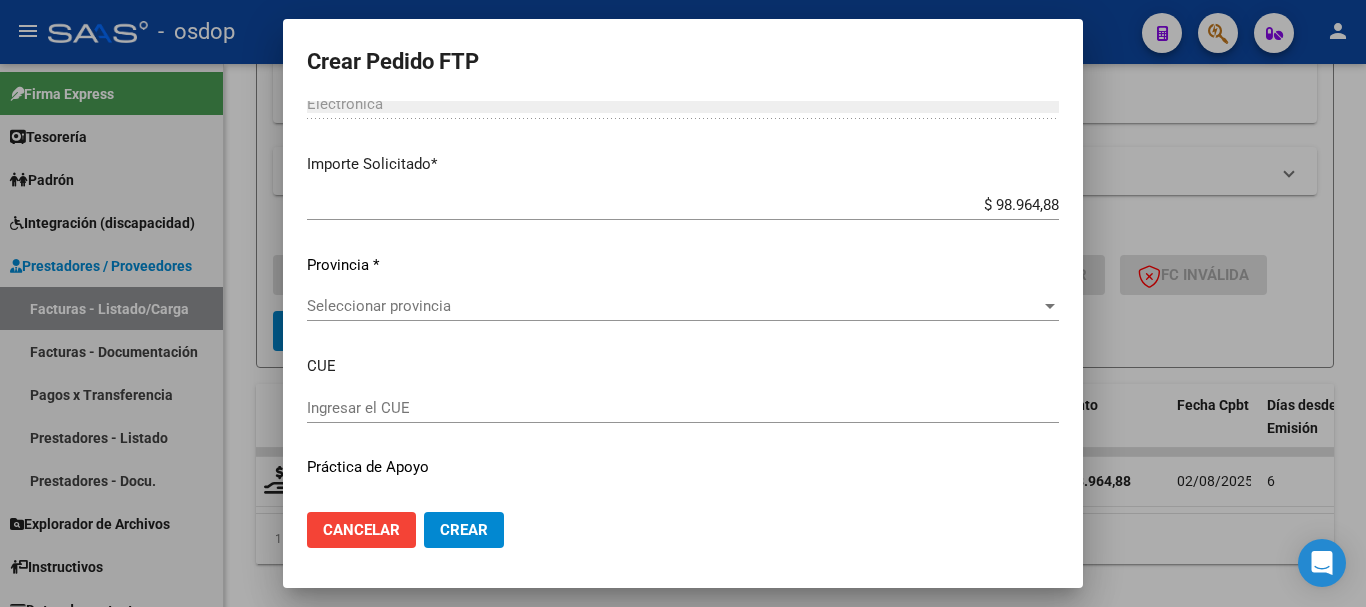 scroll, scrollTop: 1146, scrollLeft: 0, axis: vertical 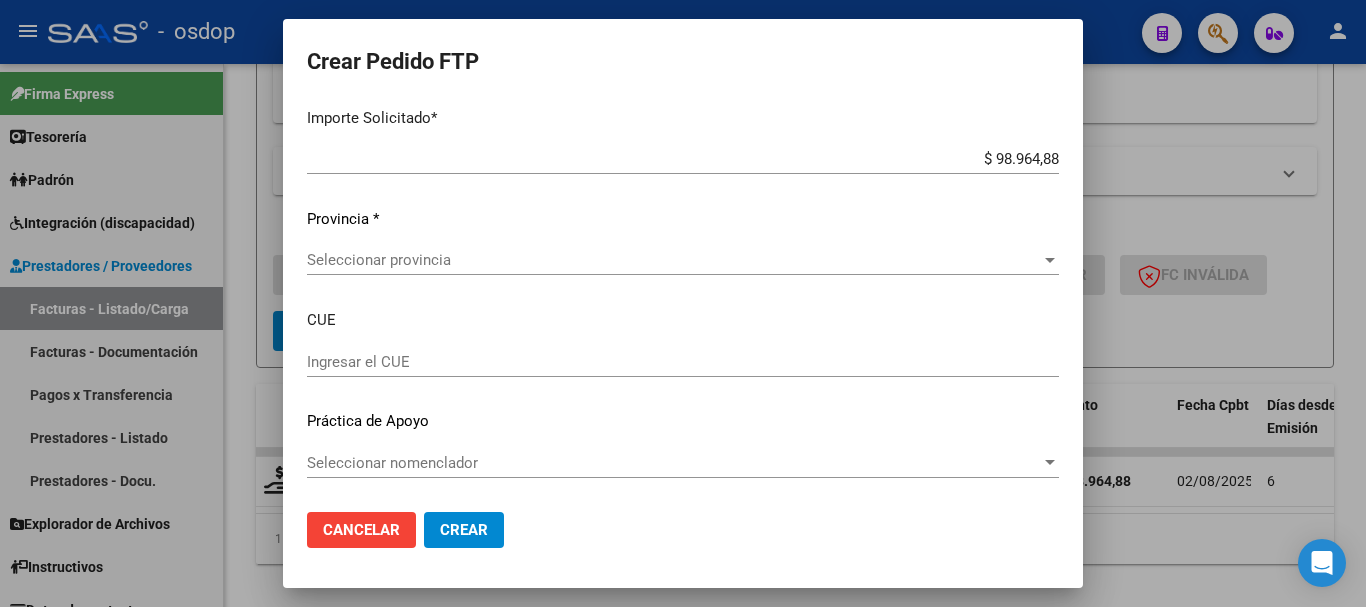 type on "1" 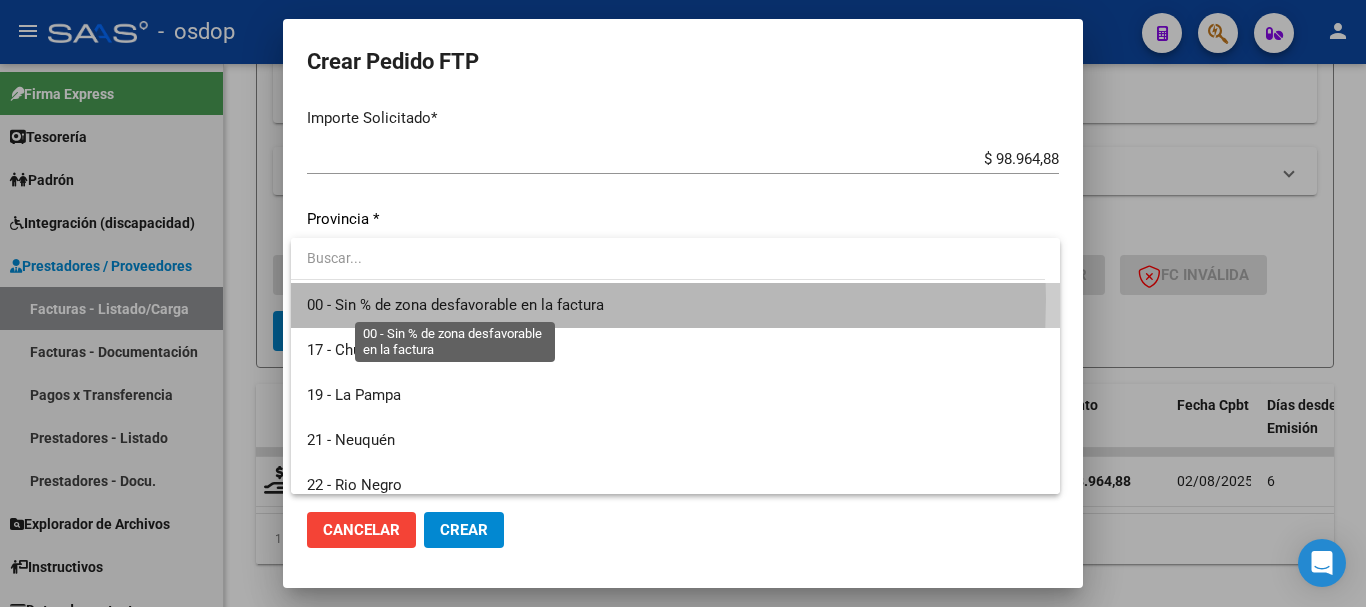 click on "00 - Sin % de zona desfavorable en la factura" at bounding box center [455, 305] 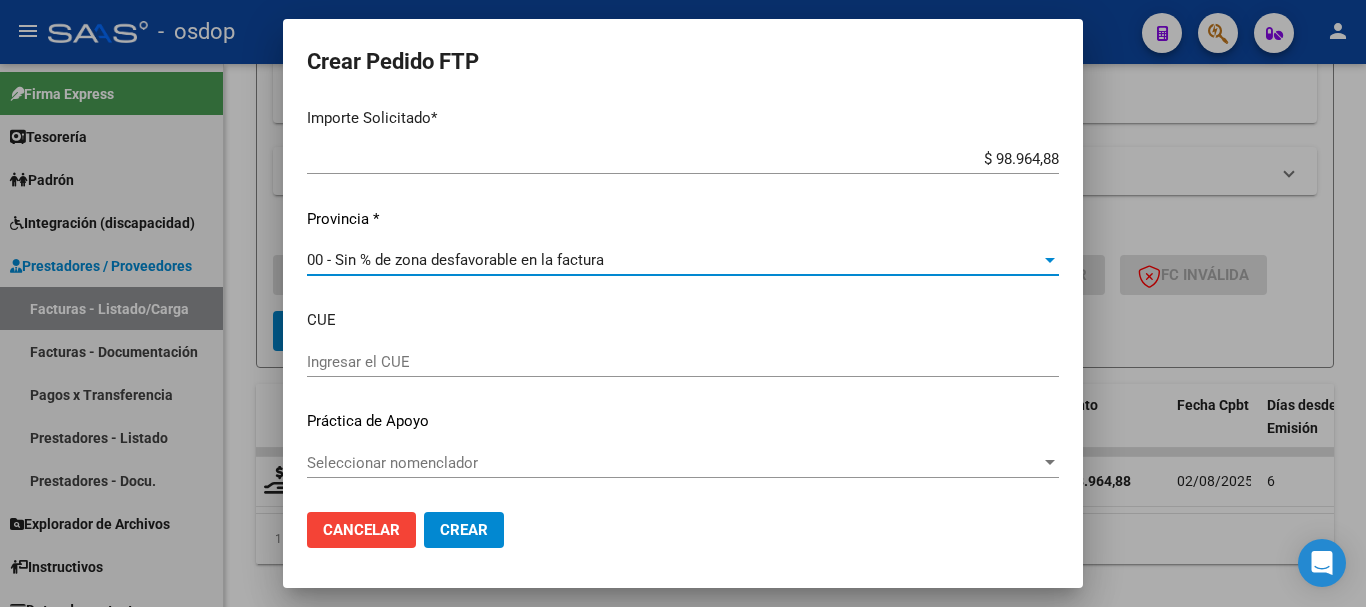 click on "Crear" 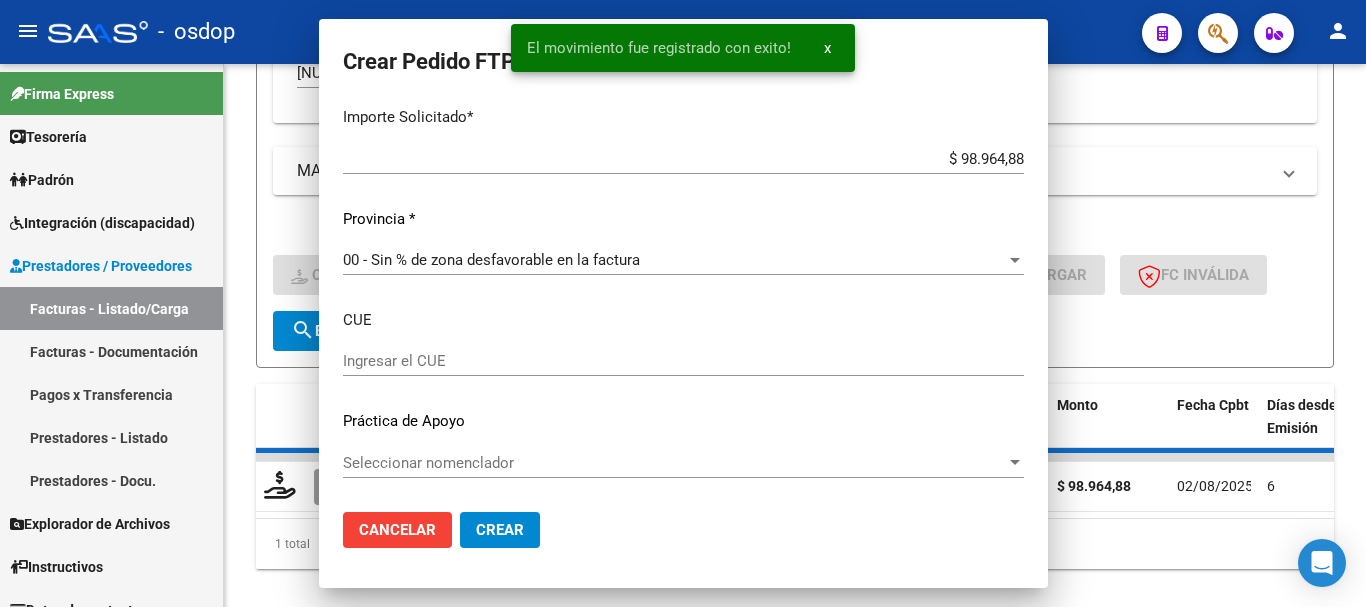 scroll, scrollTop: 0, scrollLeft: 0, axis: both 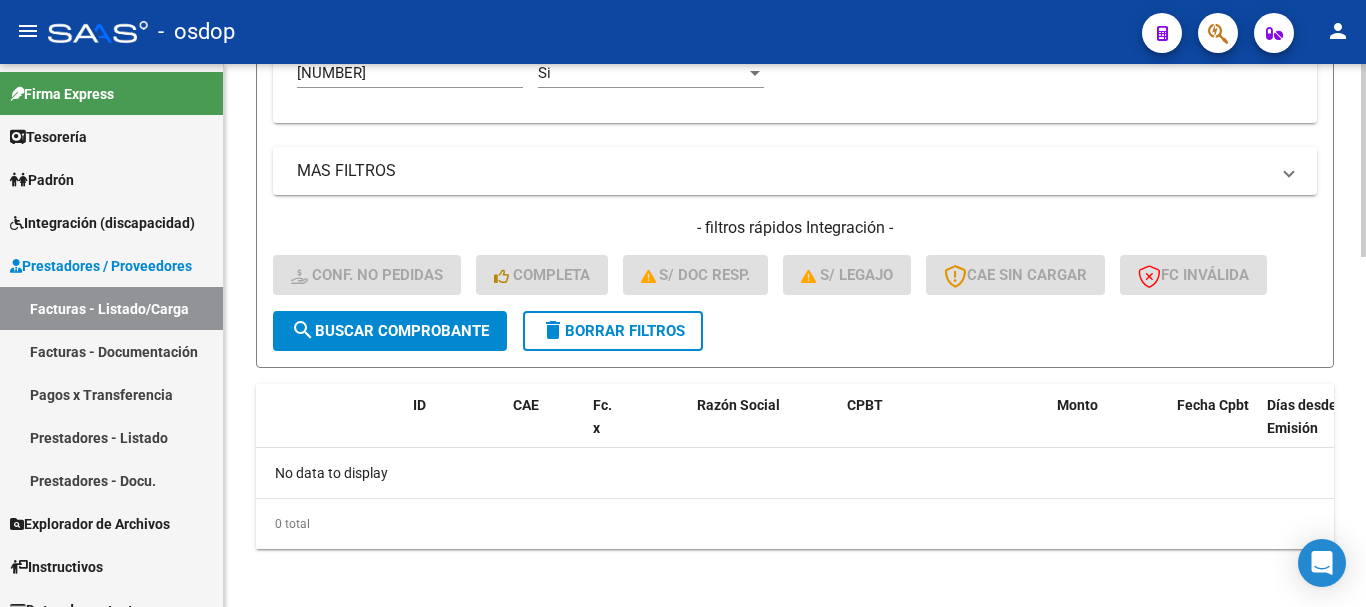 click on "delete  Borrar Filtros" 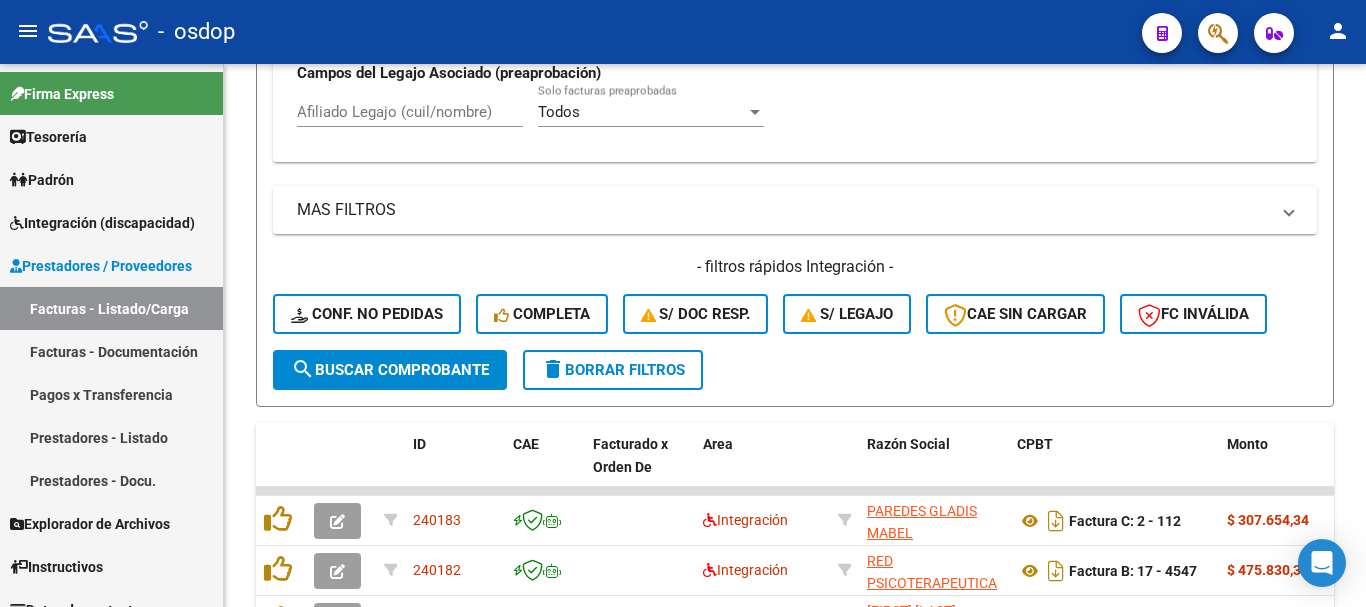 scroll, scrollTop: 976, scrollLeft: 0, axis: vertical 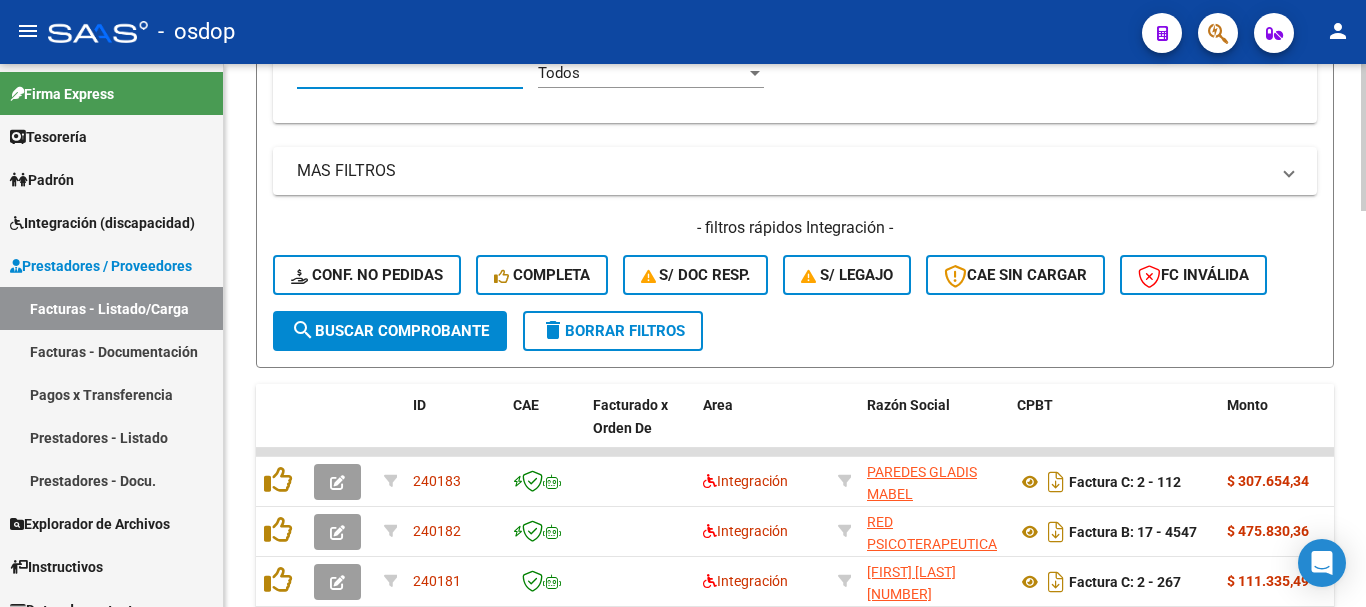 click on "Afiliado Legajo (cuil/nombre)" at bounding box center [410, 73] 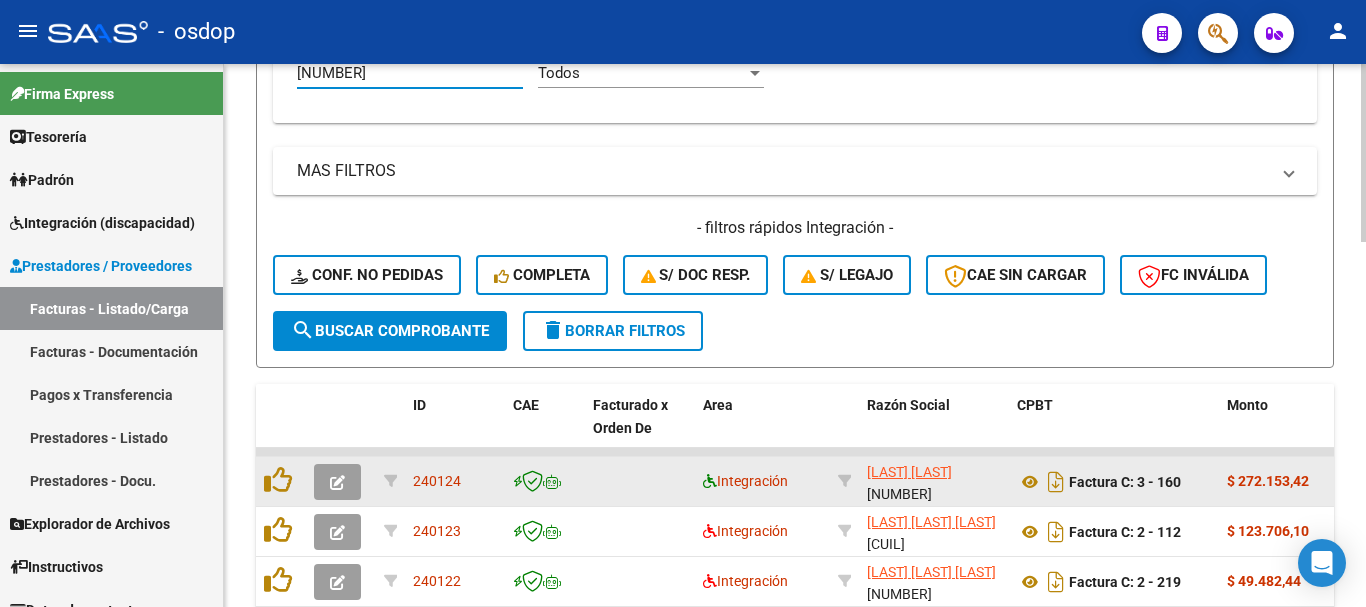 scroll, scrollTop: 1113, scrollLeft: 0, axis: vertical 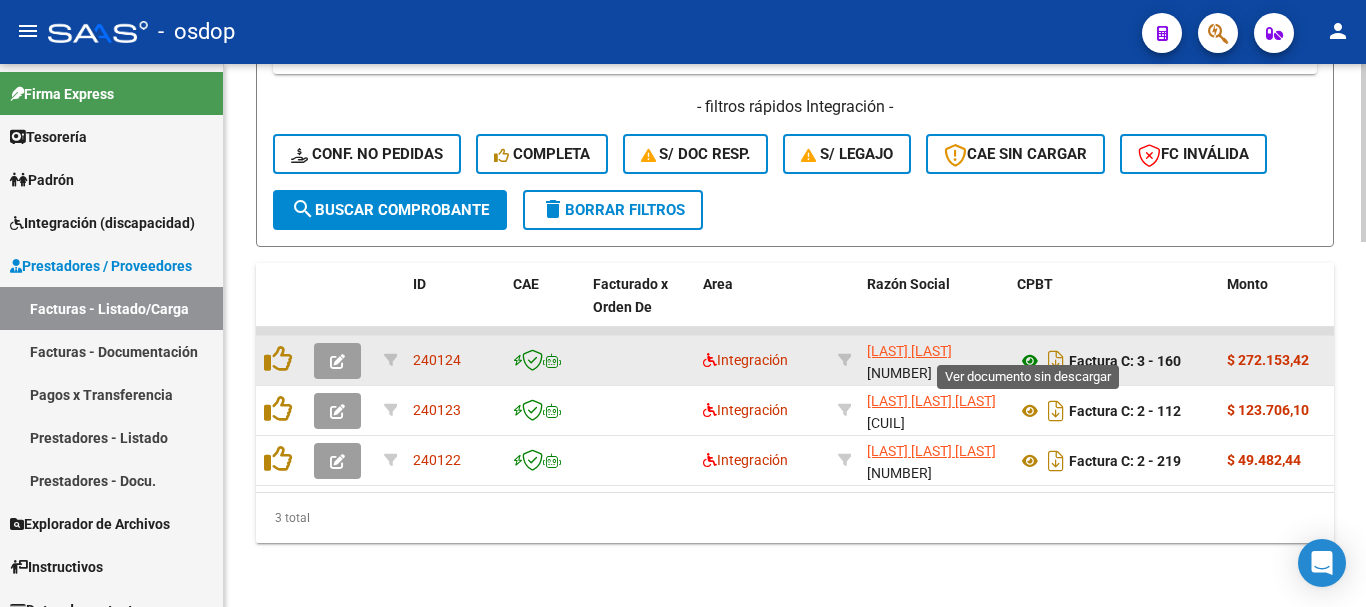 type on "[NUMBER]" 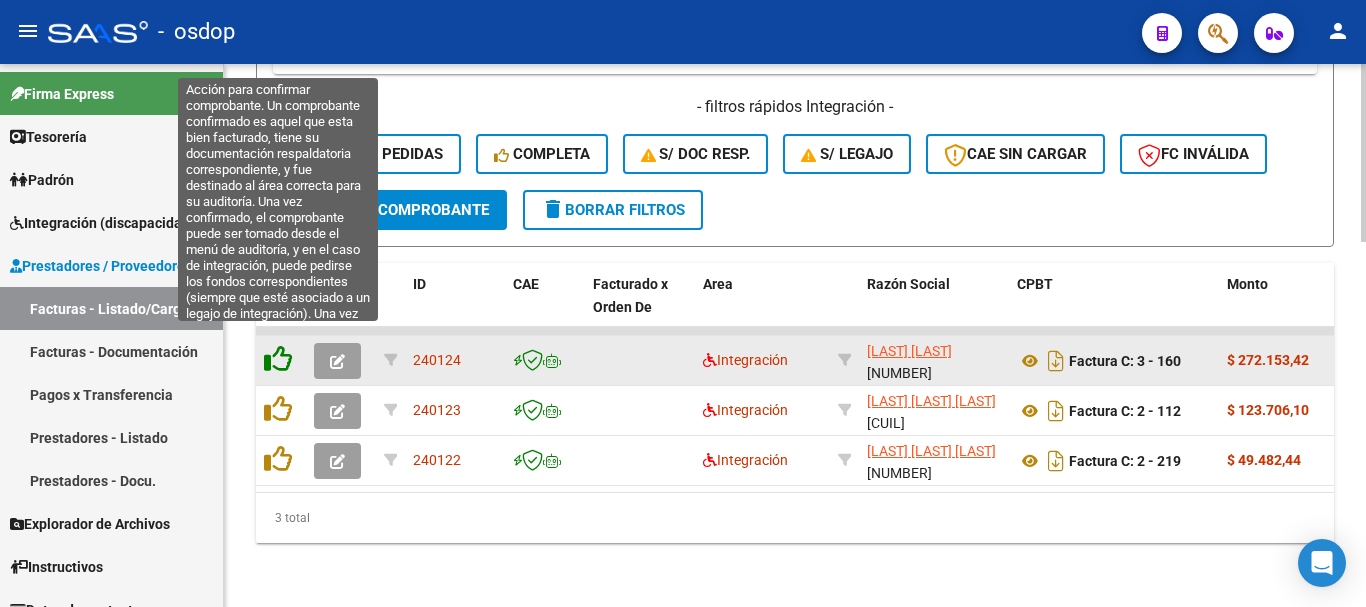 click 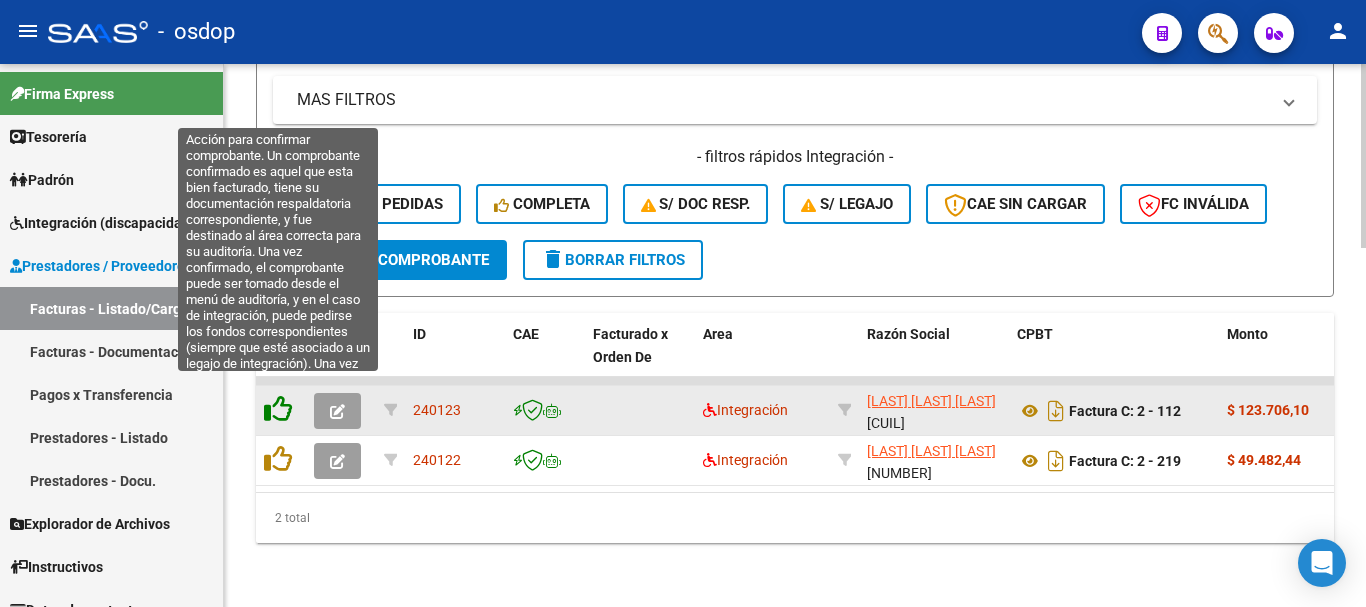 click 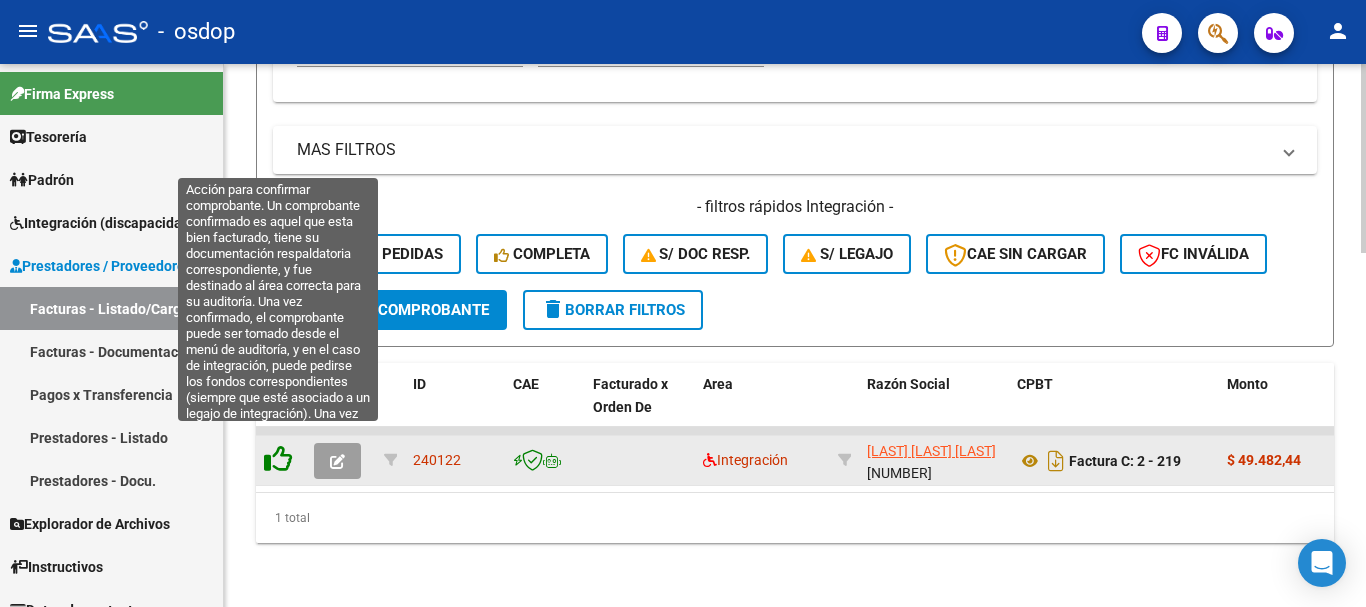 click 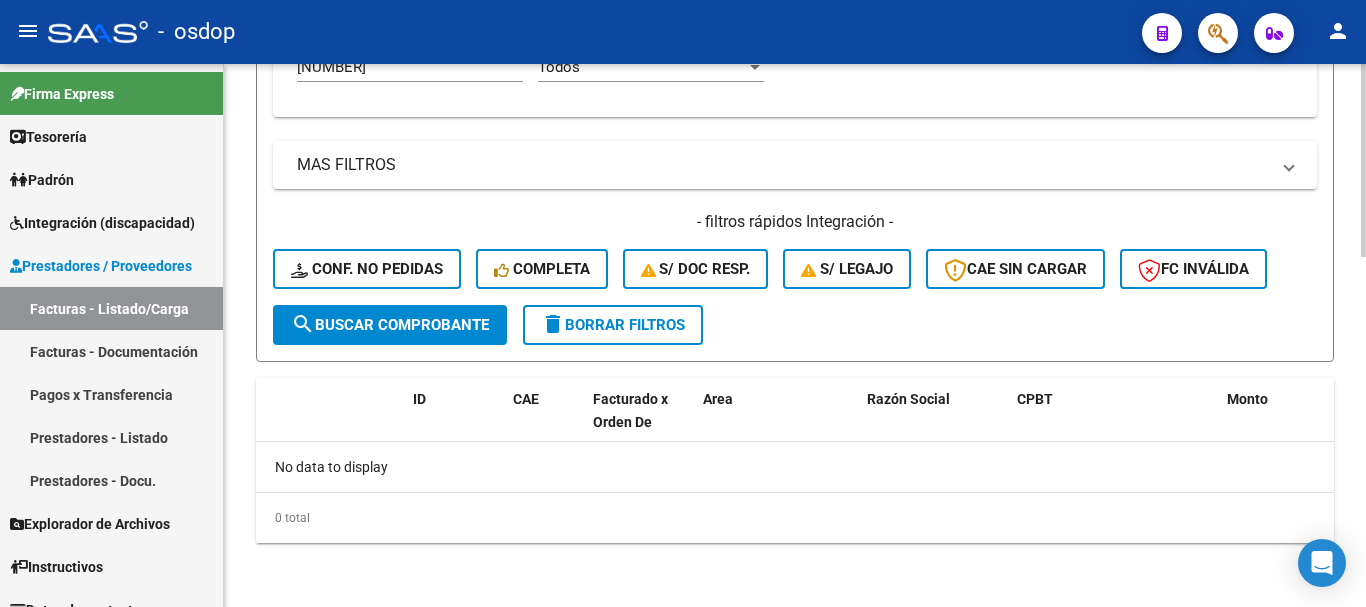 scroll, scrollTop: 982, scrollLeft: 0, axis: vertical 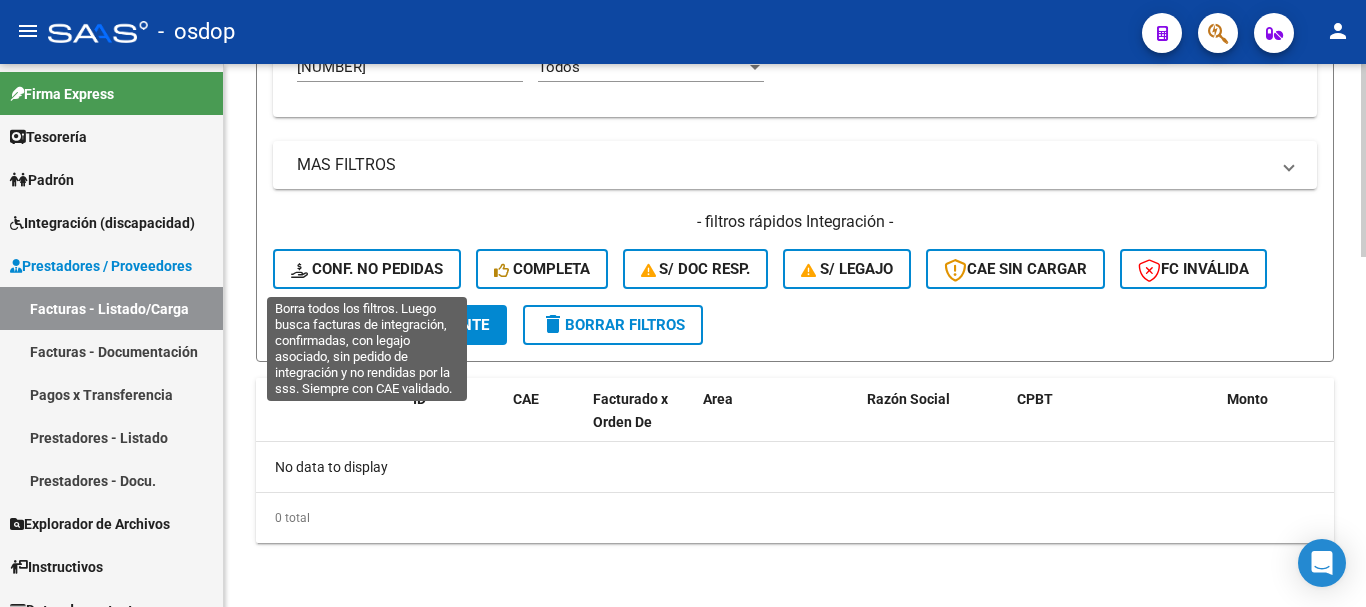 click on "Conf. no pedidas" 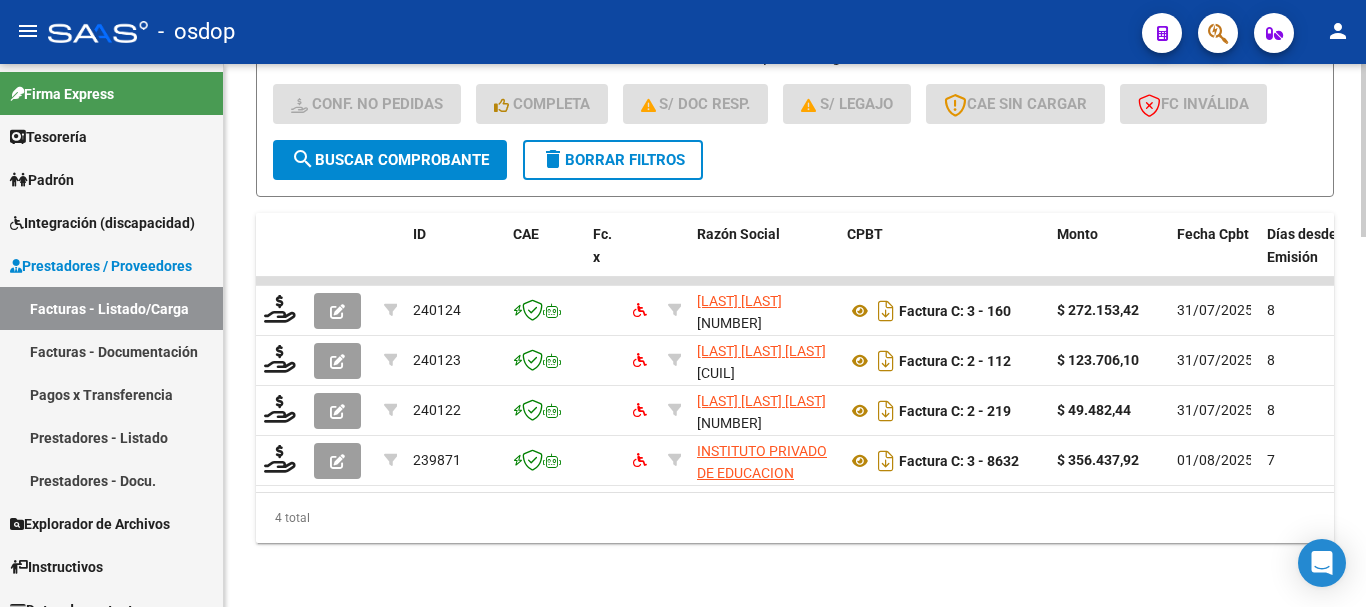 scroll, scrollTop: 863, scrollLeft: 0, axis: vertical 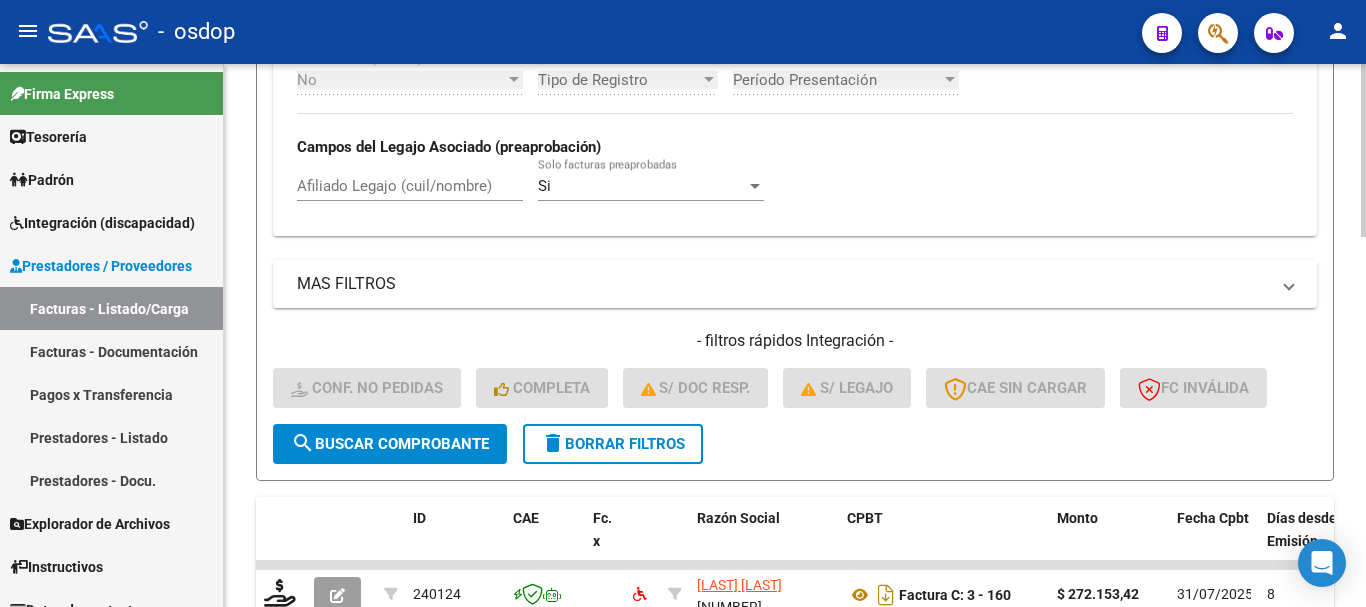 click on "Afiliado Legajo (cuil/nombre)" at bounding box center (410, 186) 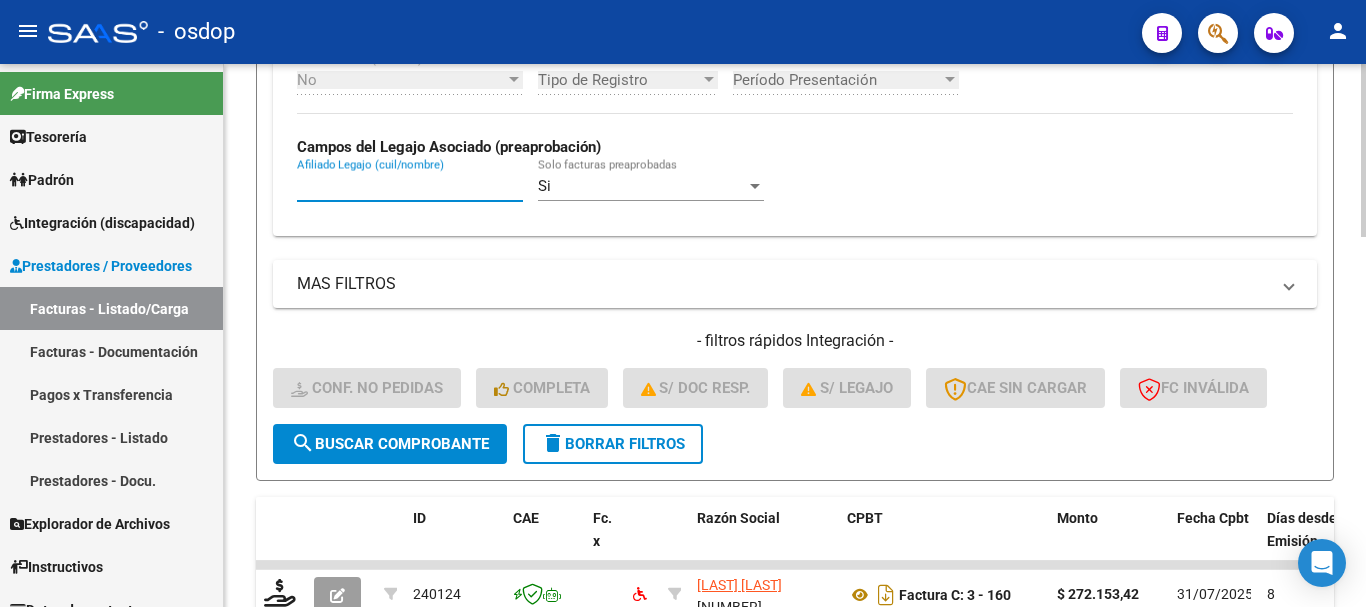 paste on "[NUMBER]" 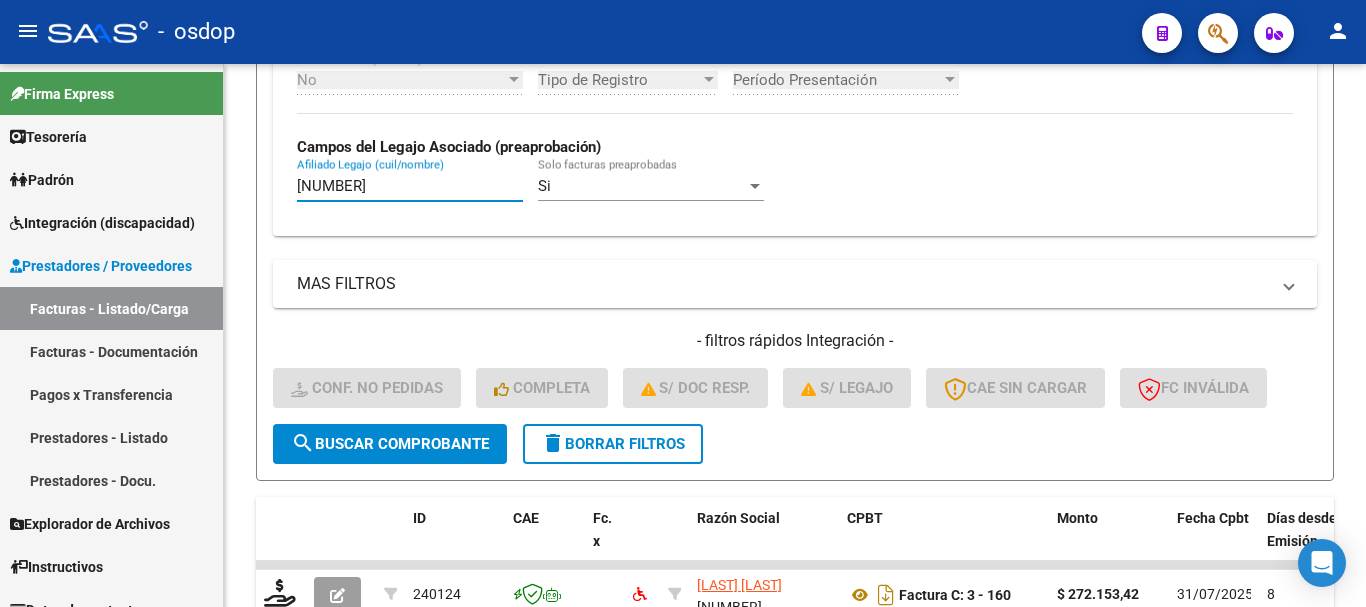 scroll, scrollTop: 1113, scrollLeft: 0, axis: vertical 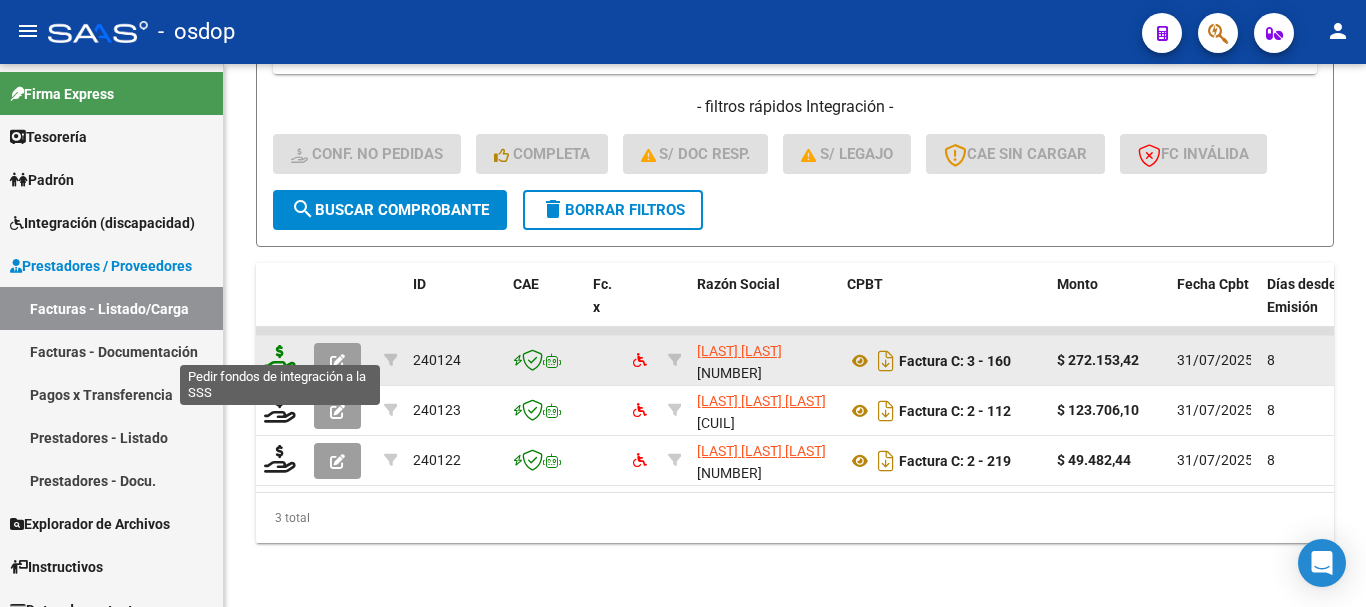 type on "[NUMBER]" 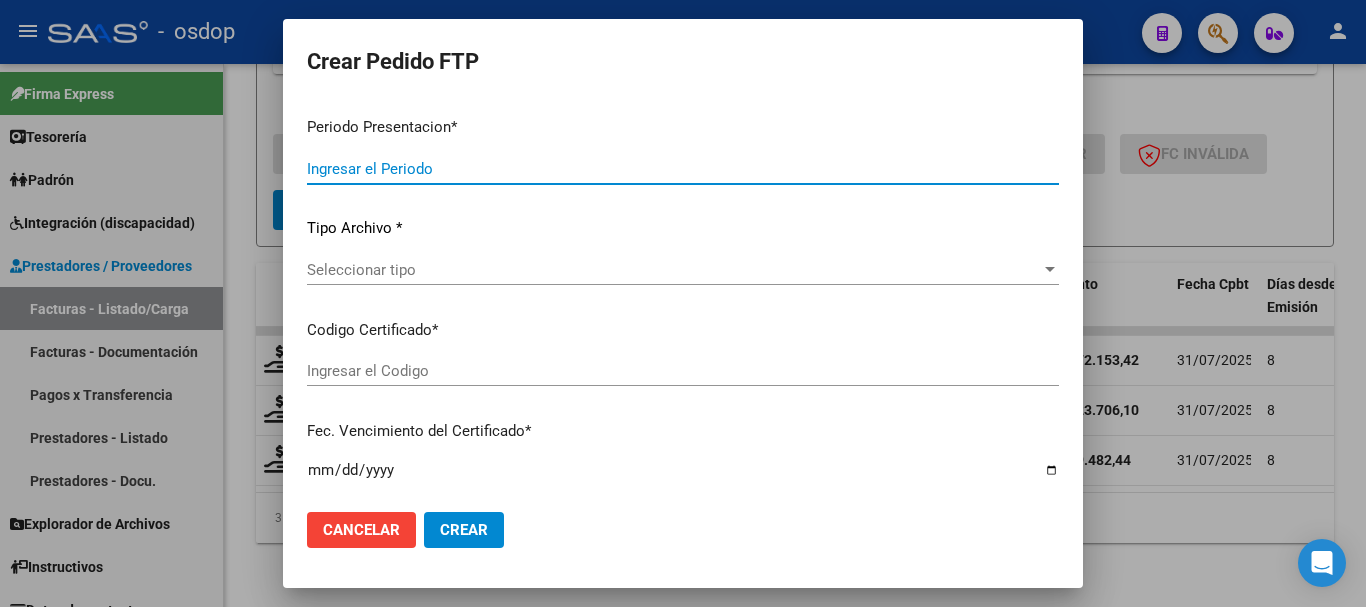 type on "202507" 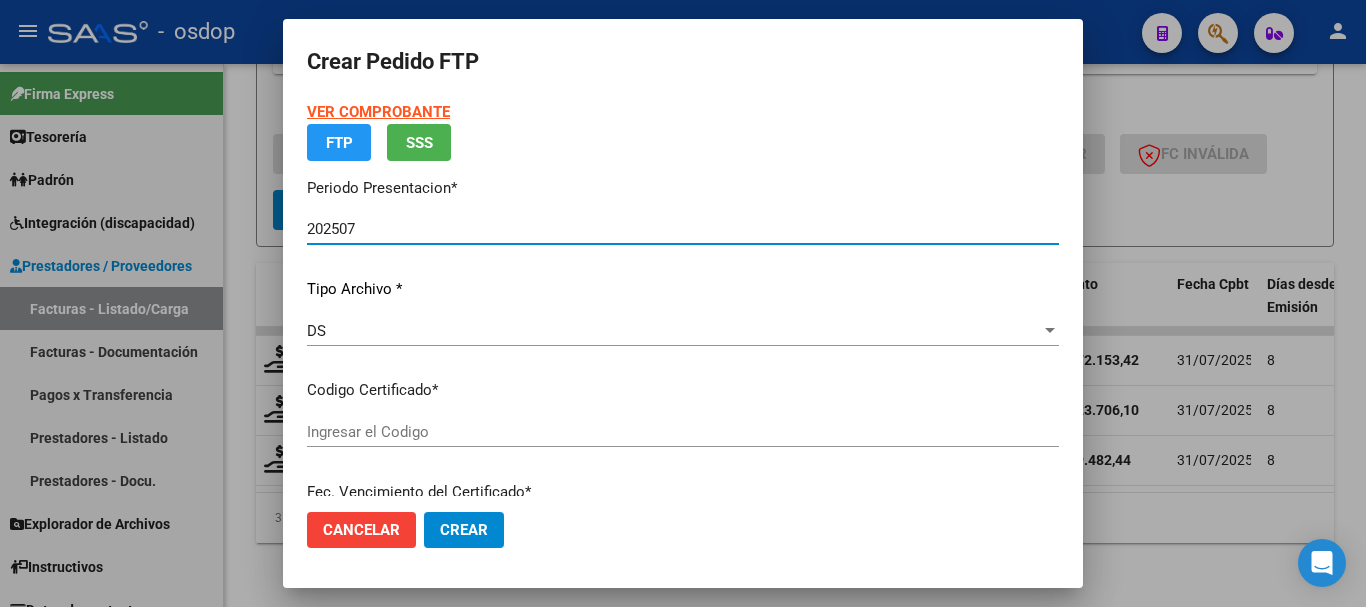 type on "[NUMBER]" 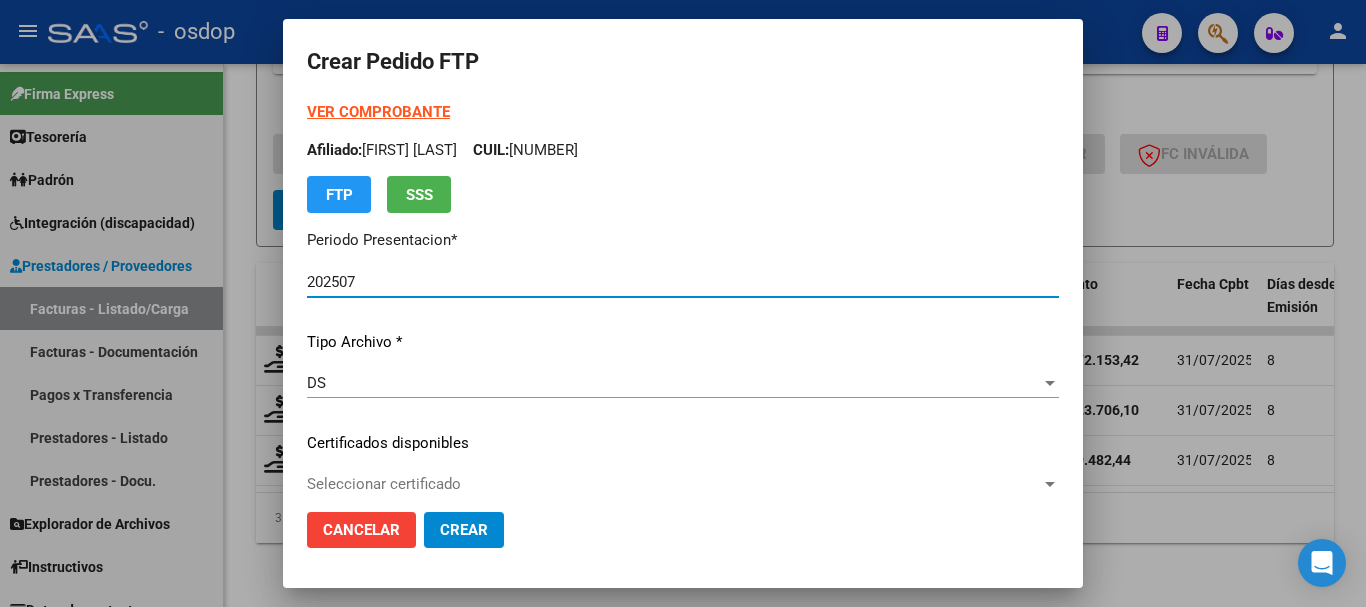 scroll, scrollTop: 200, scrollLeft: 0, axis: vertical 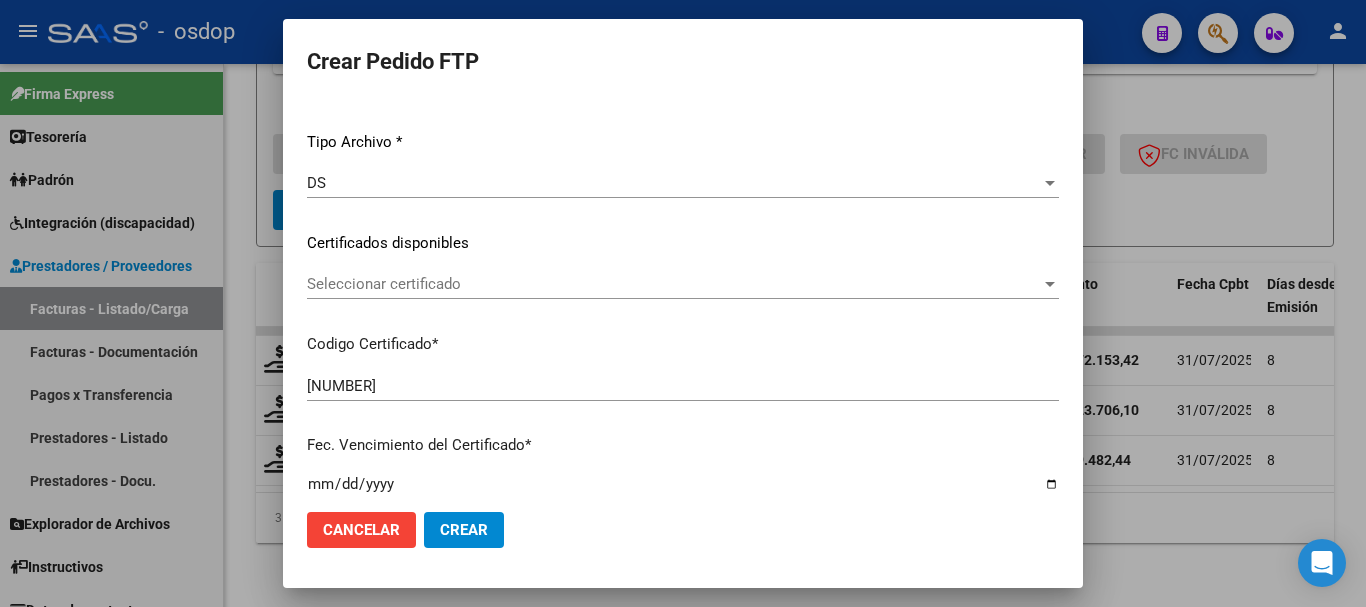 click on "Seleccionar certificado" at bounding box center [674, 284] 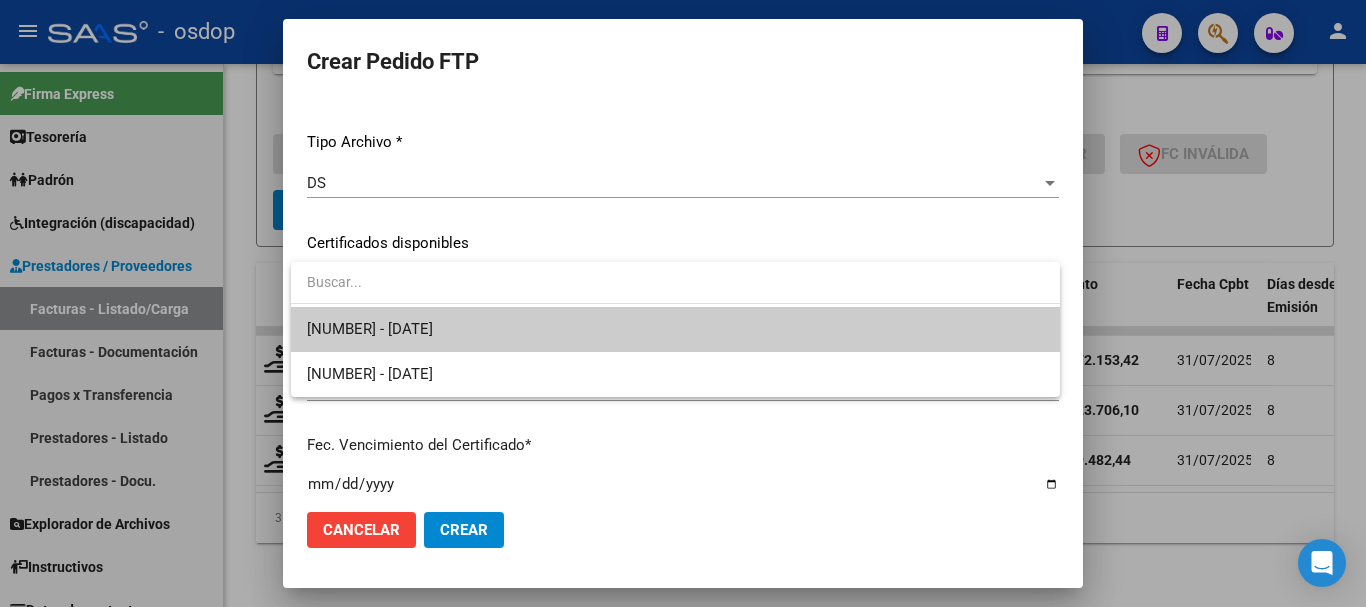 click on "[NUMBER] - [DATE]" at bounding box center (675, 329) 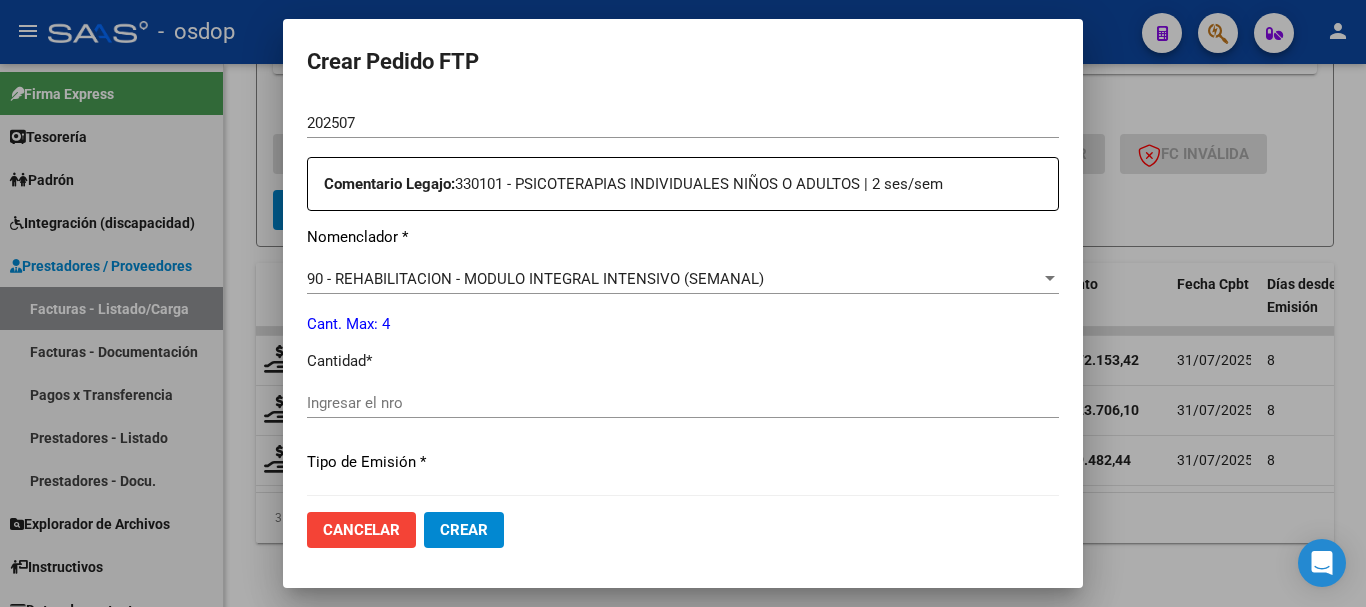 click on "Ingresar el nro" at bounding box center (683, 403) 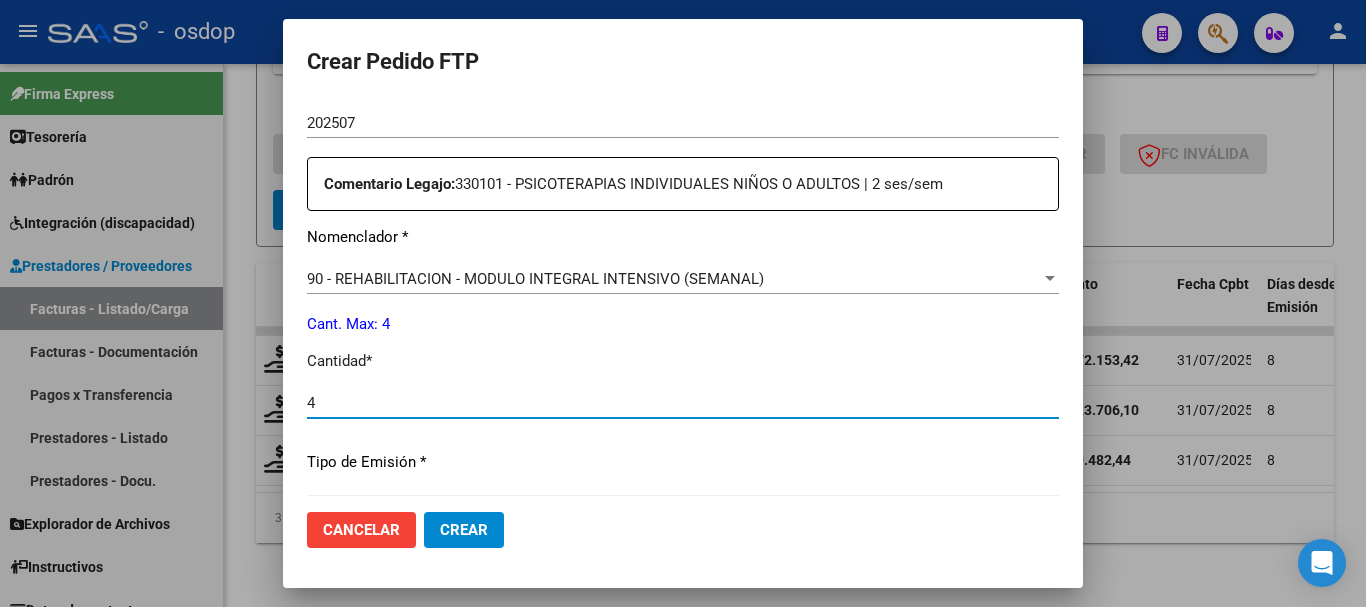 type on "4" 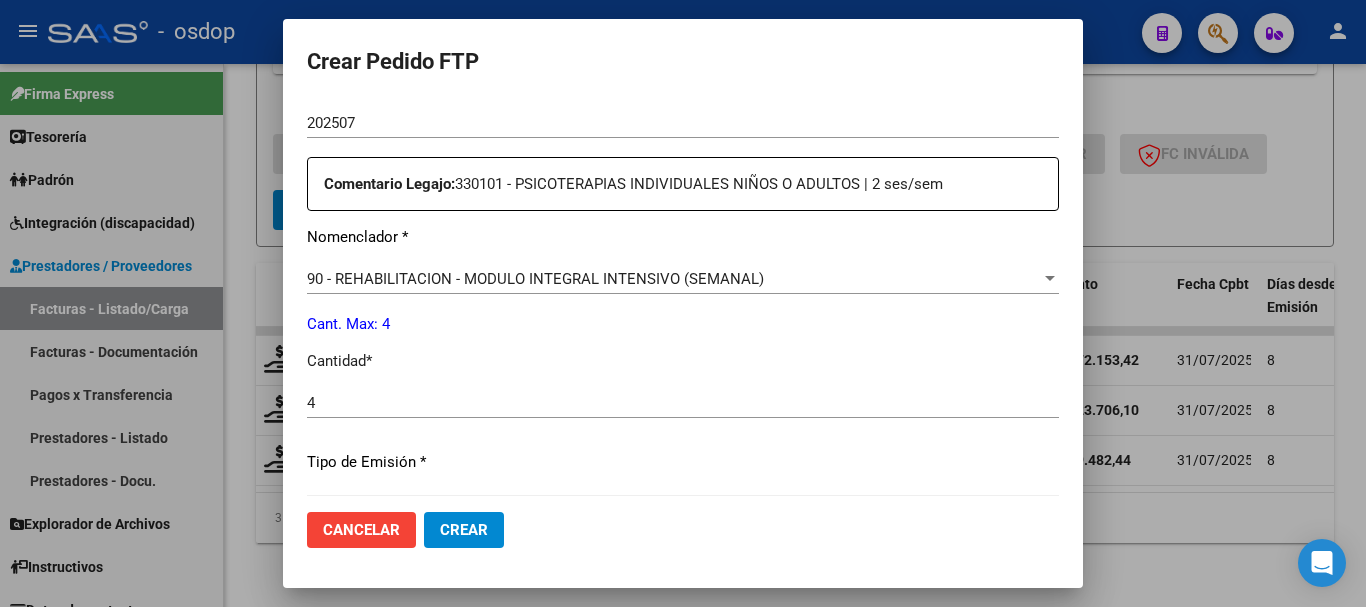 scroll, scrollTop: 944, scrollLeft: 0, axis: vertical 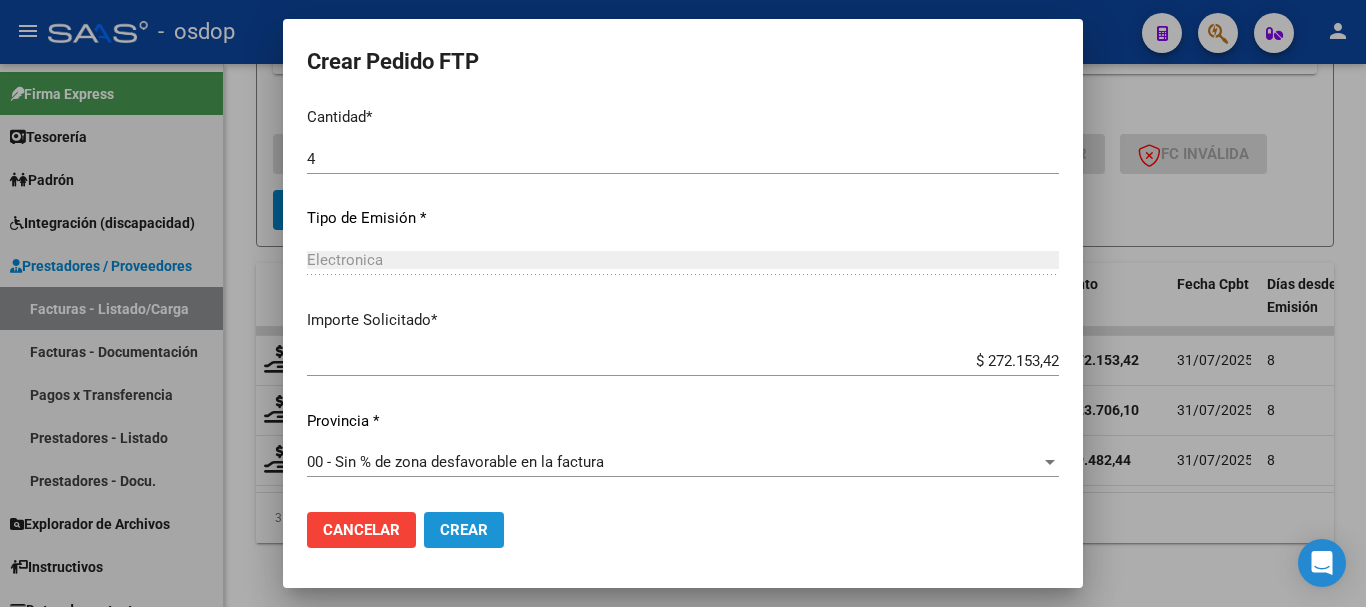 click on "Crear" 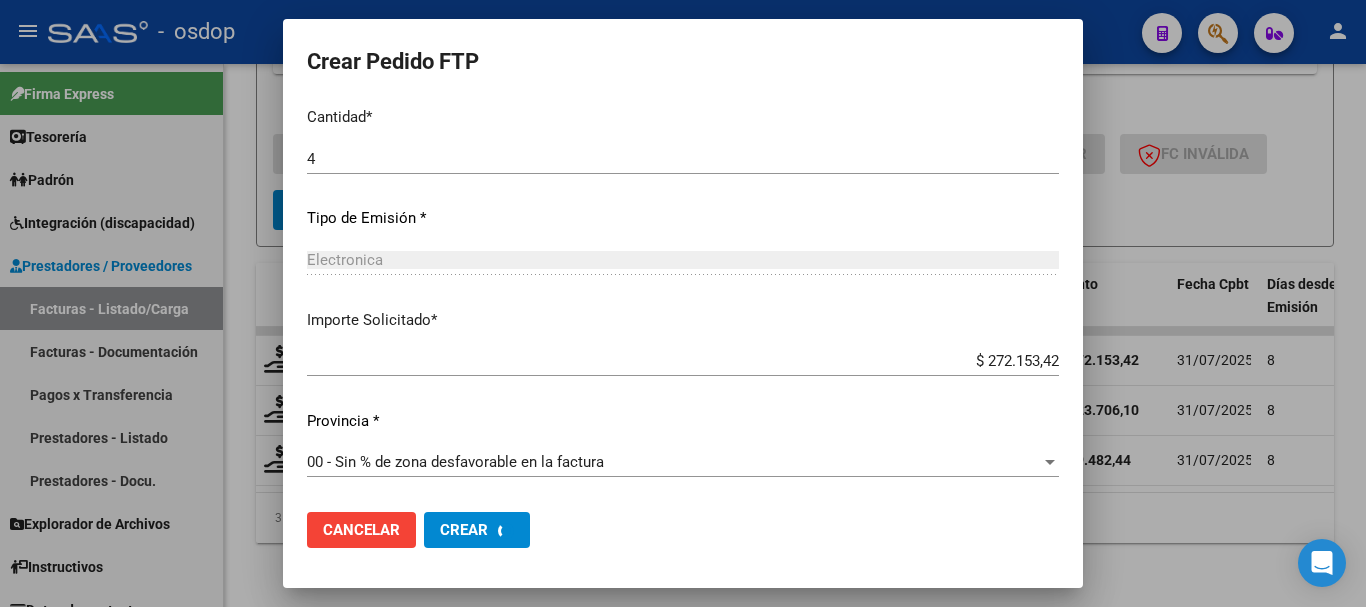 scroll, scrollTop: 831, scrollLeft: 0, axis: vertical 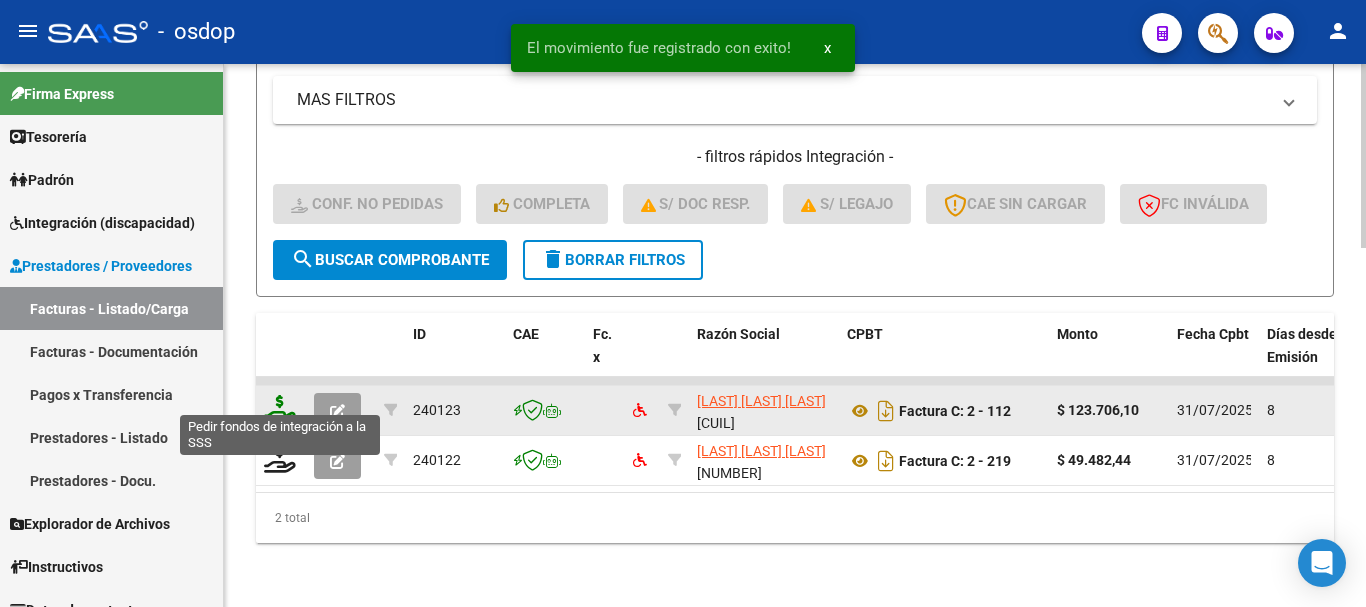 click 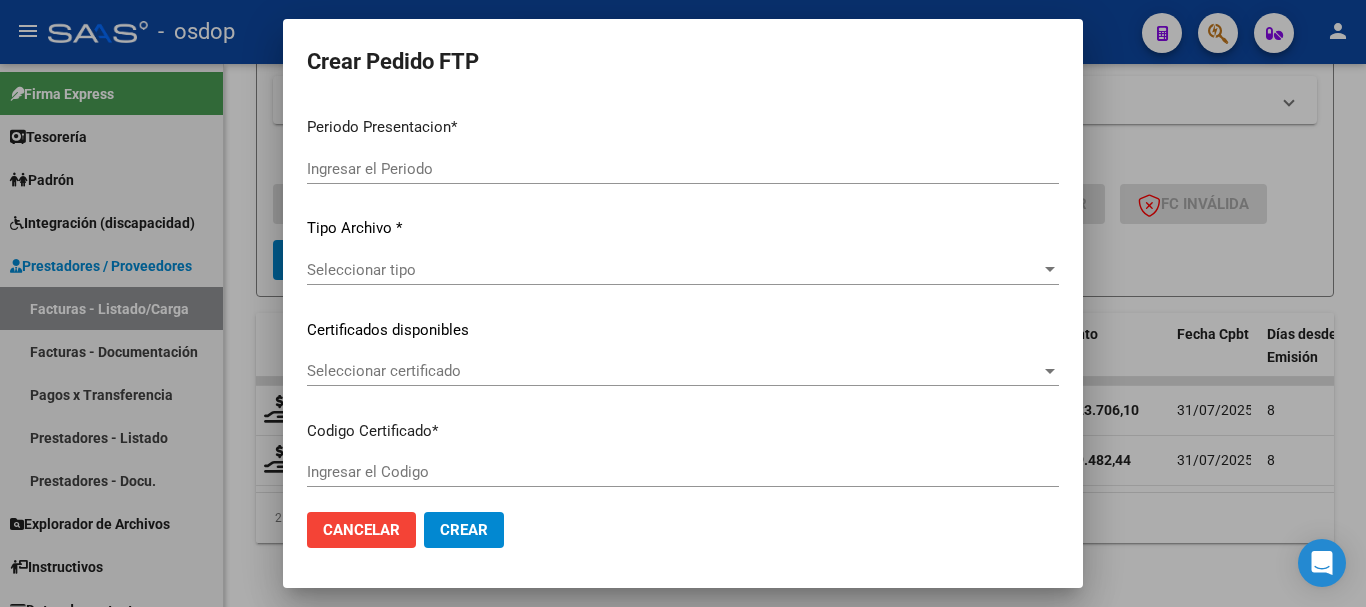 type on "202507" 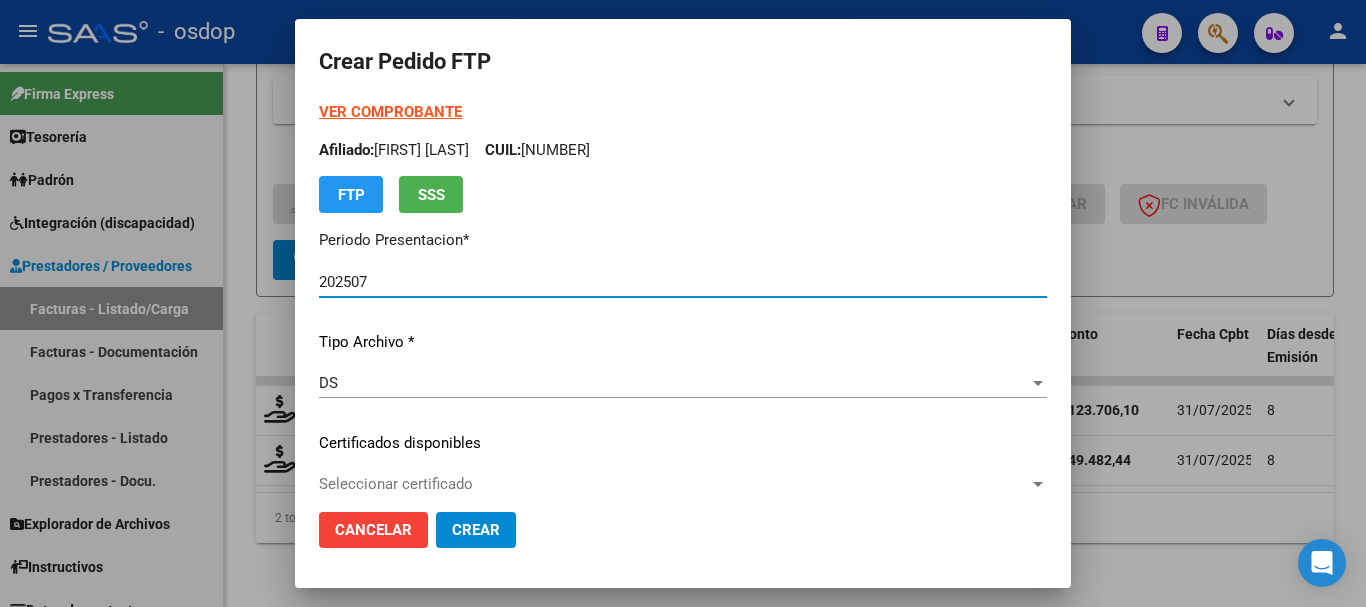 type on "[NUMBER]" 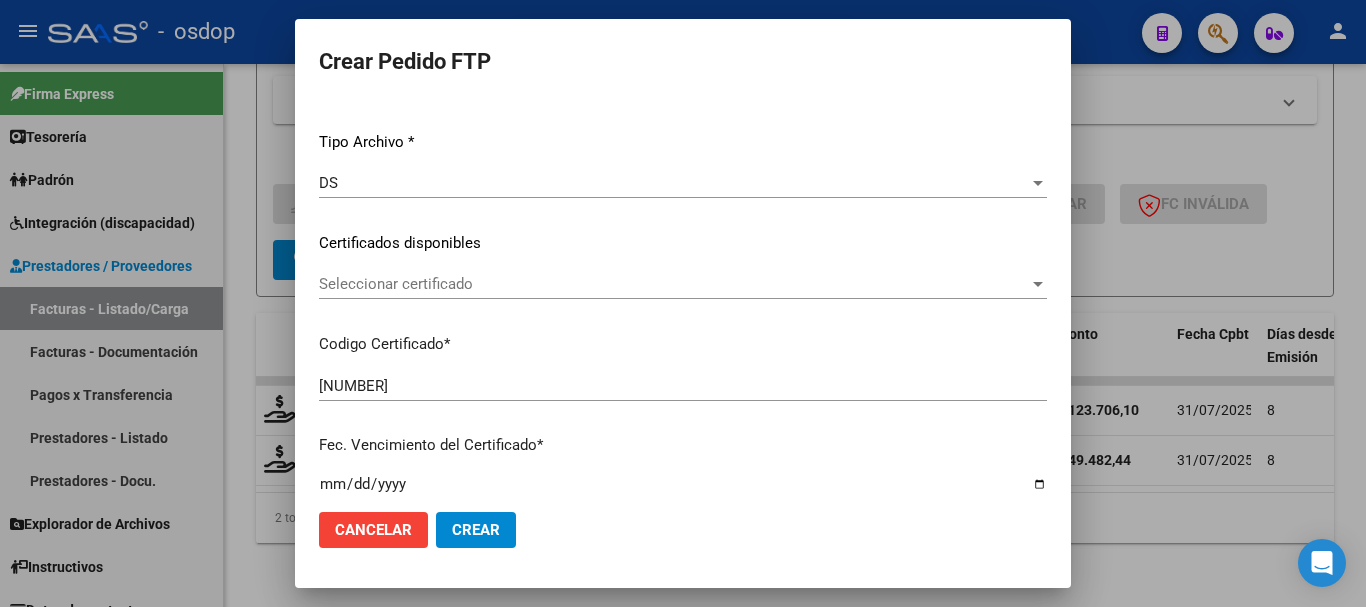 click on "Seleccionar certificado Seleccionar certificado" 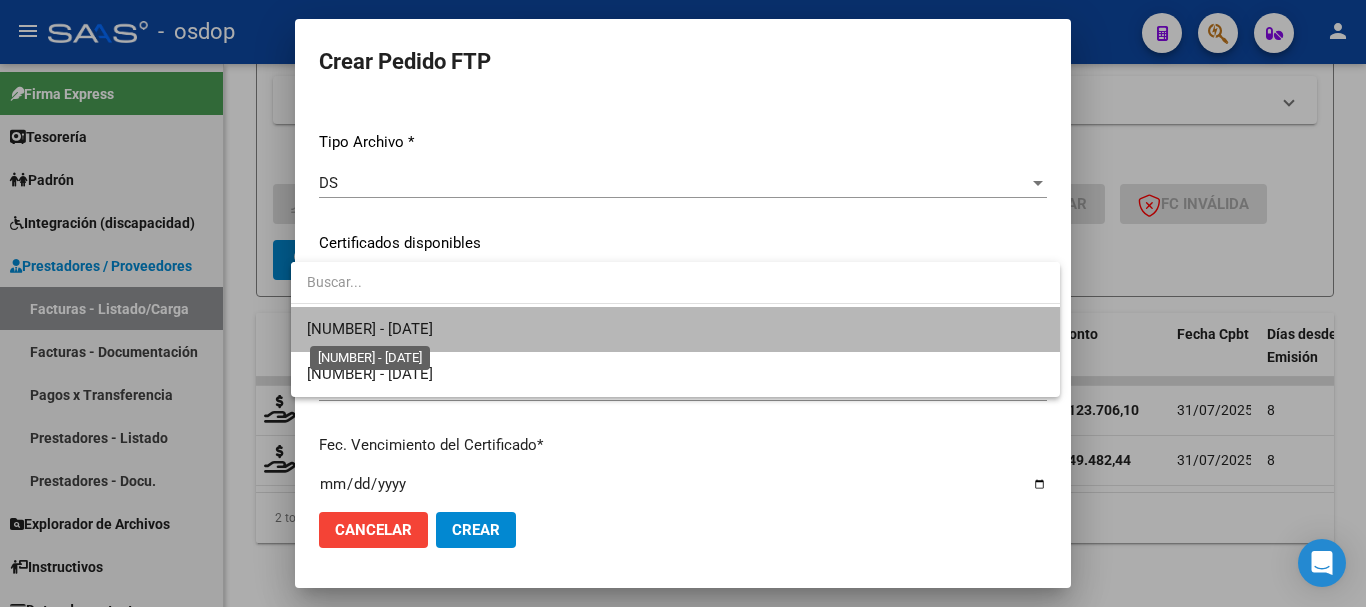 click on "[NUMBER] - [DATE]" at bounding box center [370, 329] 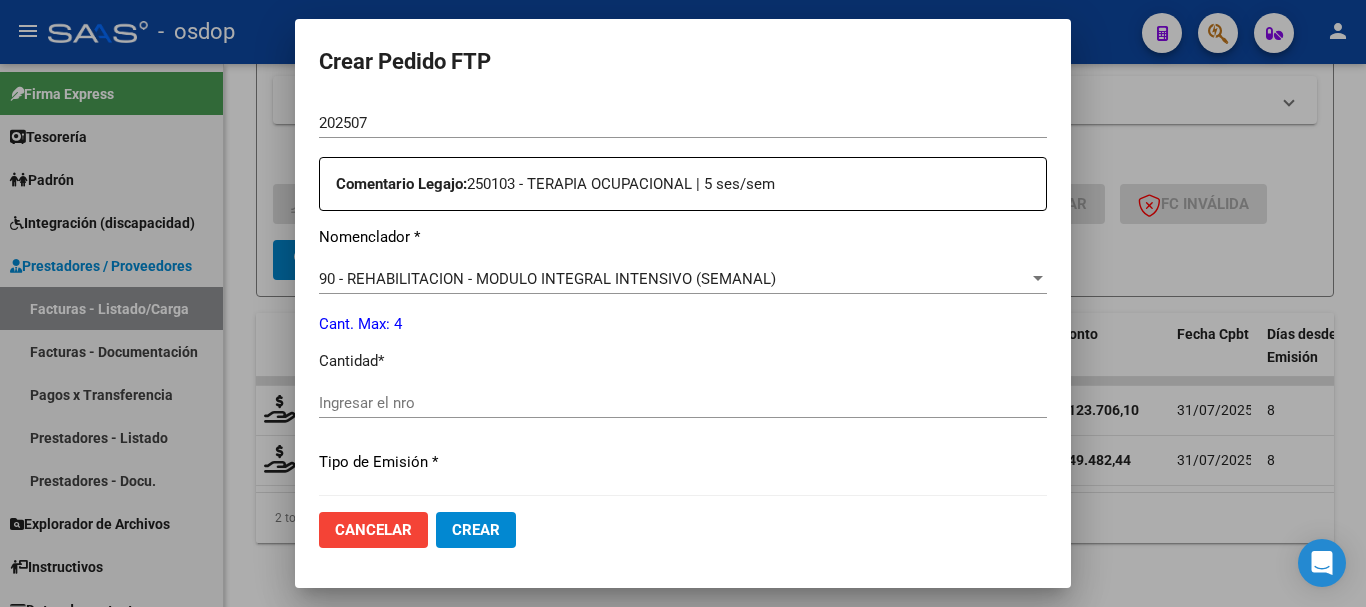click on "Ingresar el nro" at bounding box center [683, 403] 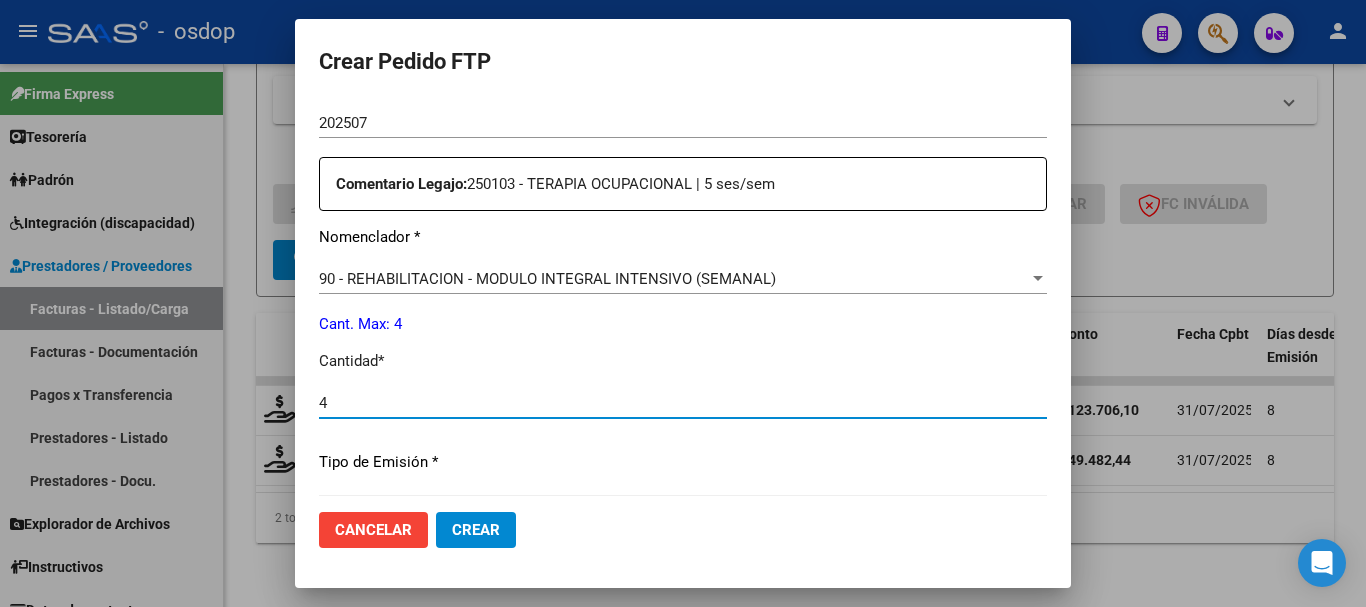 type on "4" 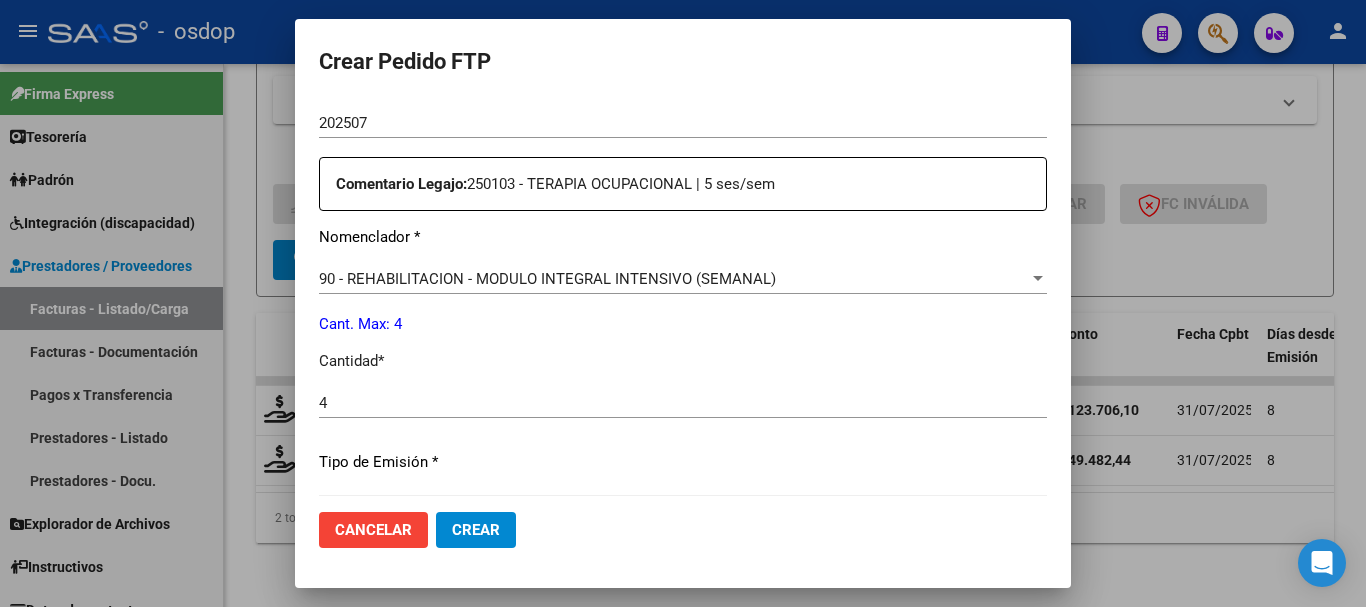 scroll, scrollTop: 944, scrollLeft: 0, axis: vertical 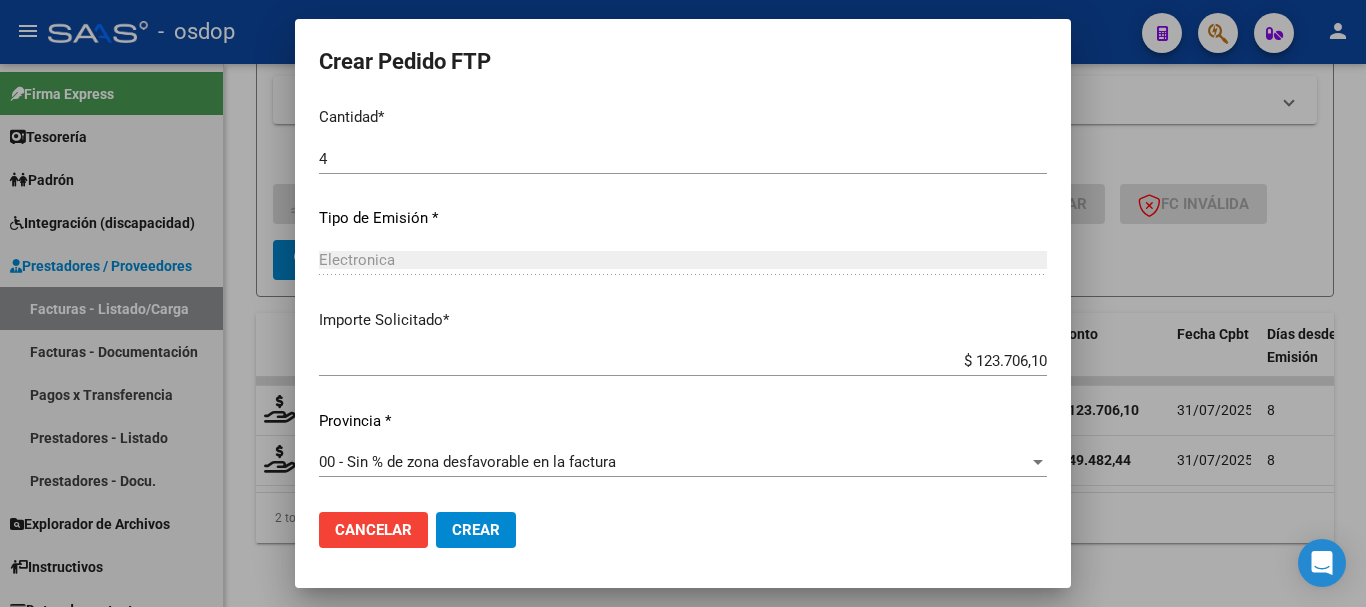 click on "Crear" 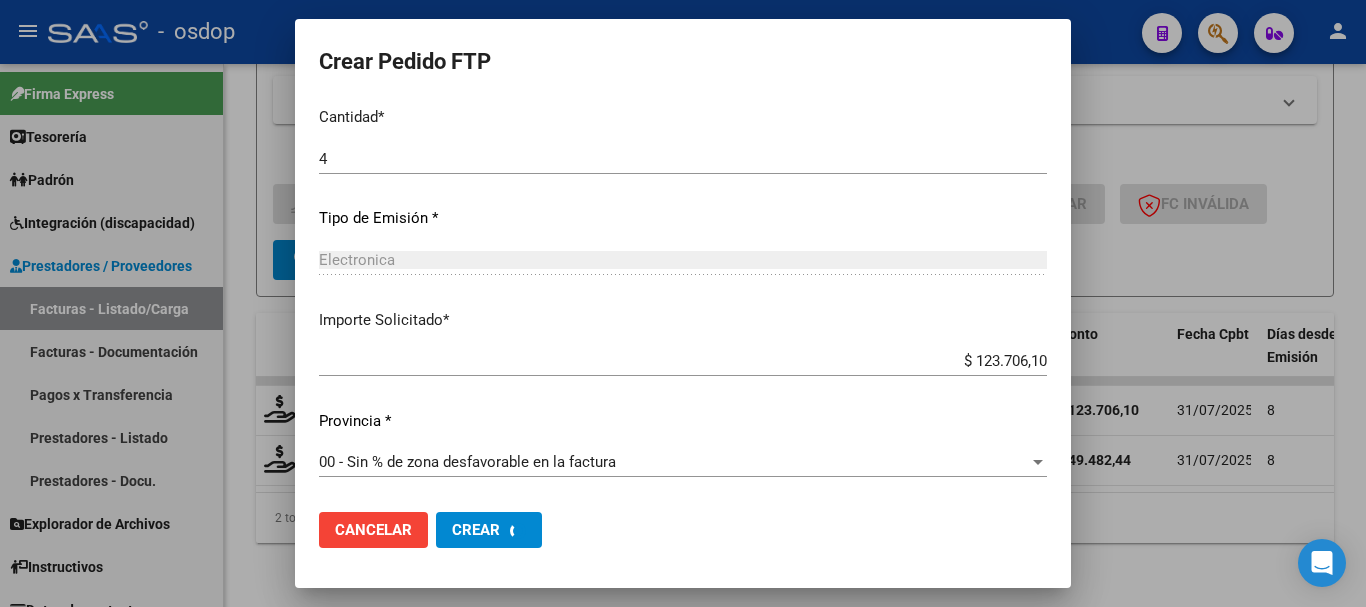 scroll, scrollTop: 0, scrollLeft: 0, axis: both 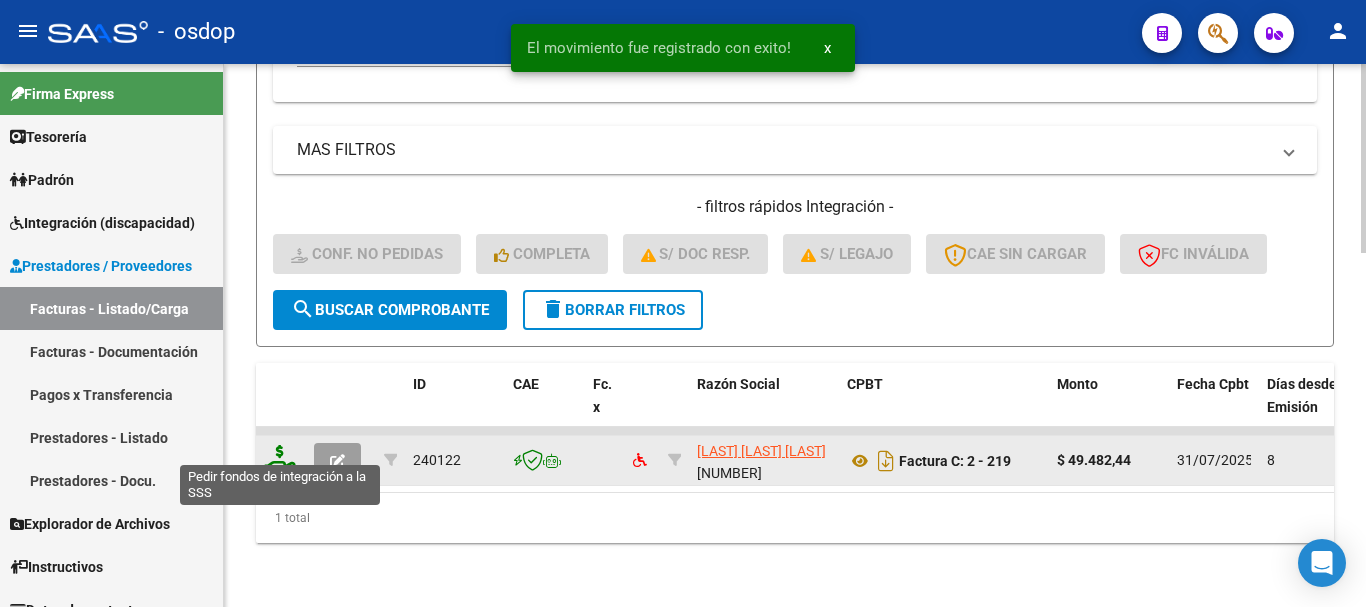 click 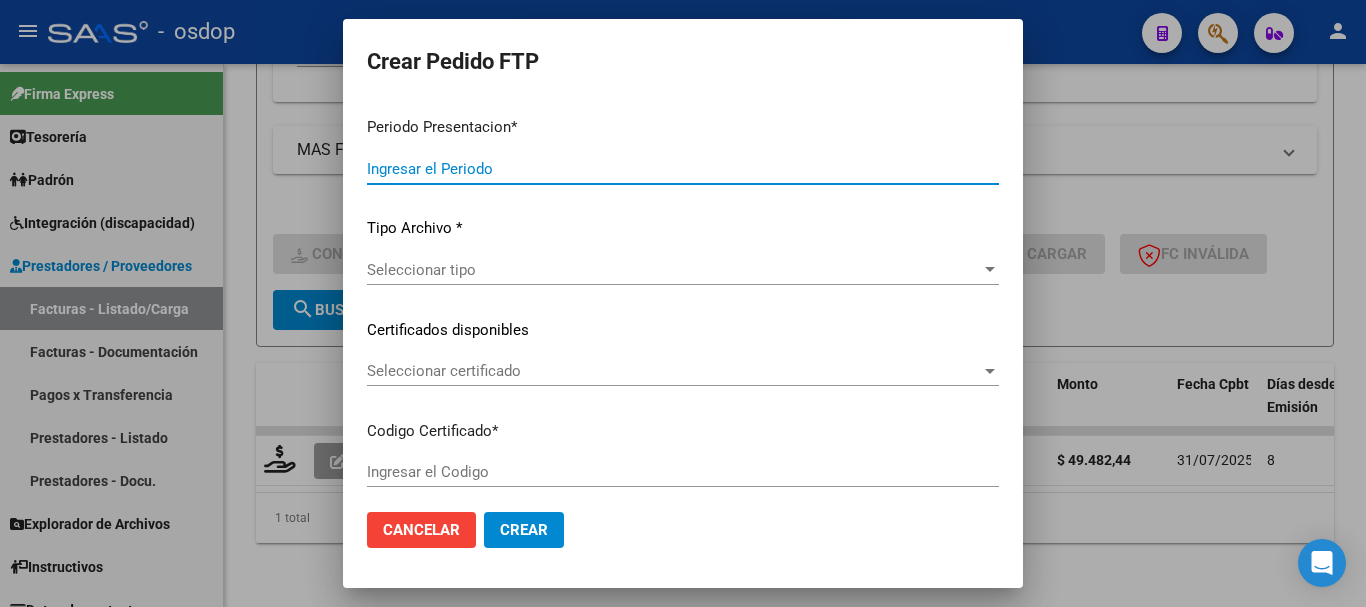 type on "202507" 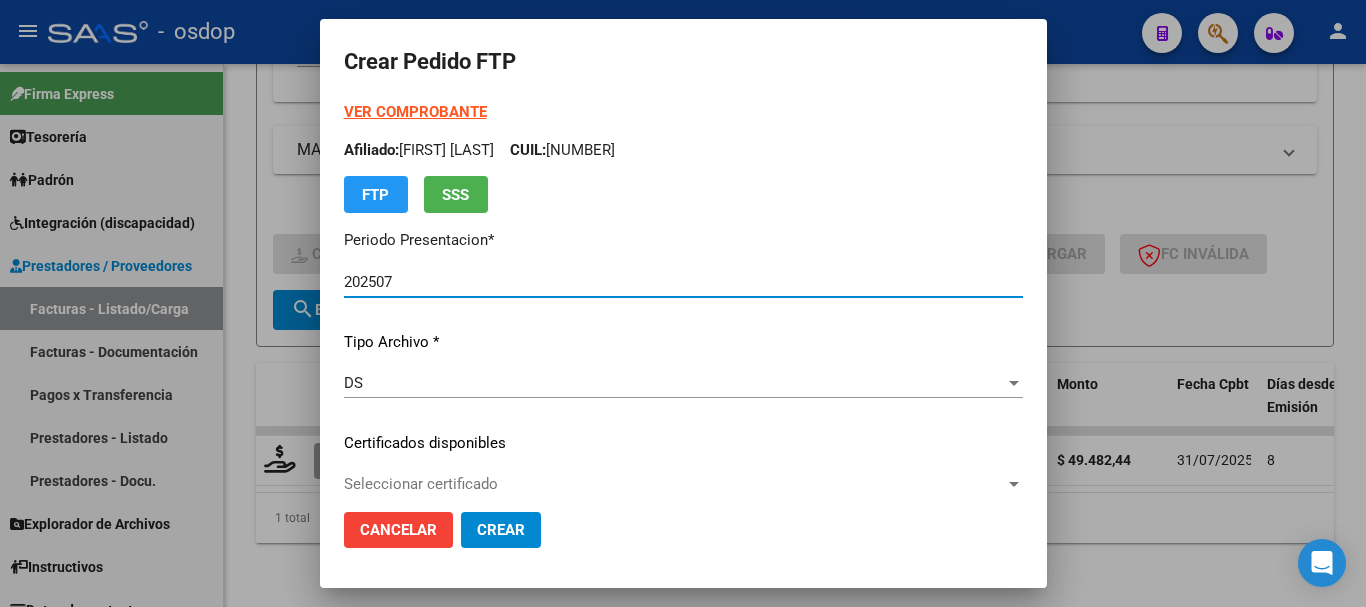 type 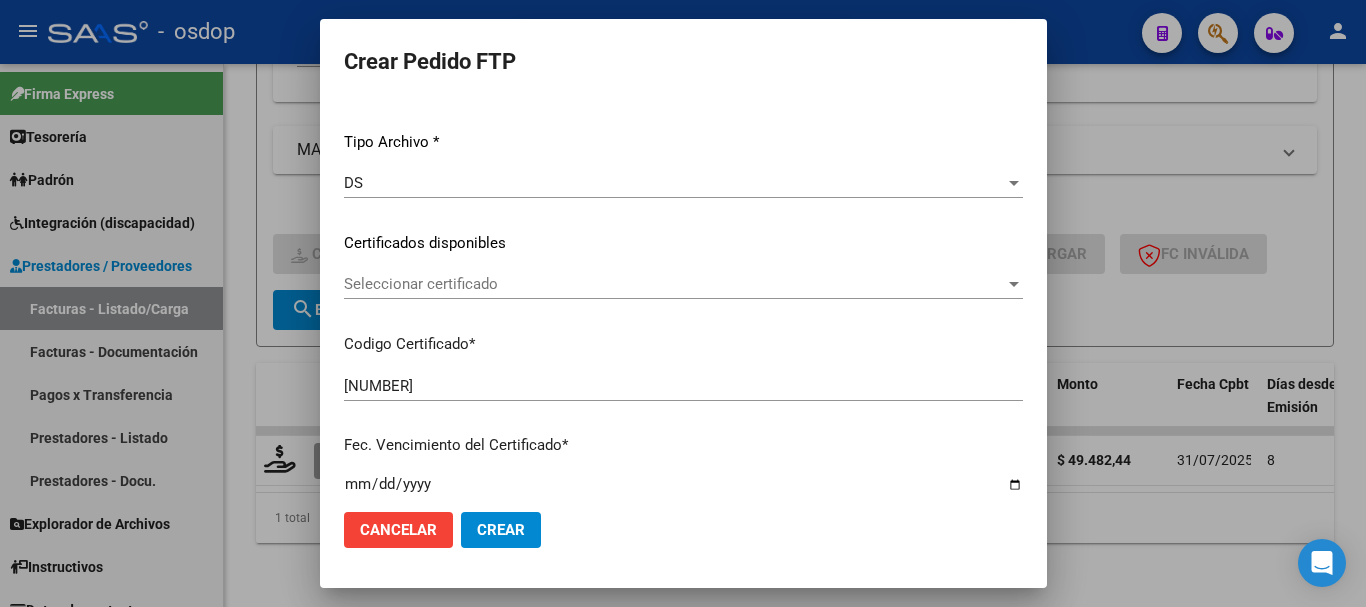 click on "Seleccionar certificado Seleccionar certificado" 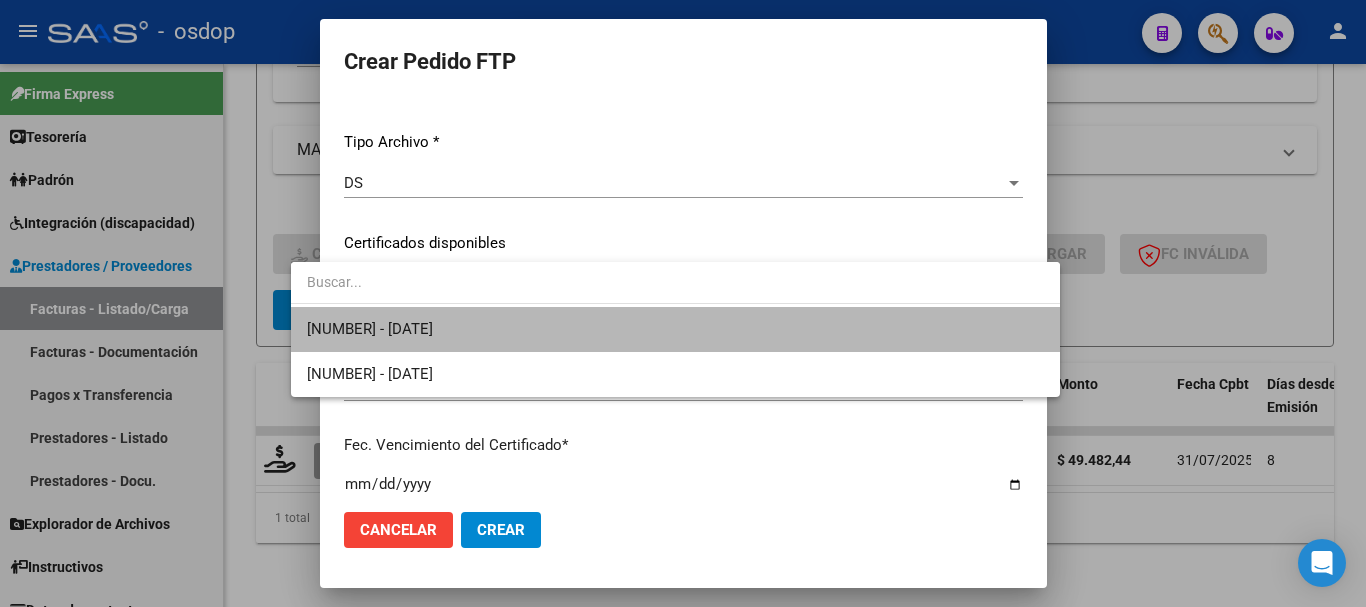 click on "[NUMBER] - [DATE]" at bounding box center [675, 329] 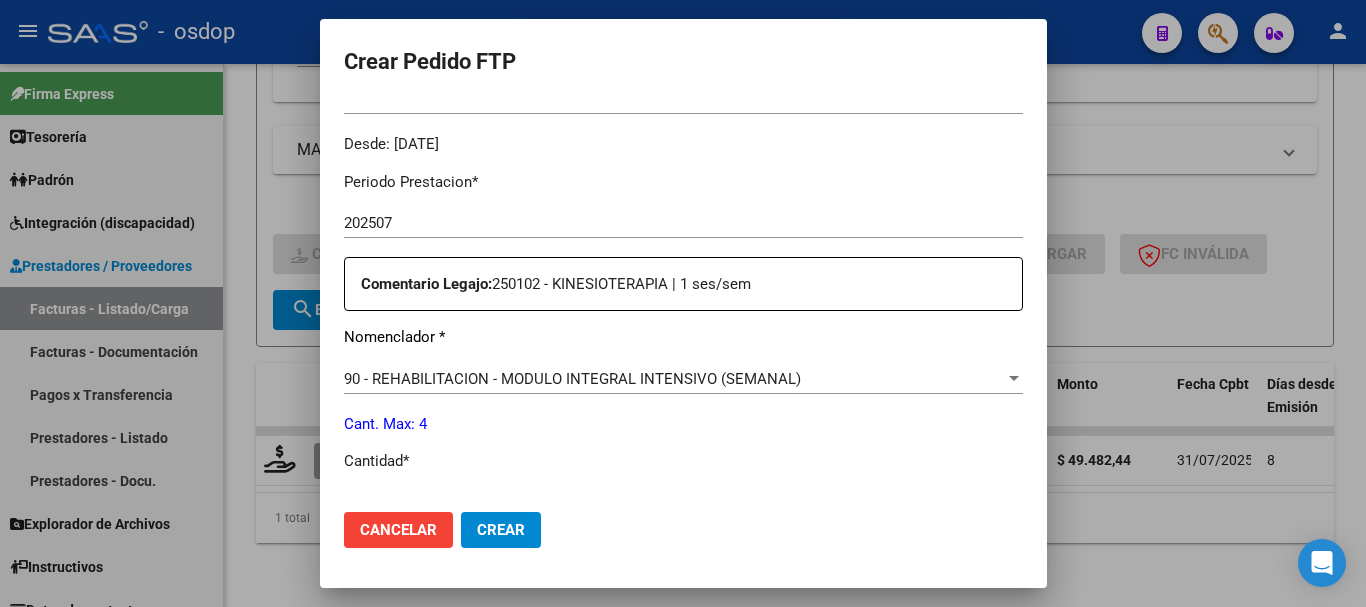 scroll, scrollTop: 700, scrollLeft: 0, axis: vertical 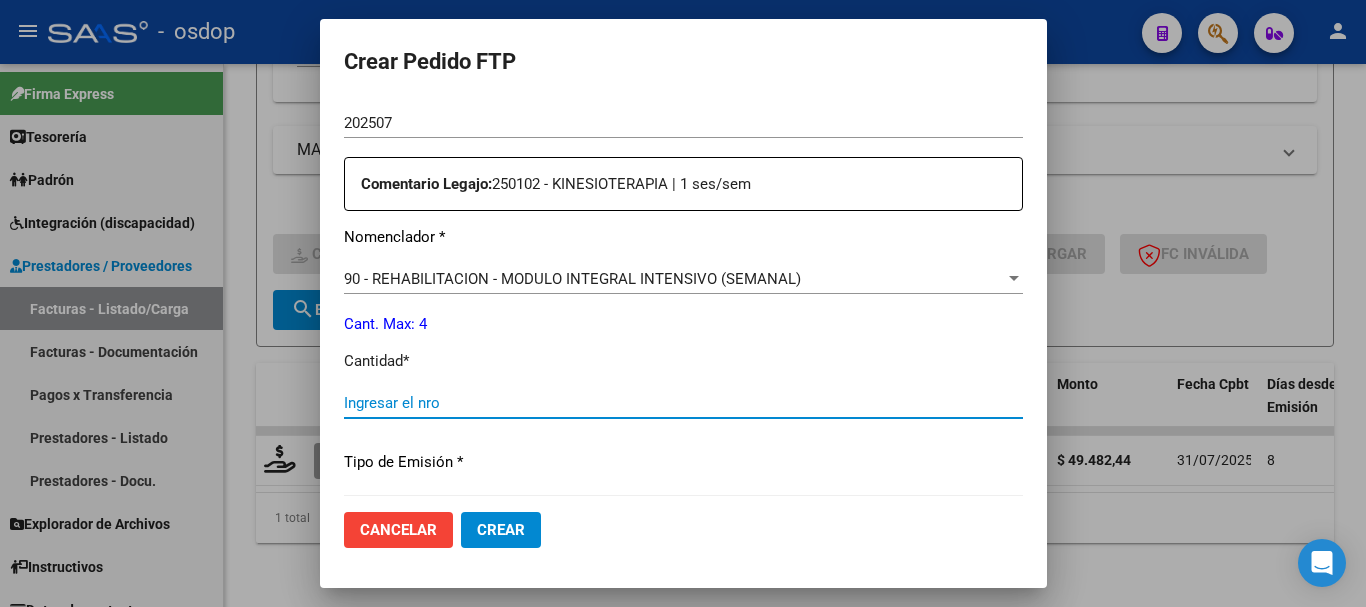 click on "Ingresar el nro" at bounding box center (683, 403) 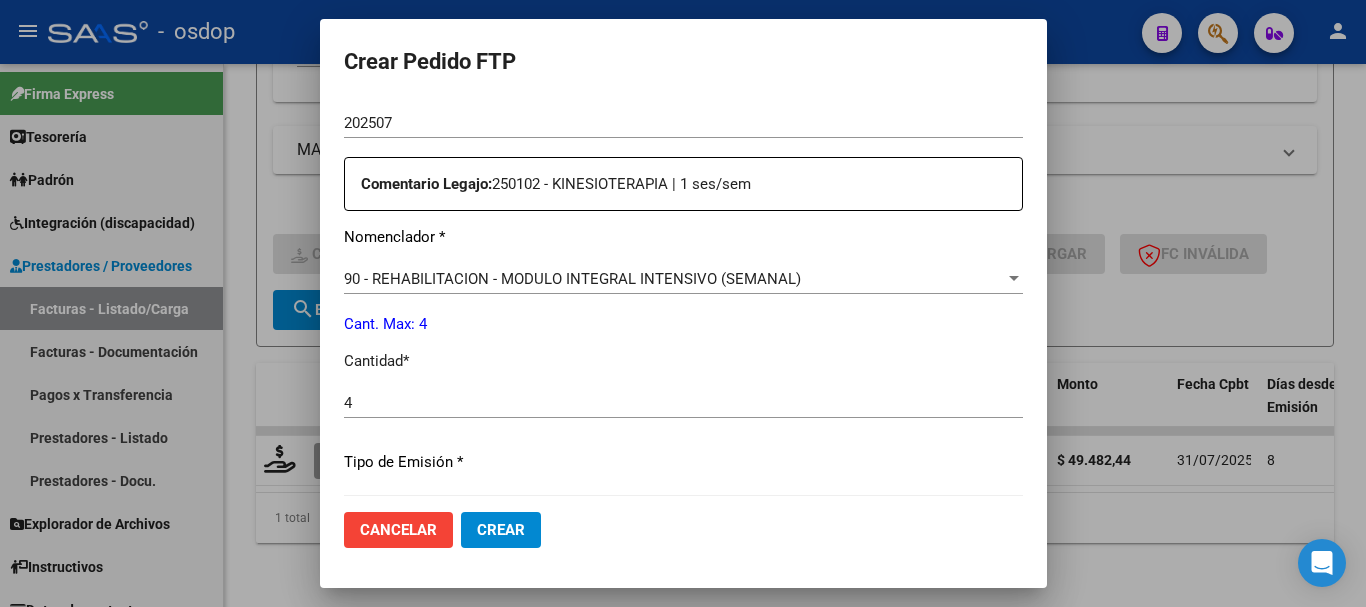 scroll, scrollTop: 944, scrollLeft: 0, axis: vertical 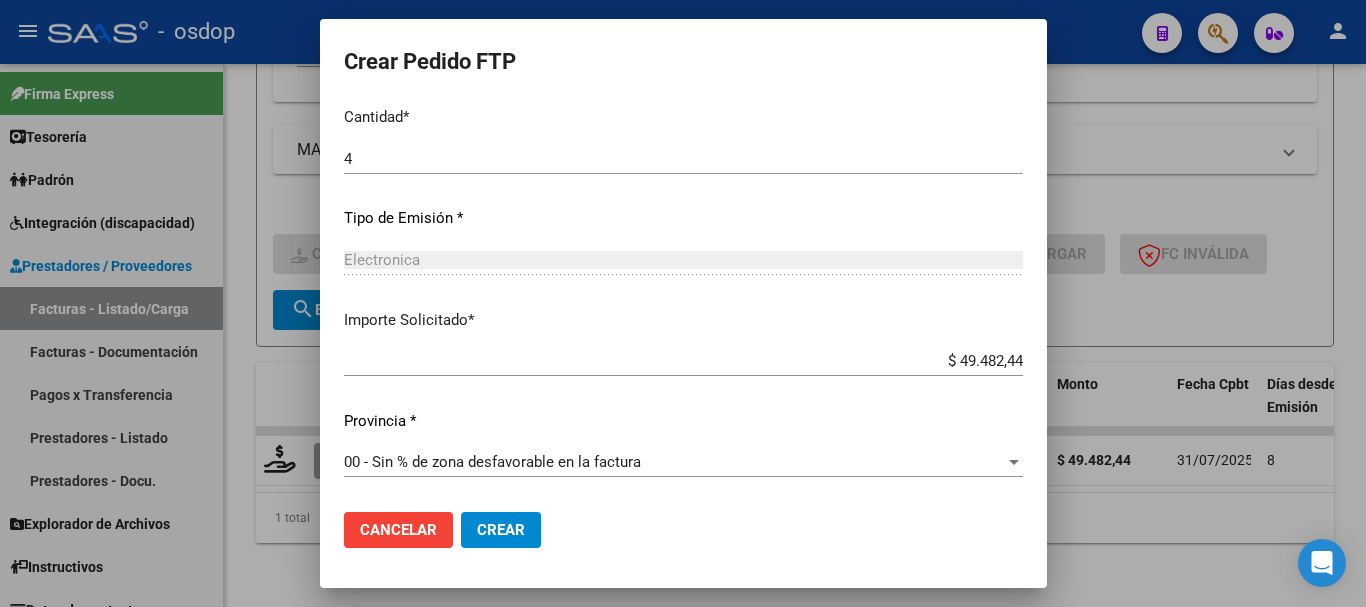 click on "Crear" 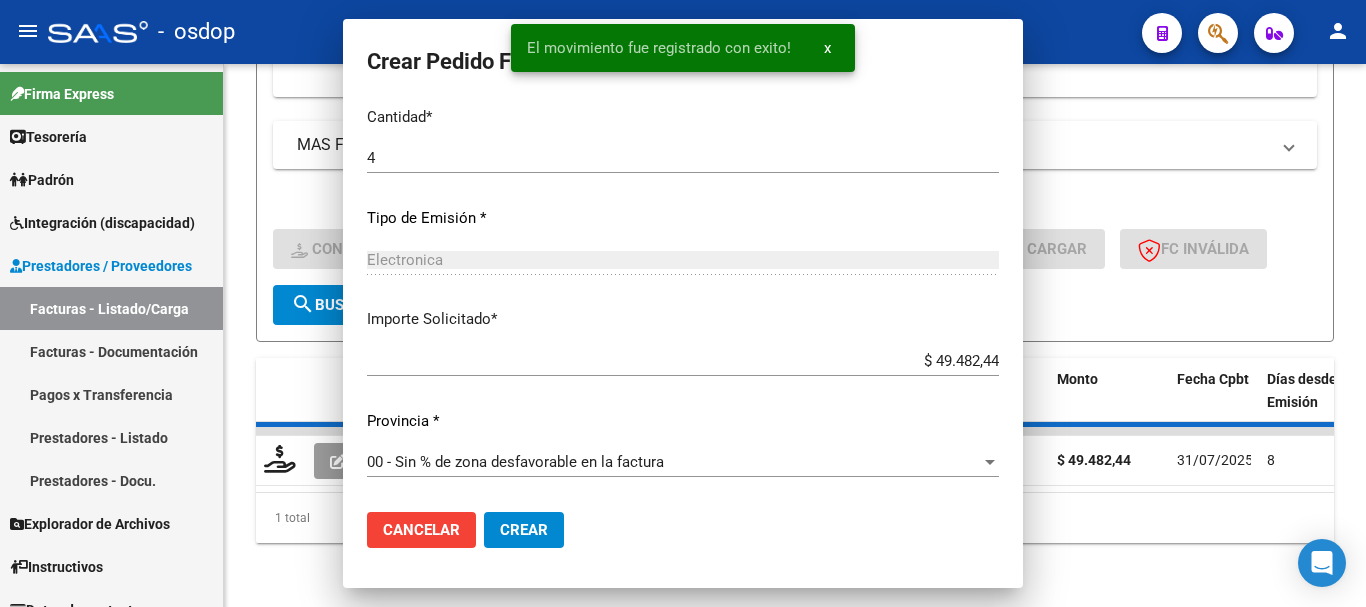 scroll, scrollTop: 831, scrollLeft: 0, axis: vertical 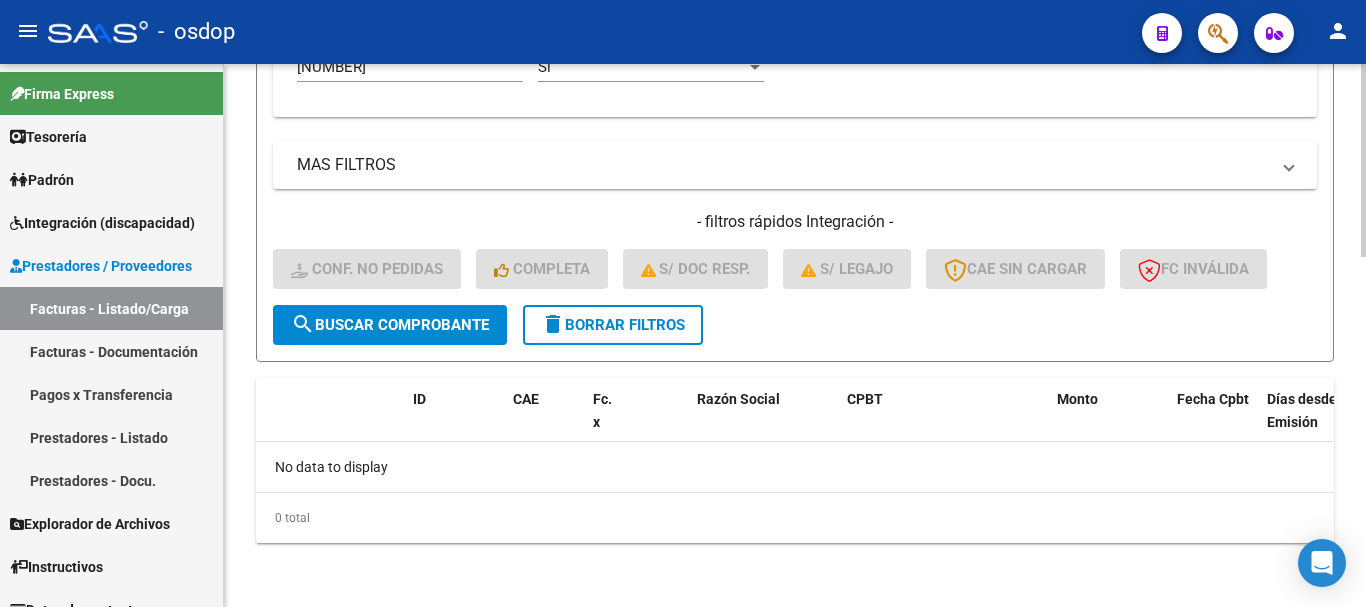 click on "delete  Borrar Filtros" 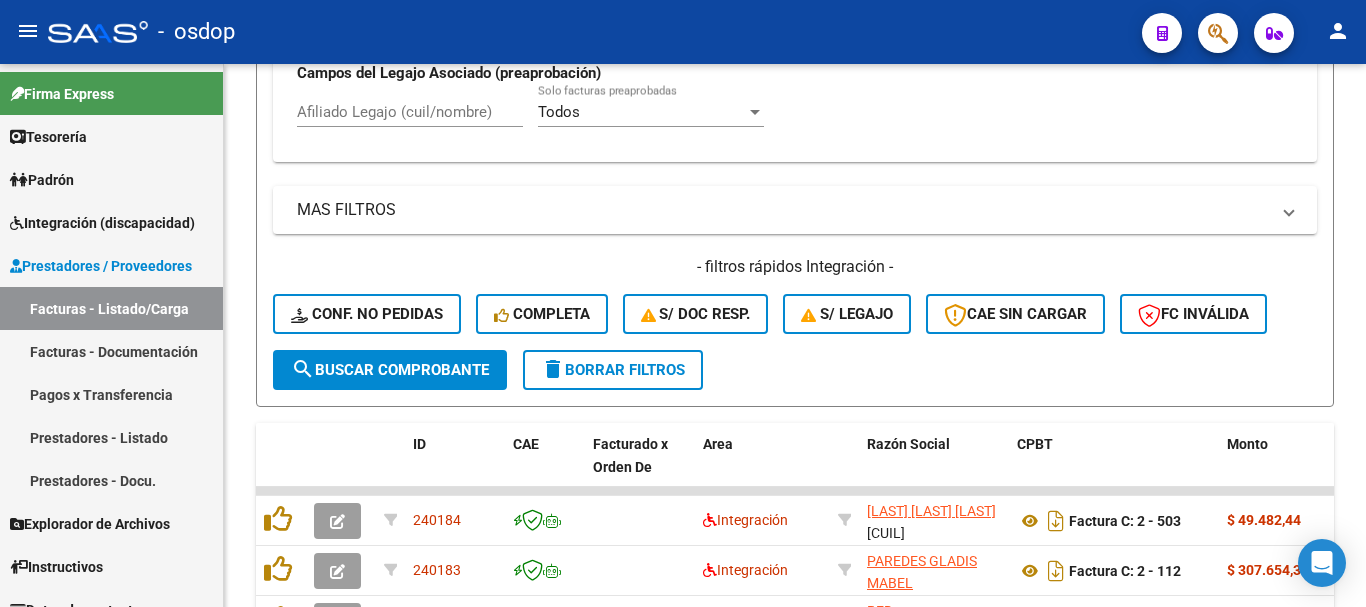 scroll, scrollTop: 982, scrollLeft: 0, axis: vertical 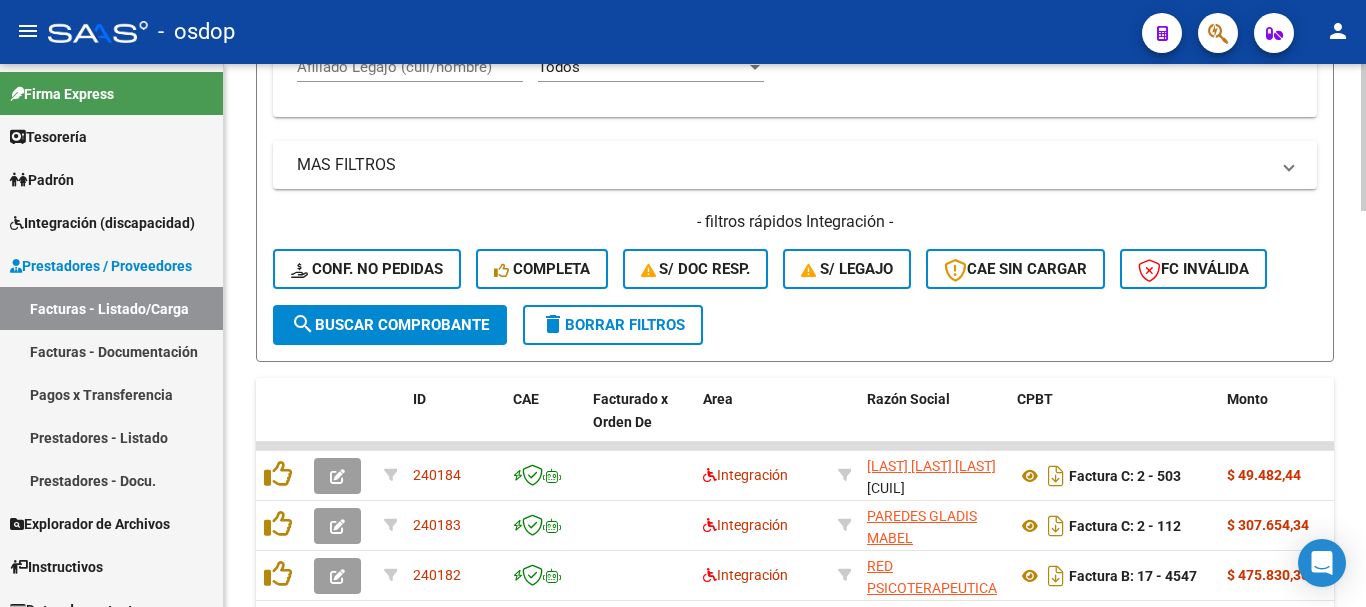 click on "Afiliado Legajo (cuil/nombre)" at bounding box center (410, 67) 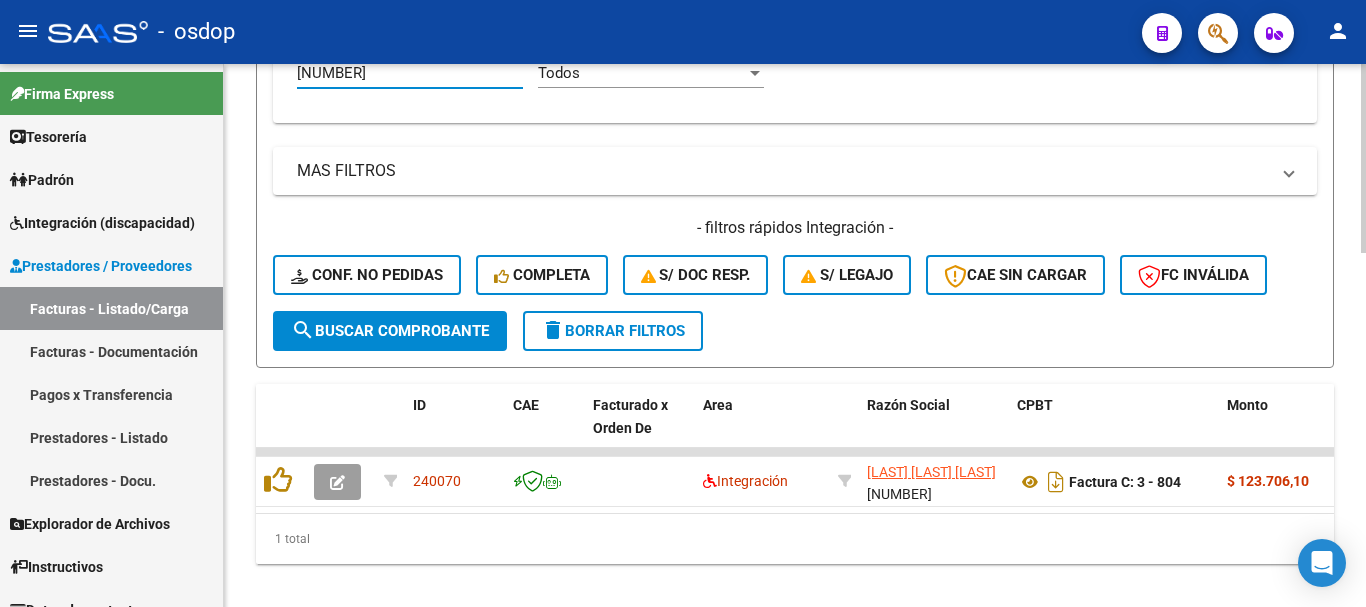scroll, scrollTop: 1013, scrollLeft: 0, axis: vertical 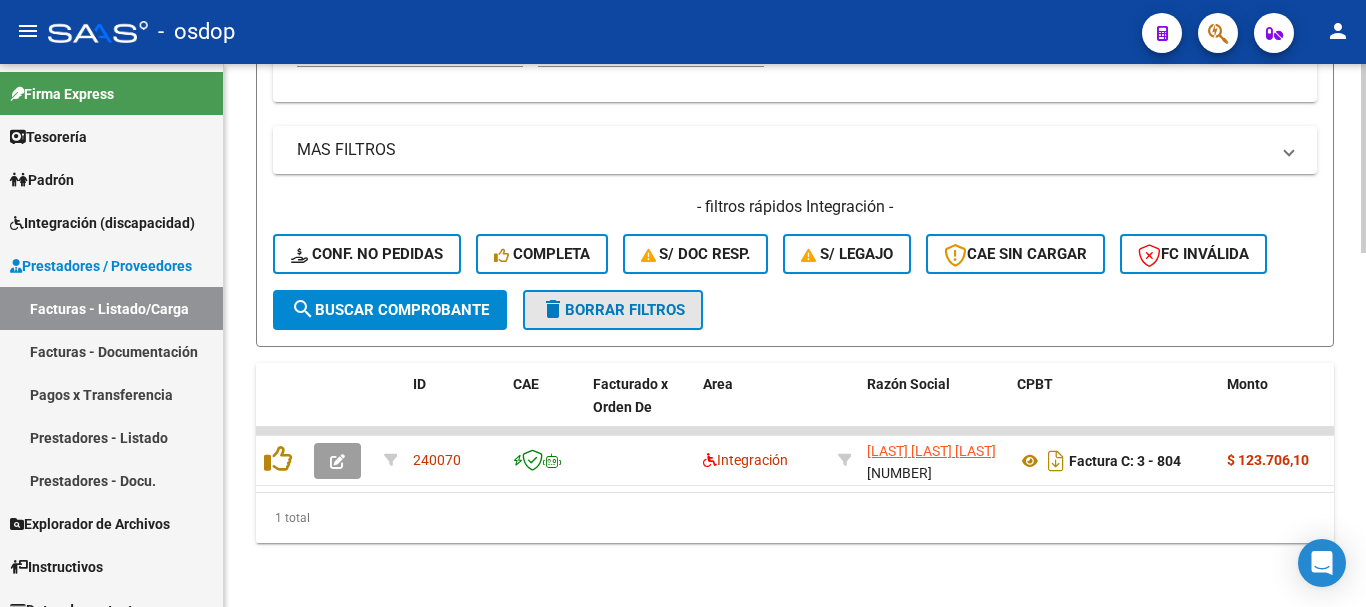 click on "delete  Borrar Filtros" 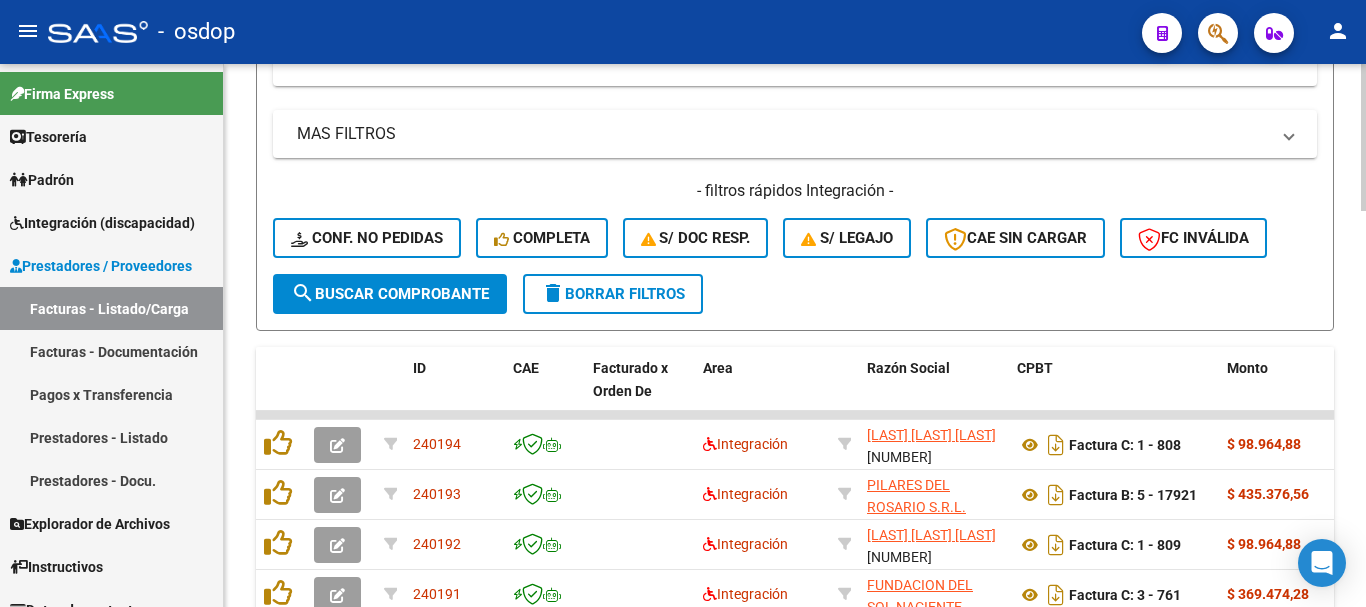 scroll, scrollTop: 913, scrollLeft: 0, axis: vertical 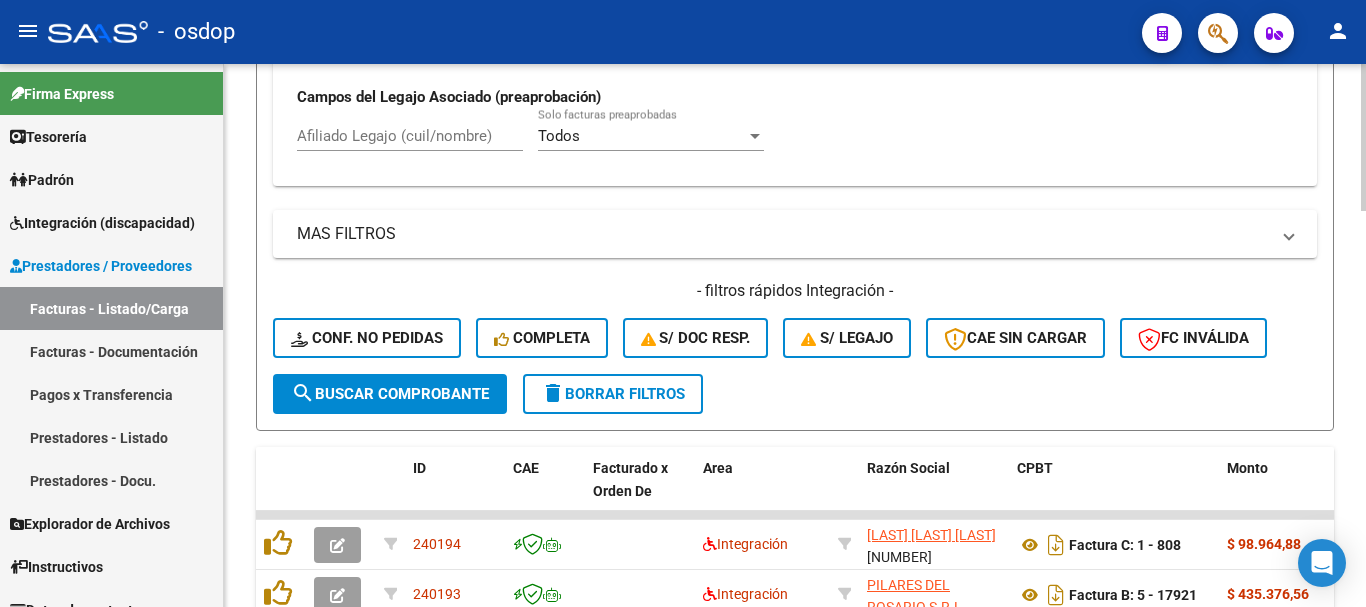 click on "Afiliado Legajo (cuil/nombre)" at bounding box center [410, 136] 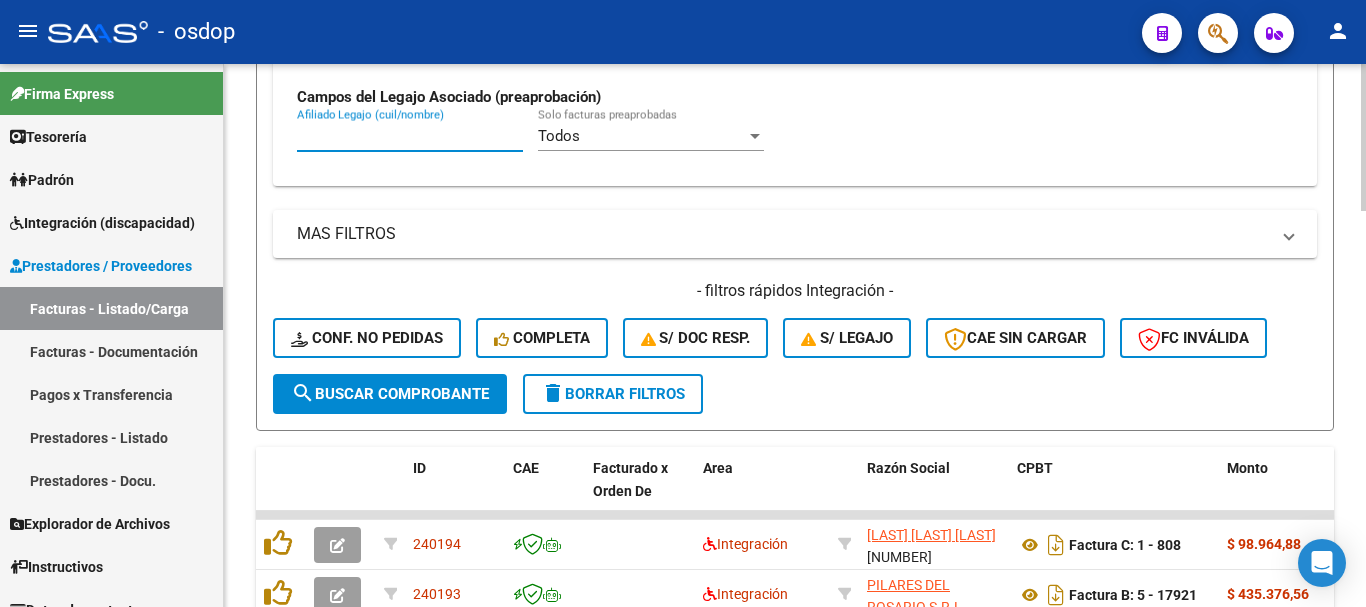 paste on "[NUMBER]" 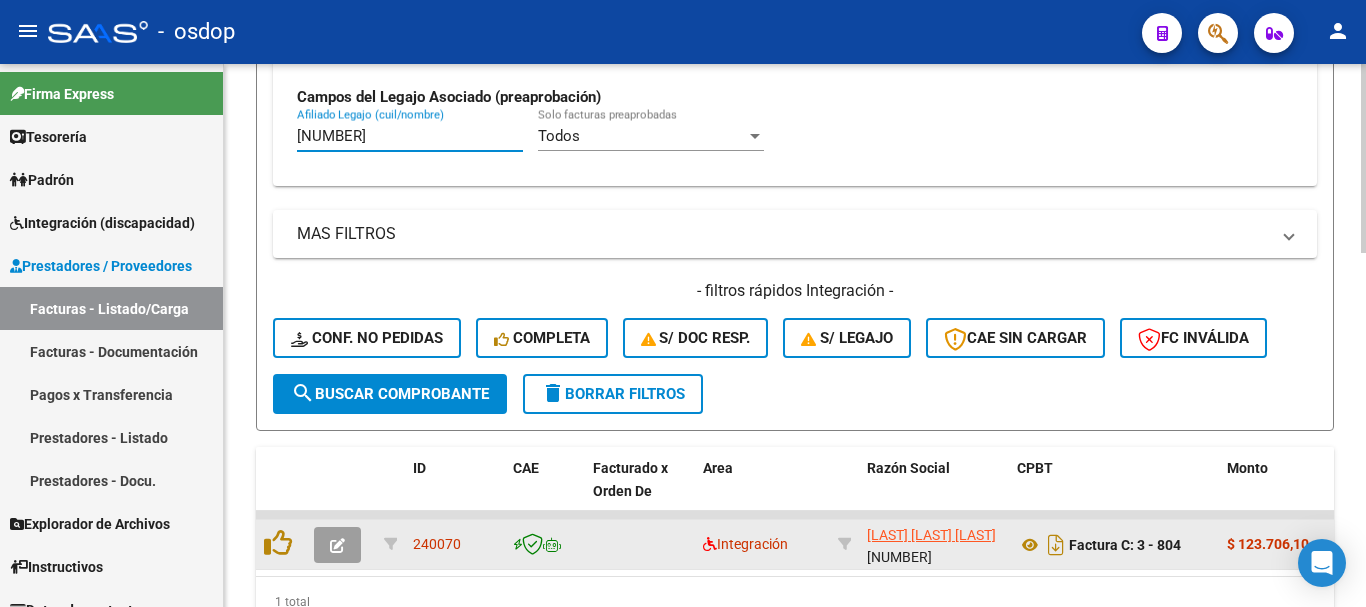 scroll, scrollTop: 1013, scrollLeft: 0, axis: vertical 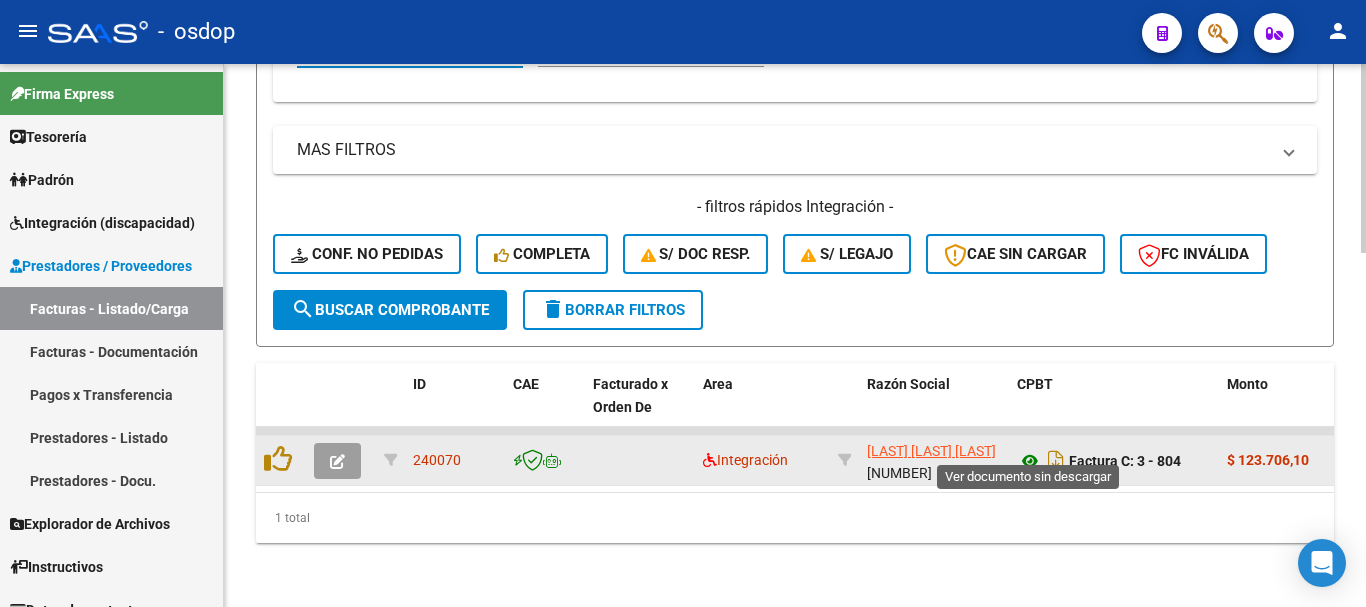 click 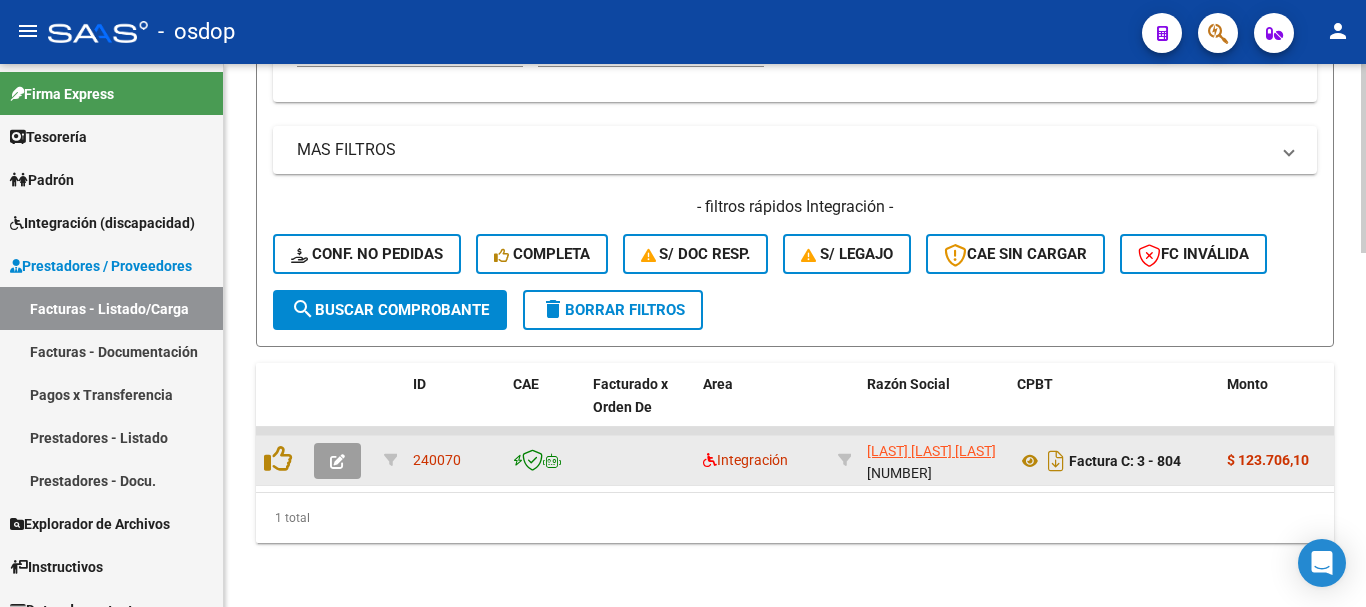 click 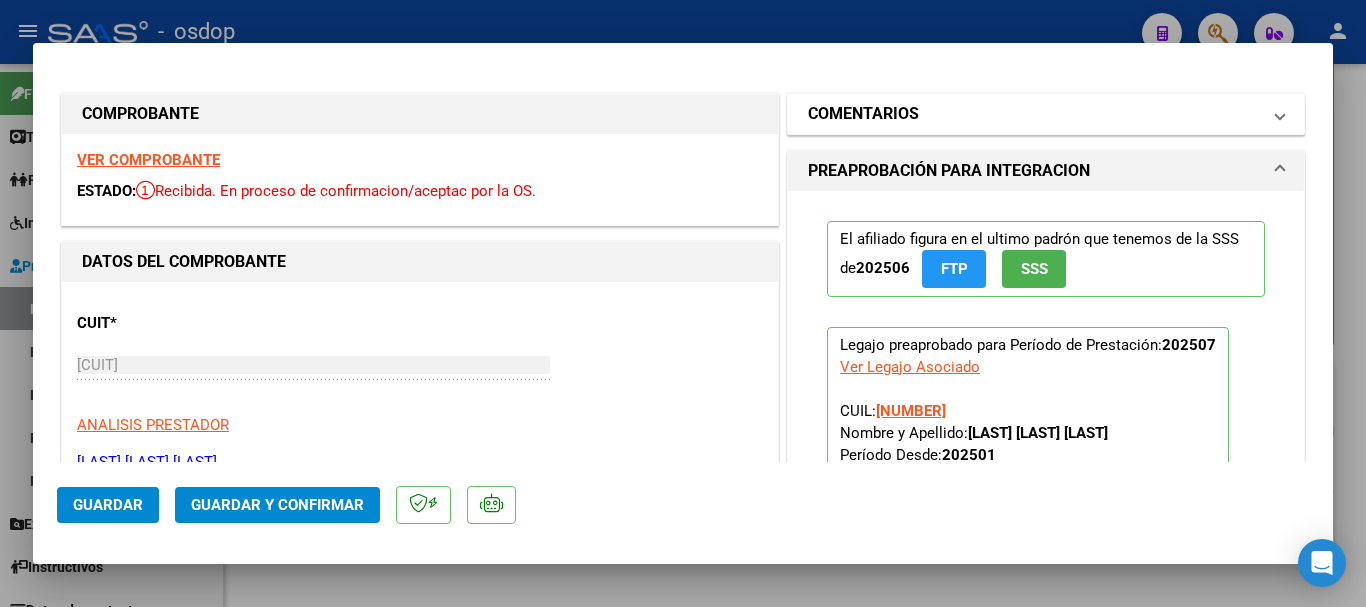 click on "COMENTARIOS" at bounding box center (863, 114) 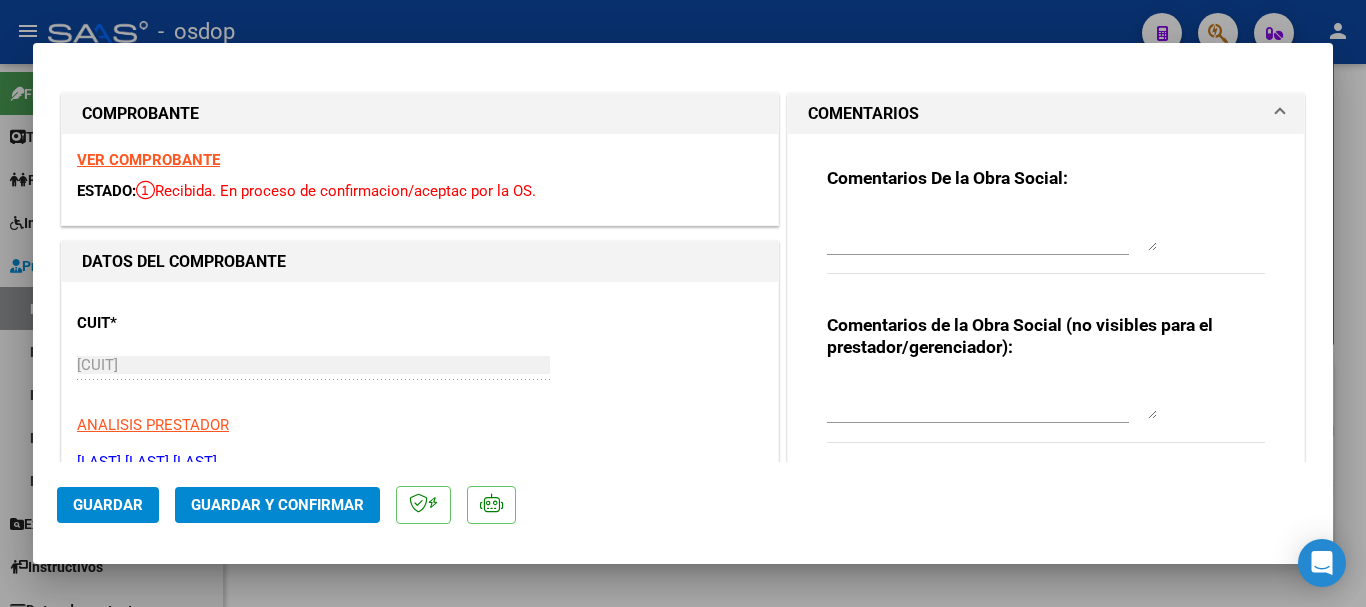 click at bounding box center [992, 399] 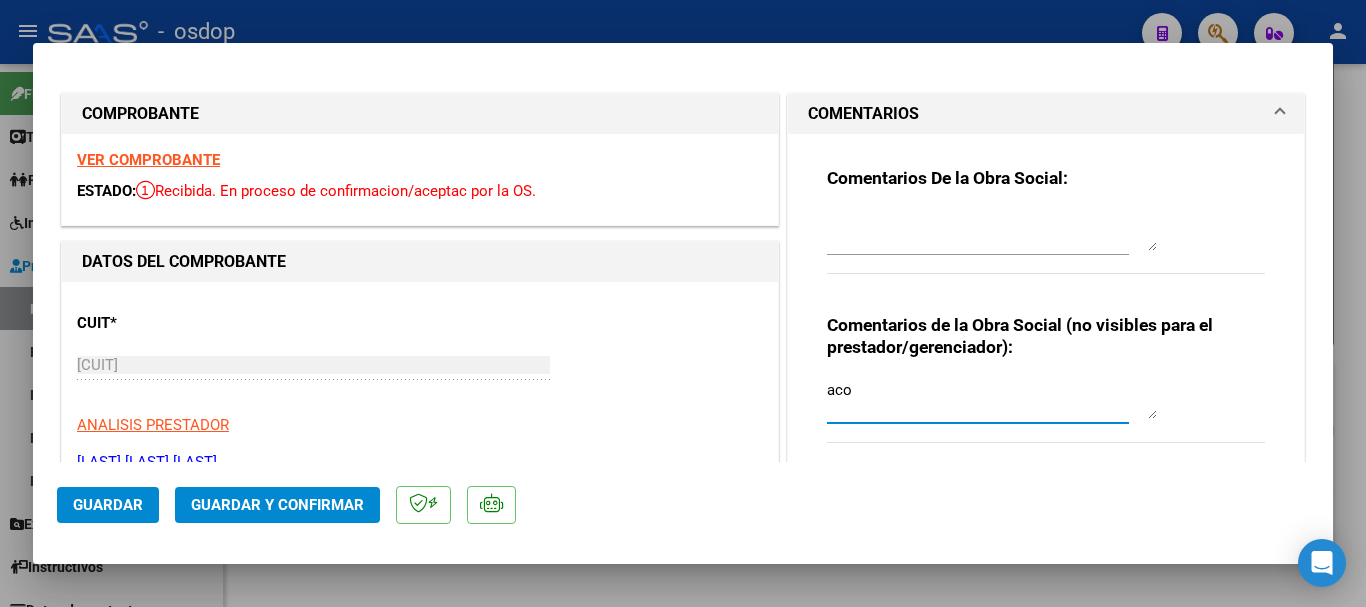 scroll, scrollTop: 600, scrollLeft: 0, axis: vertical 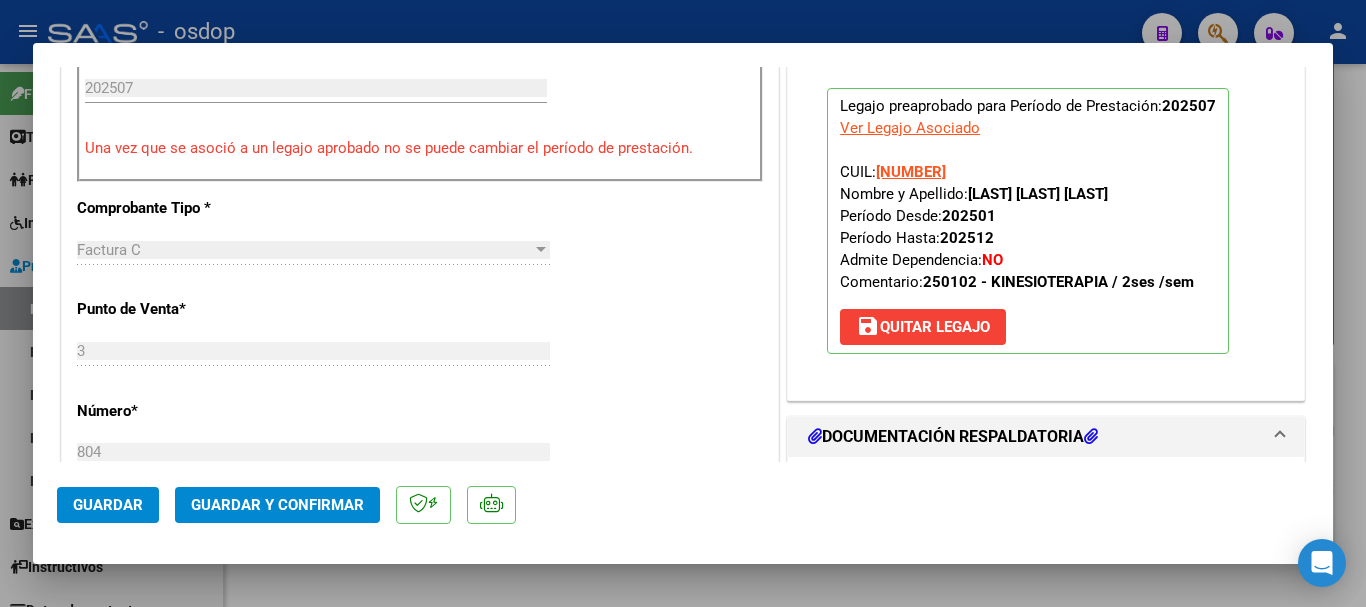 click on "Guardar y Confirmar" 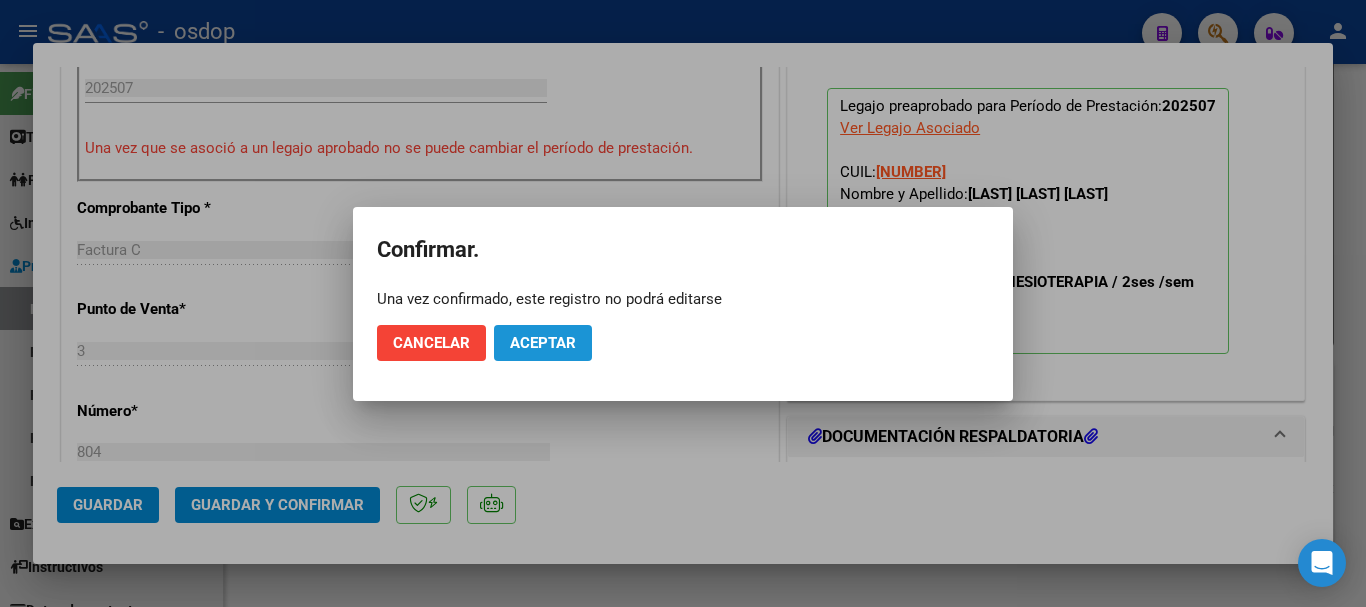 drag, startPoint x: 546, startPoint y: 339, endPoint x: 567, endPoint y: 354, distance: 25.806976 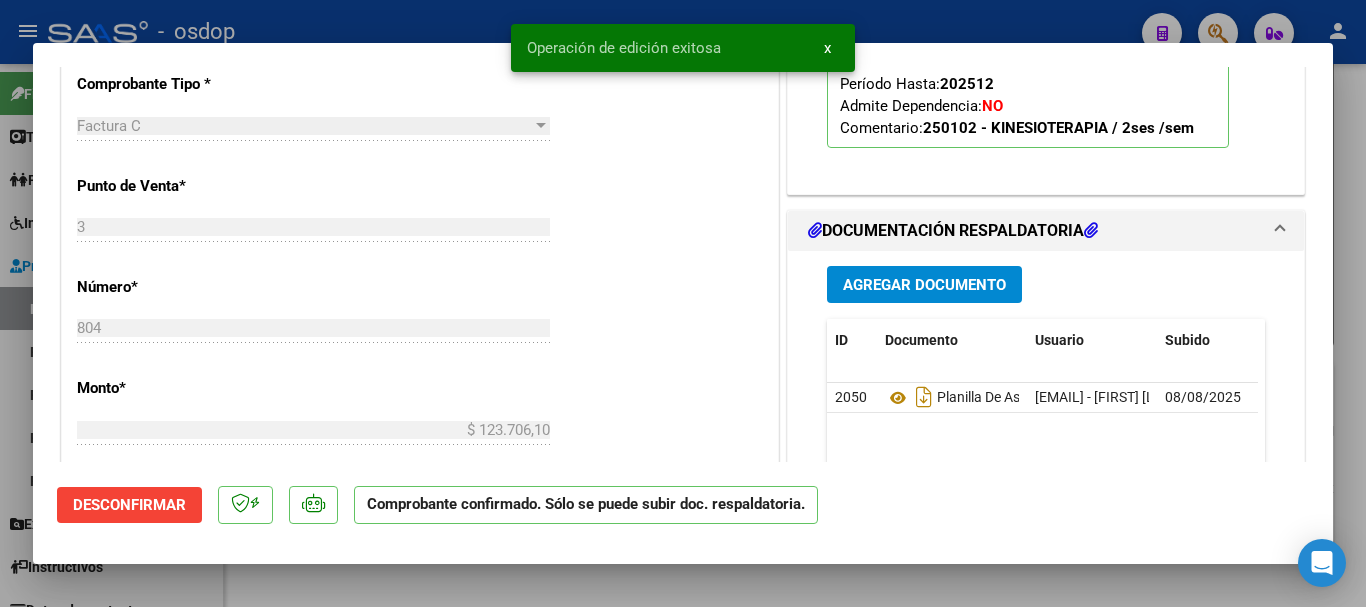 click at bounding box center (683, 303) 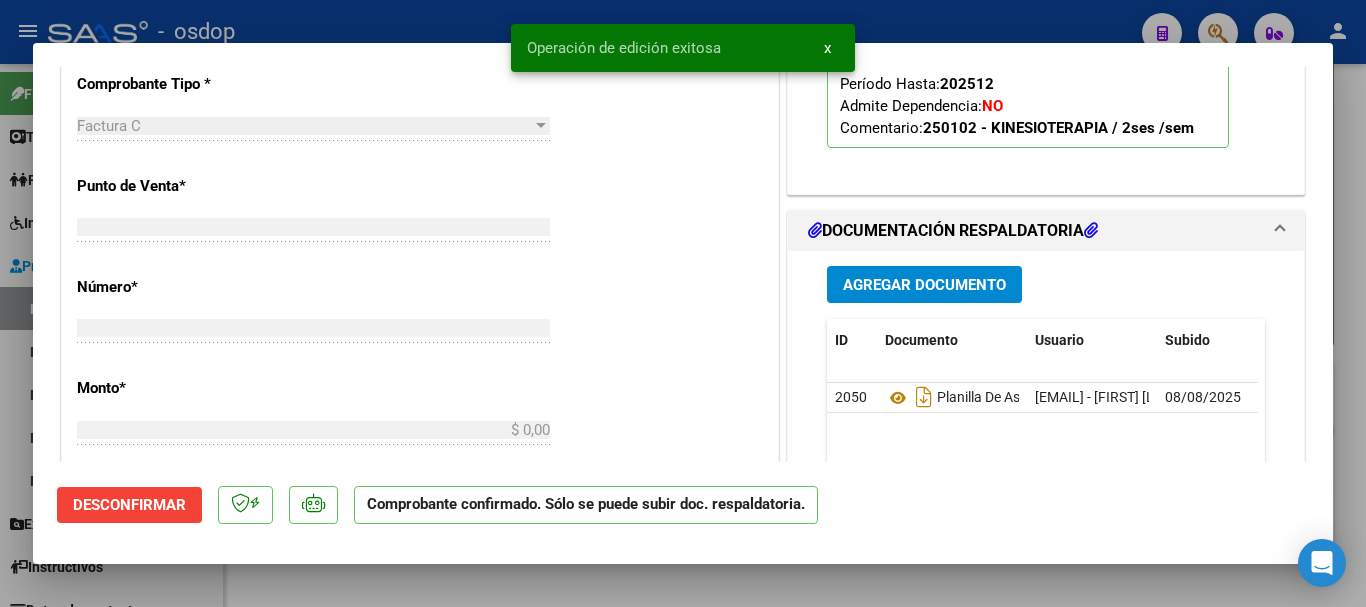 scroll, scrollTop: 635, scrollLeft: 0, axis: vertical 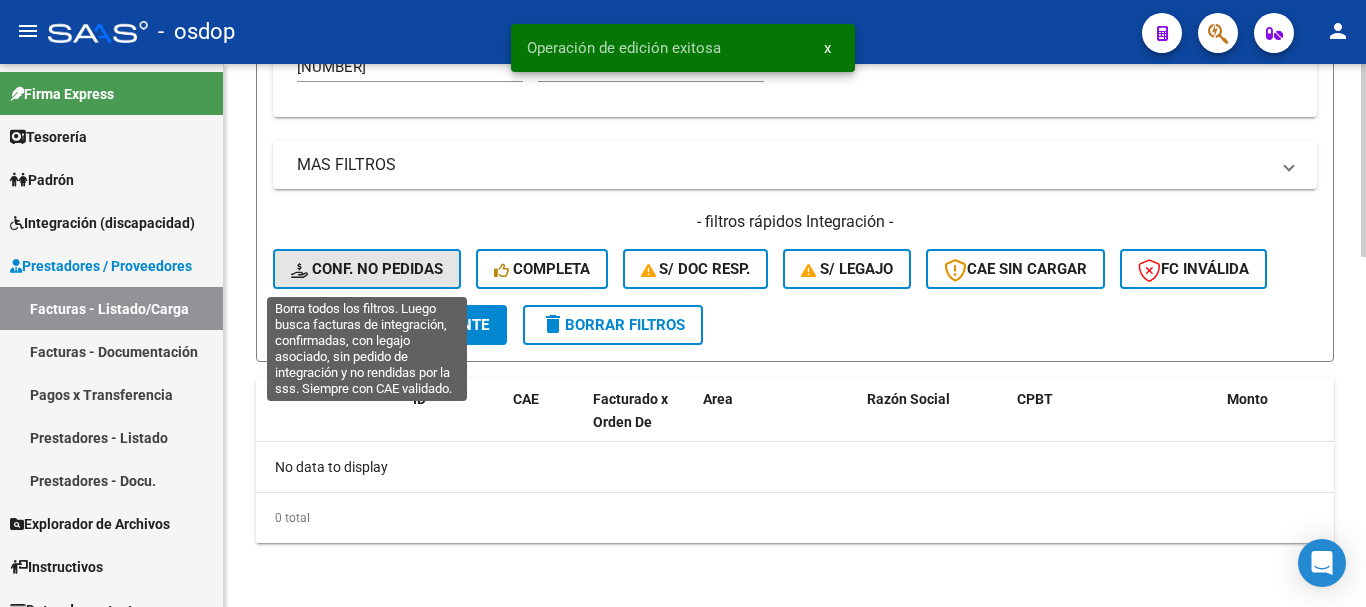 click on "Conf. no pedidas" 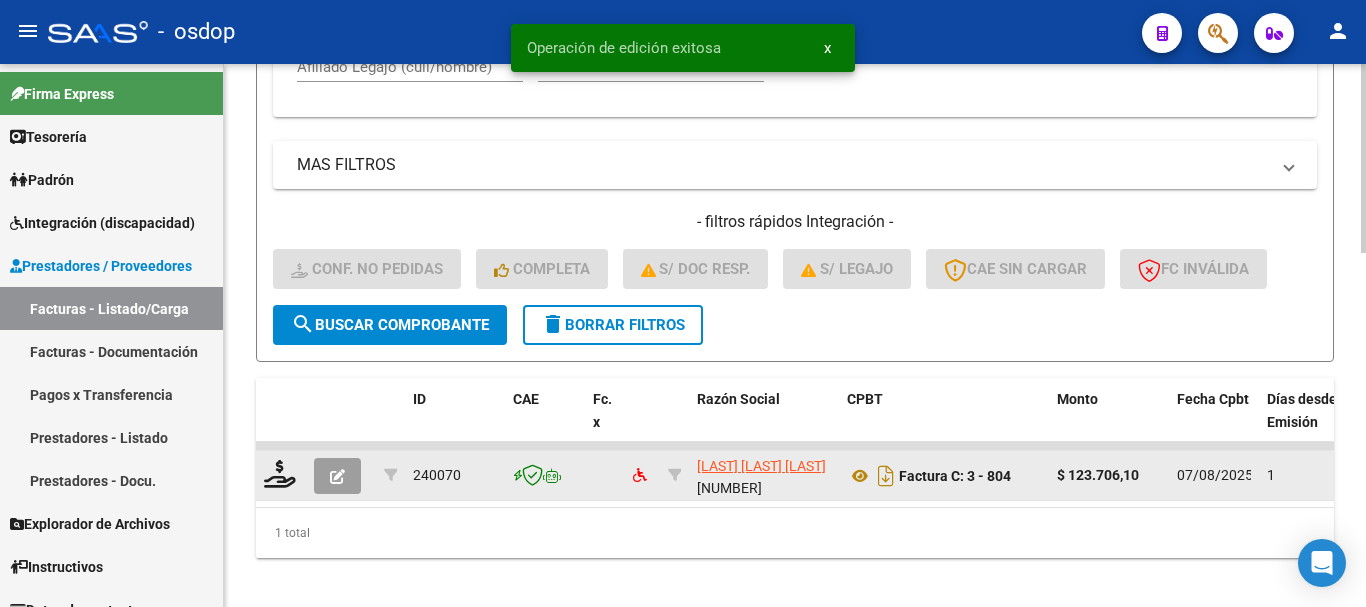 scroll, scrollTop: 1013, scrollLeft: 0, axis: vertical 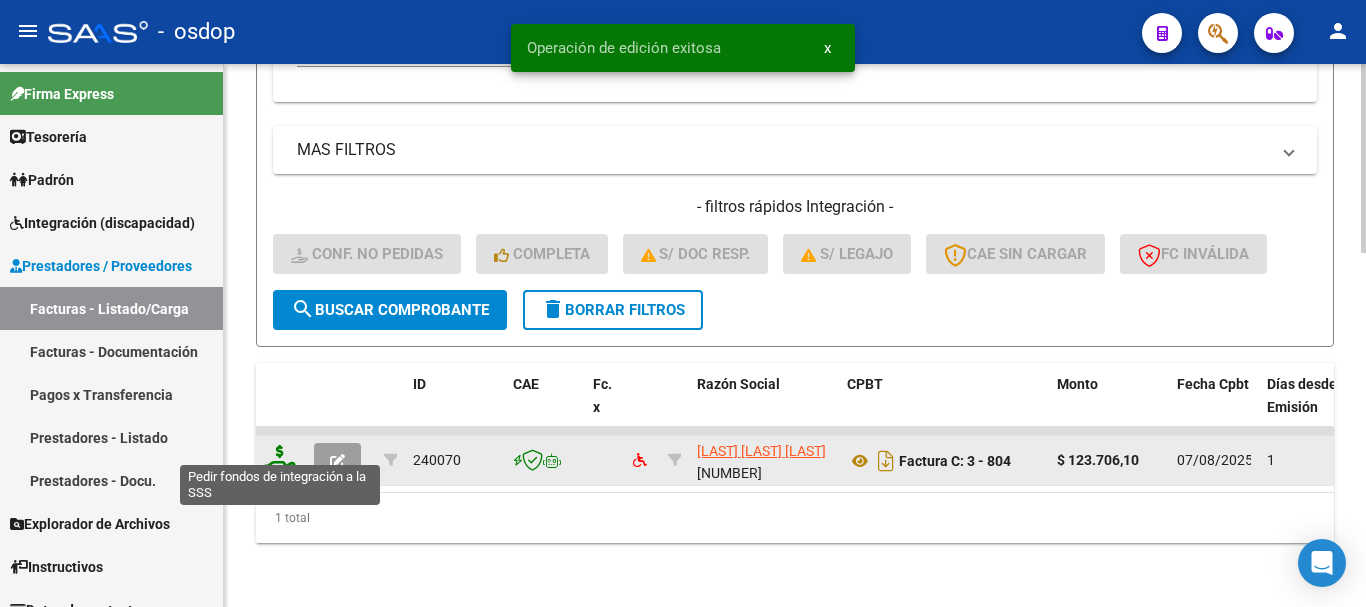 click 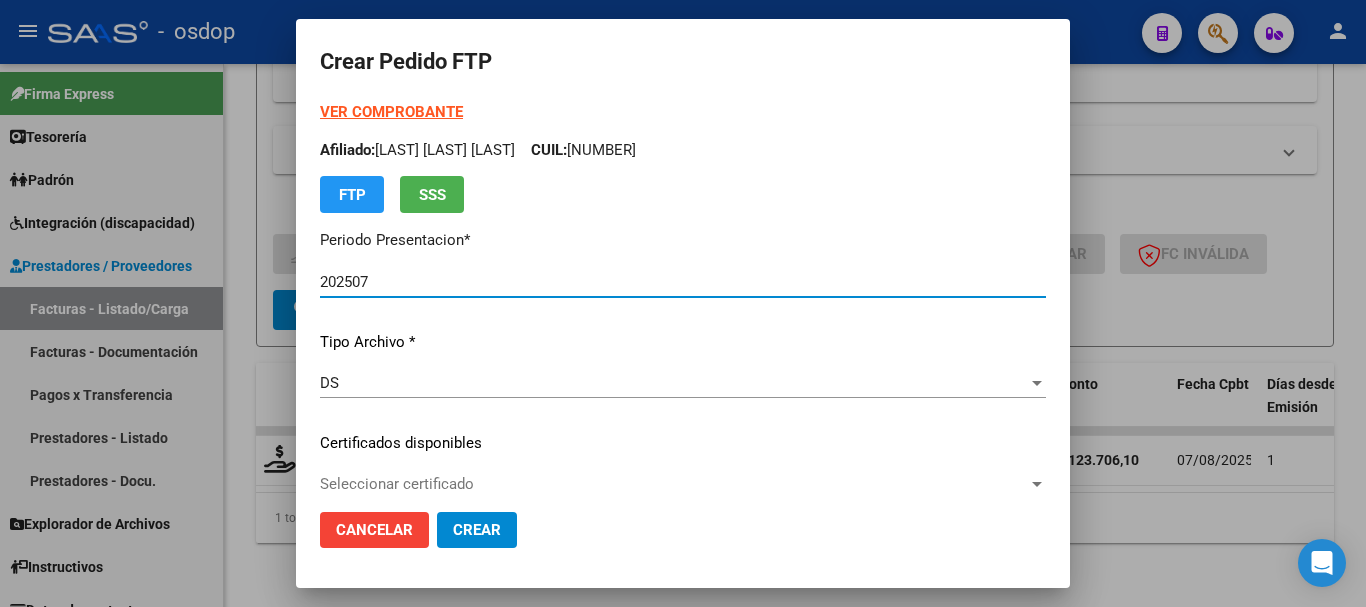 scroll, scrollTop: 300, scrollLeft: 0, axis: vertical 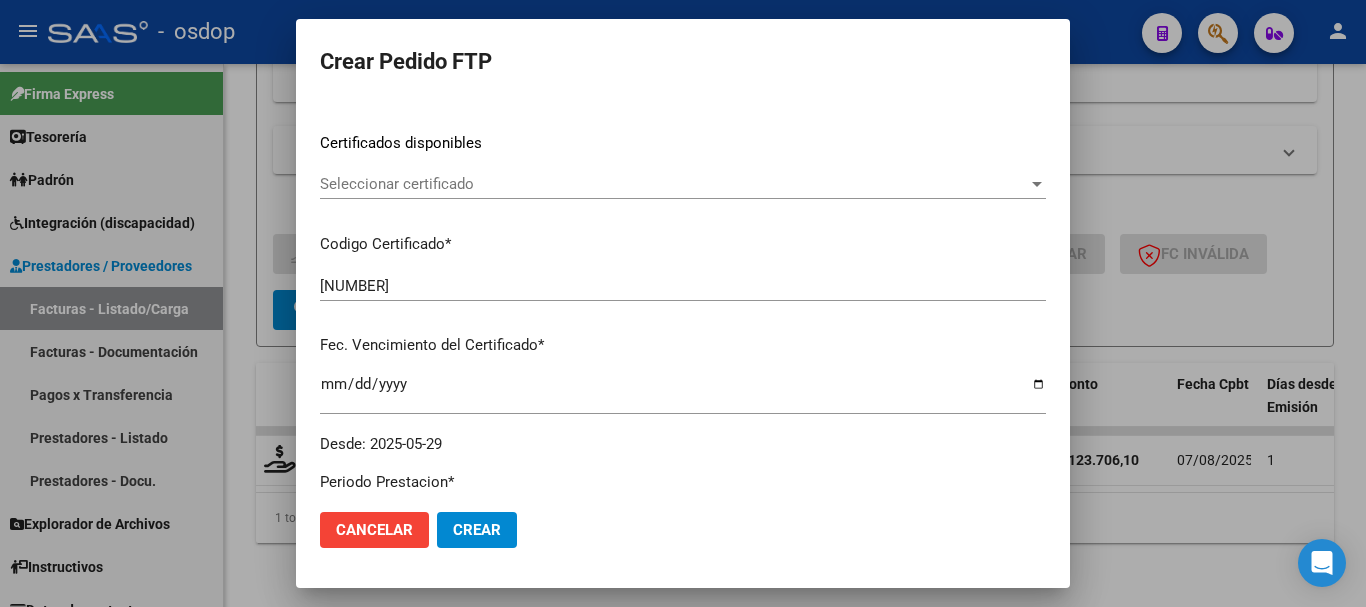 click on "Seleccionar certificado Seleccionar certificado" 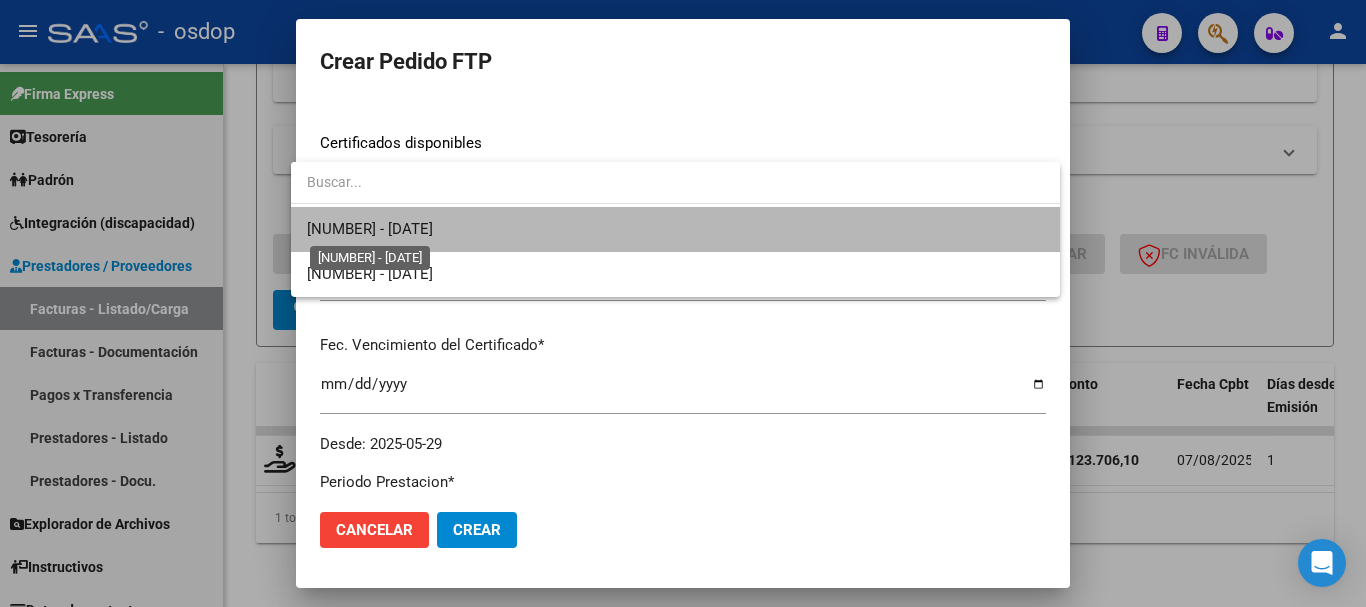 click on "[NUMBER]  - [DATE]" at bounding box center (370, 229) 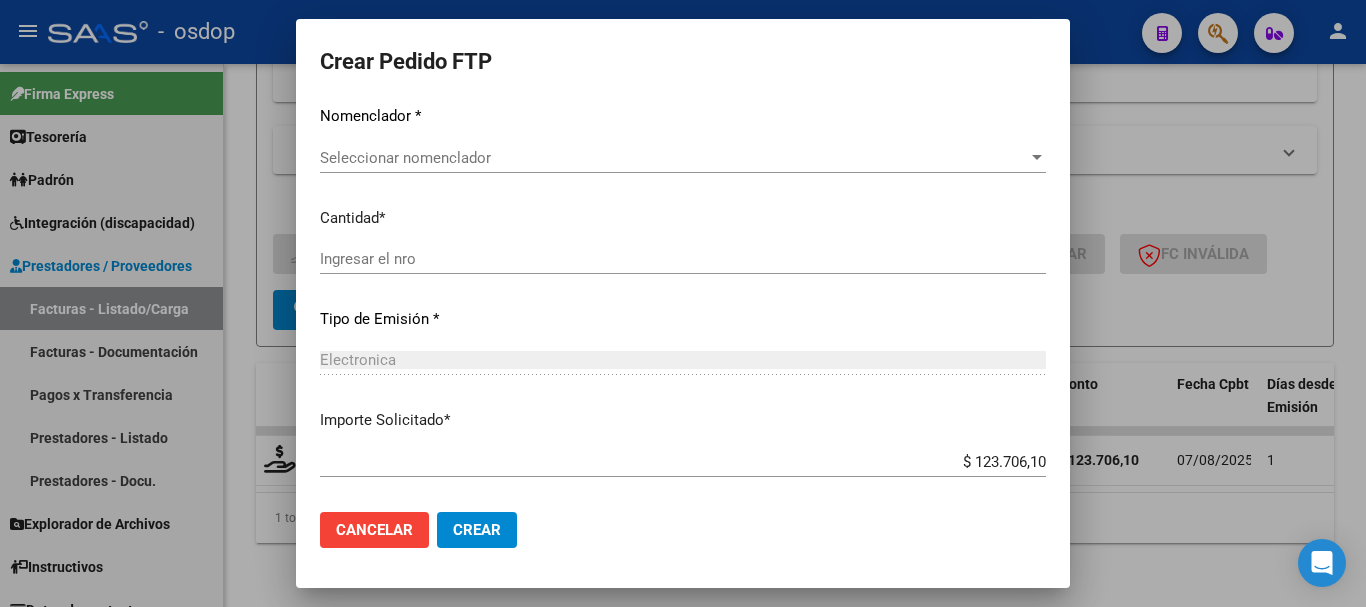 scroll, scrollTop: 621, scrollLeft: 0, axis: vertical 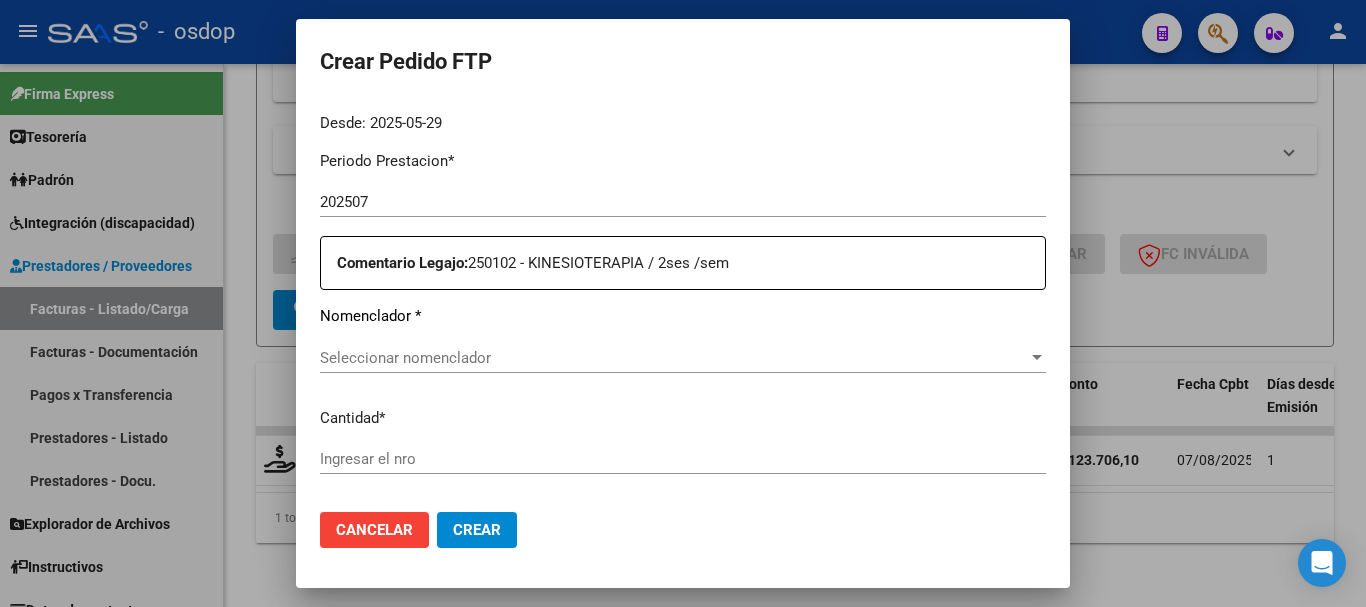 click on "Seleccionar nomenclador Seleccionar nomenclador" 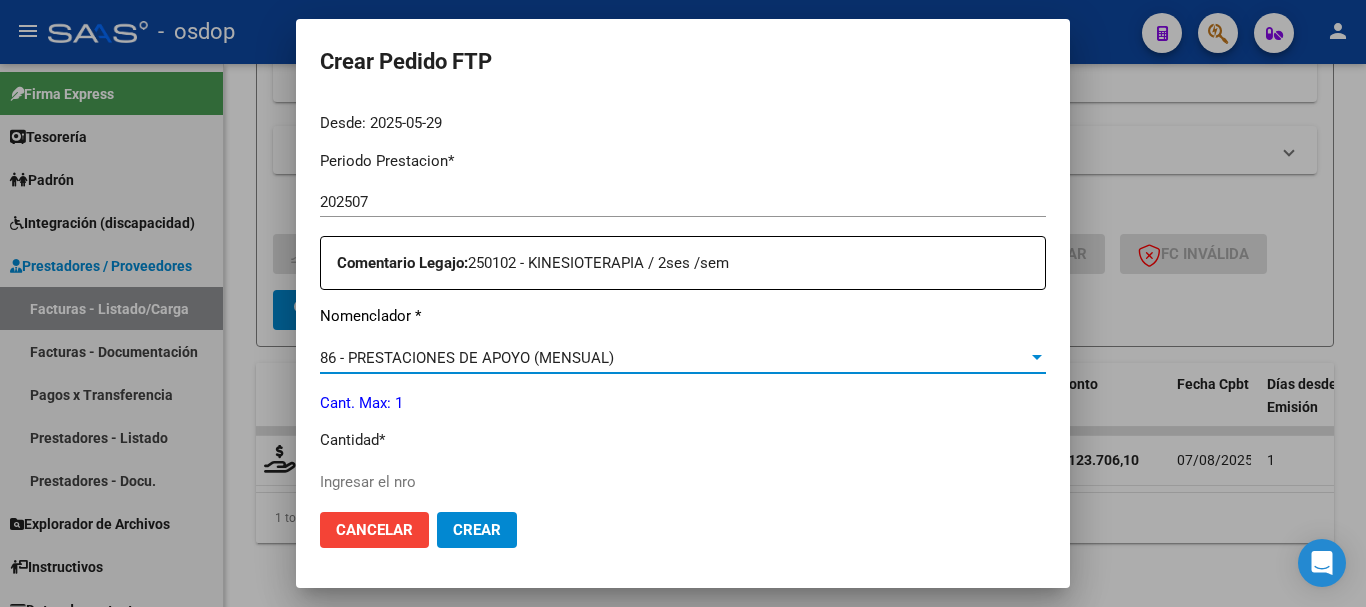 click on "Ingresar el nro" at bounding box center (683, 482) 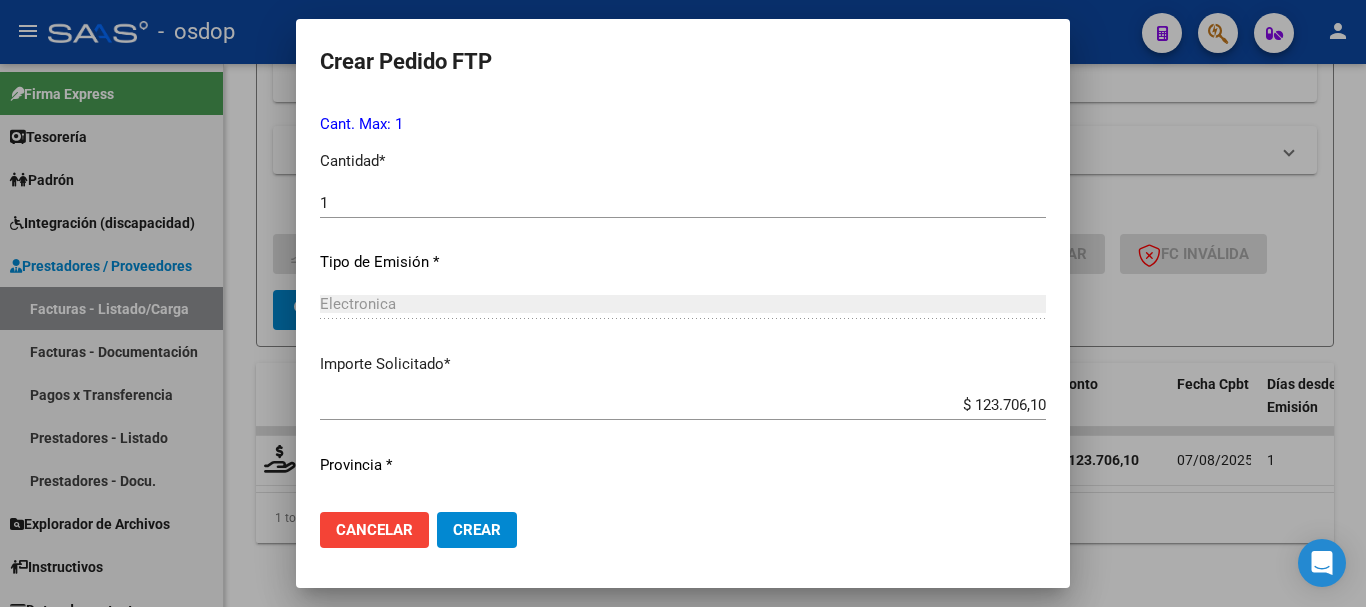 scroll, scrollTop: 1146, scrollLeft: 0, axis: vertical 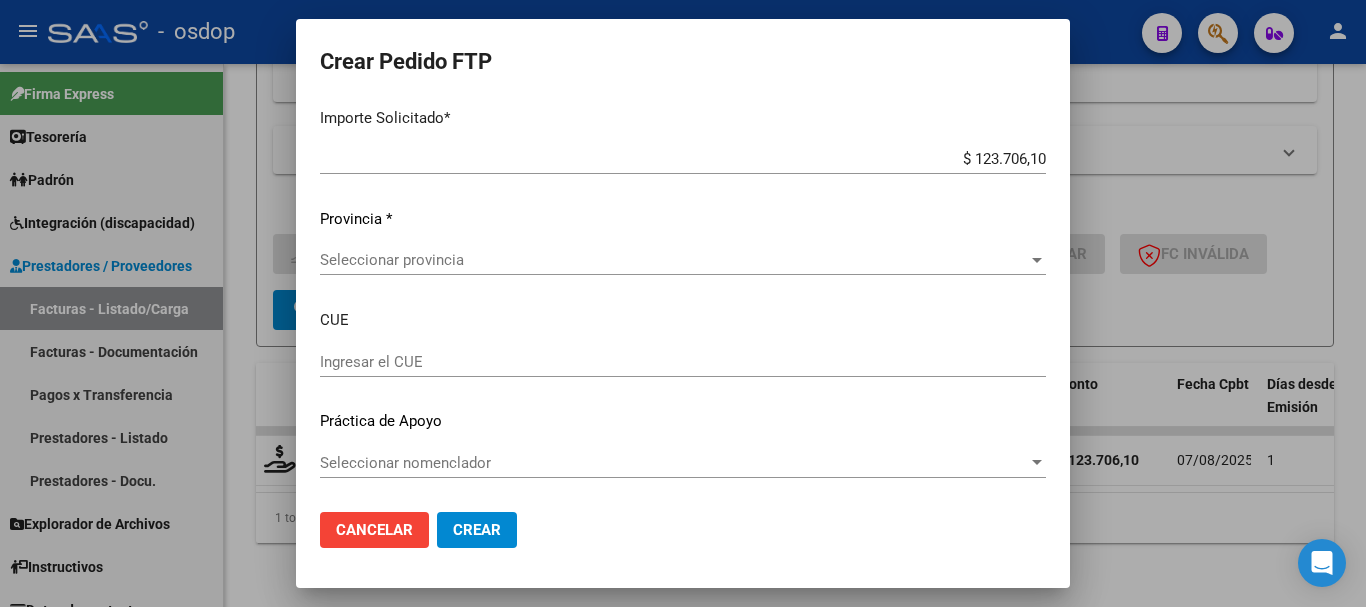 click on "Seleccionar provincia Seleccionar provincia" 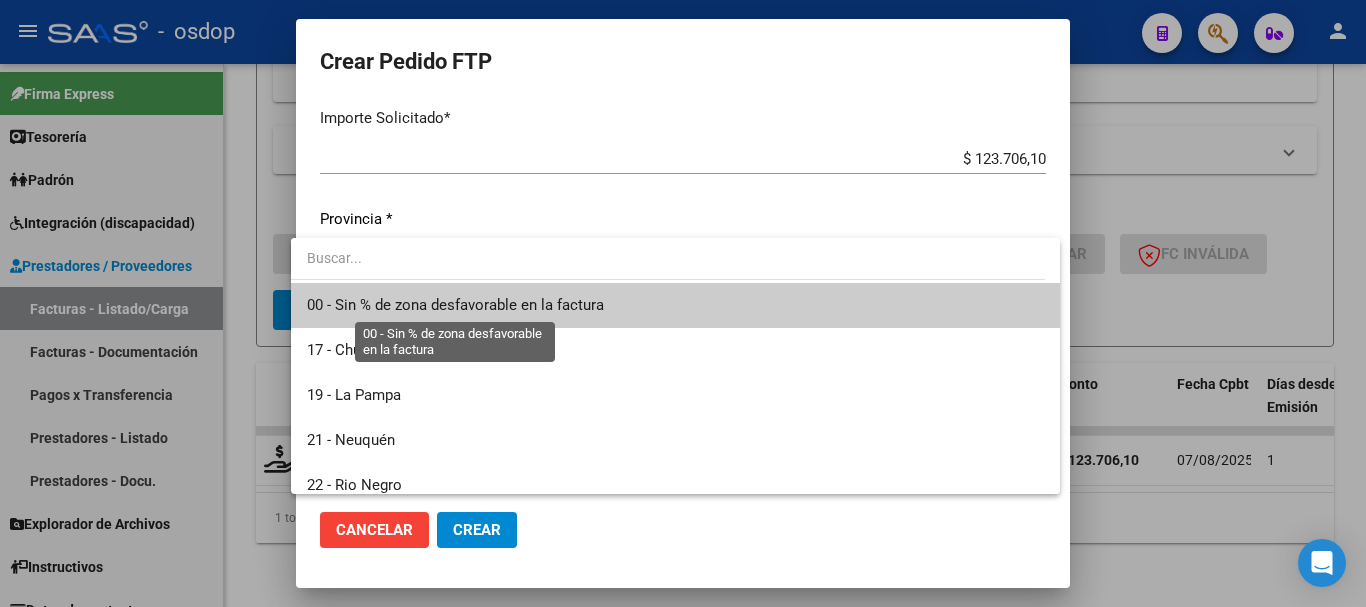click on "00 - Sin % de zona desfavorable en la factura" at bounding box center [455, 305] 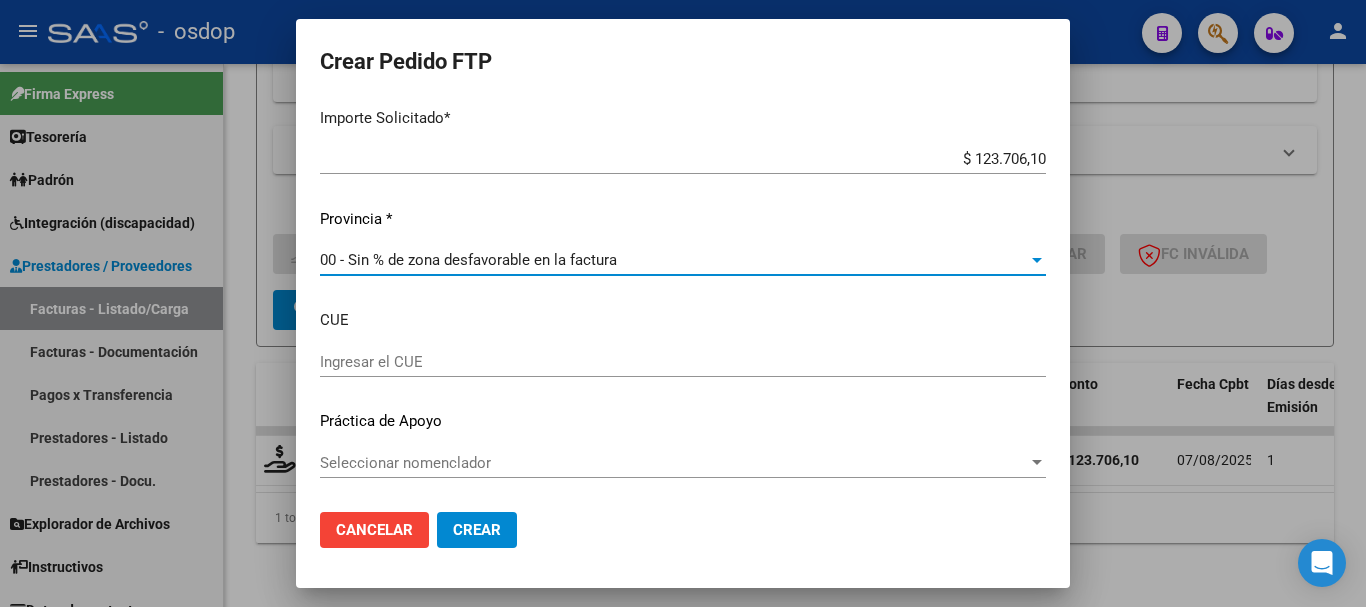 click on "Crear" 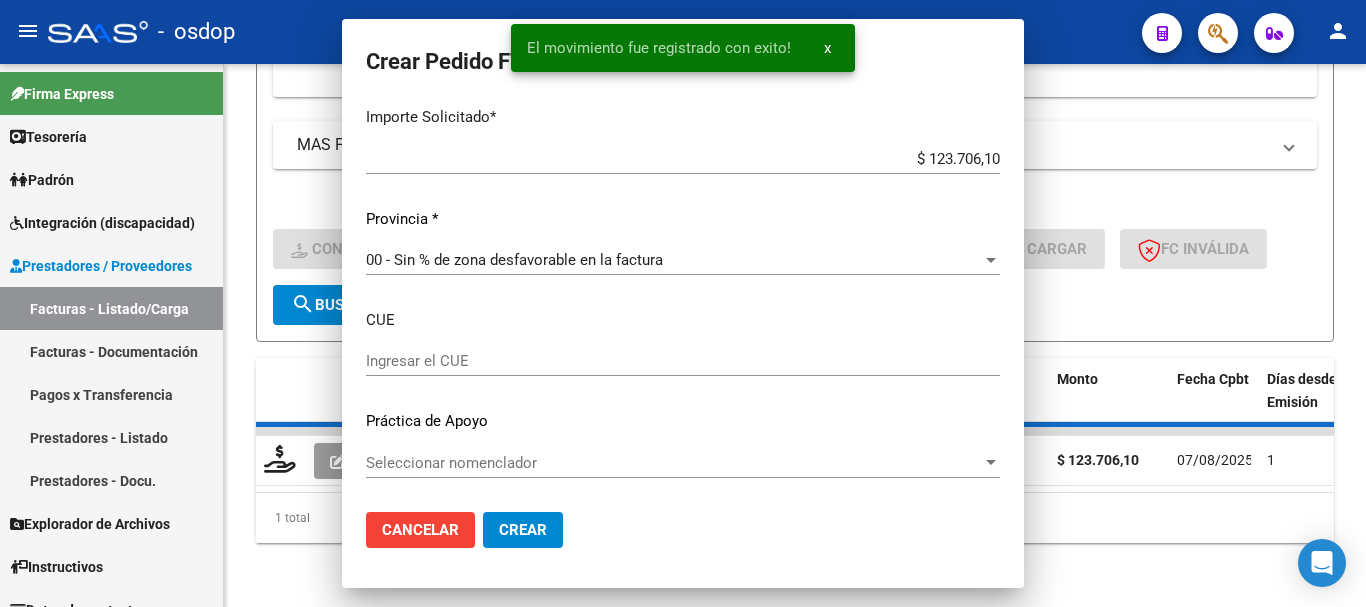scroll, scrollTop: 0, scrollLeft: 0, axis: both 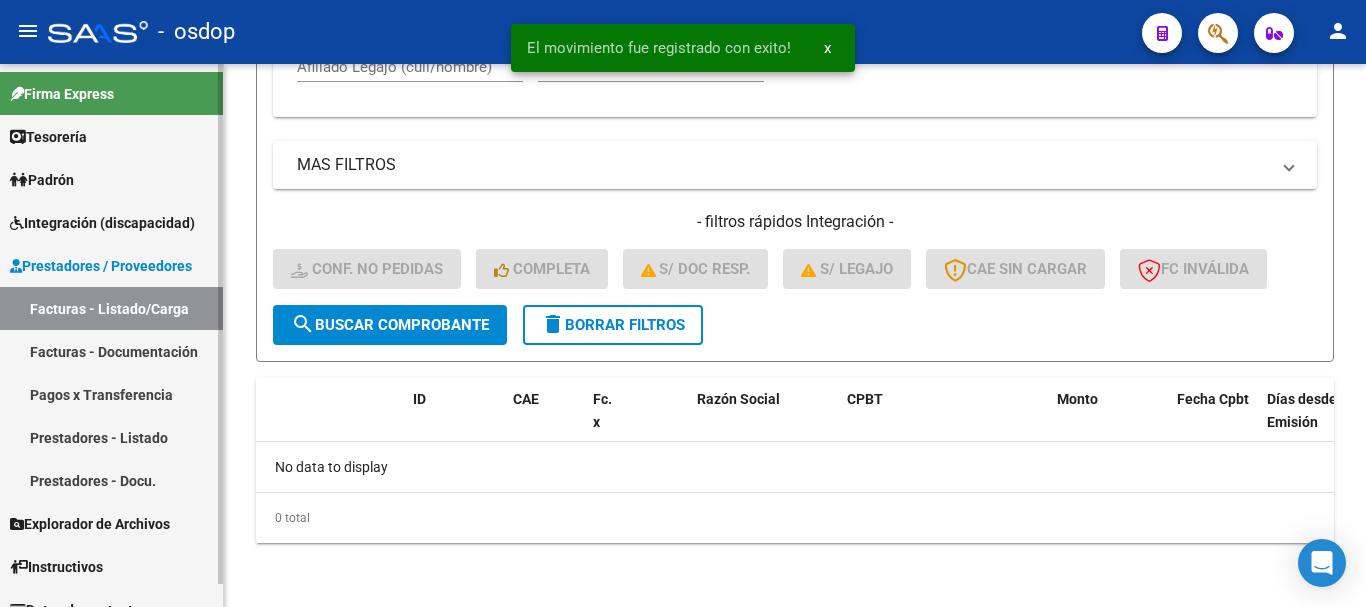 click on "Integración (discapacidad)" at bounding box center [102, 223] 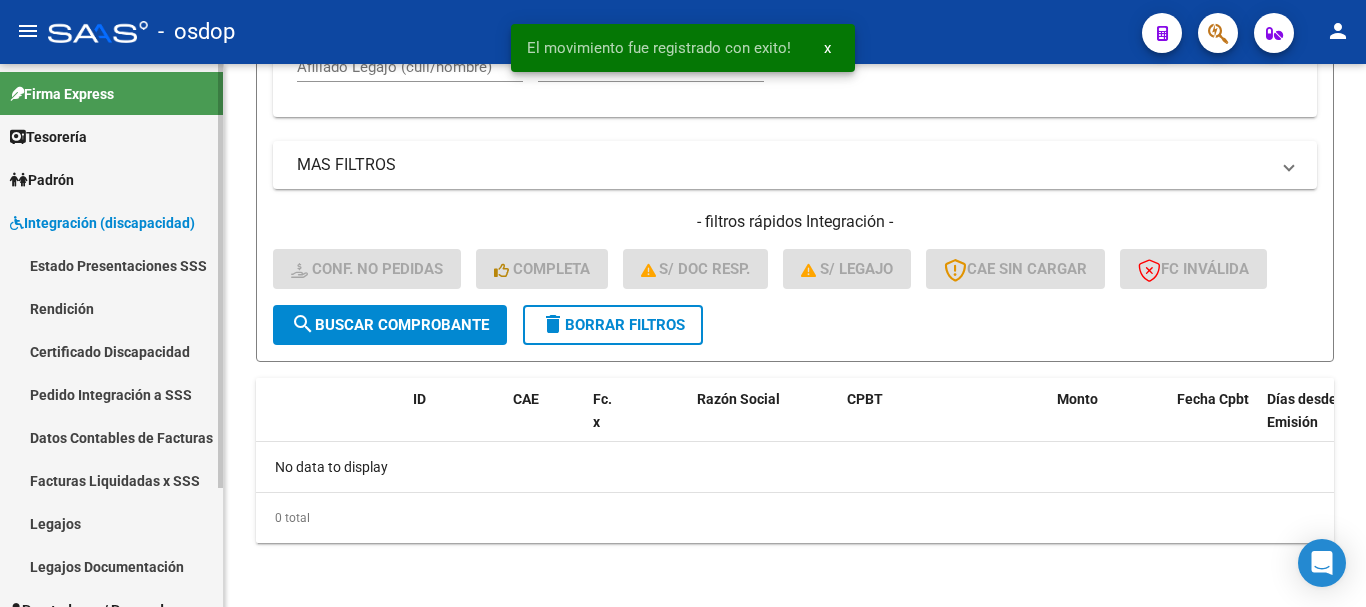 click on "Pedido Integración a SSS" at bounding box center [111, 394] 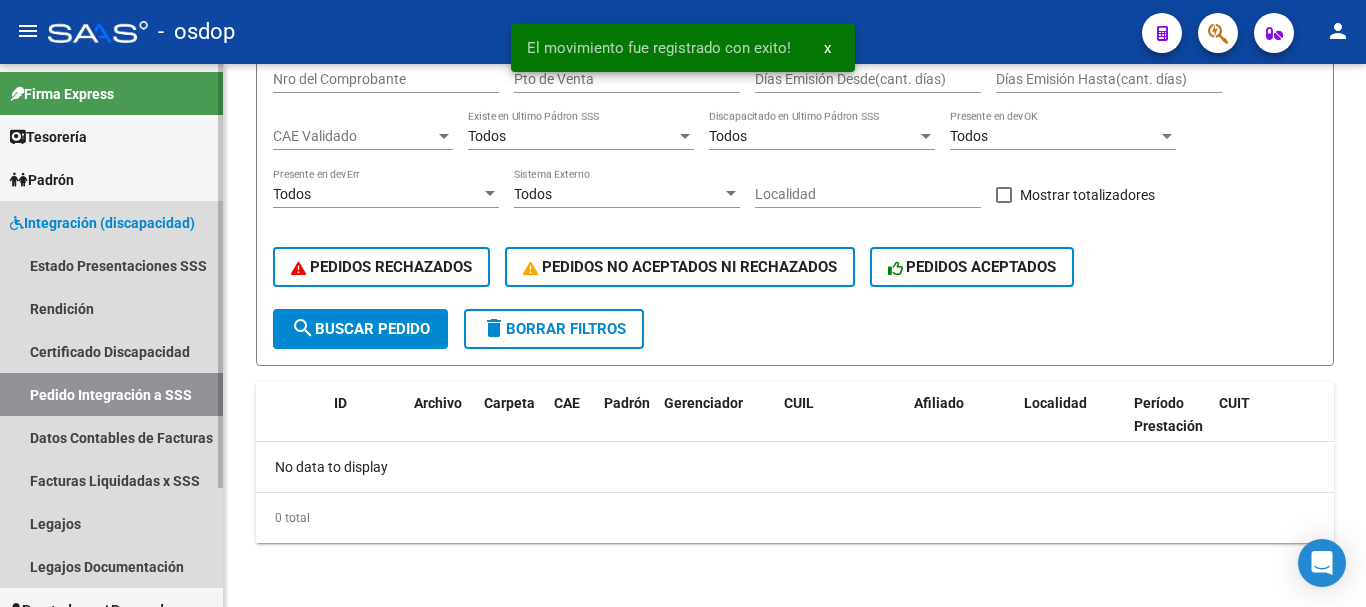 scroll, scrollTop: 0, scrollLeft: 0, axis: both 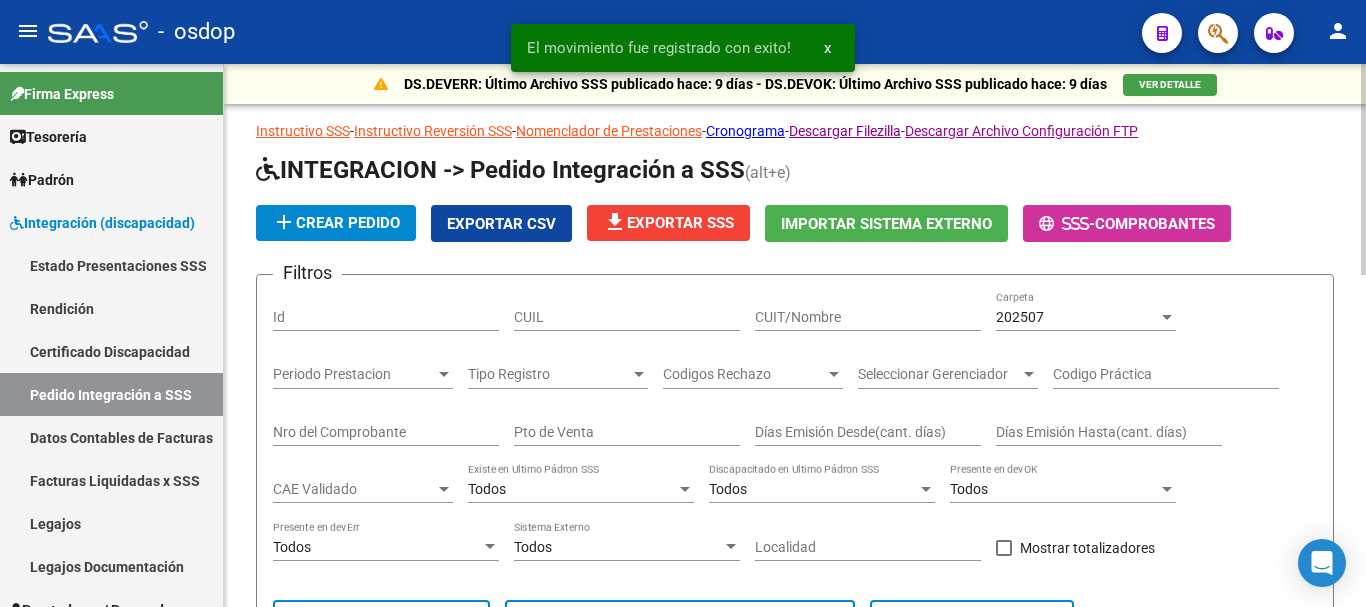 click on "file_download  Exportar SSS" 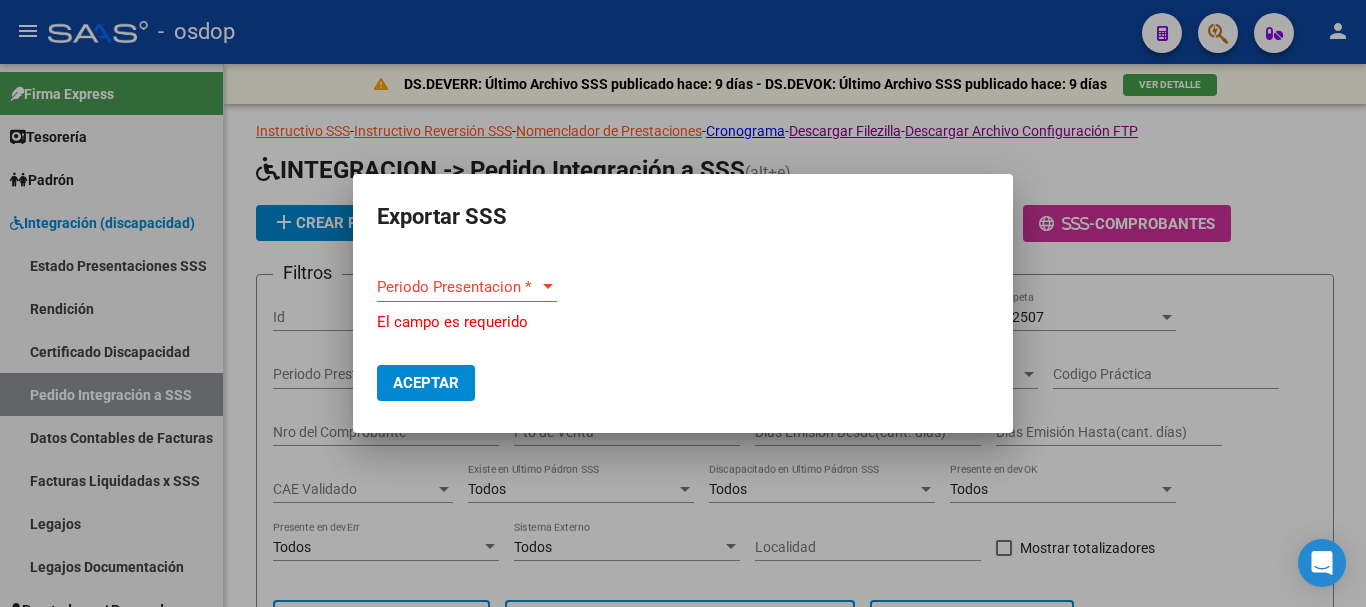 click at bounding box center (683, 303) 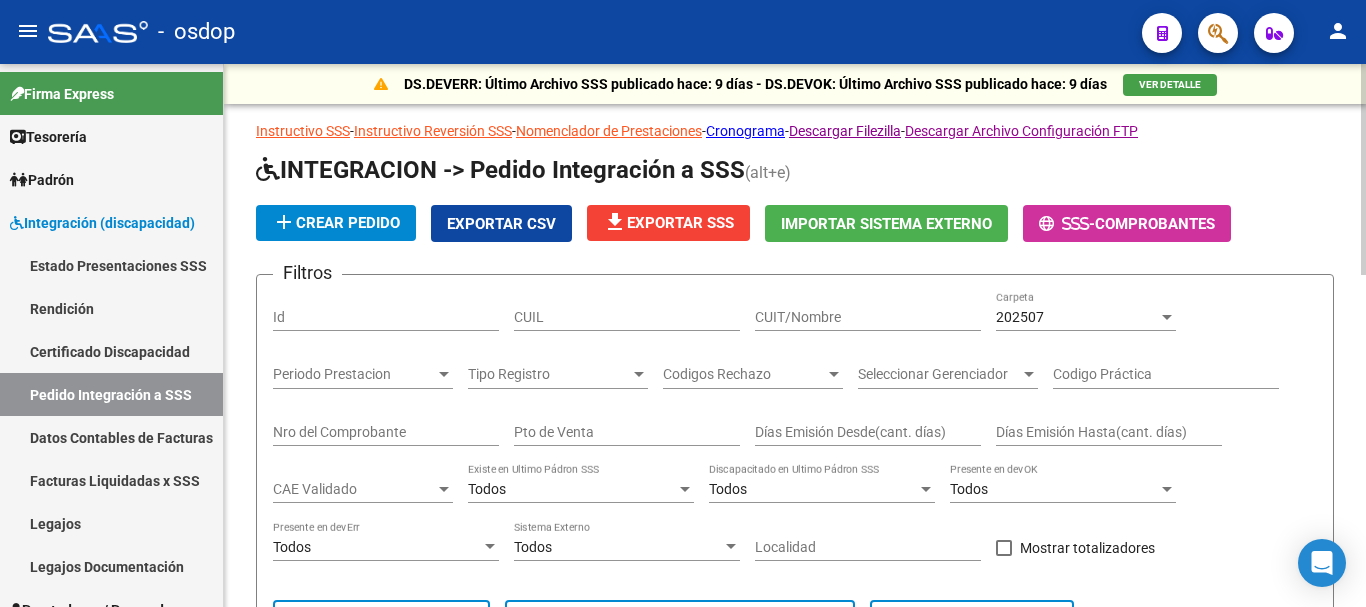 click on "Exportar CSV" 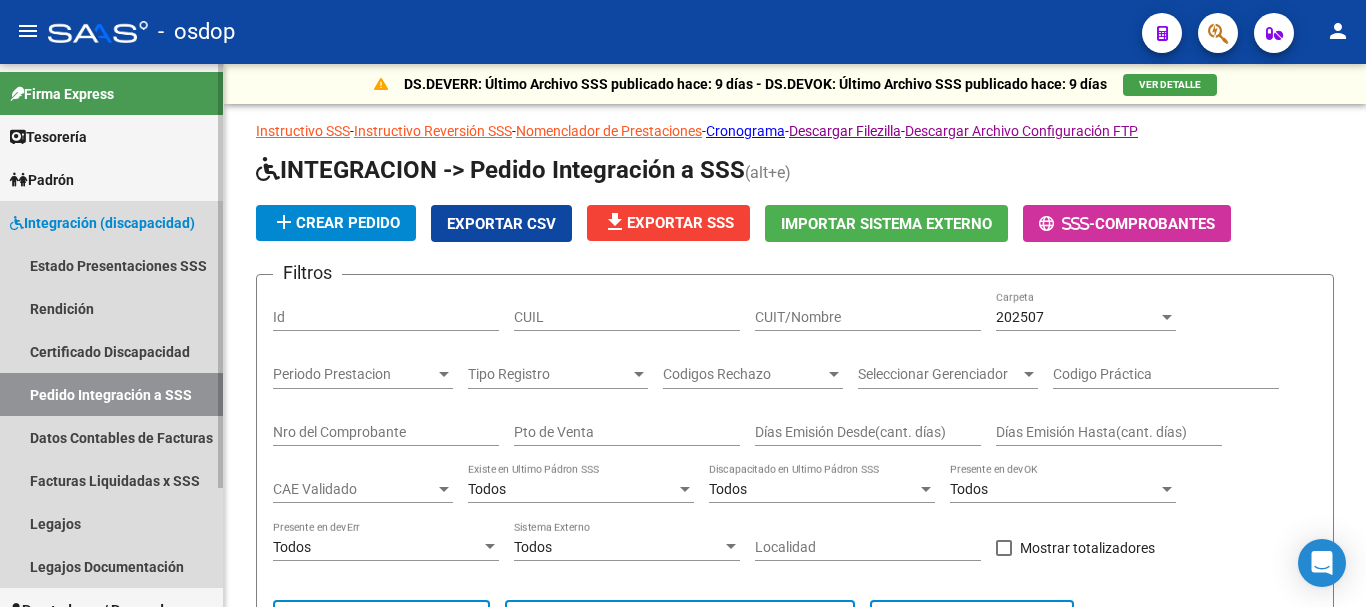 click on "Integración (discapacidad)" at bounding box center [102, 223] 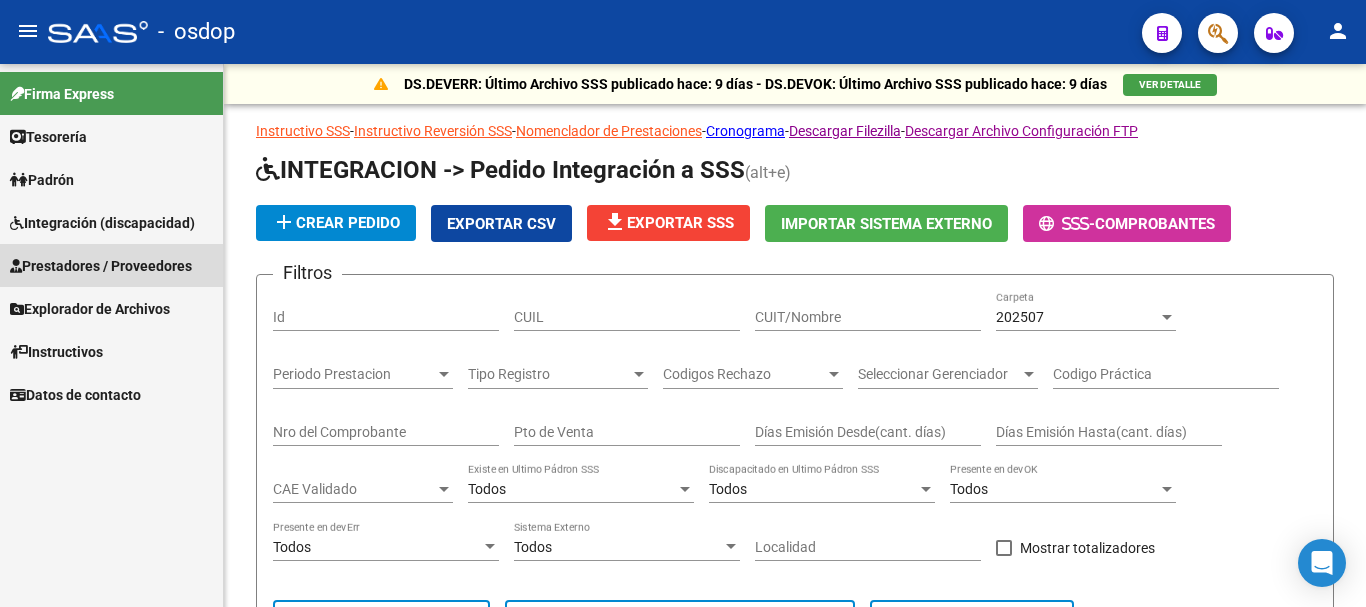 click on "Prestadores / Proveedores" at bounding box center (101, 266) 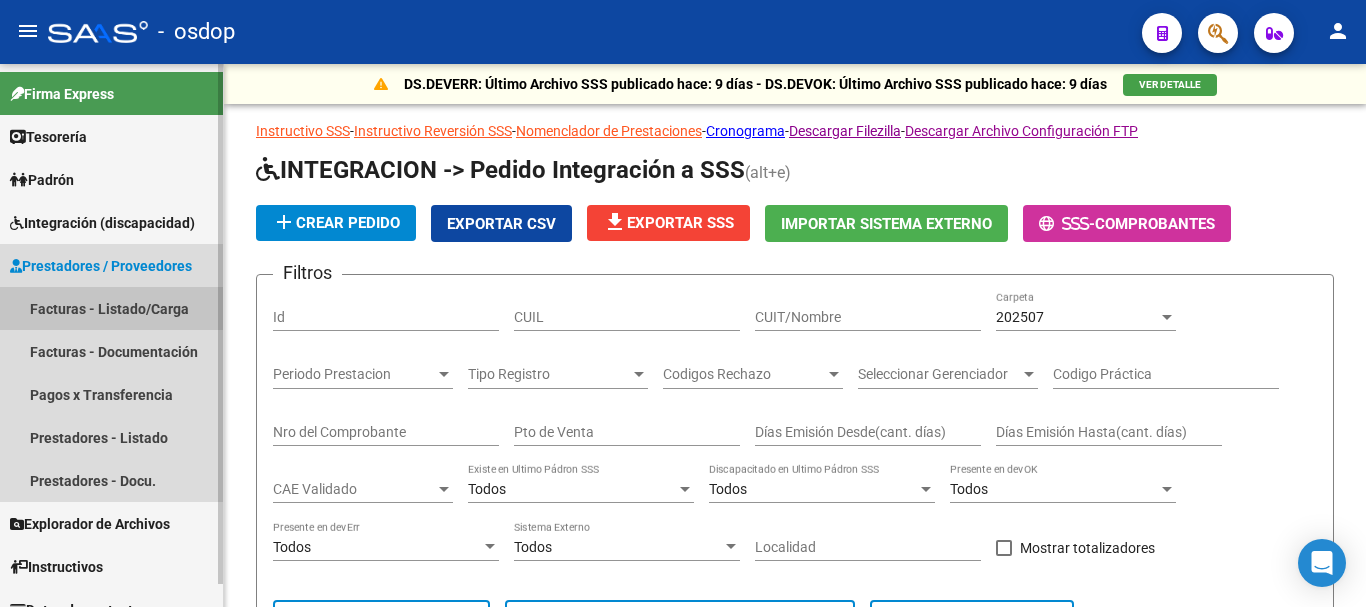 click on "Facturas - Listado/Carga" at bounding box center (111, 308) 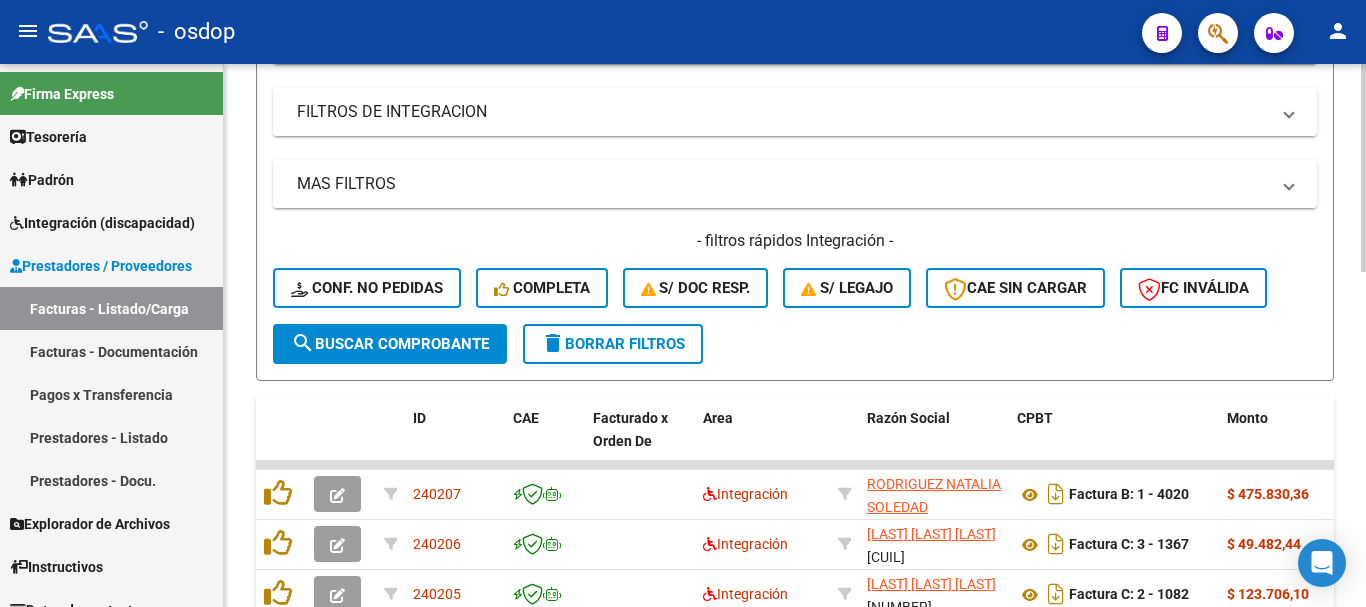 scroll, scrollTop: 0, scrollLeft: 0, axis: both 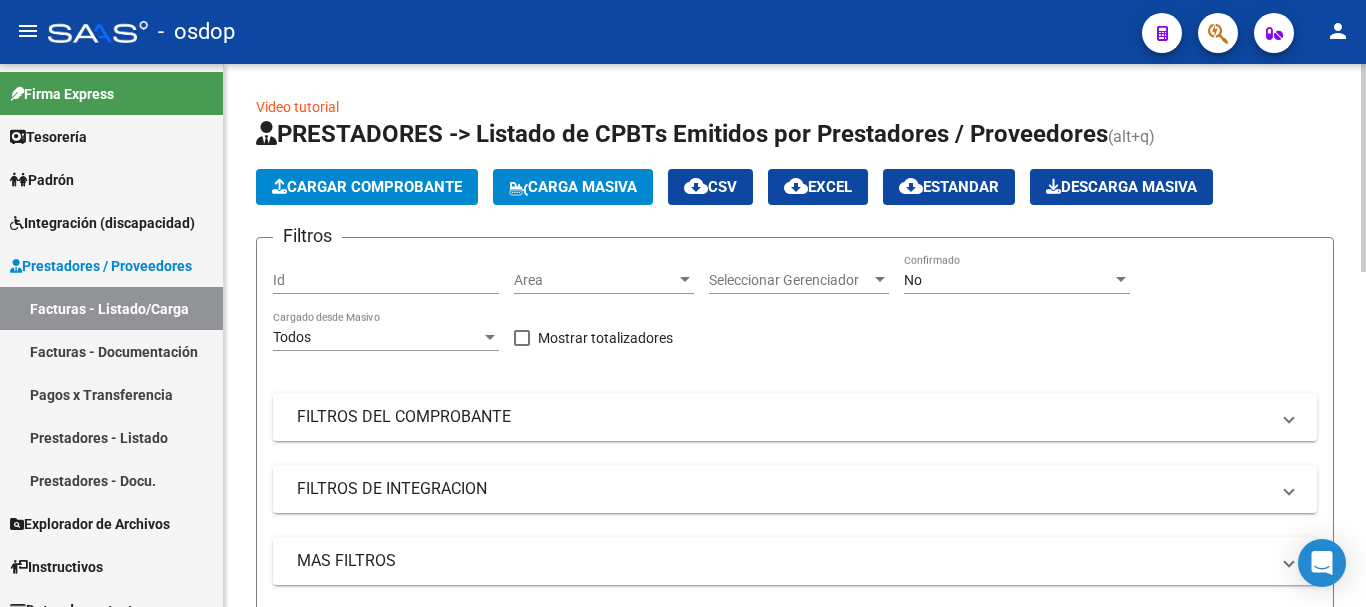 click on "cloud_download  EXCEL" 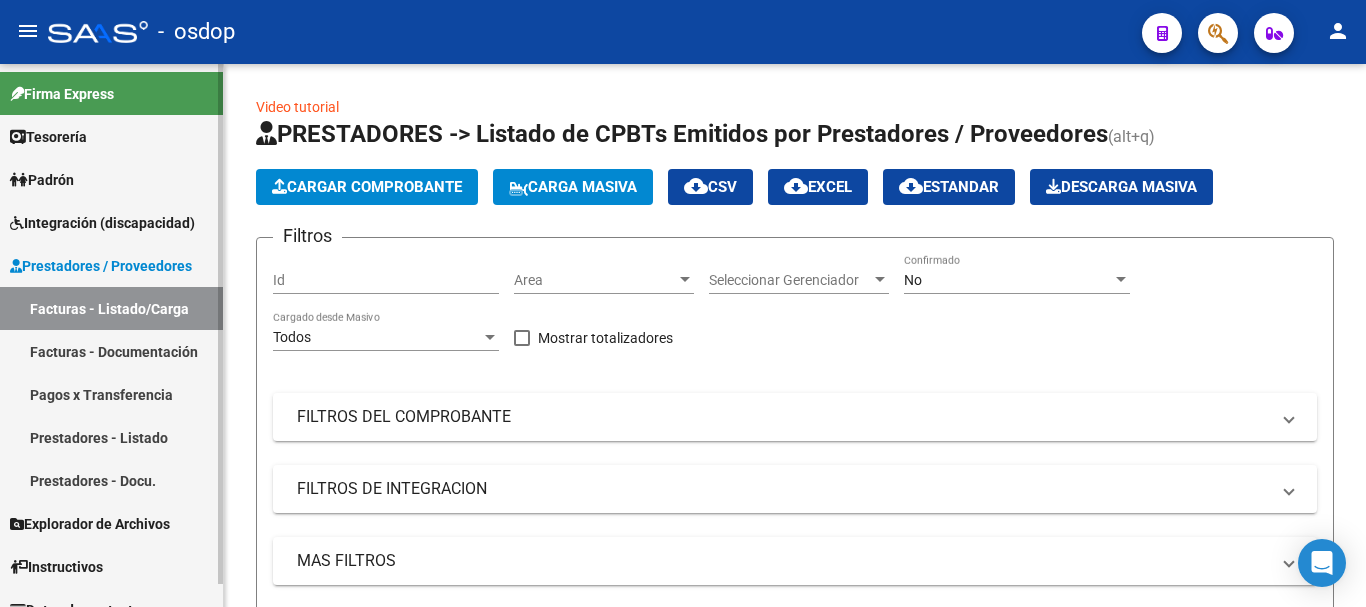 click on "Integración (discapacidad)" at bounding box center (102, 223) 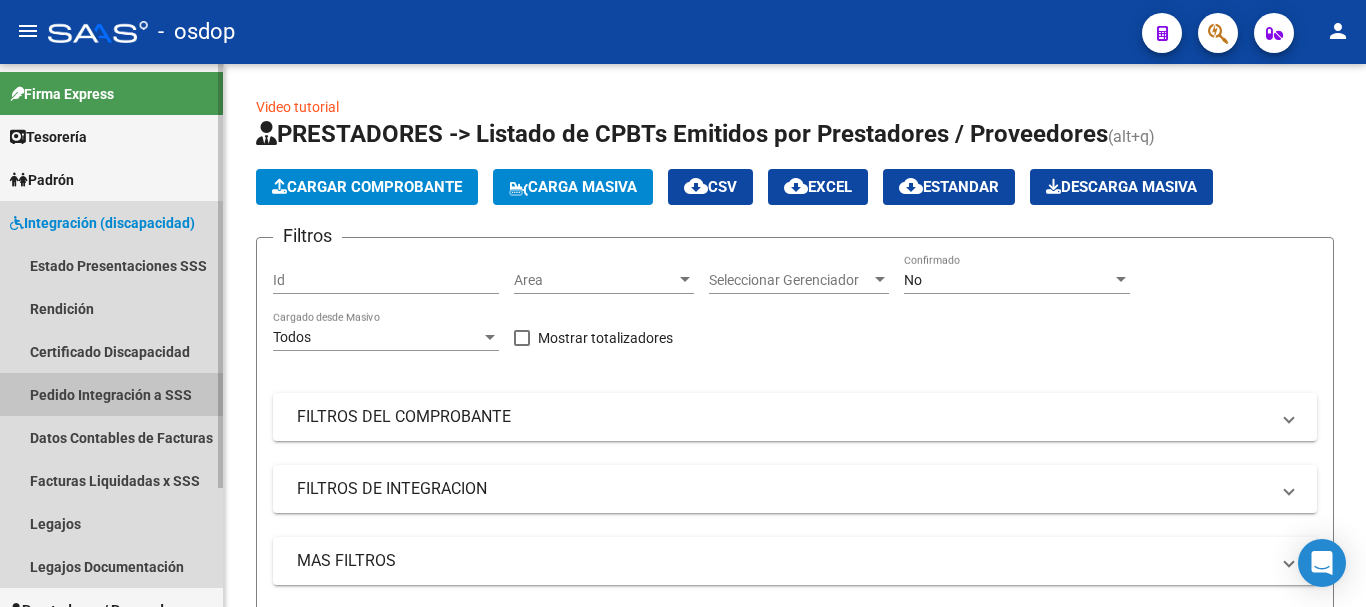 click on "Pedido Integración a SSS" at bounding box center [111, 394] 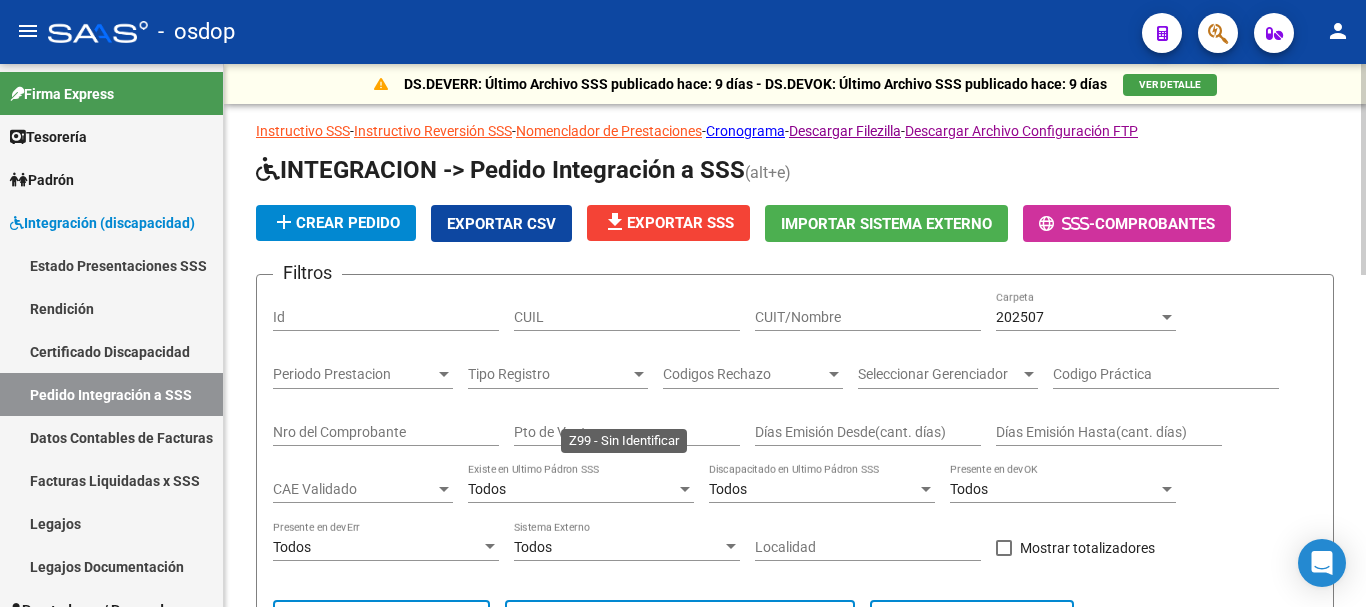 scroll, scrollTop: 500, scrollLeft: 0, axis: vertical 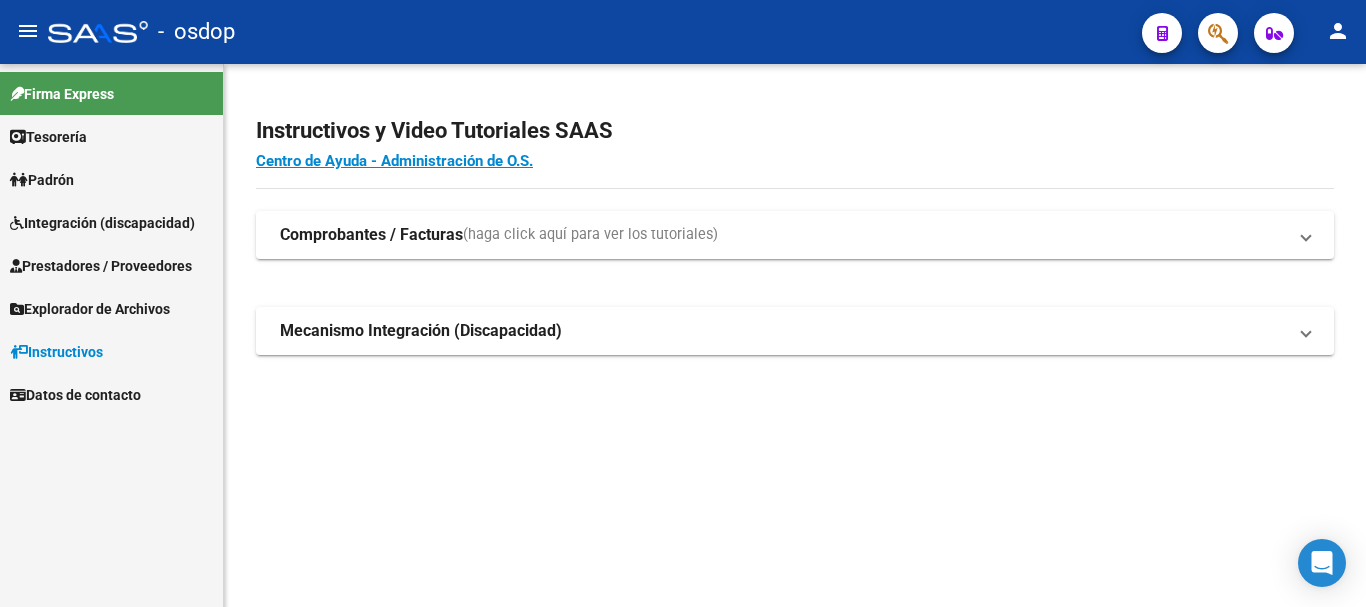 click on "Prestadores / Proveedores" at bounding box center (101, 266) 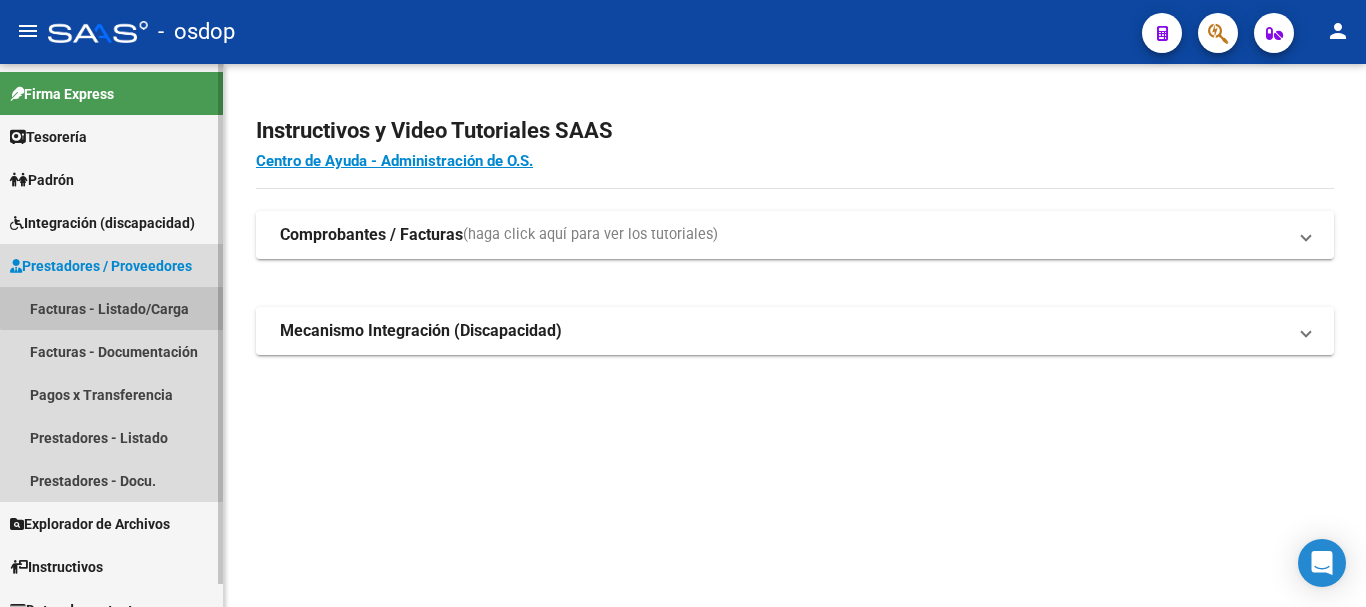 click on "Facturas - Listado/Carga" at bounding box center [111, 308] 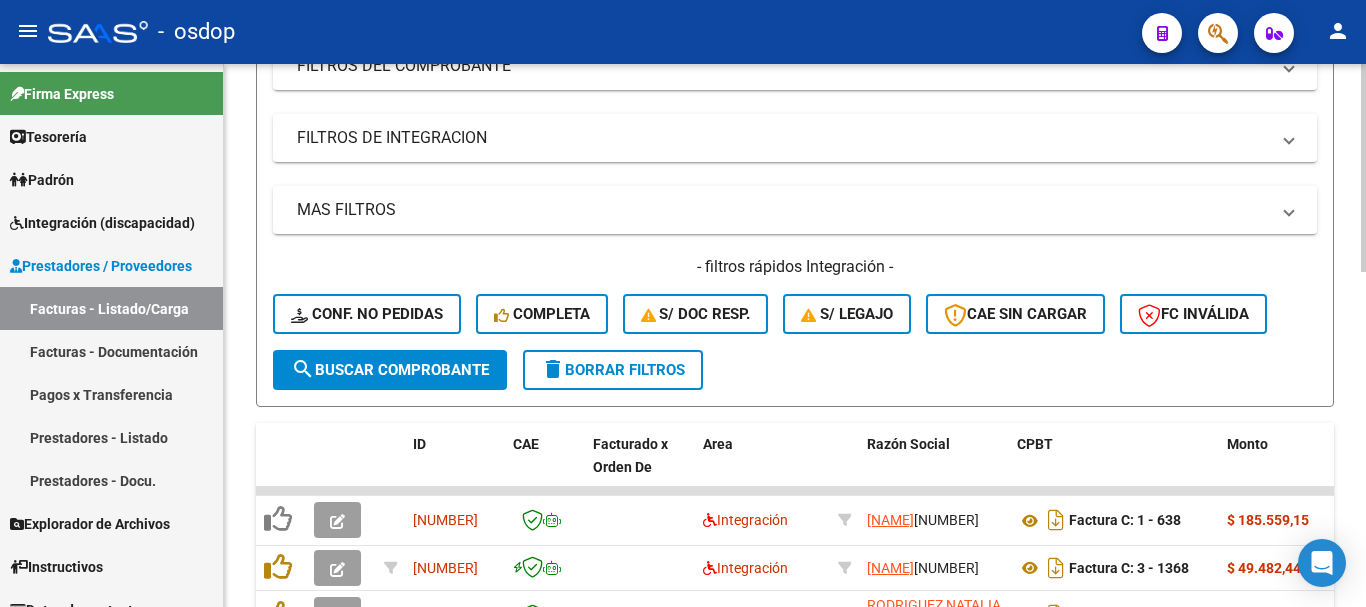 scroll, scrollTop: 251, scrollLeft: 0, axis: vertical 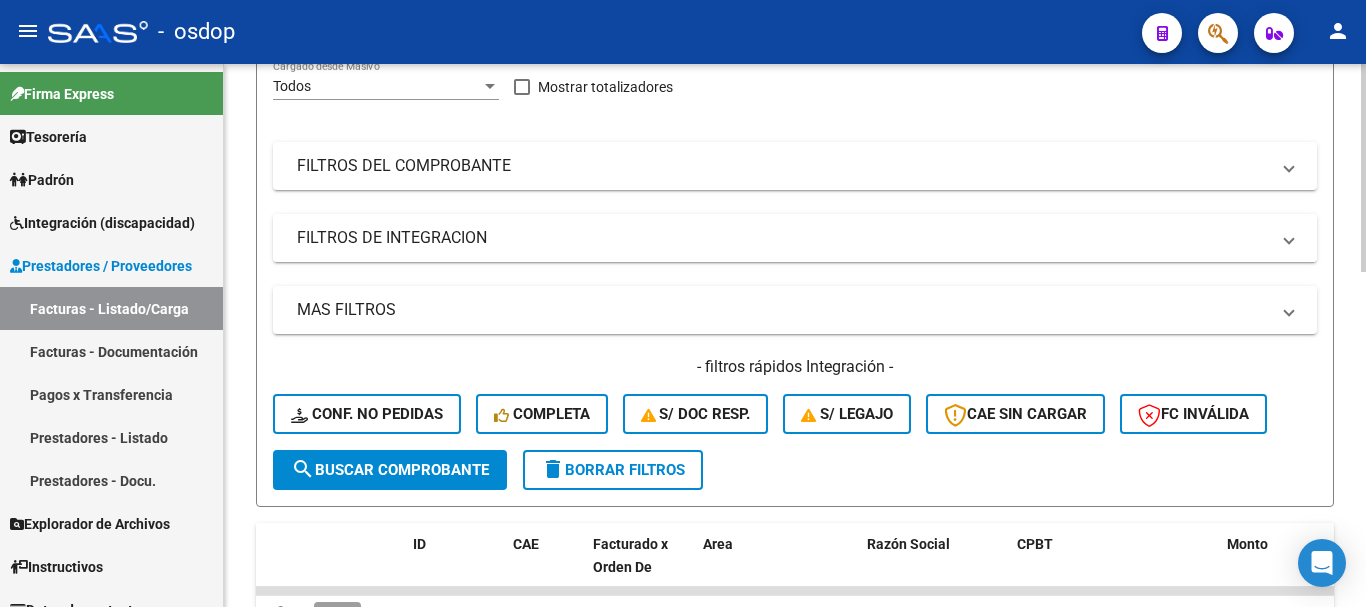 click on "FILTROS DE INTEGRACION" at bounding box center [783, 238] 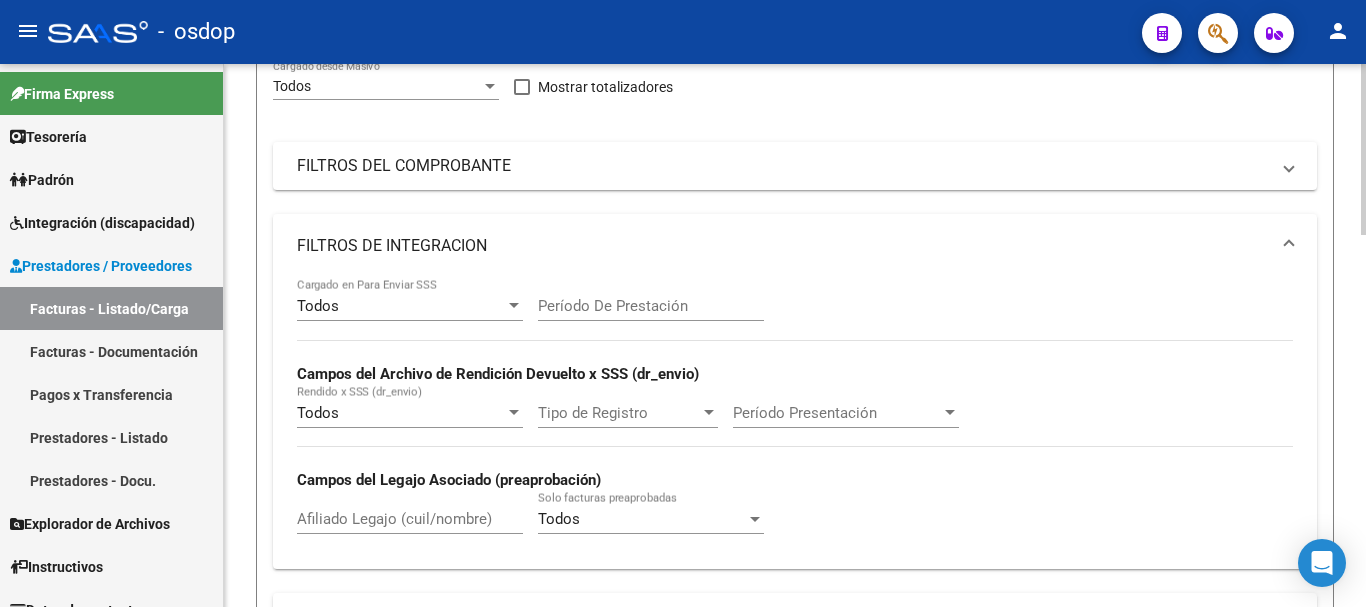 click on "Afiliado Legajo (cuil/nombre)" at bounding box center (410, 519) 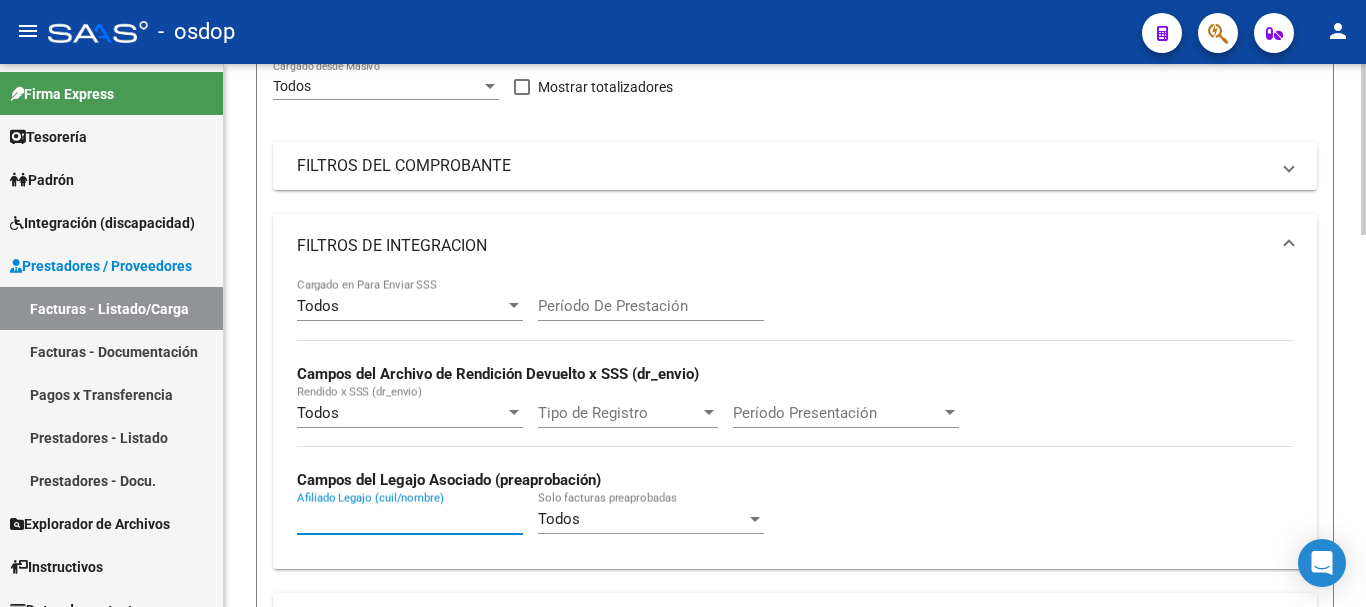paste on "20521024969" 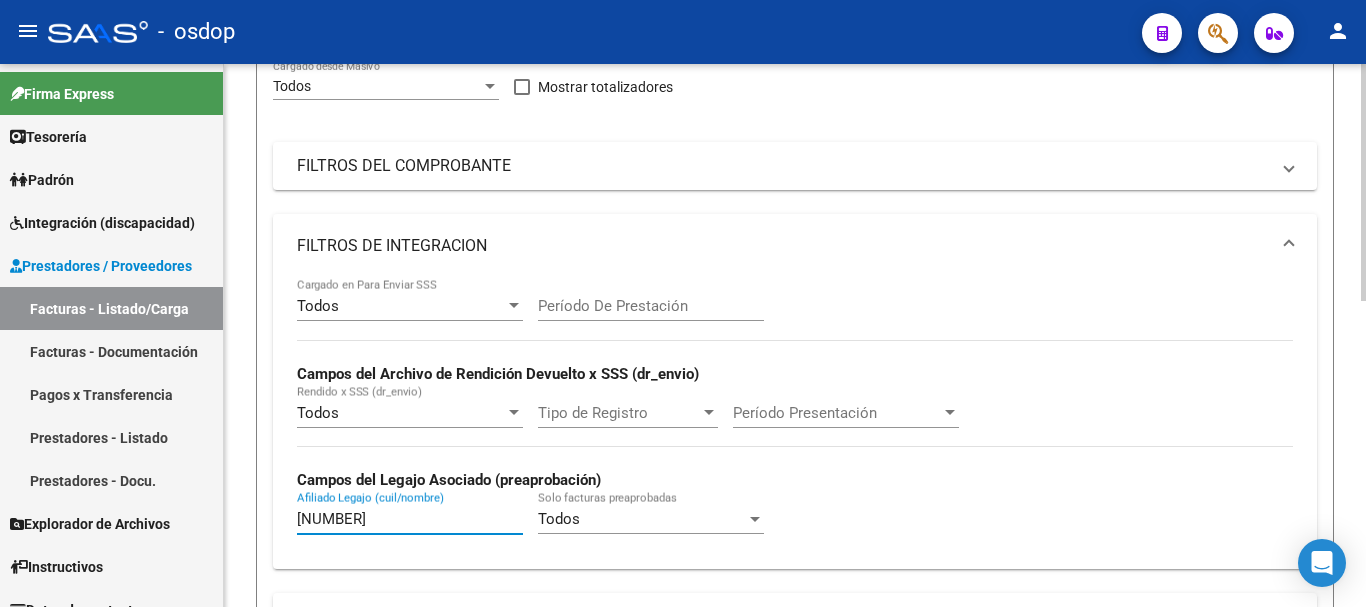 scroll, scrollTop: 651, scrollLeft: 0, axis: vertical 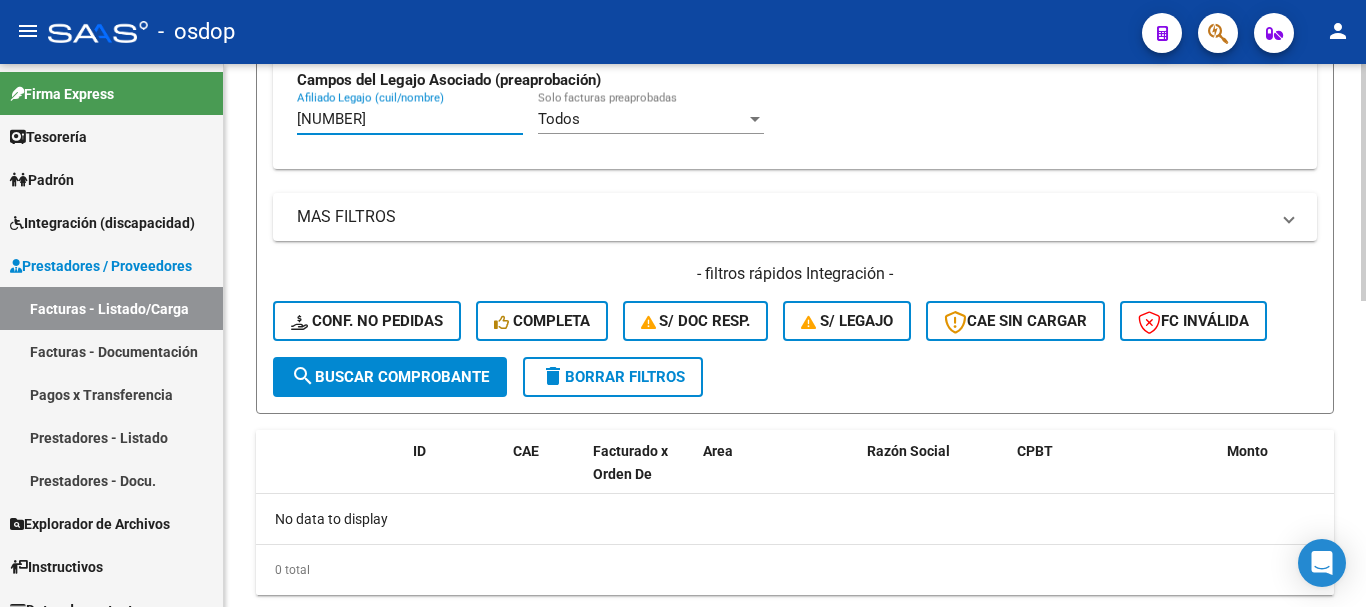 type on "20521024969" 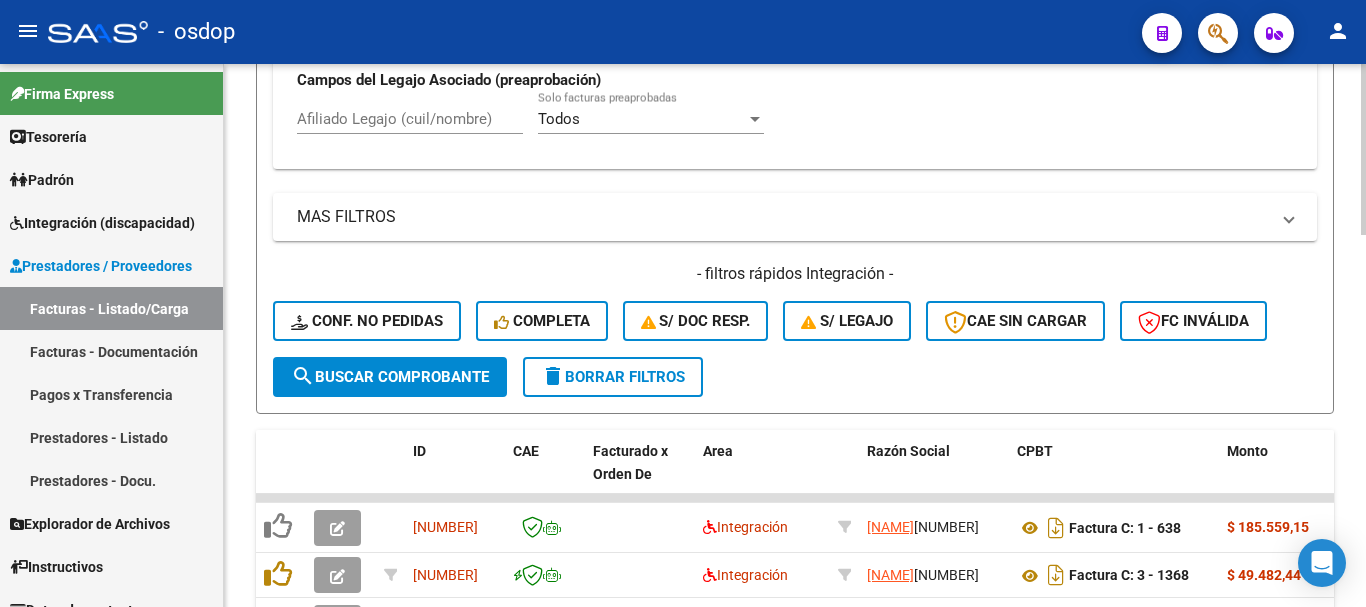 click on "Afiliado Legajo (cuil/nombre)" at bounding box center (410, 119) 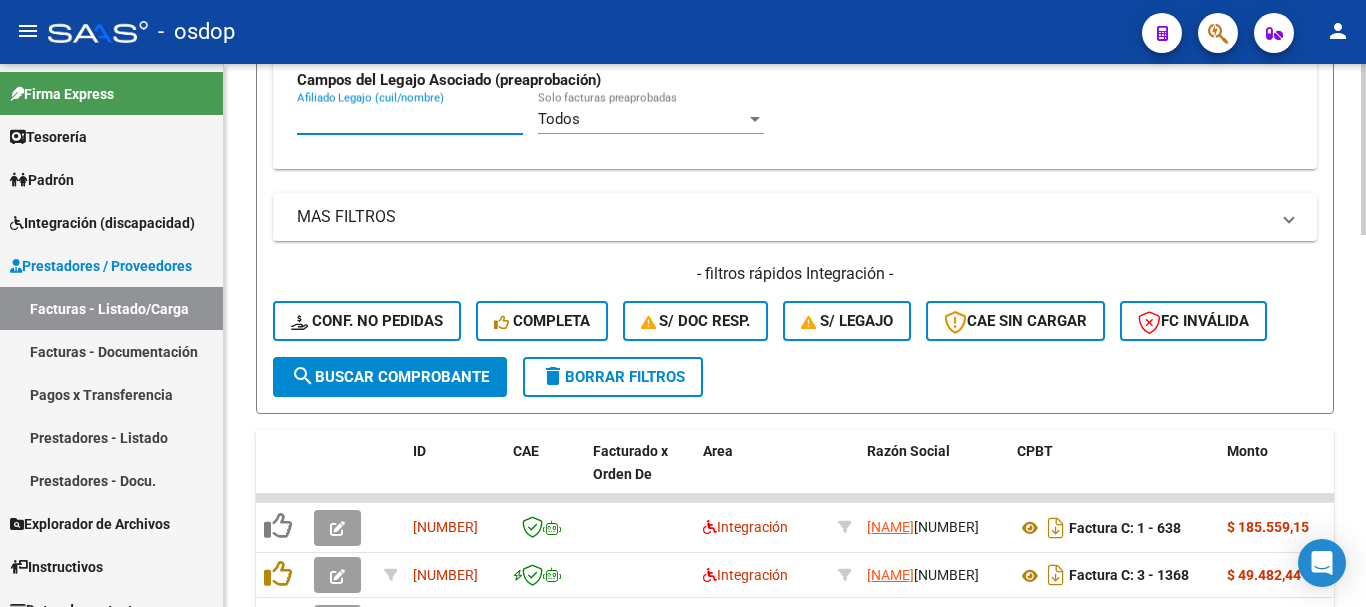 paste on "20521024969" 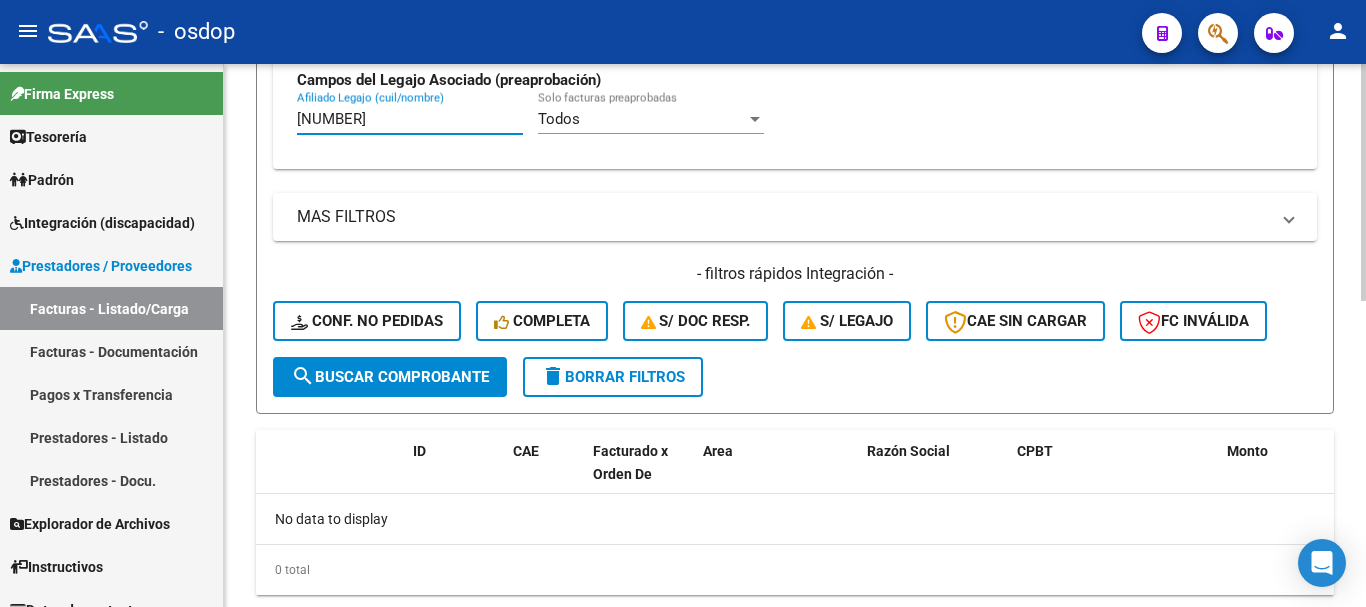 type on "20521024969" 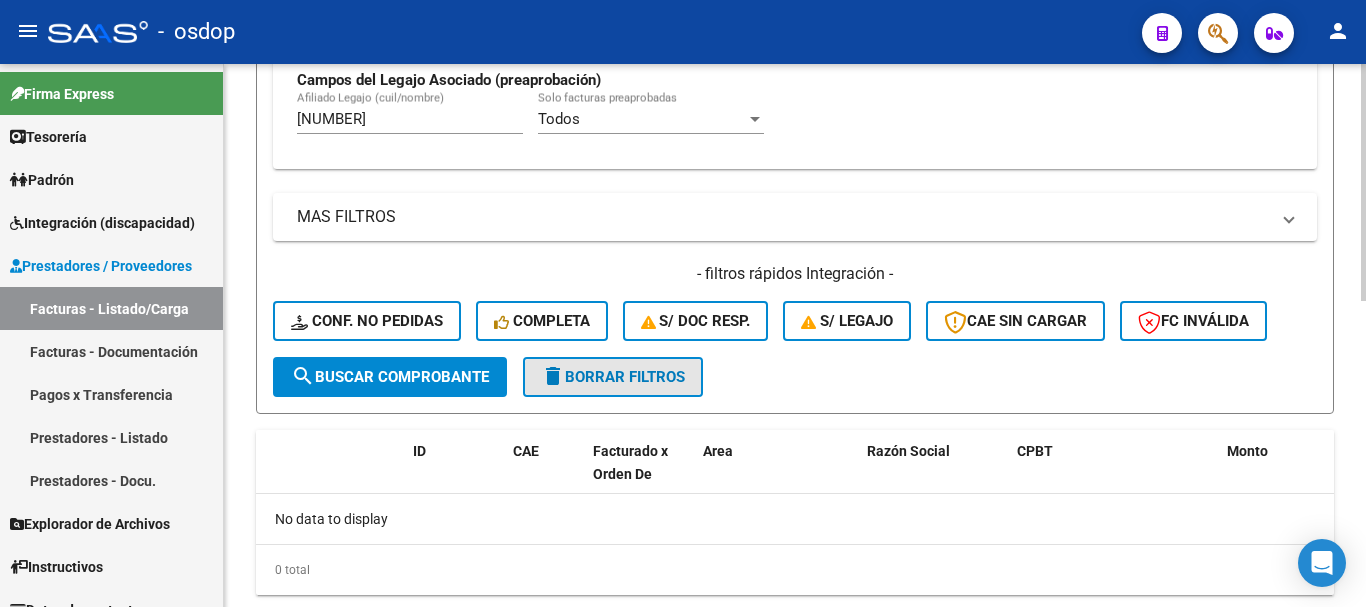 click on "delete  Borrar Filtros" 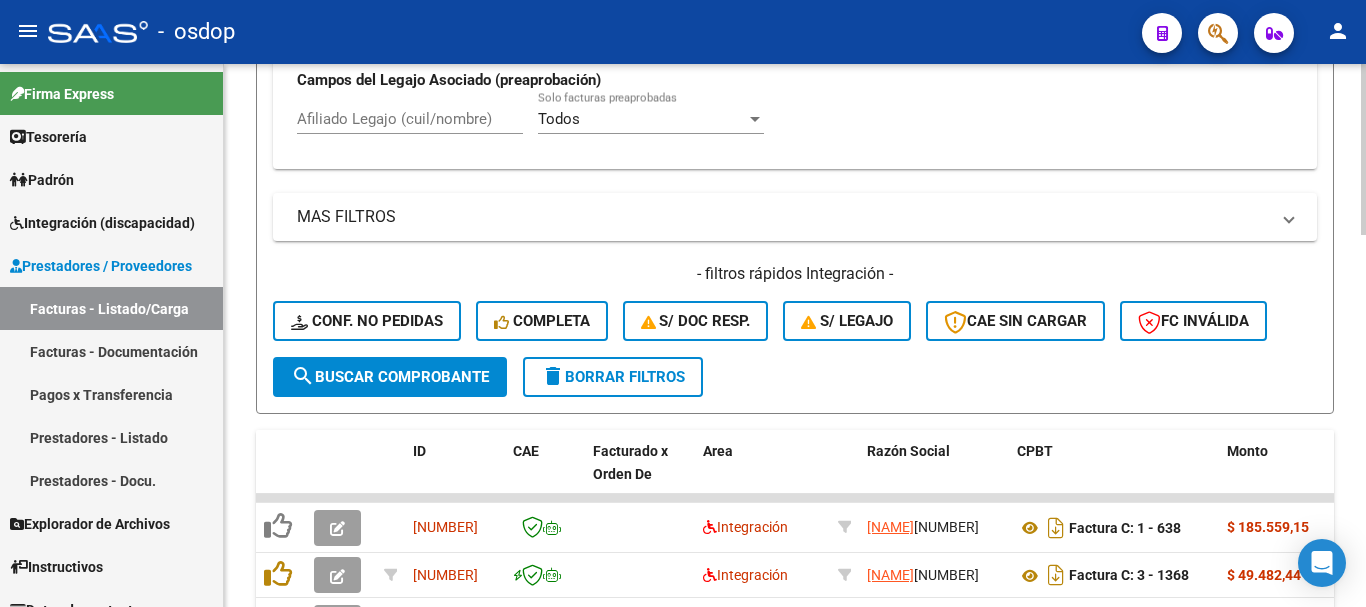 click on "Afiliado Legajo (cuil/nombre)" at bounding box center (410, 119) 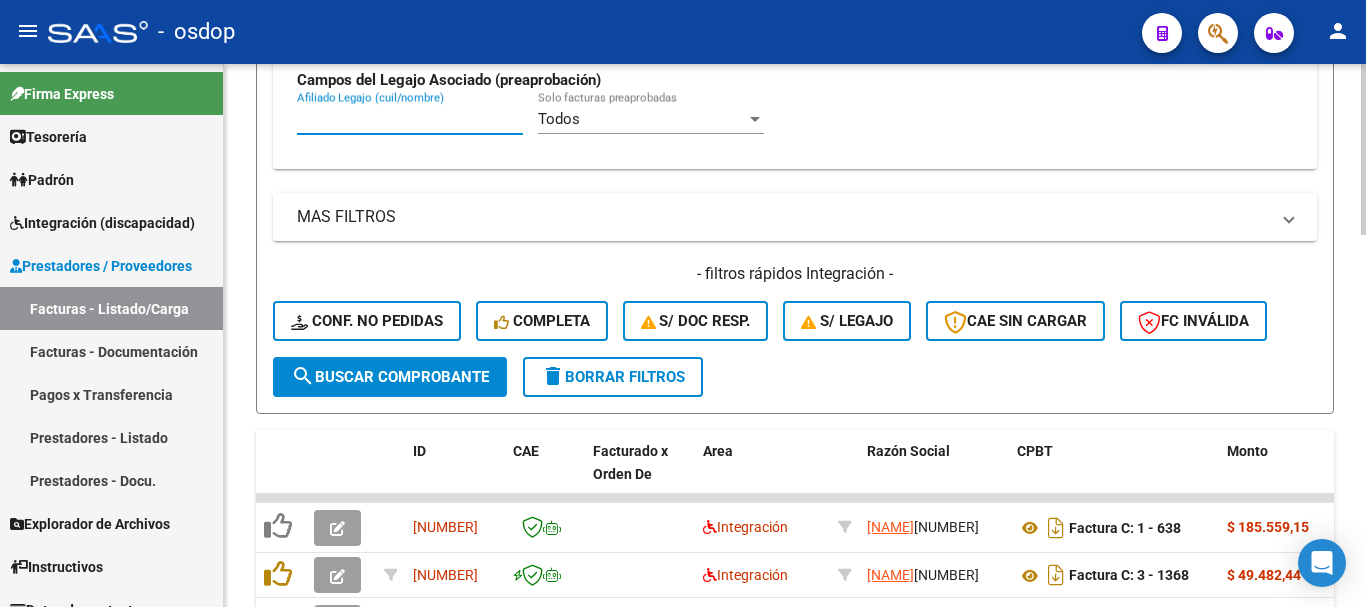 paste on "27568257370" 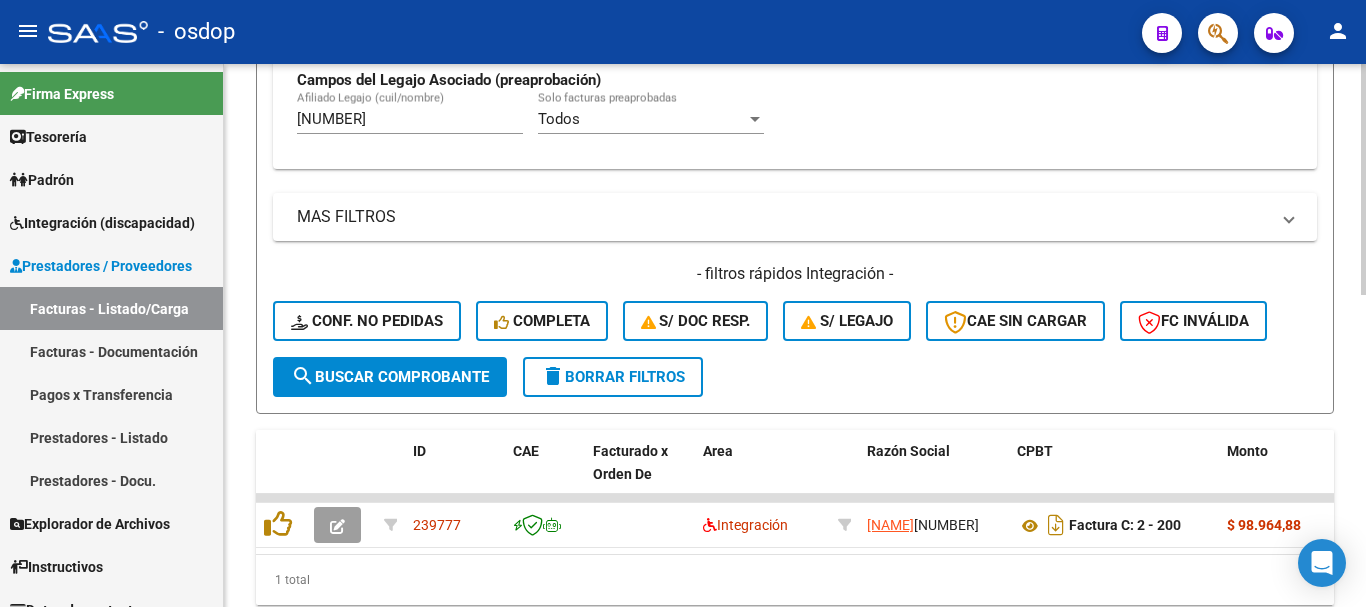 click on "27568257370" at bounding box center (410, 119) 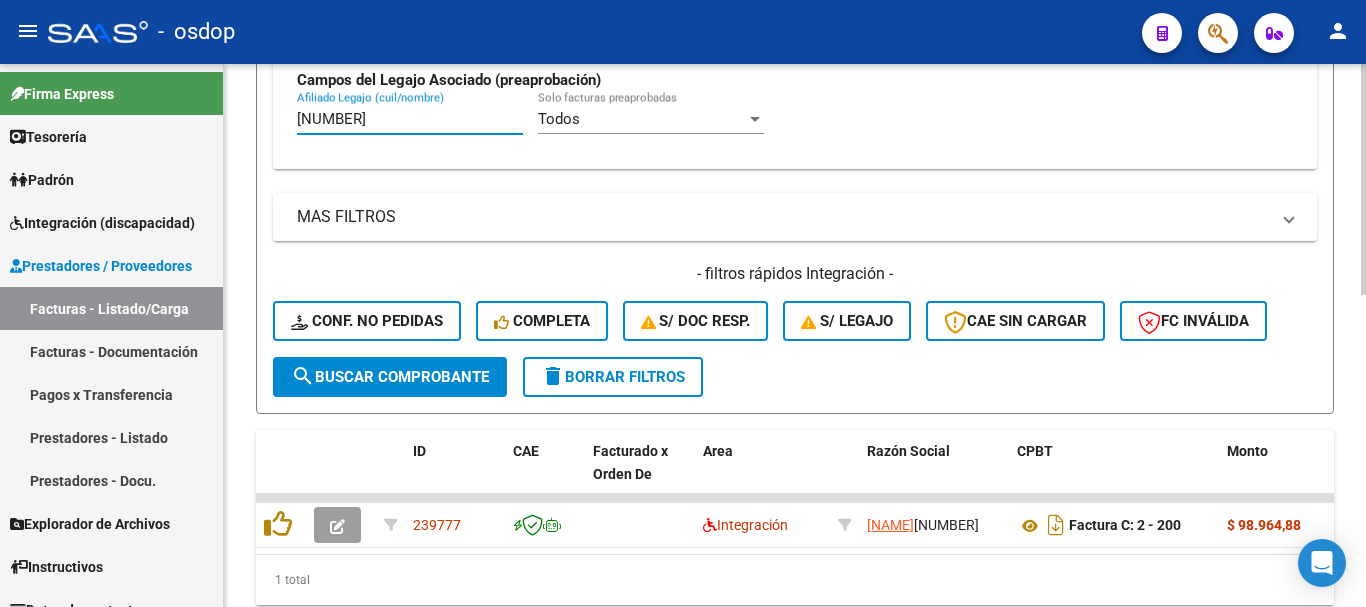 click on "27568257370" at bounding box center [410, 119] 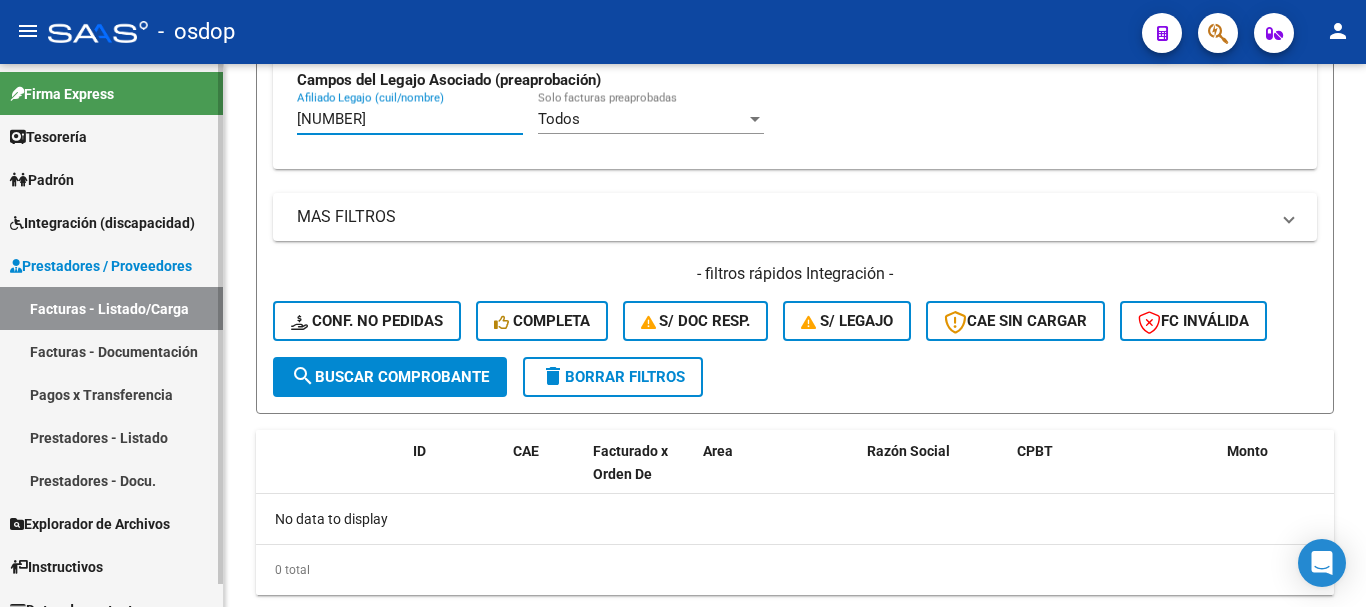 type on "[NUMBER]" 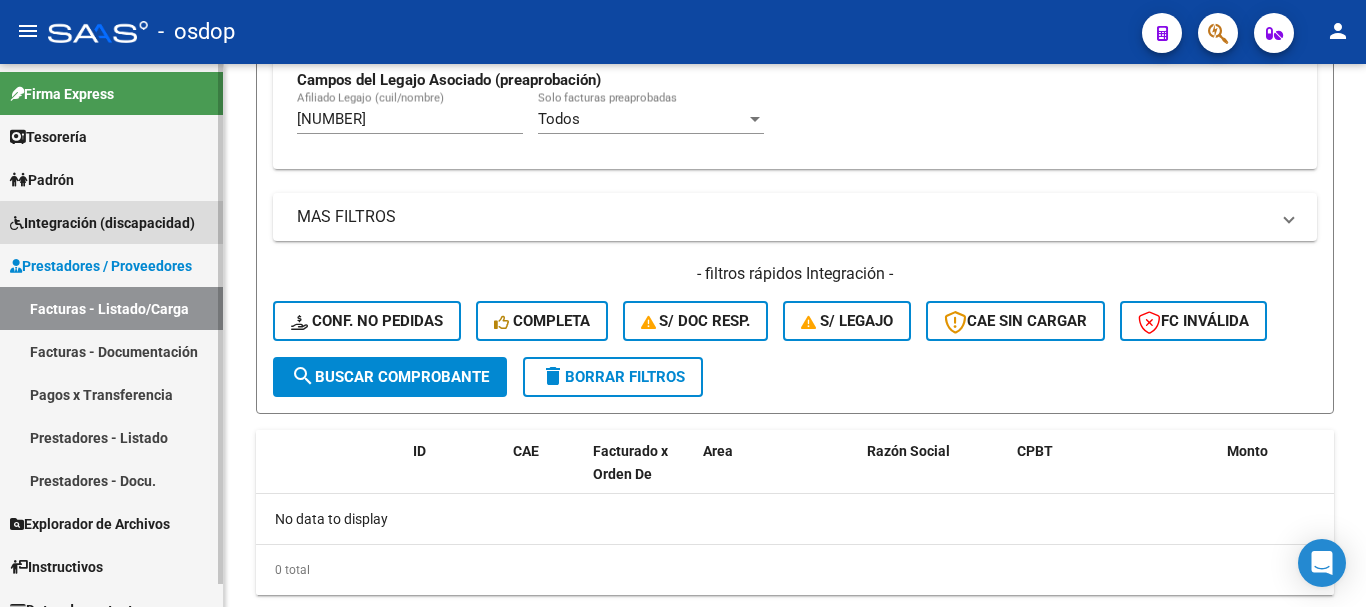 click on "Integración (discapacidad)" at bounding box center [102, 223] 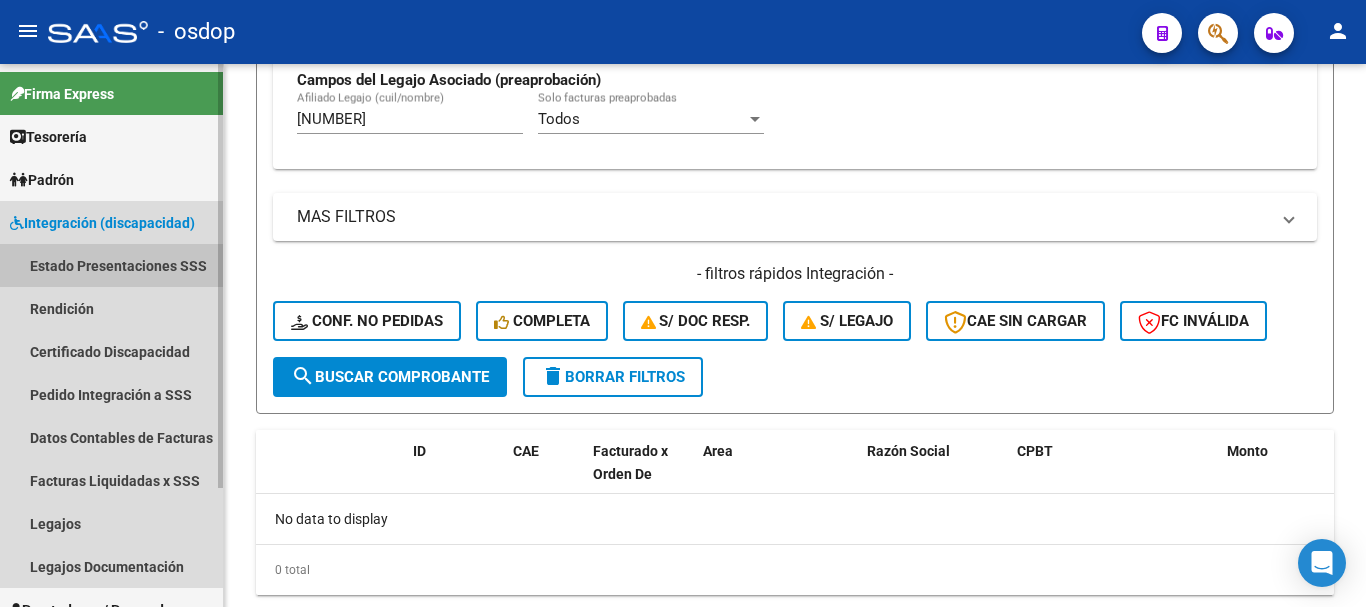 click on "Estado Presentaciones SSS" at bounding box center [111, 265] 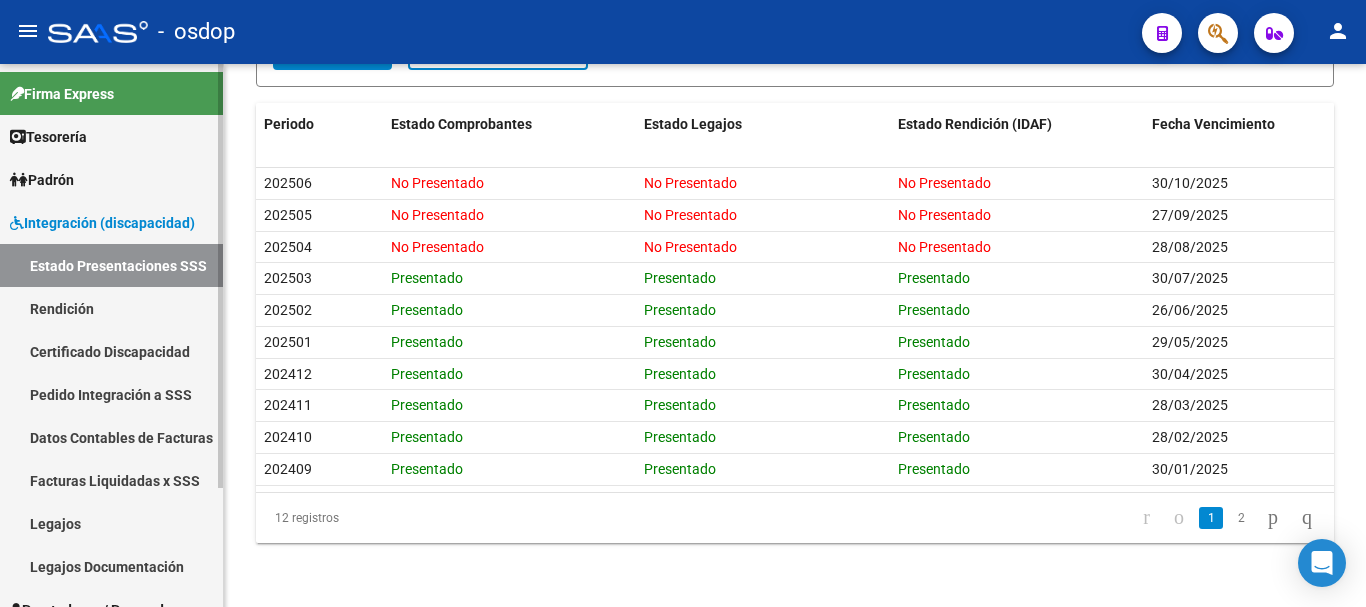 click on "Pedido Integración a SSS" at bounding box center (111, 394) 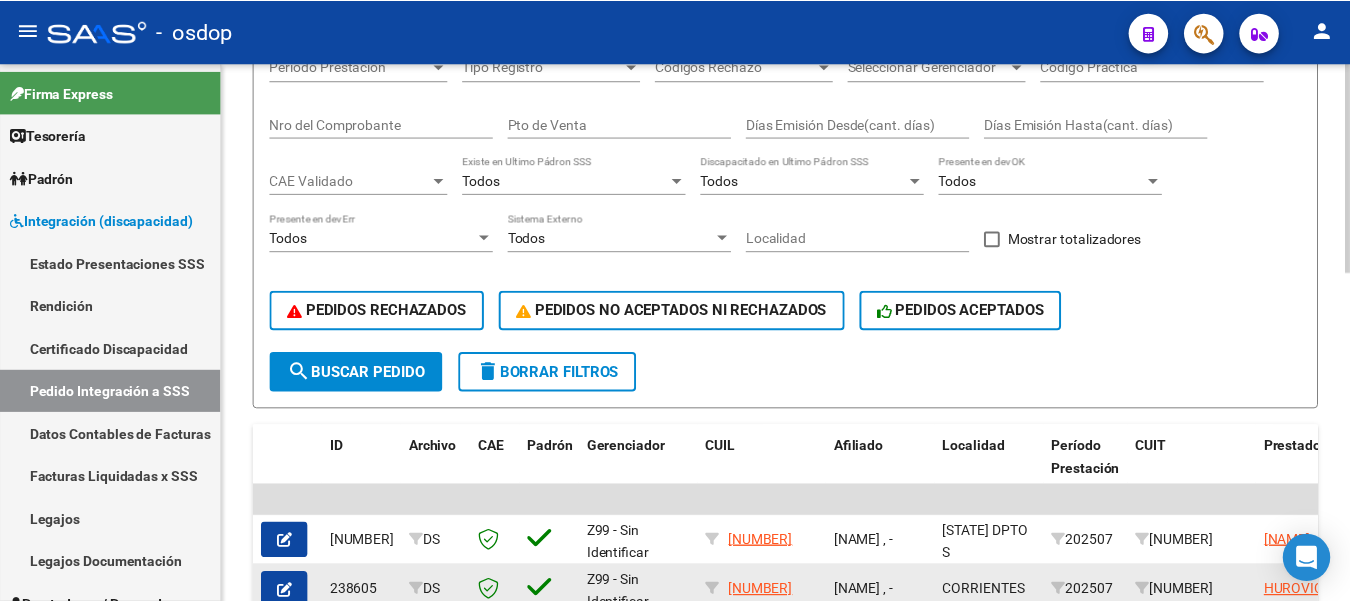 scroll, scrollTop: 651, scrollLeft: 0, axis: vertical 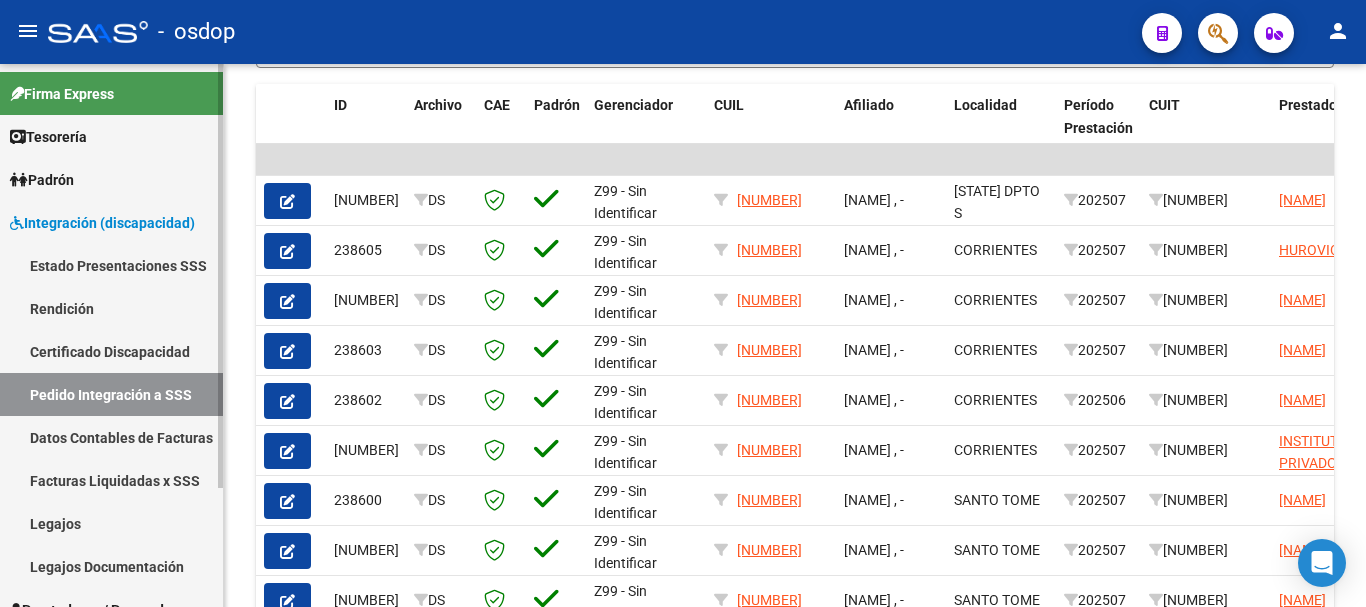 click on "Integración (discapacidad)" at bounding box center (102, 223) 